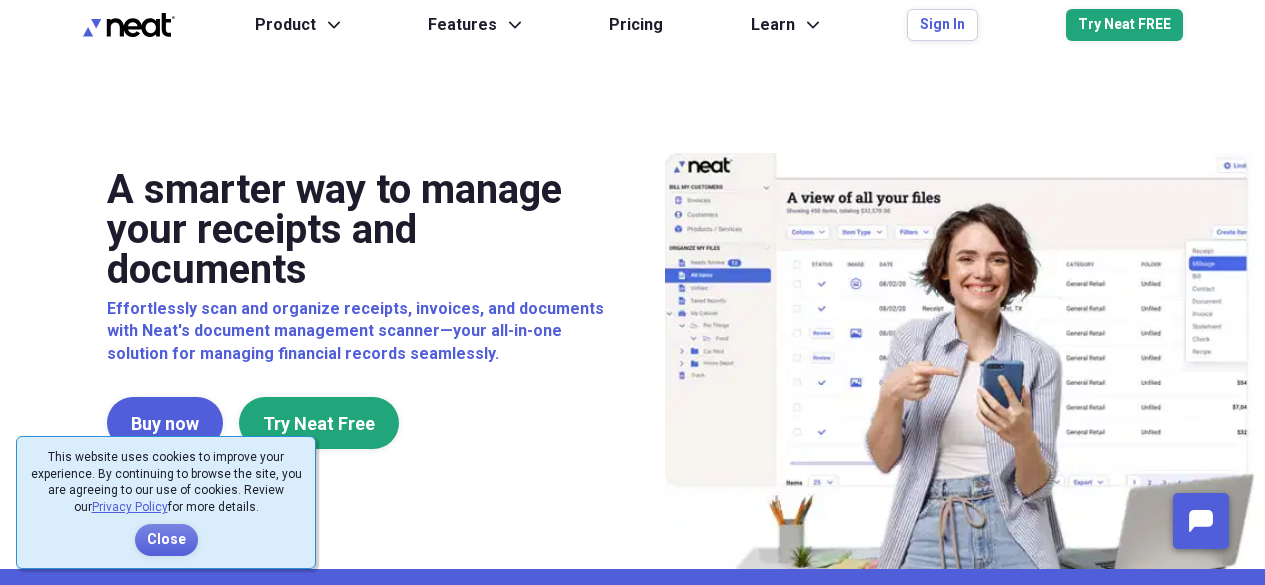 scroll, scrollTop: 0, scrollLeft: 0, axis: both 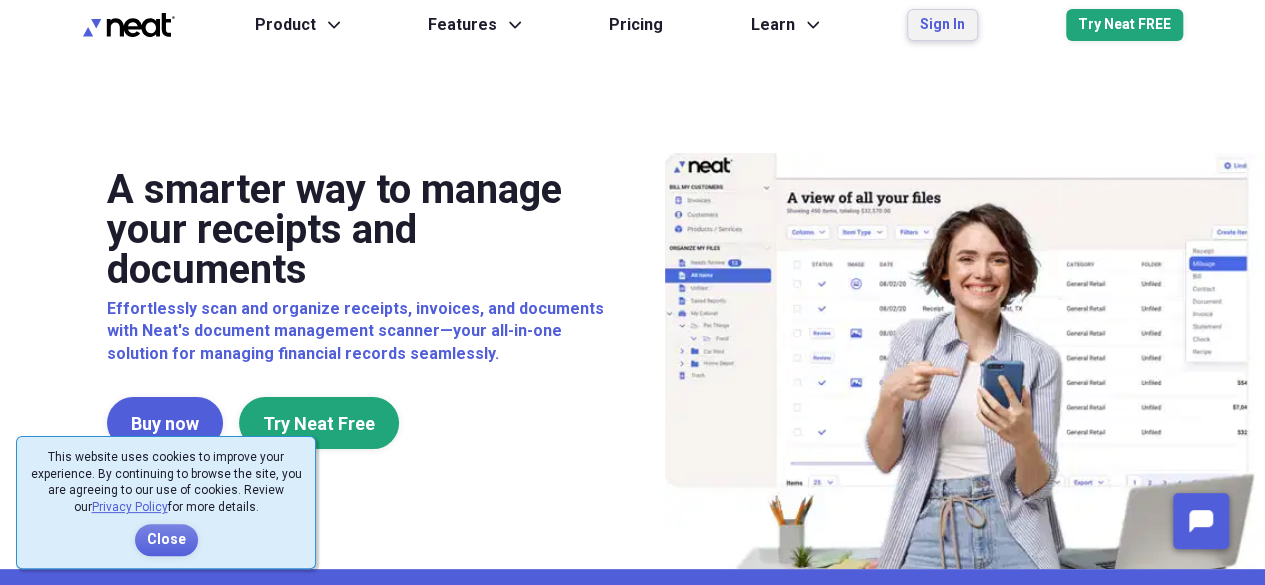 click on "Sign In" at bounding box center (942, 25) 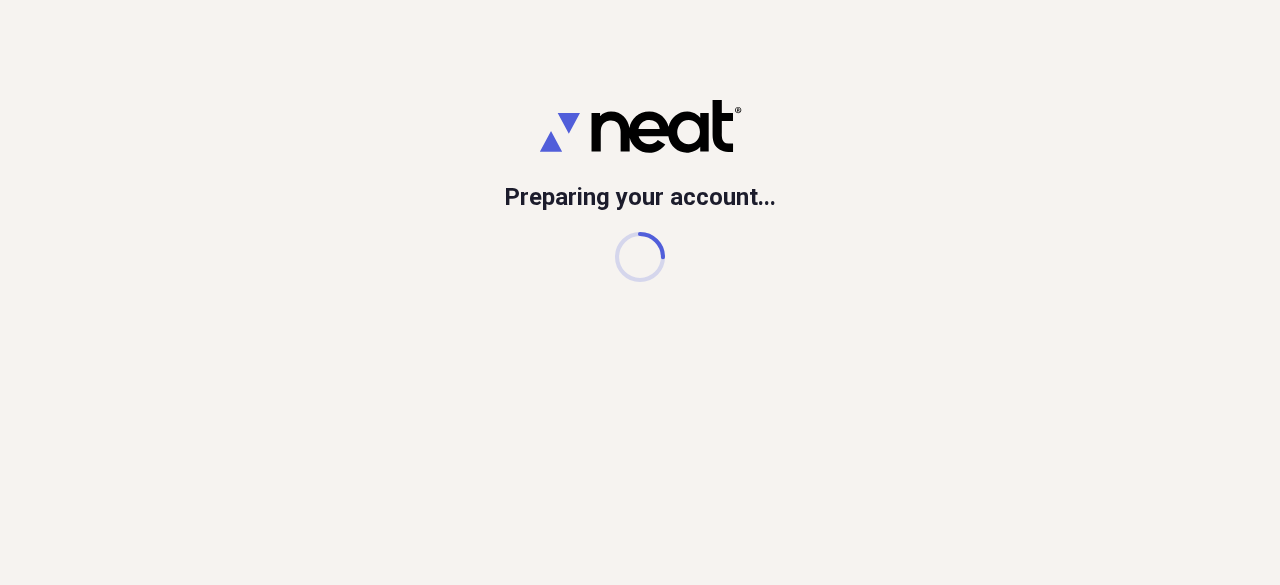 scroll, scrollTop: 0, scrollLeft: 0, axis: both 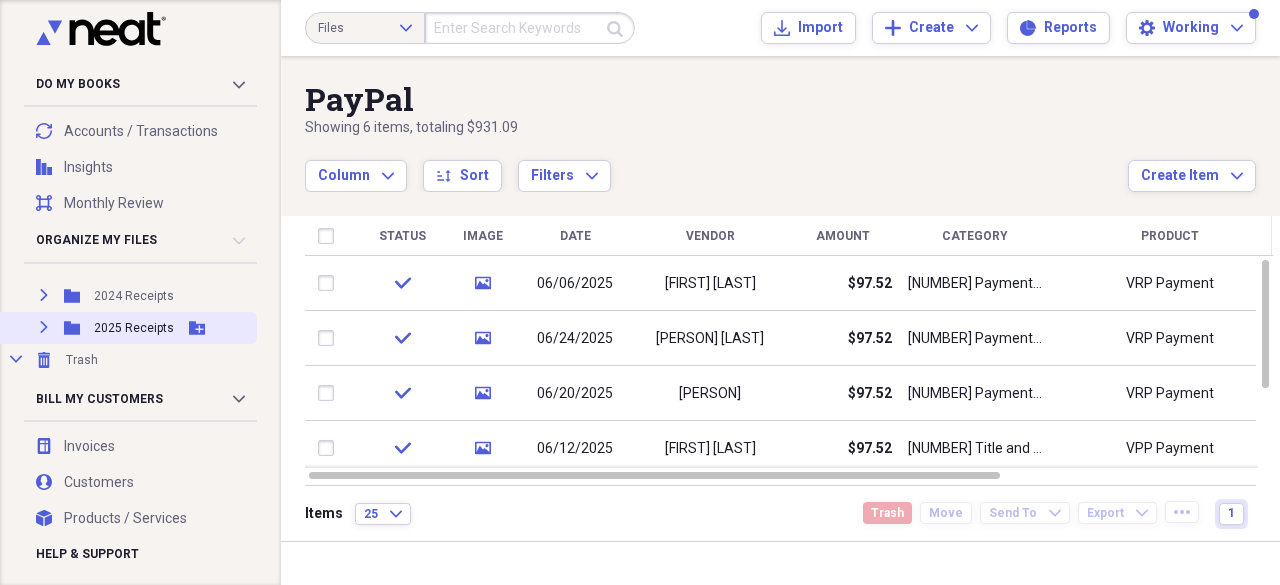 click on "Expand" 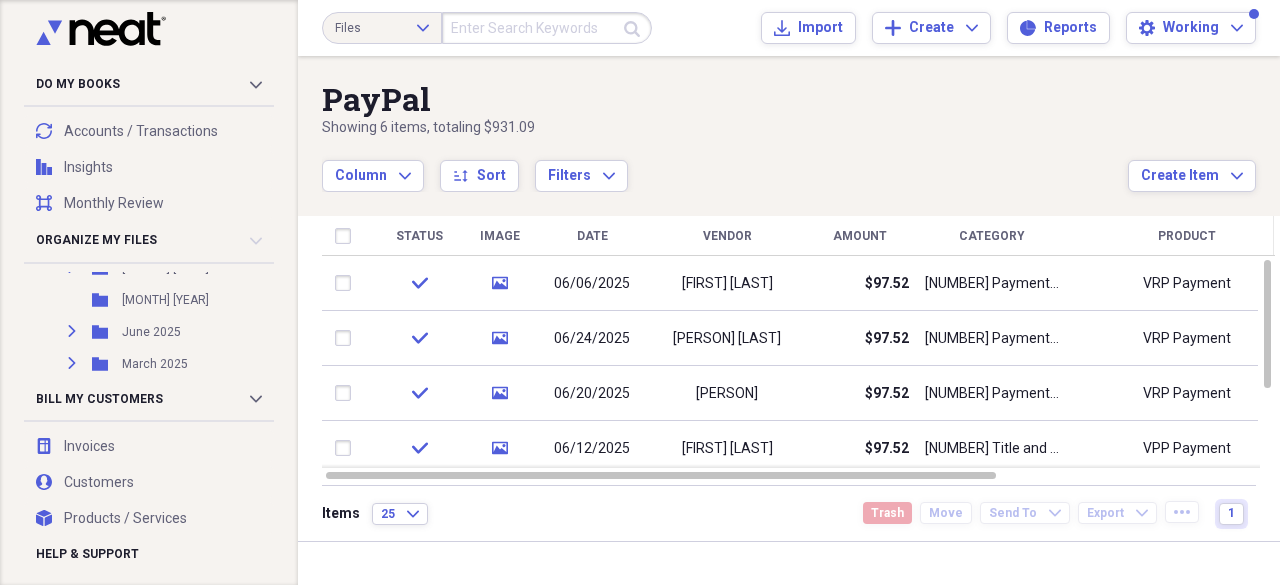 scroll, scrollTop: 480, scrollLeft: 0, axis: vertical 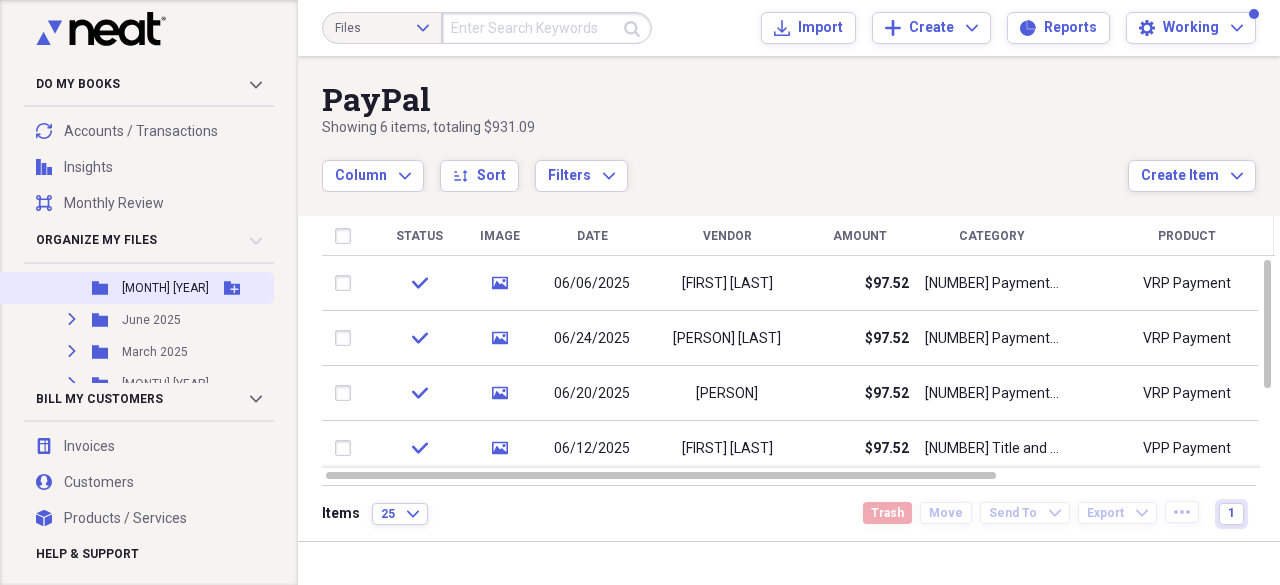 click on "Add Folder" 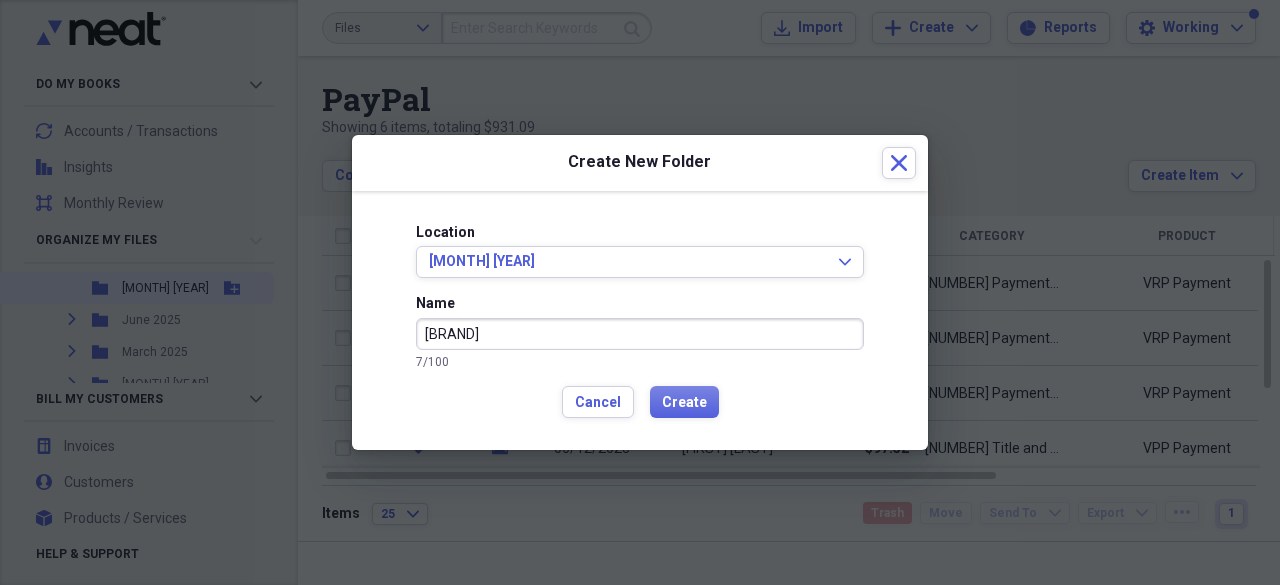 type on "[BRAND]" 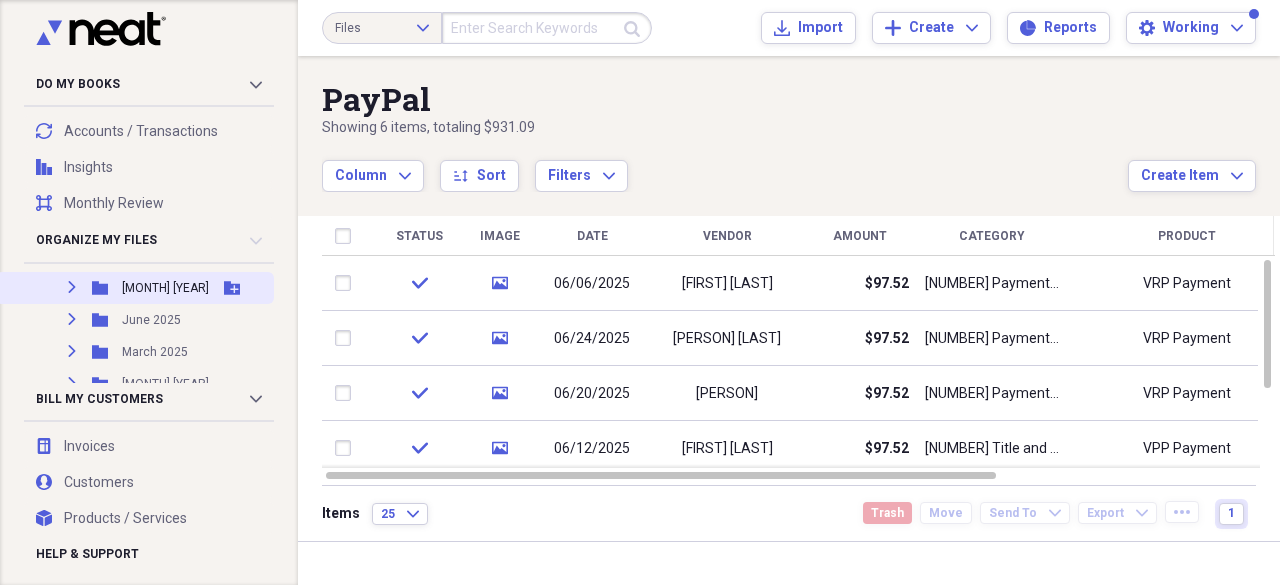 click 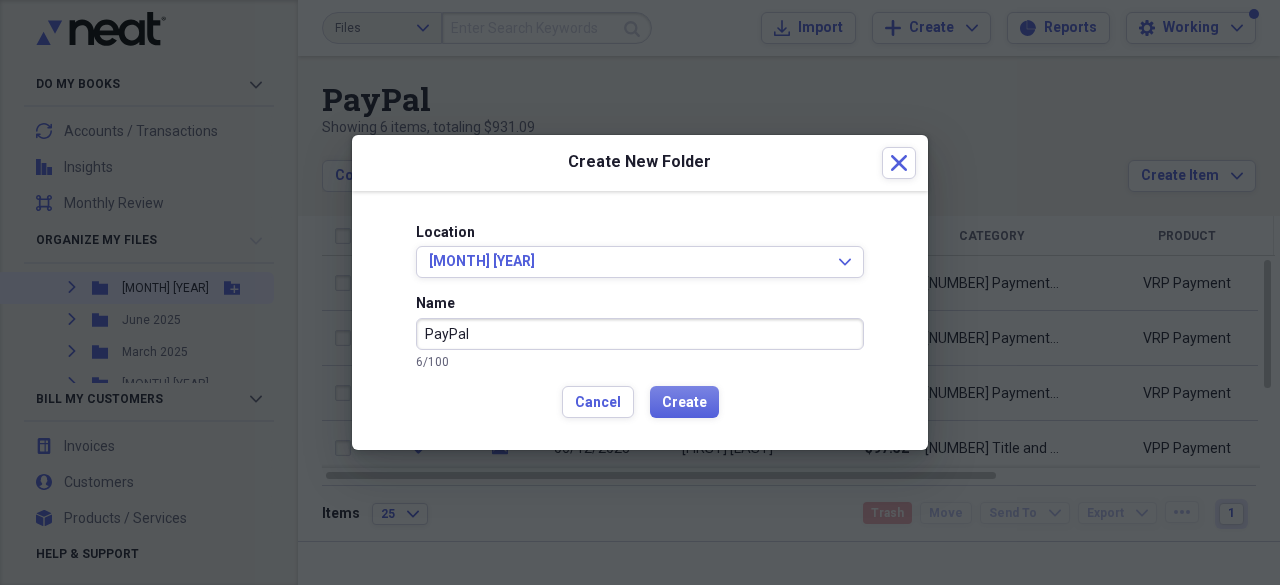 type on "PayPal" 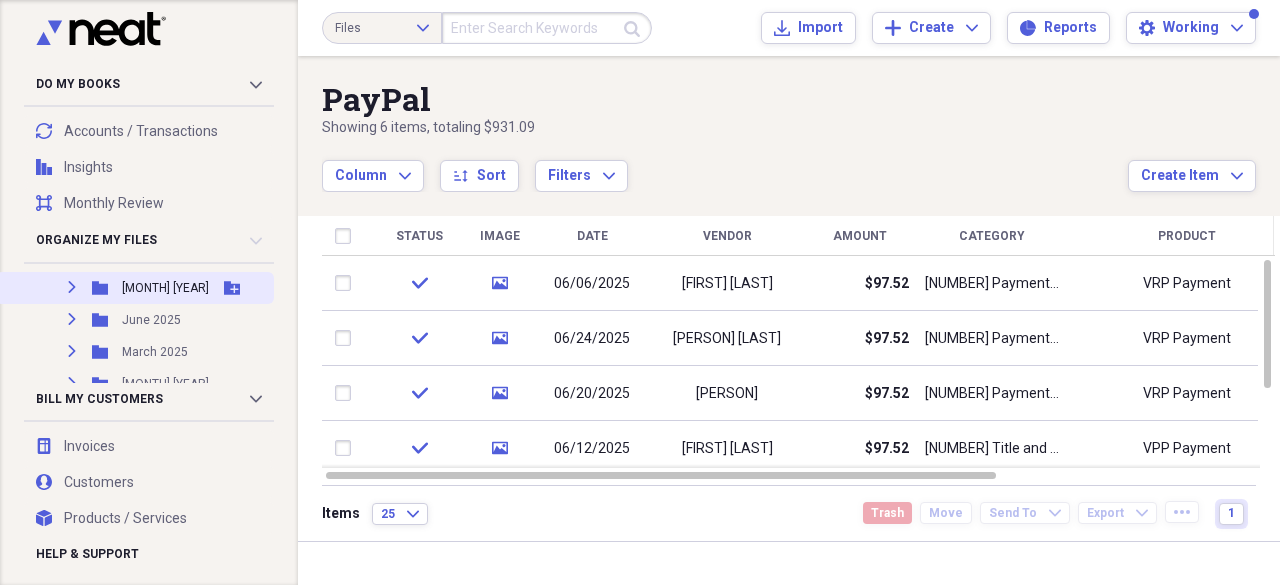 click on "Add Folder" 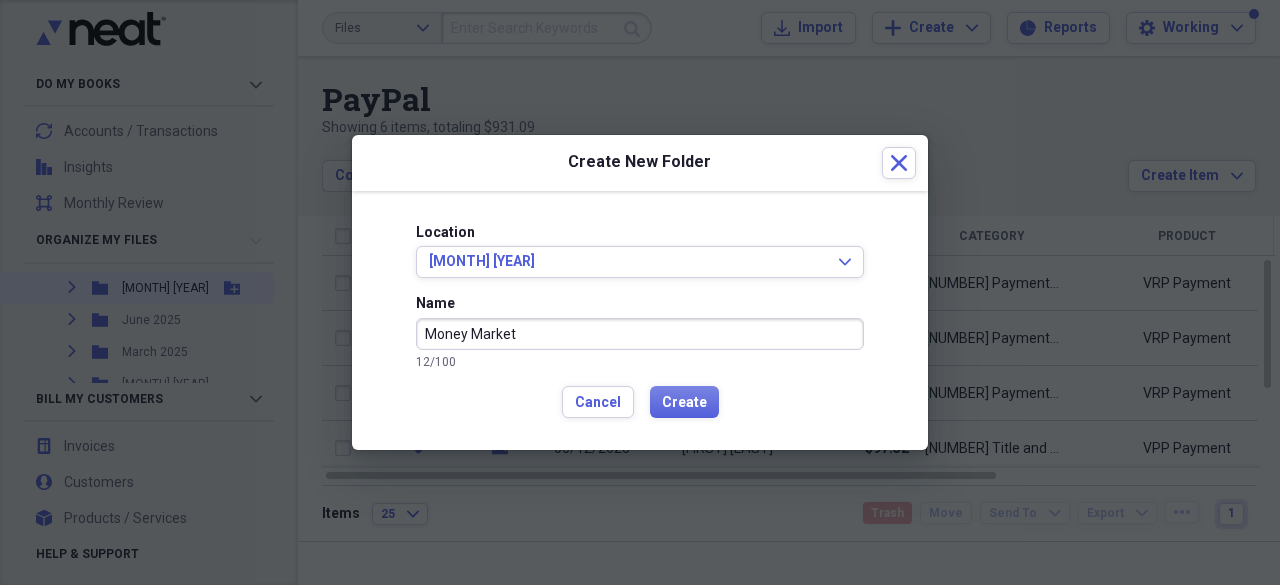type on "Money Market" 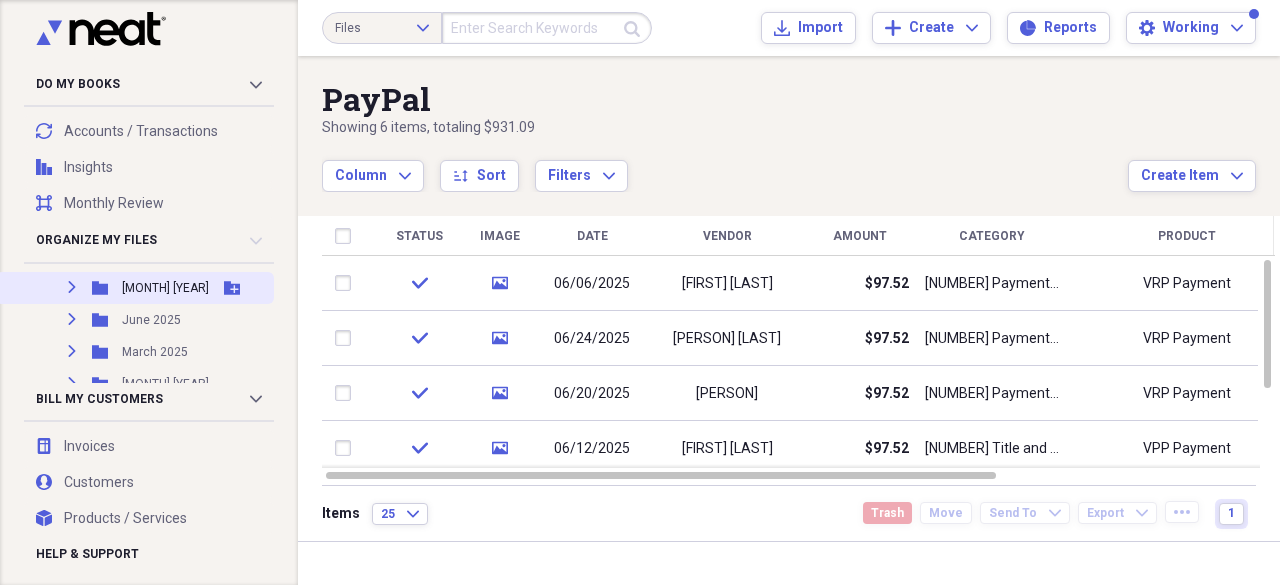 click 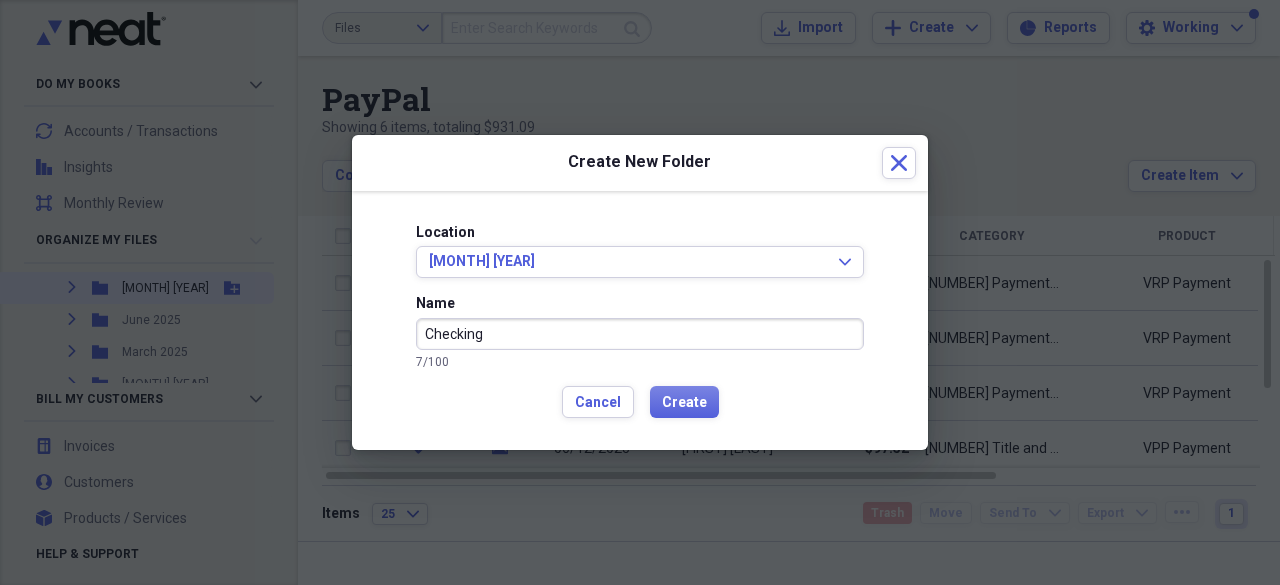 type on "Checking" 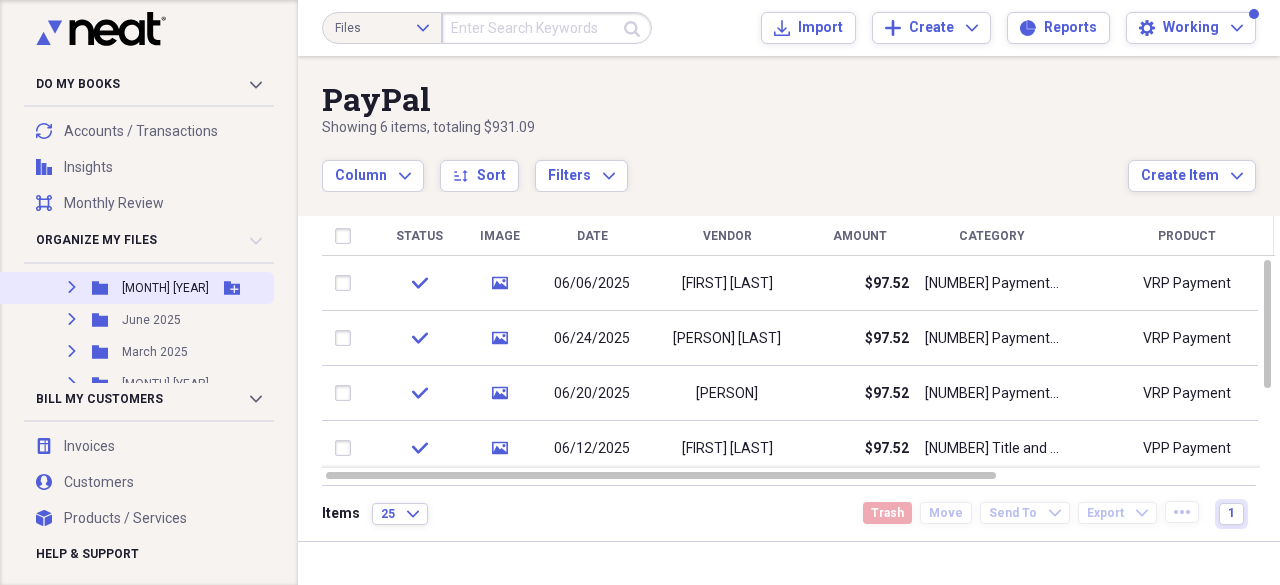 click 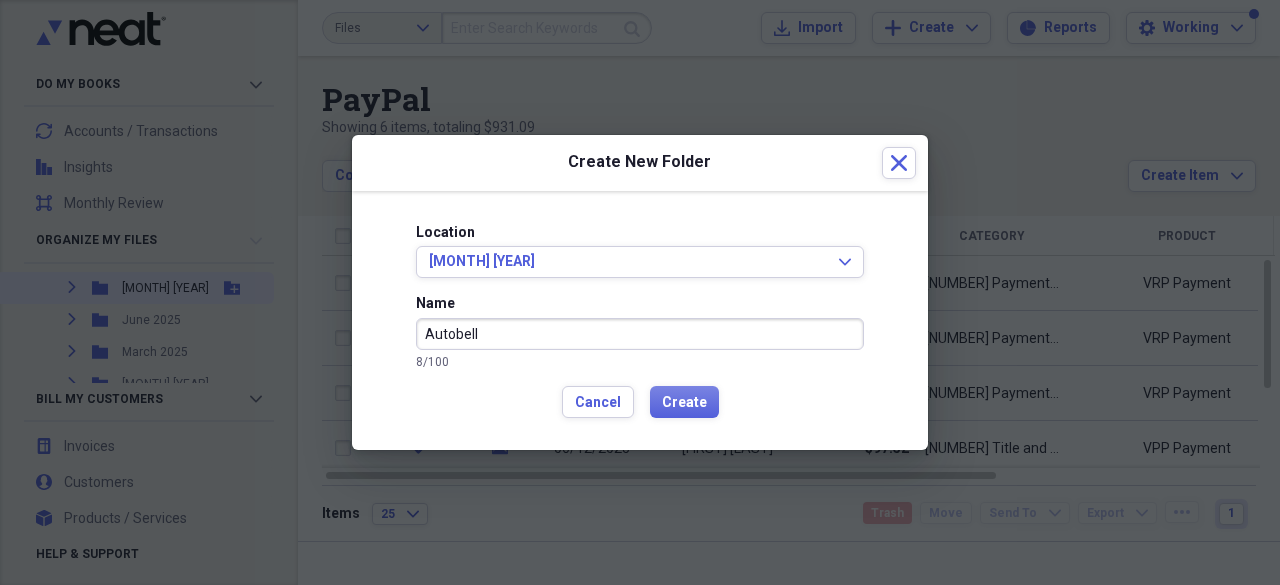 type on "Autobell" 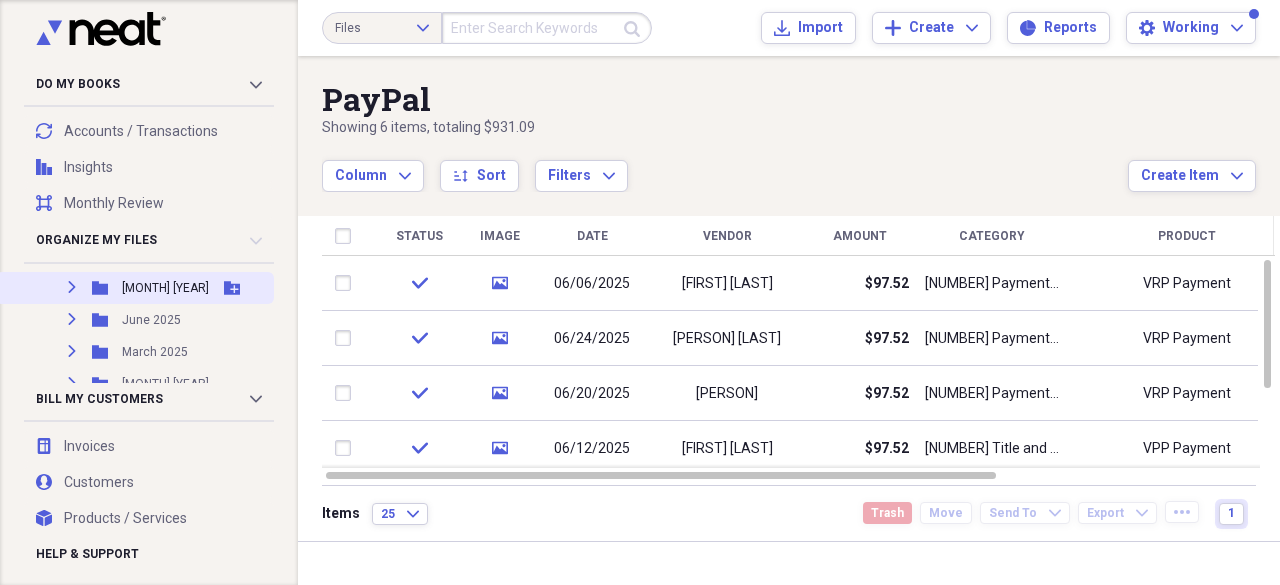 click 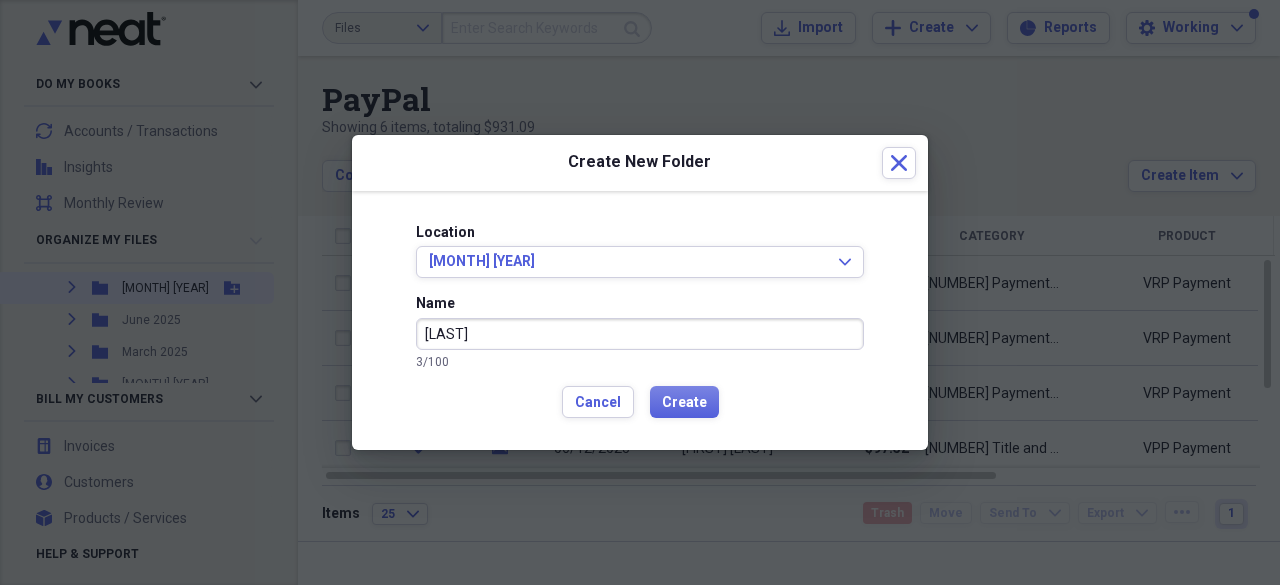 type on "[LAST]" 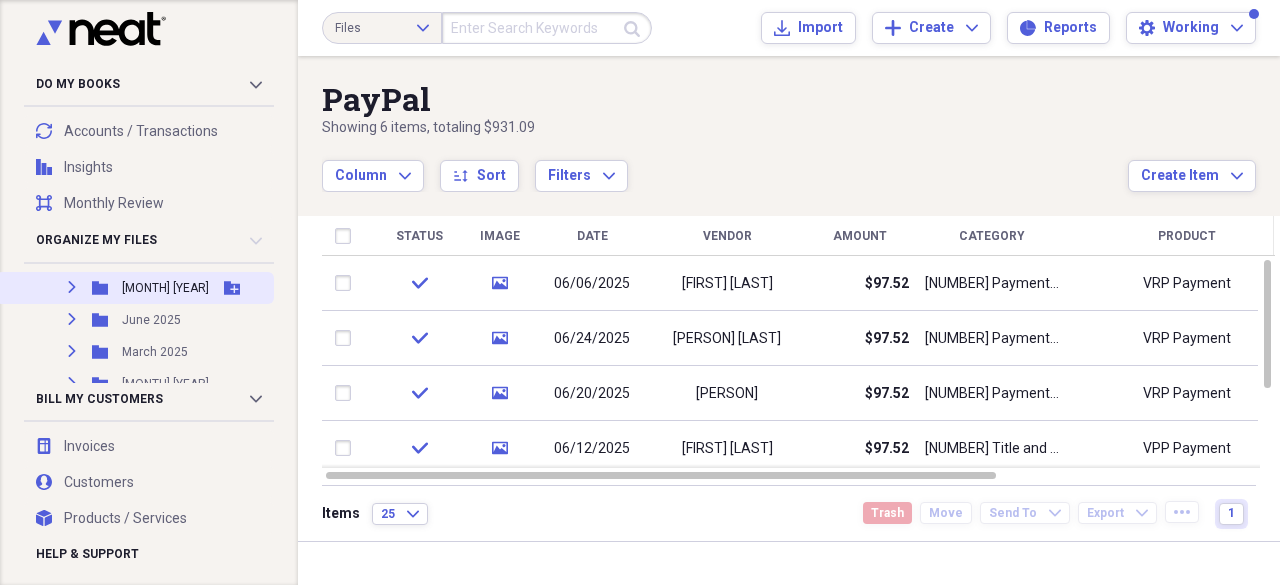 click on "Expand" 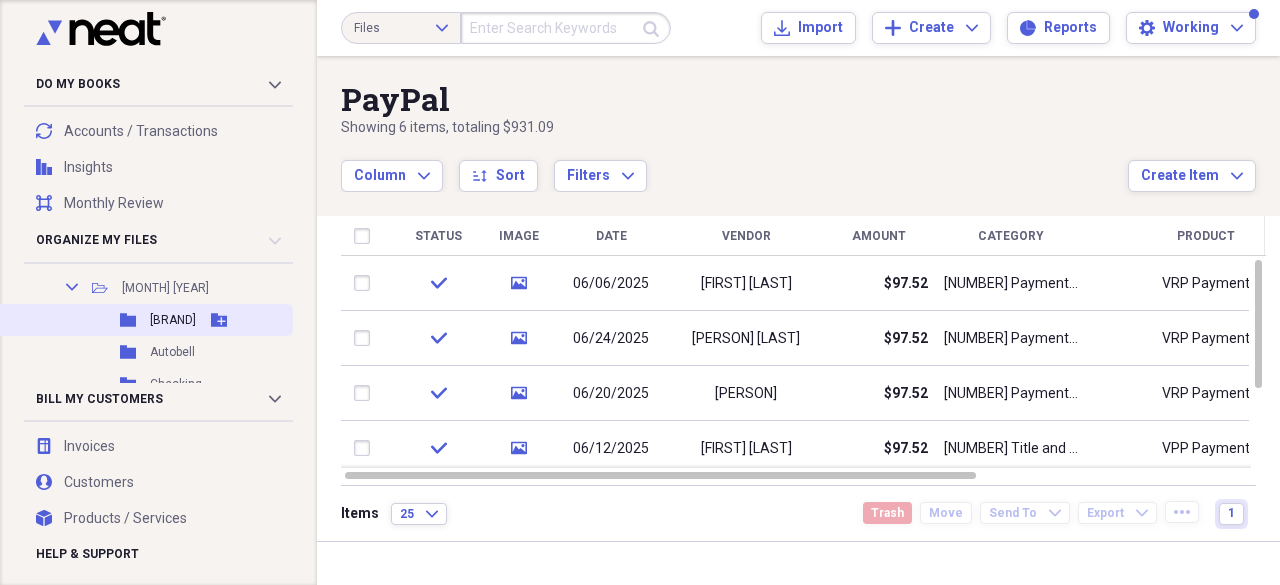 click on "[BRAND]" at bounding box center [173, 320] 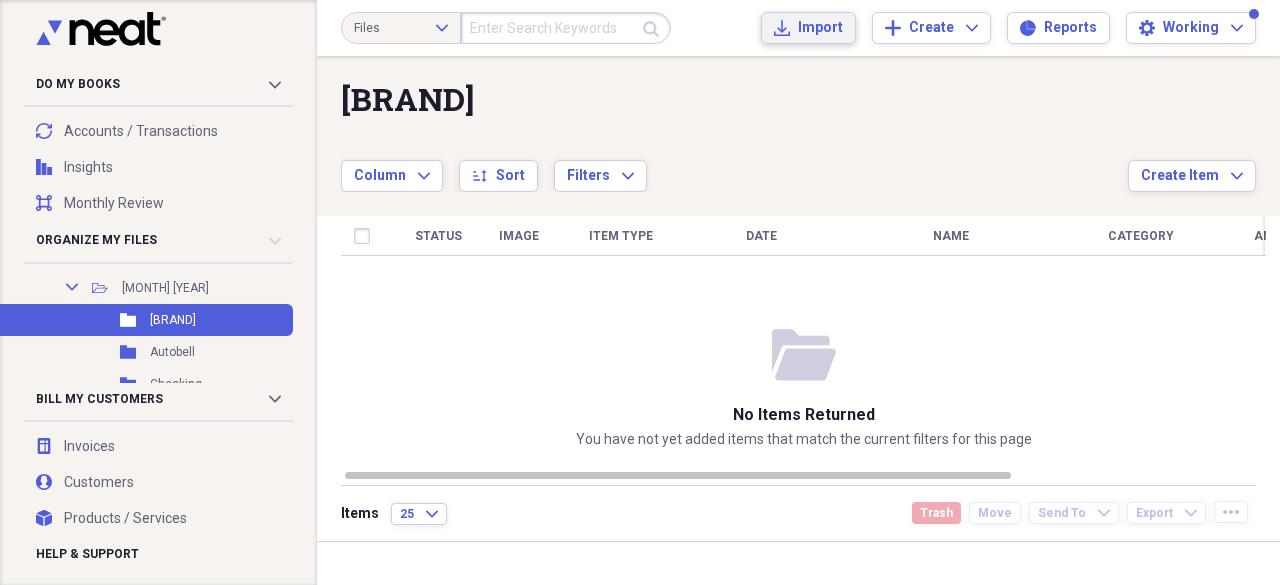 click on "Import" at bounding box center [820, 28] 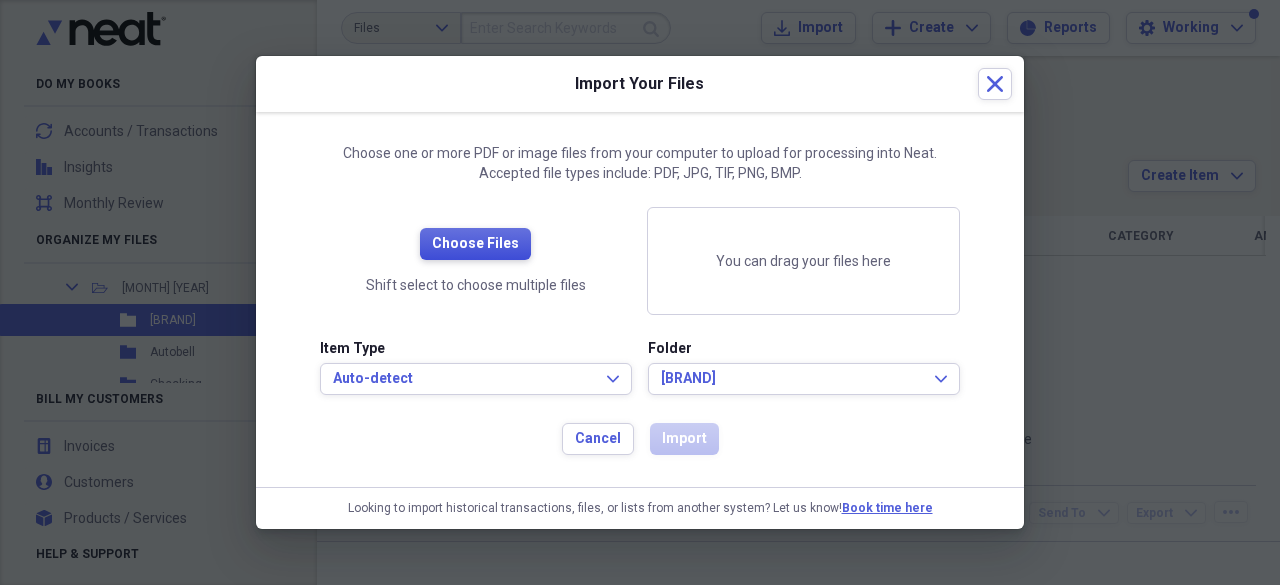 click on "Choose Files" at bounding box center [475, 244] 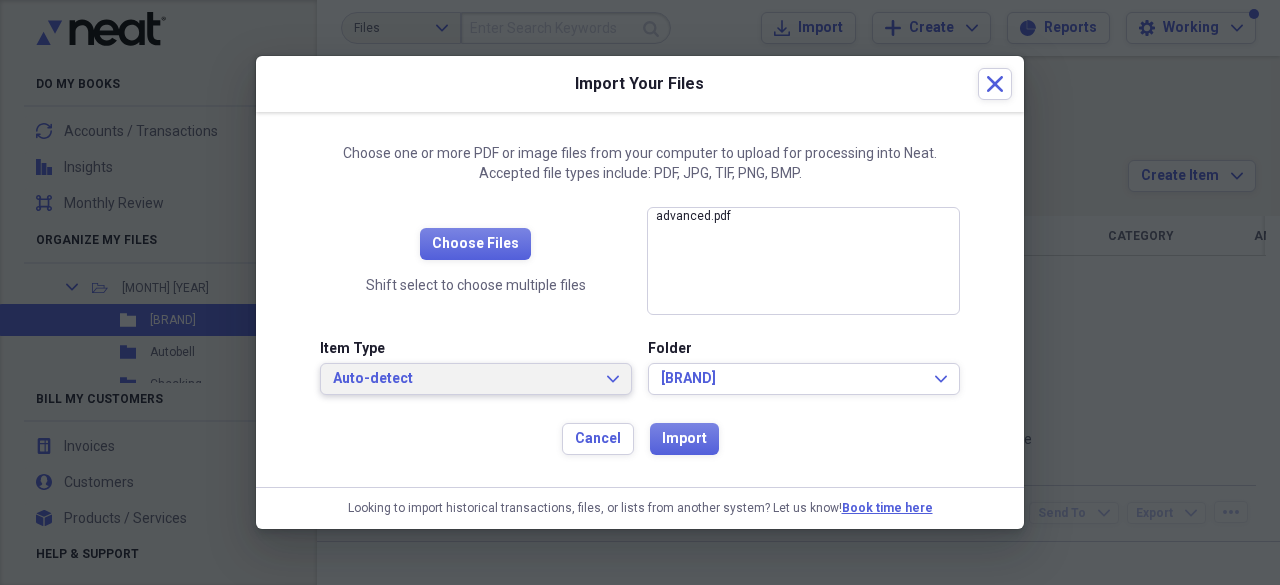 click on "Auto-detect" at bounding box center (464, 379) 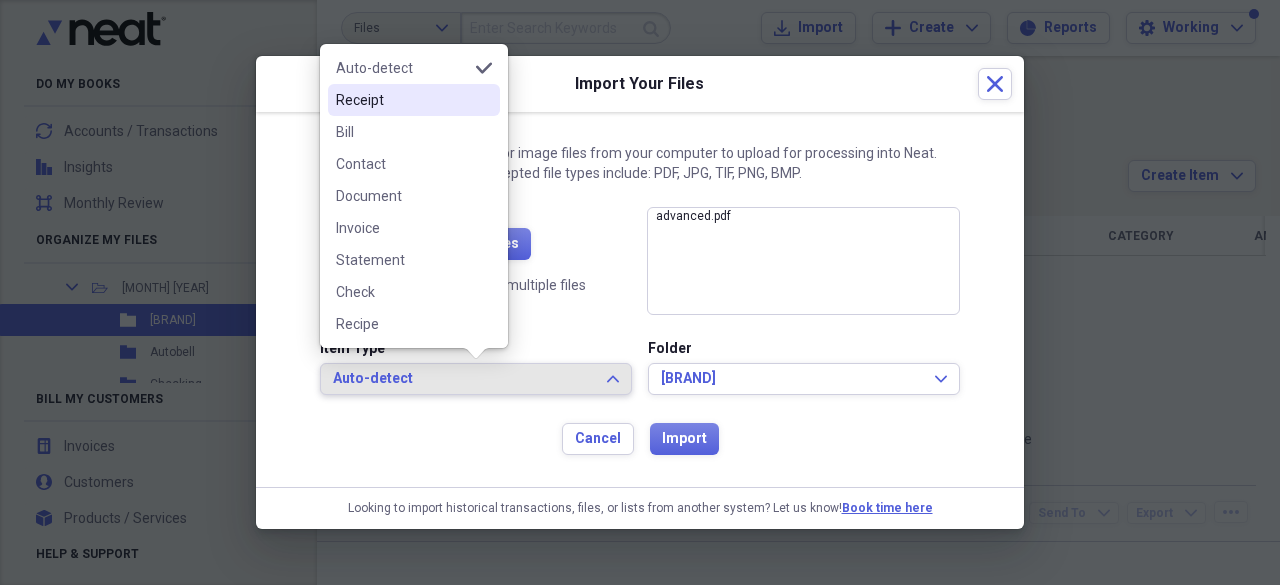 click on "Receipt" at bounding box center (402, 100) 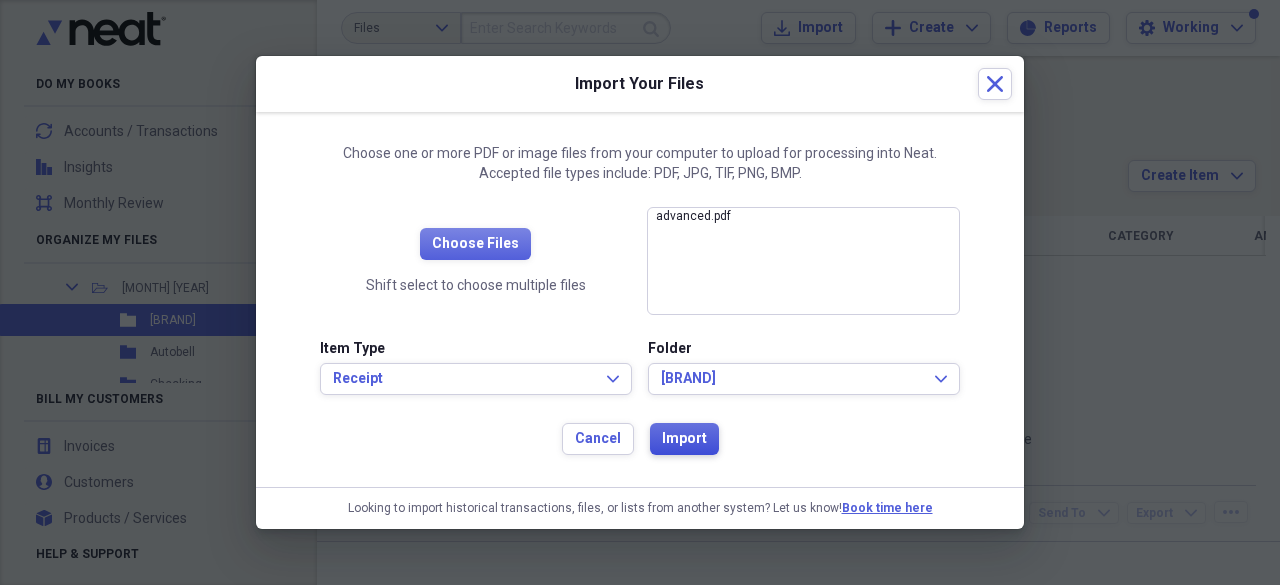 click on "Import" at bounding box center [684, 439] 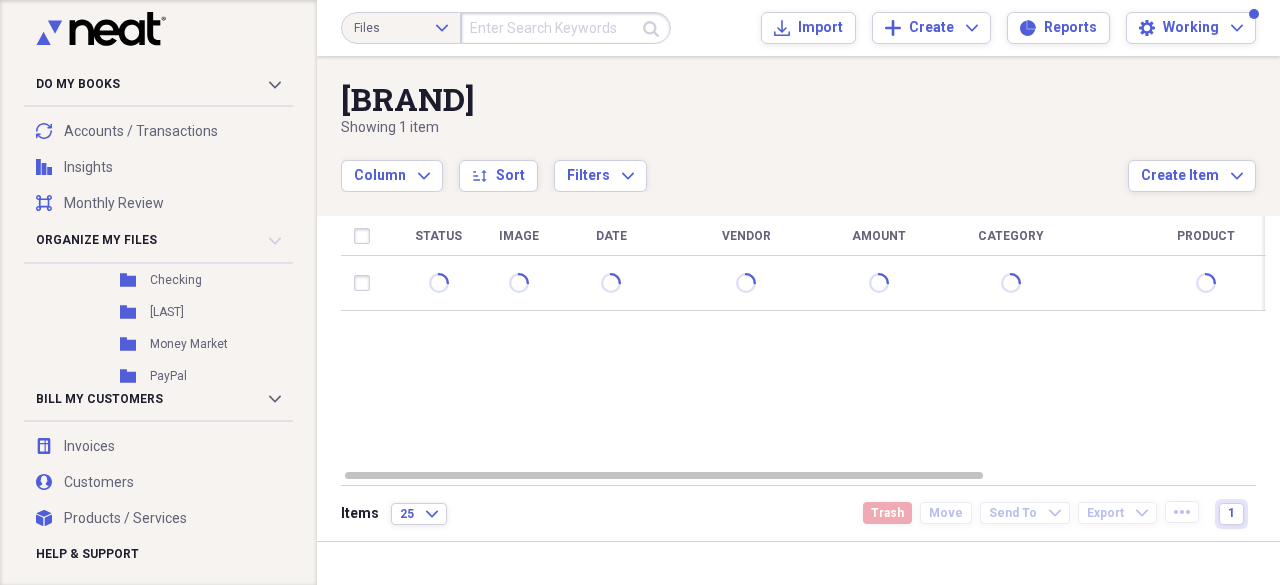 scroll, scrollTop: 600, scrollLeft: 0, axis: vertical 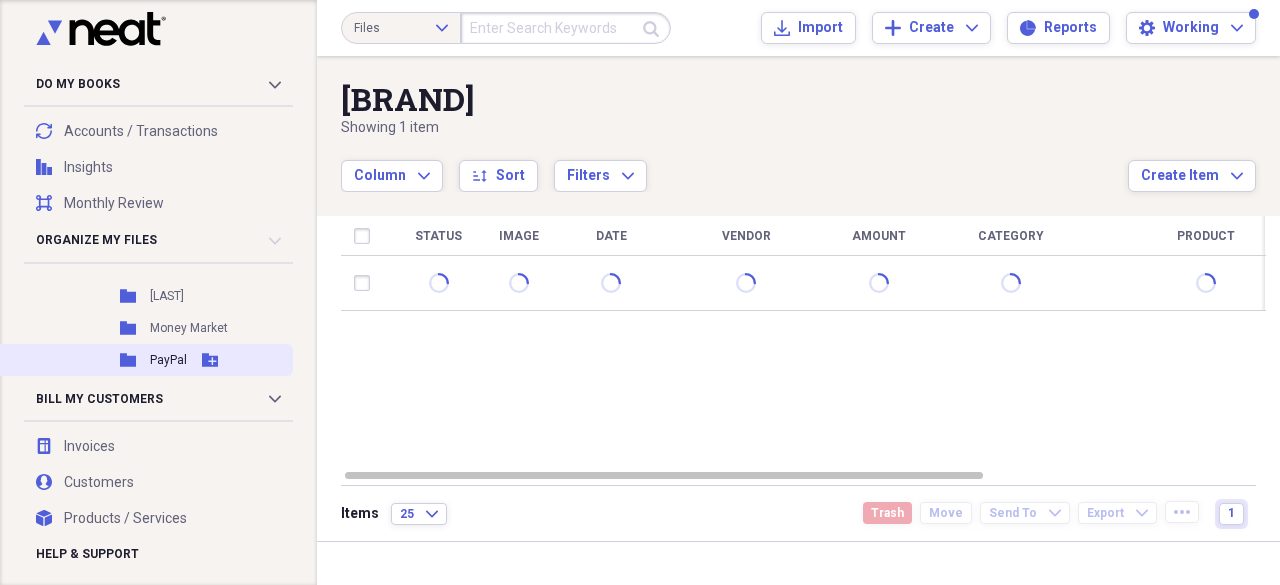 click on "PayPal" at bounding box center (168, 360) 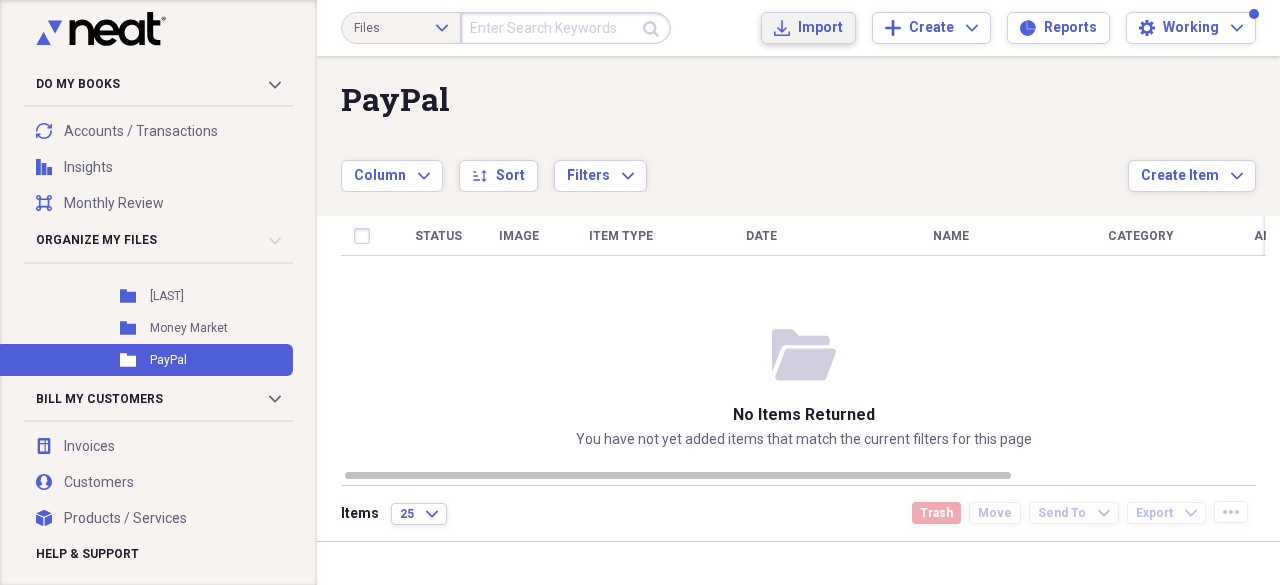 click on "Import Import" at bounding box center [808, 28] 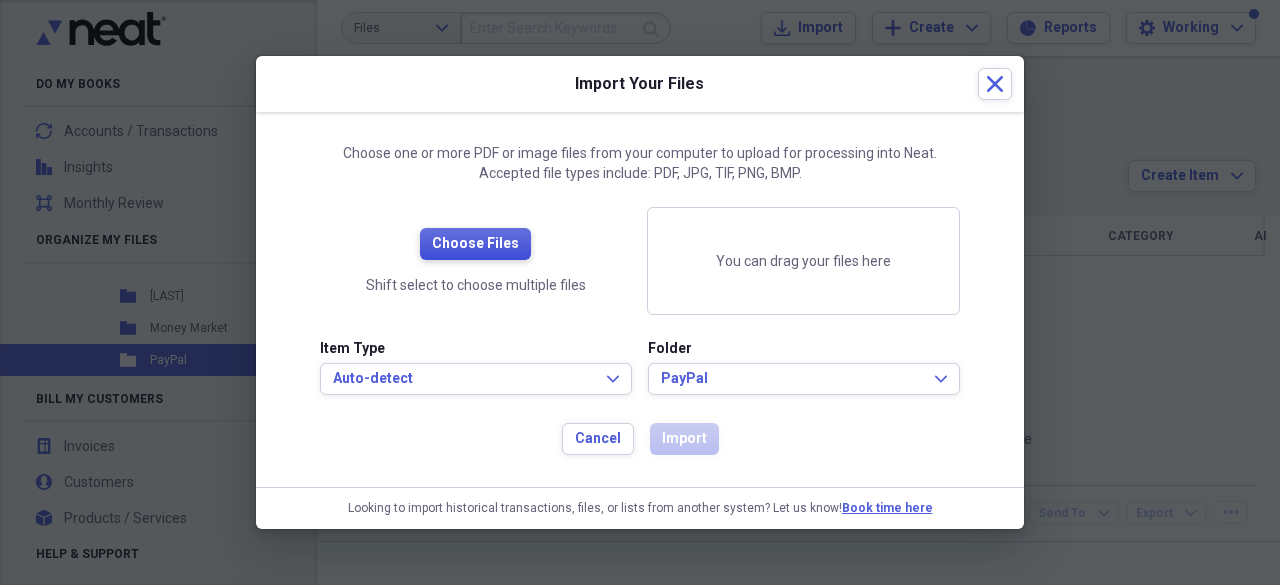 click on "Choose Files" at bounding box center (475, 244) 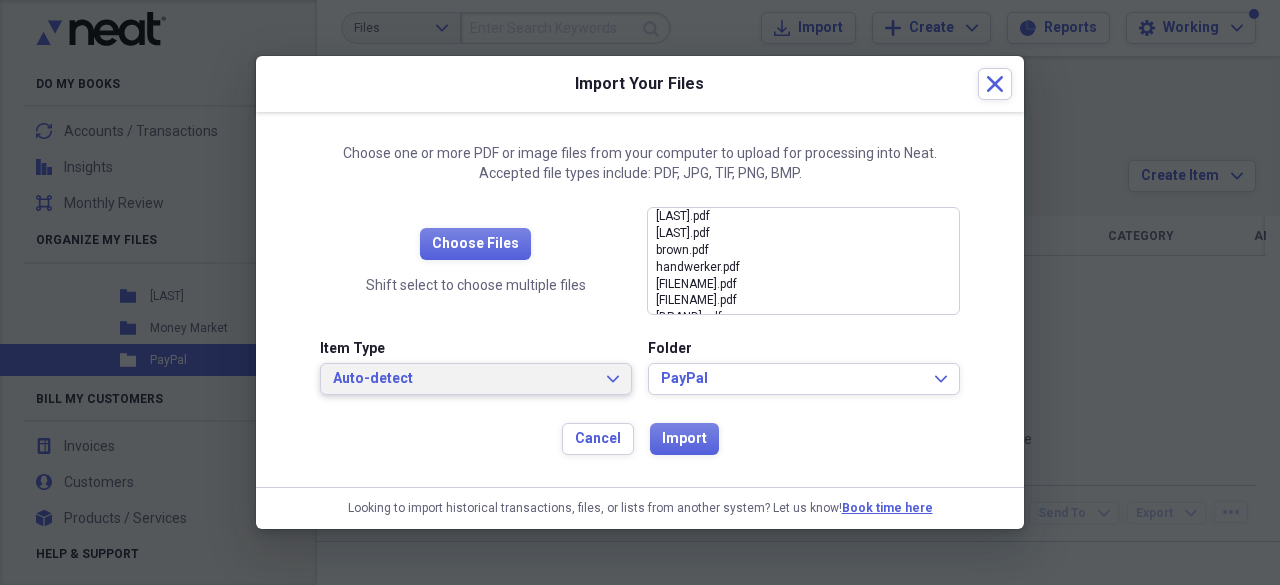 click on "Auto-detect" at bounding box center (464, 379) 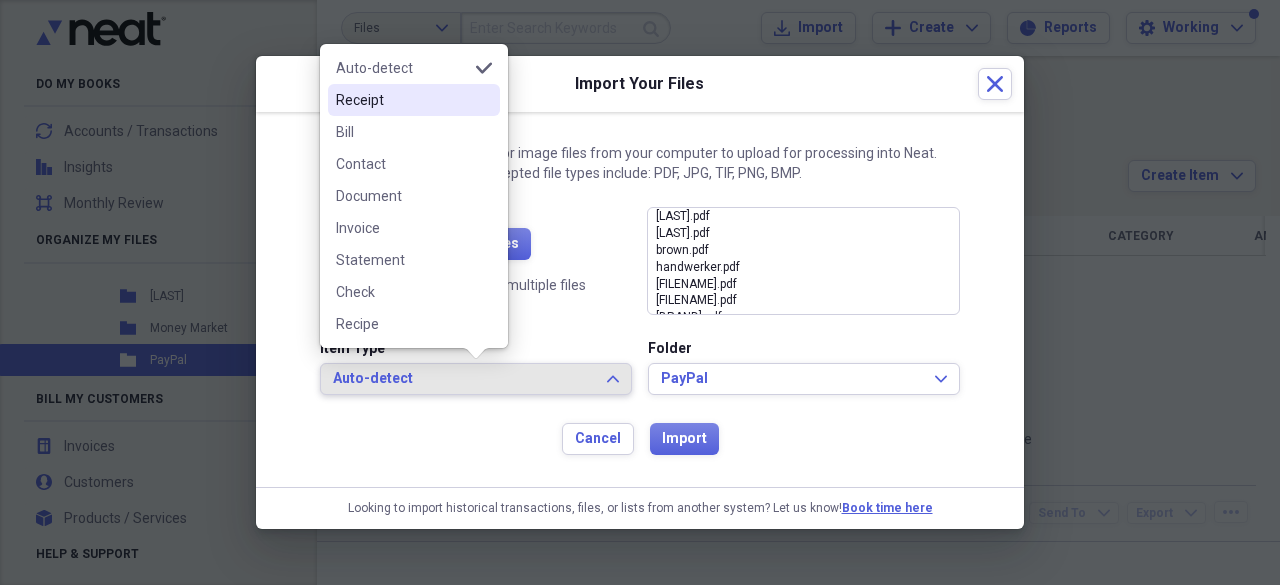 click on "Receipt" at bounding box center (414, 100) 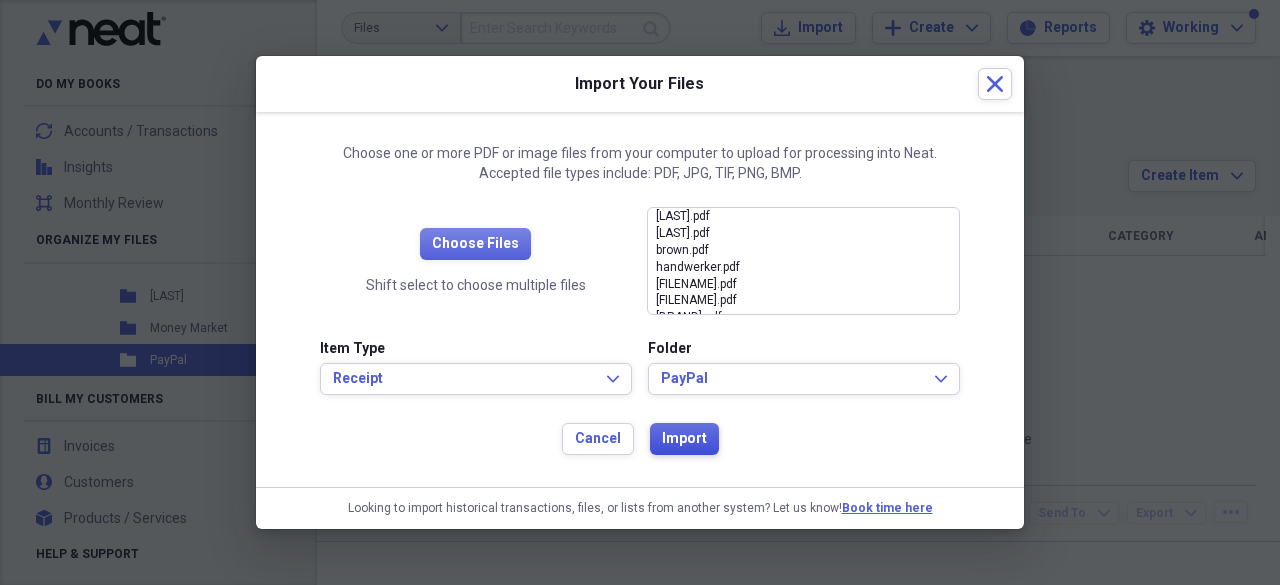 click on "Import" at bounding box center (684, 439) 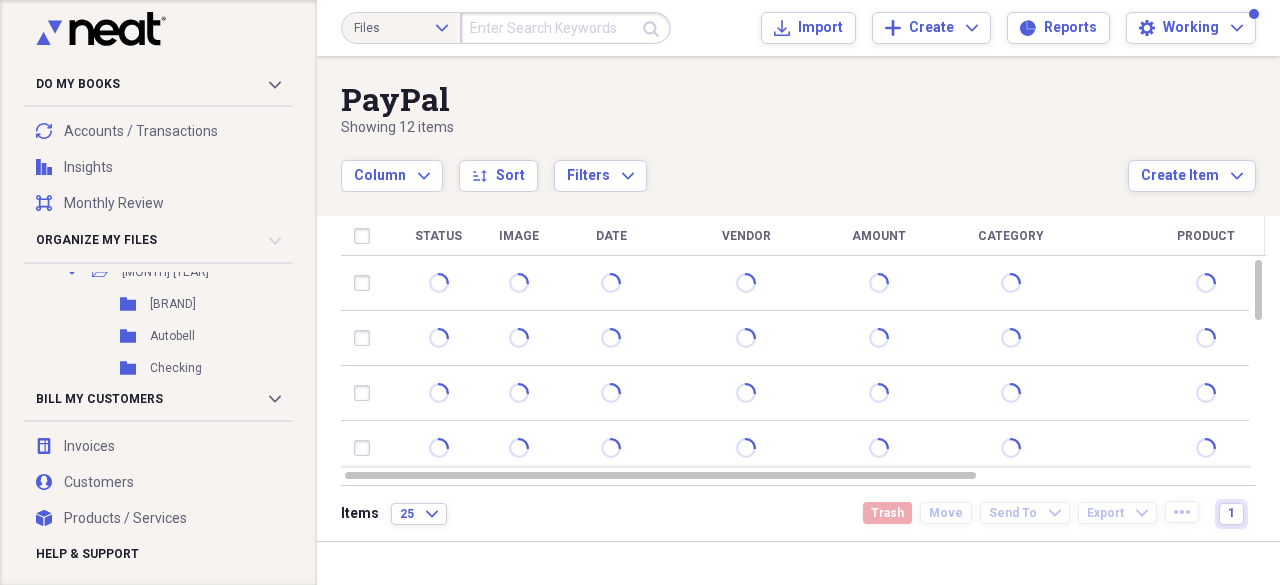 scroll, scrollTop: 480, scrollLeft: 0, axis: vertical 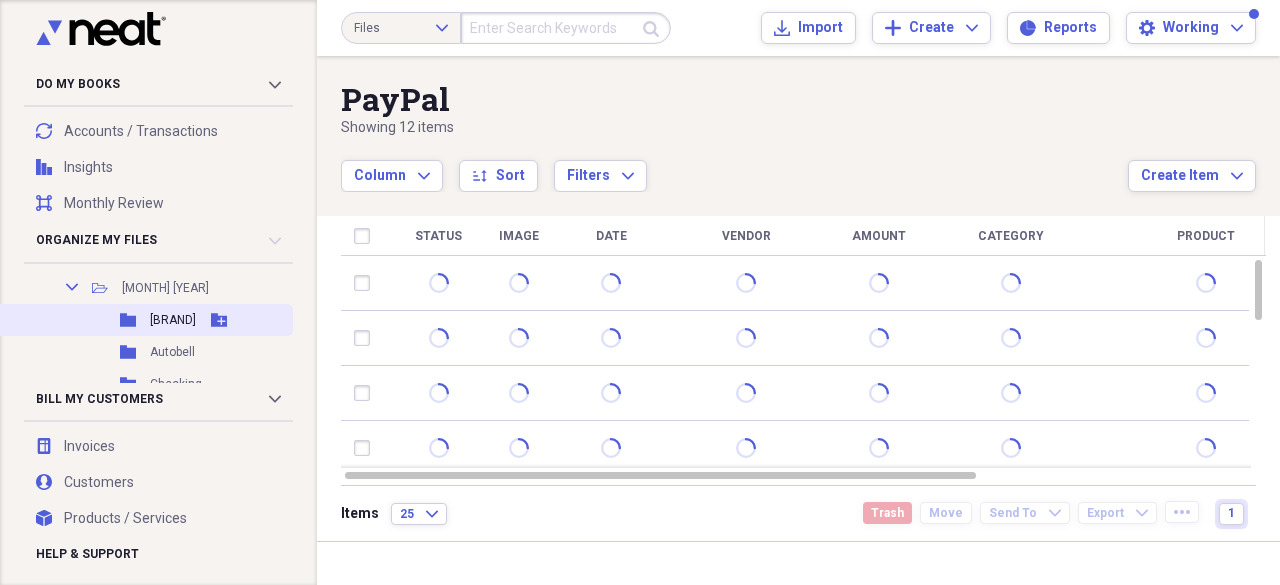 click on "[BRAND]" at bounding box center (173, 320) 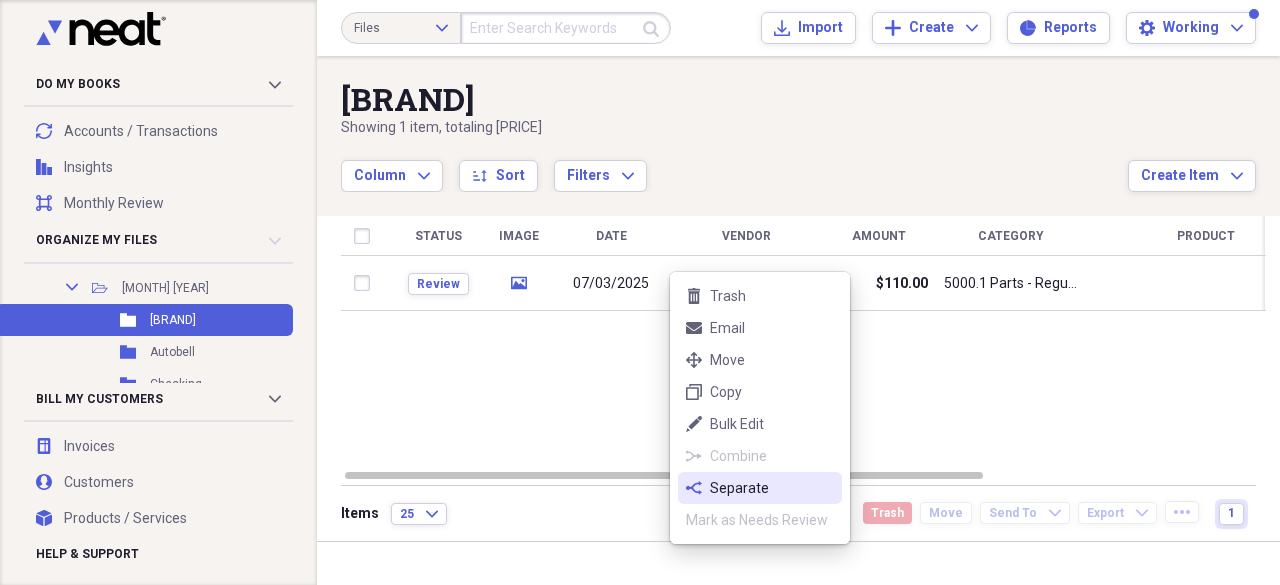 click on "Separate" at bounding box center (772, 488) 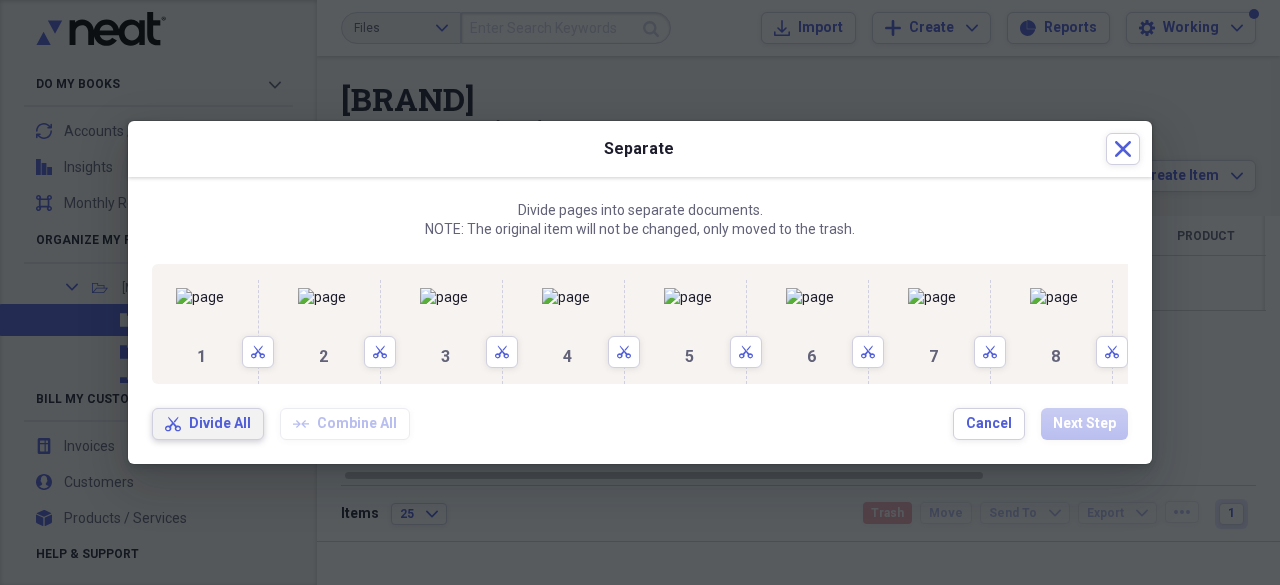click on "Divide All" at bounding box center [220, 424] 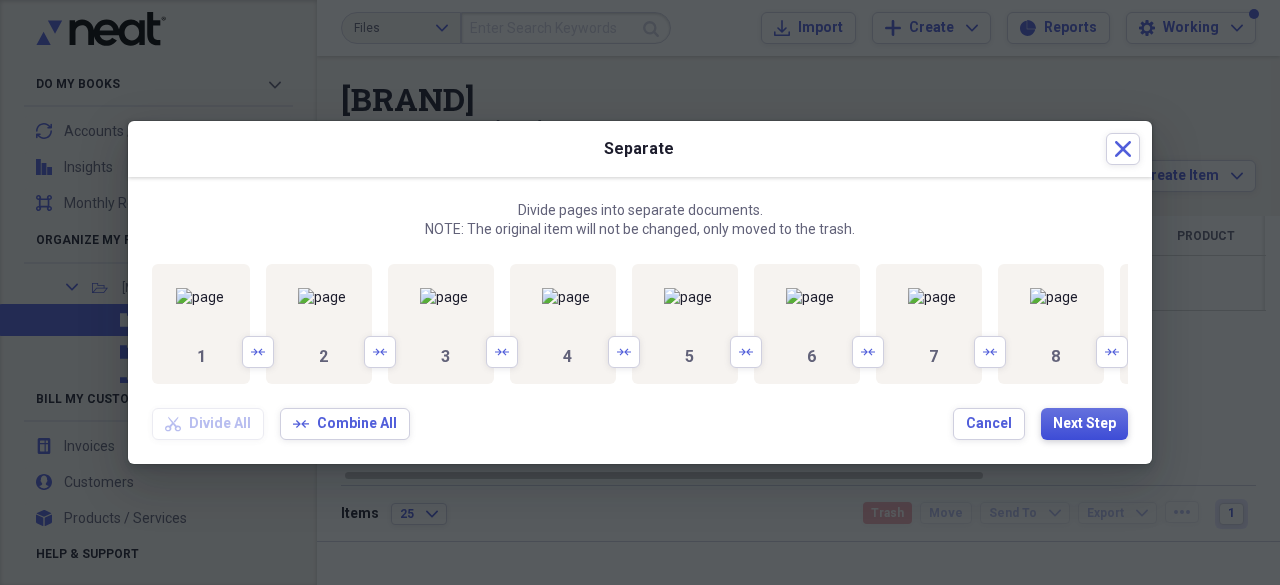 click on "Next Step" at bounding box center (1084, 424) 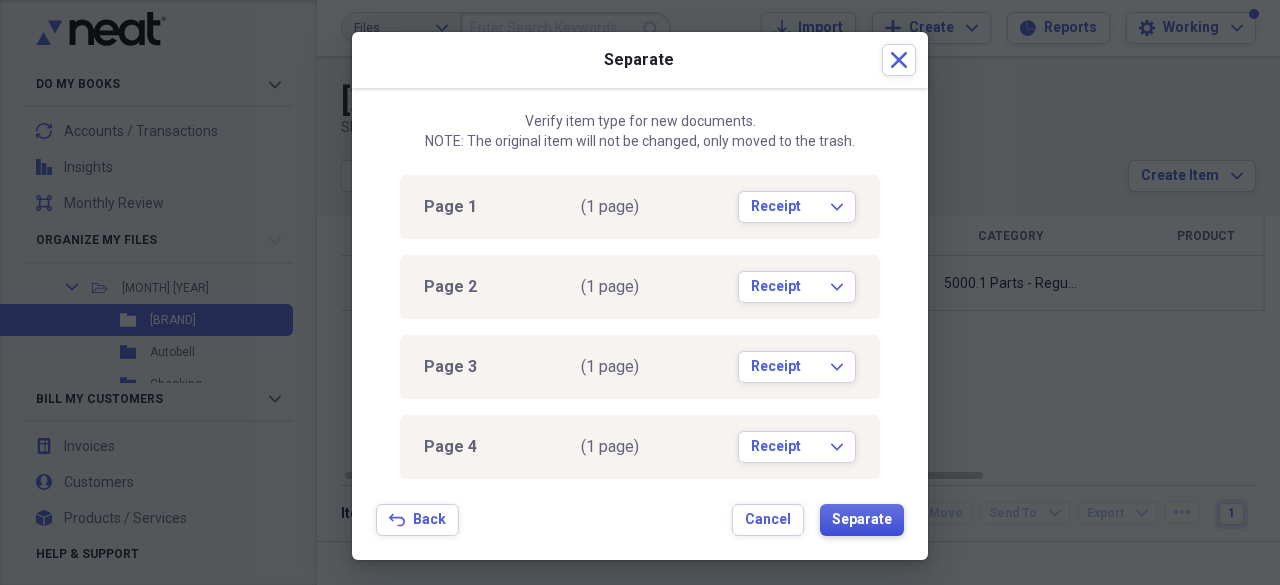 click on "Separate" at bounding box center (862, 520) 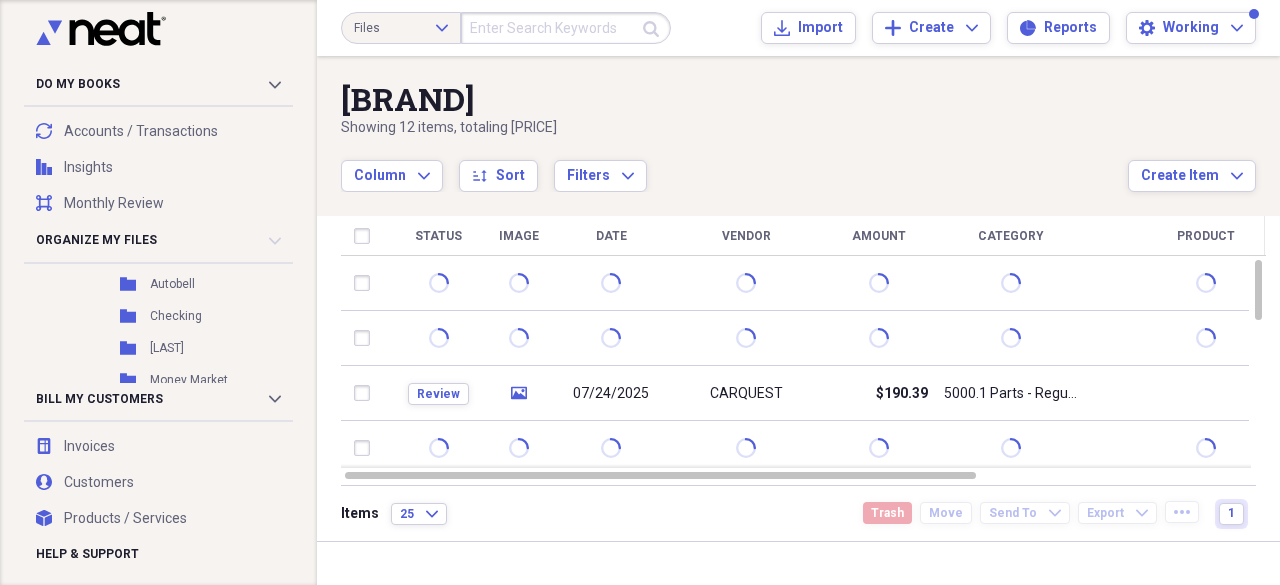 scroll, scrollTop: 560, scrollLeft: 0, axis: vertical 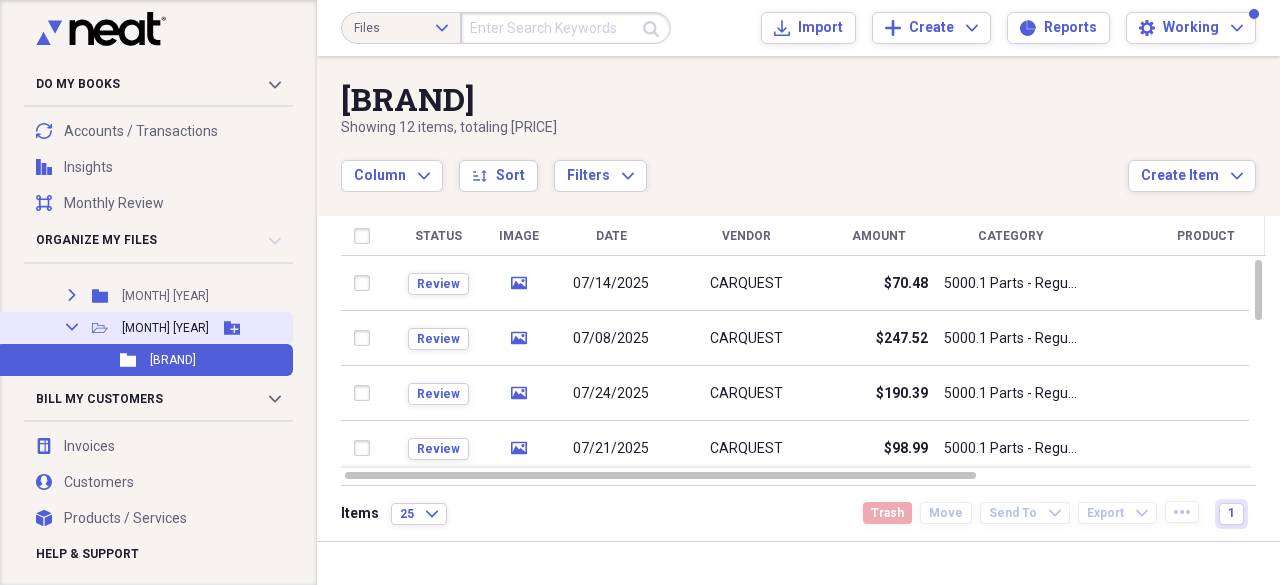 click 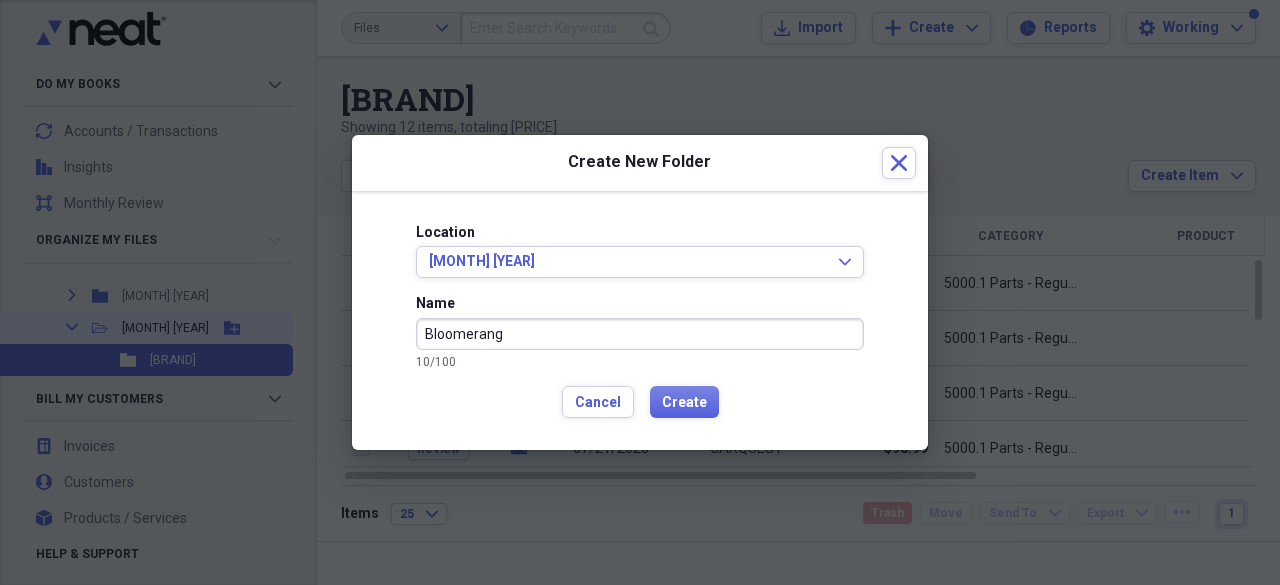 type on "Bloomerang" 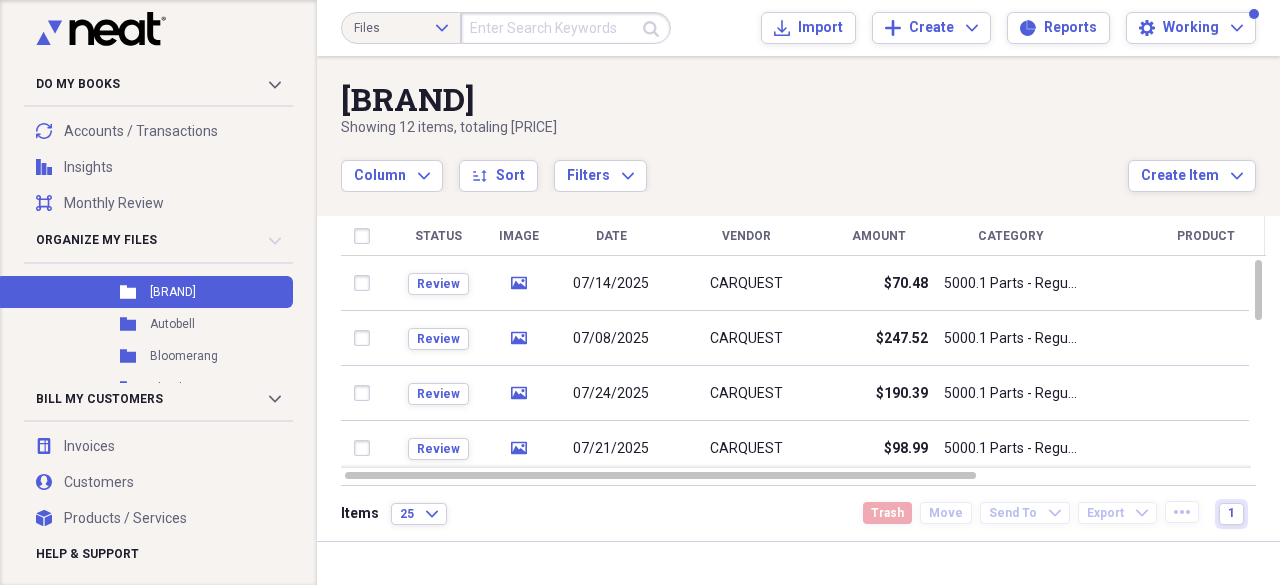scroll, scrollTop: 520, scrollLeft: 0, axis: vertical 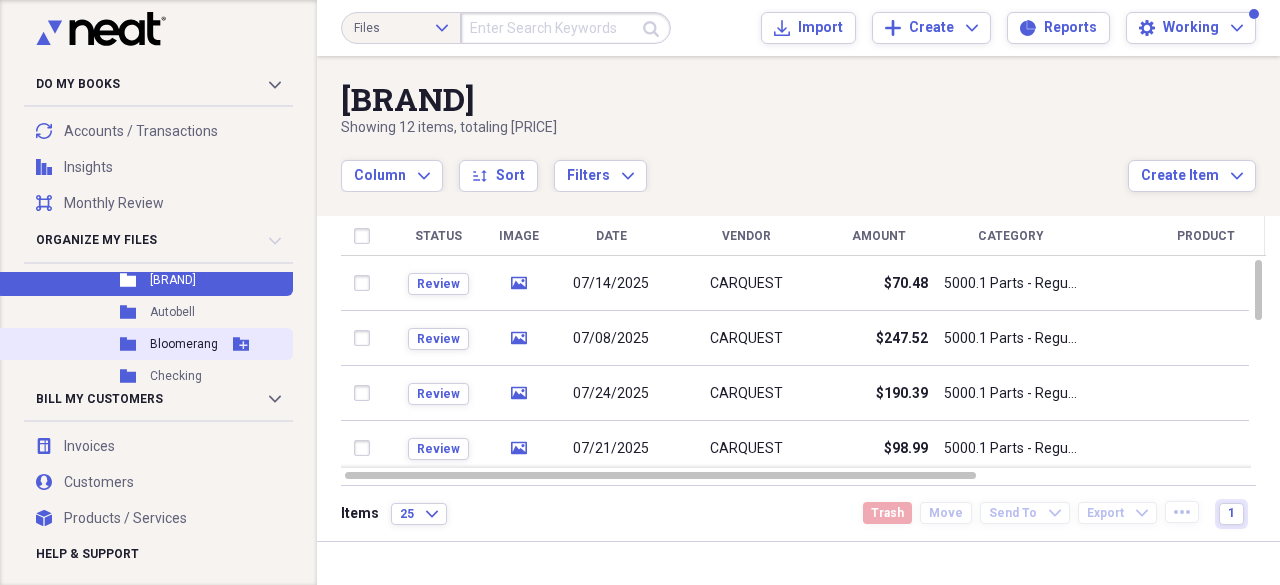 click on "Bloomerang" at bounding box center [184, 344] 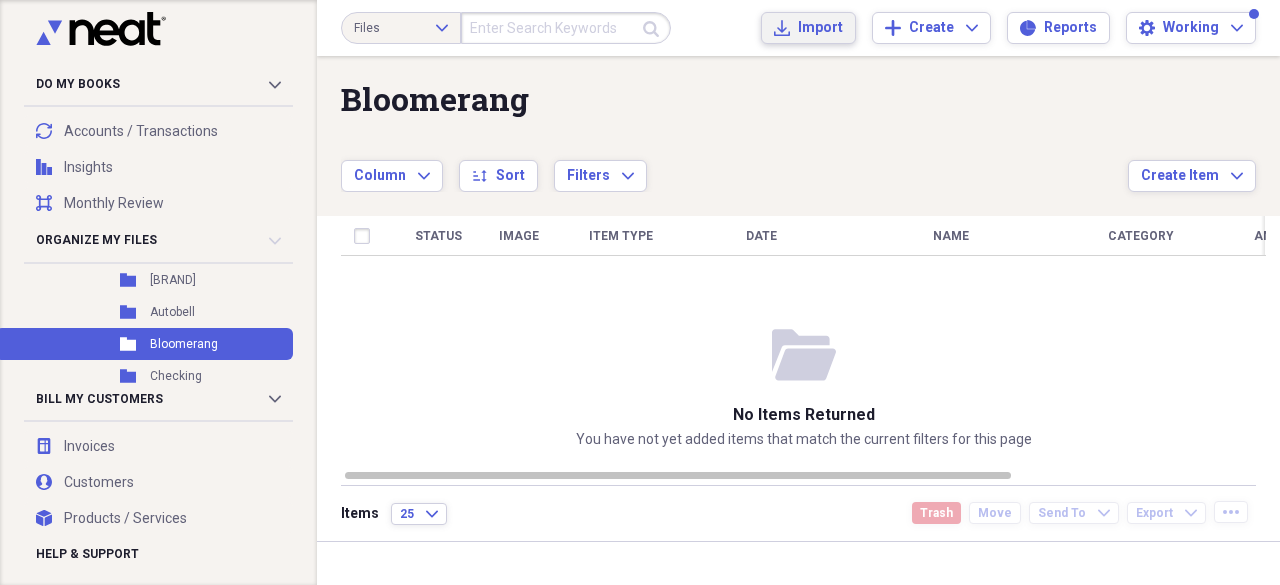 click on "Import Import" at bounding box center [808, 28] 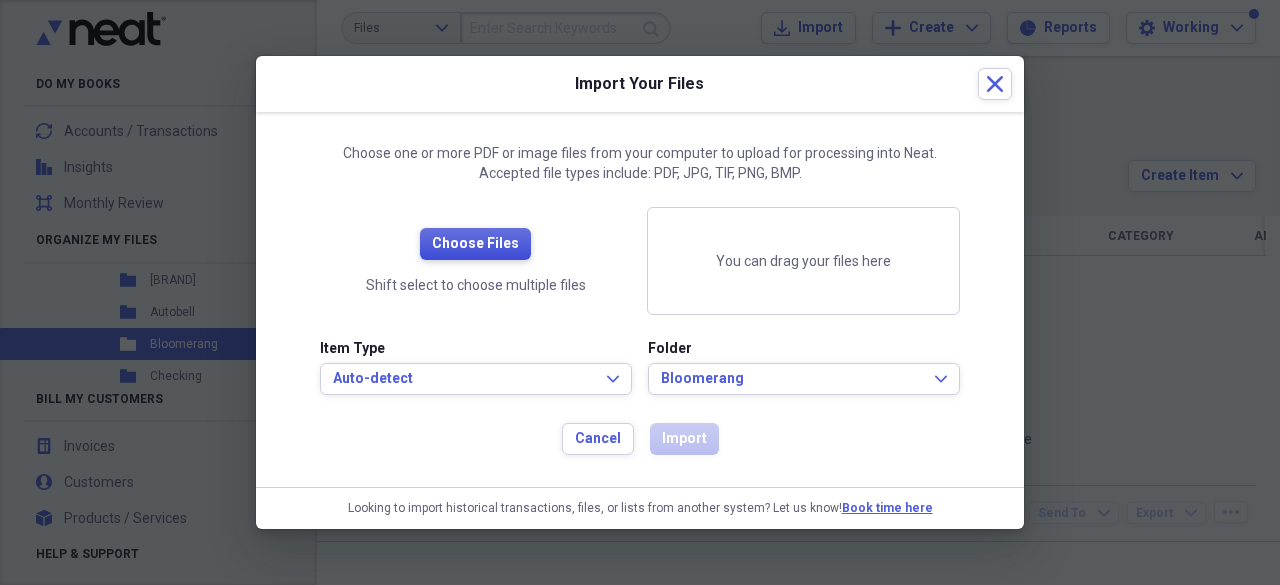 click on "Choose Files" at bounding box center (475, 244) 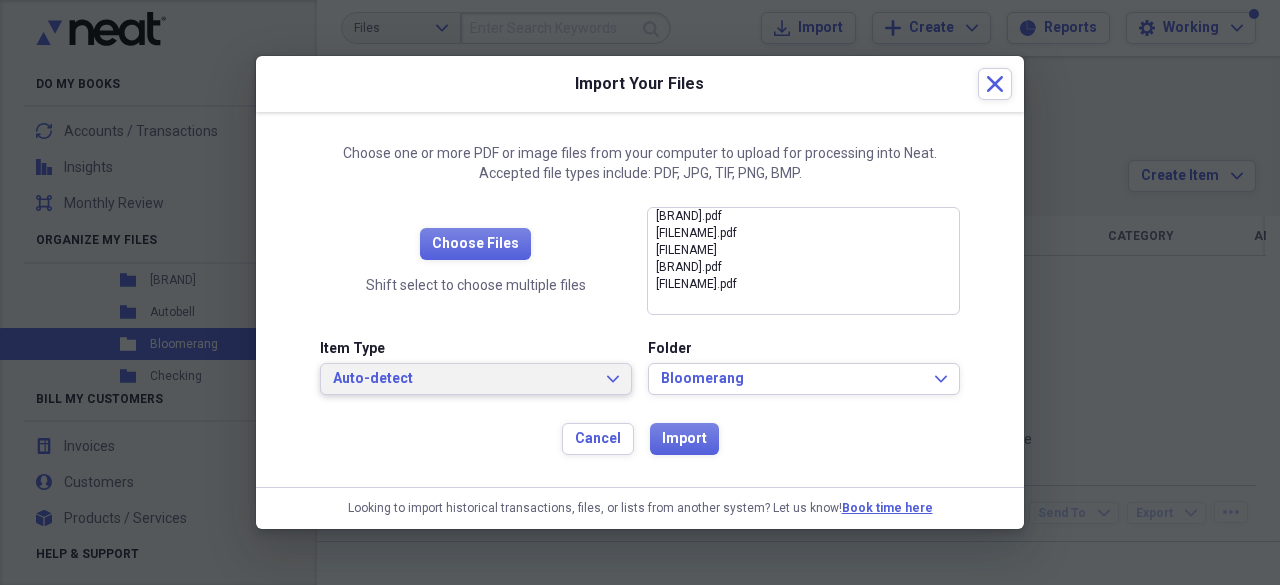 click on "Auto-detect" at bounding box center (464, 379) 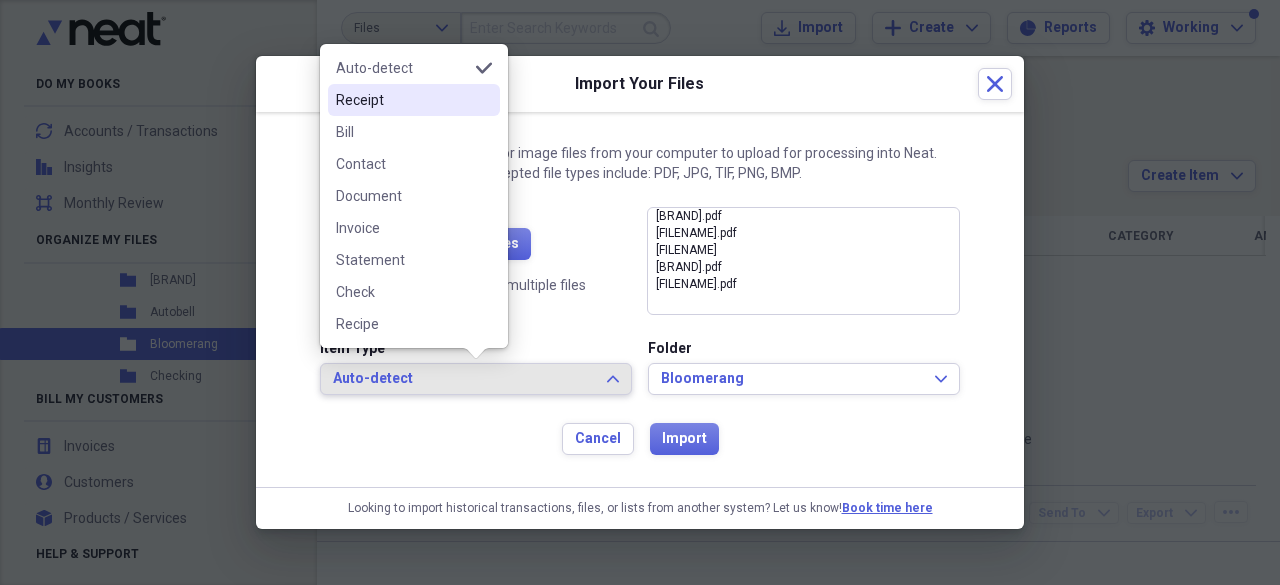 click on "Receipt" at bounding box center (402, 100) 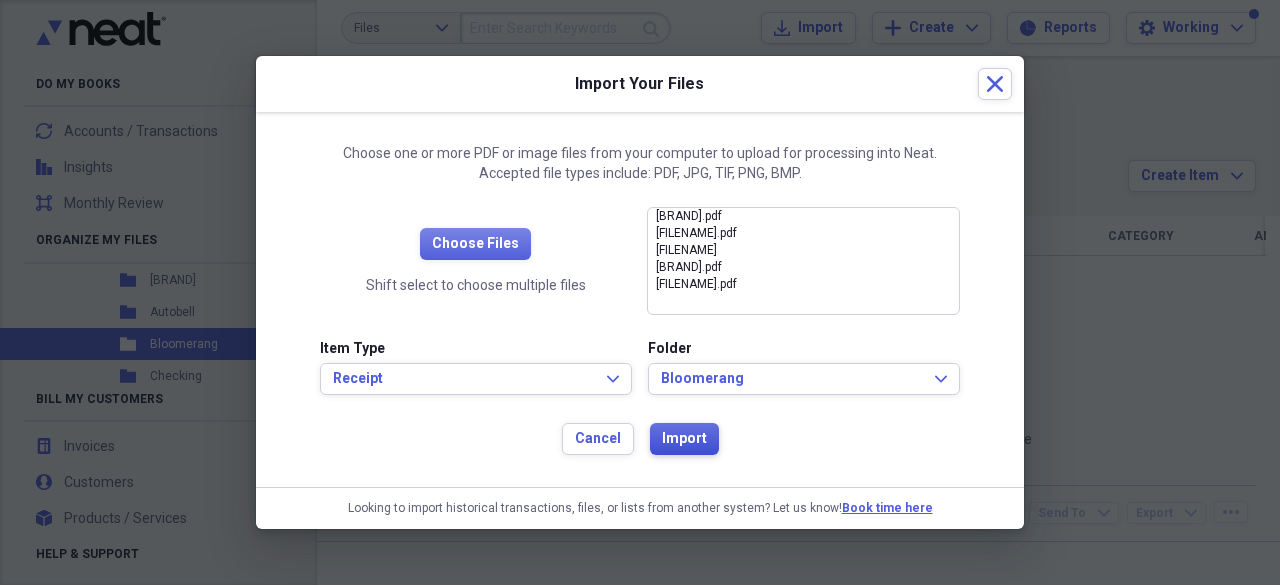 click on "Import" at bounding box center (684, 439) 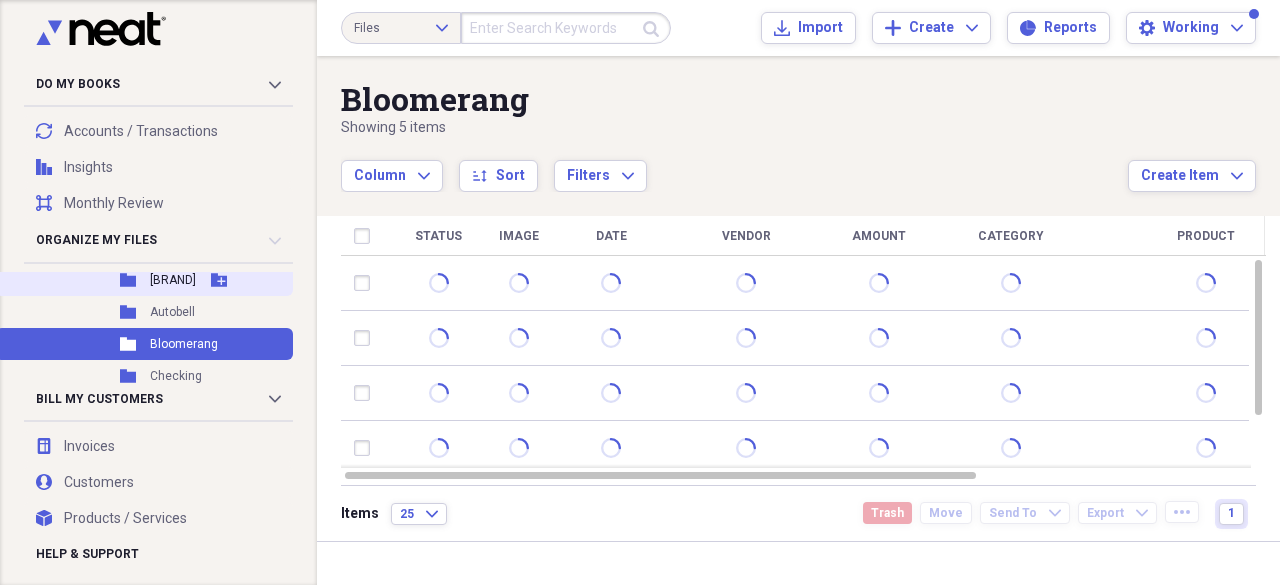click on "[BRAND]" at bounding box center (173, 280) 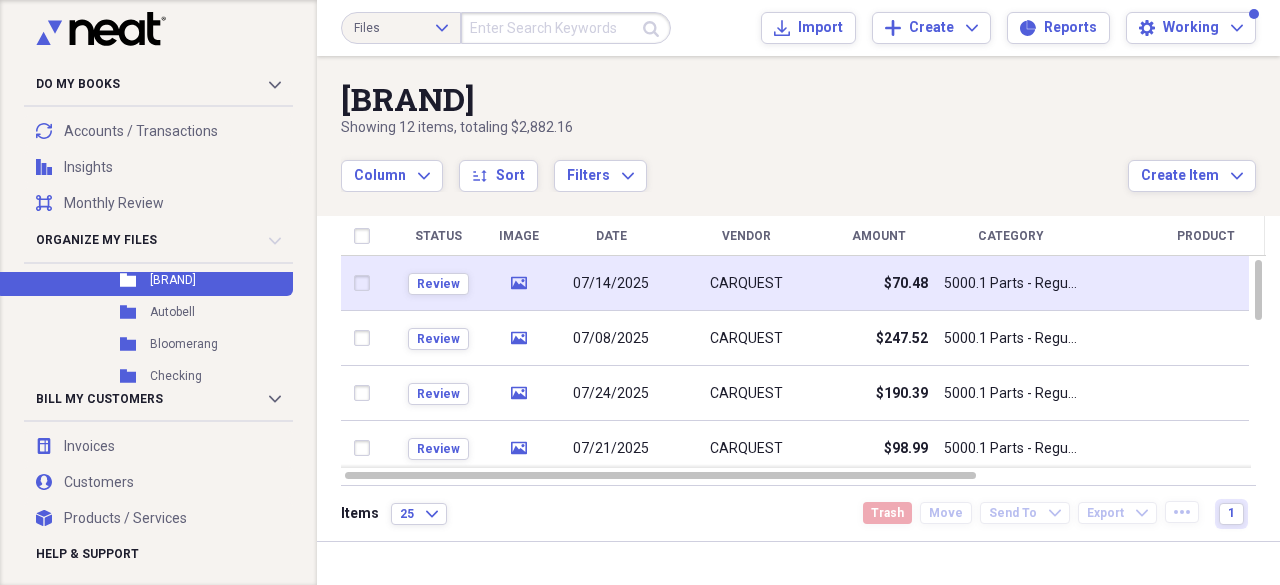 click on "CARQUEST" at bounding box center [746, 283] 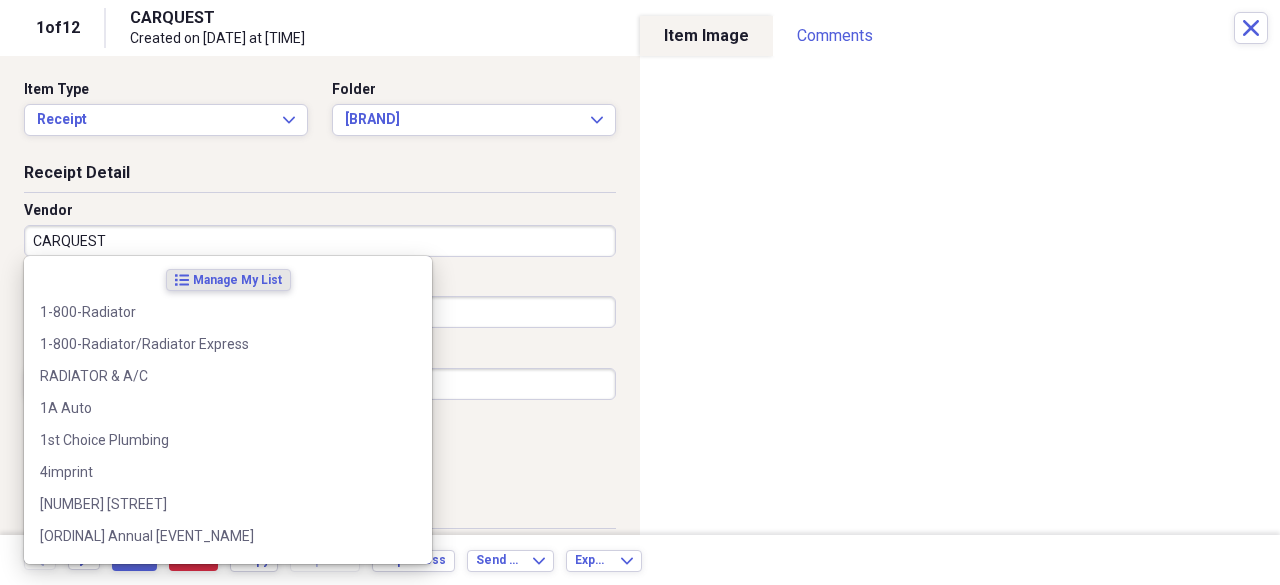 click on "CARQUEST" at bounding box center (320, 241) 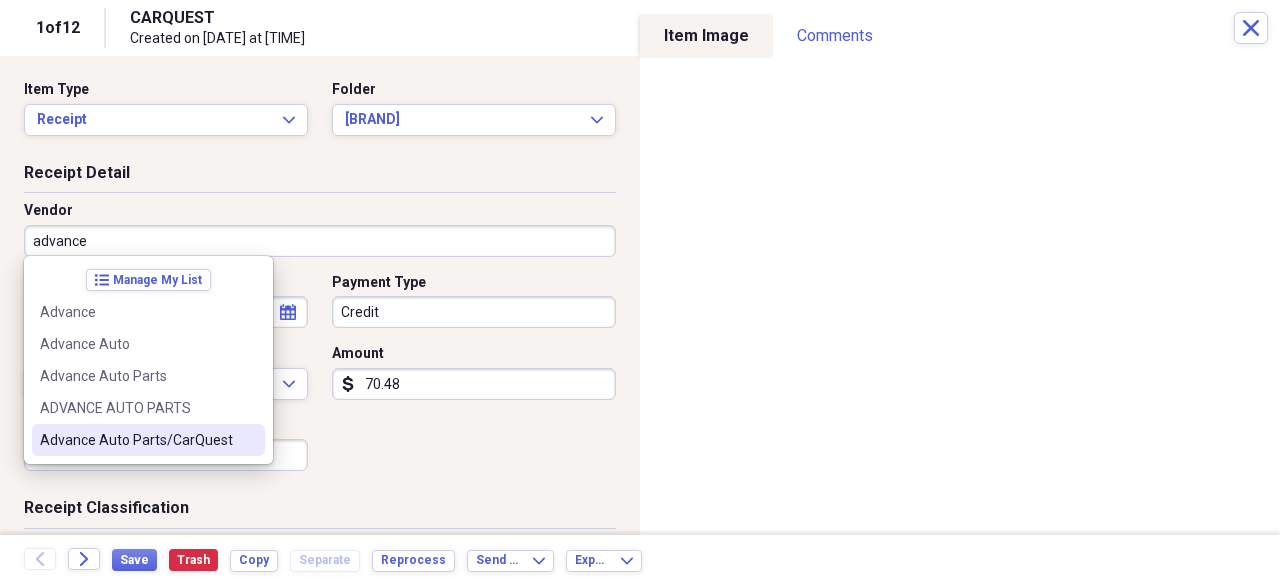 click on "Advance Auto Parts/CarQuest" at bounding box center [136, 440] 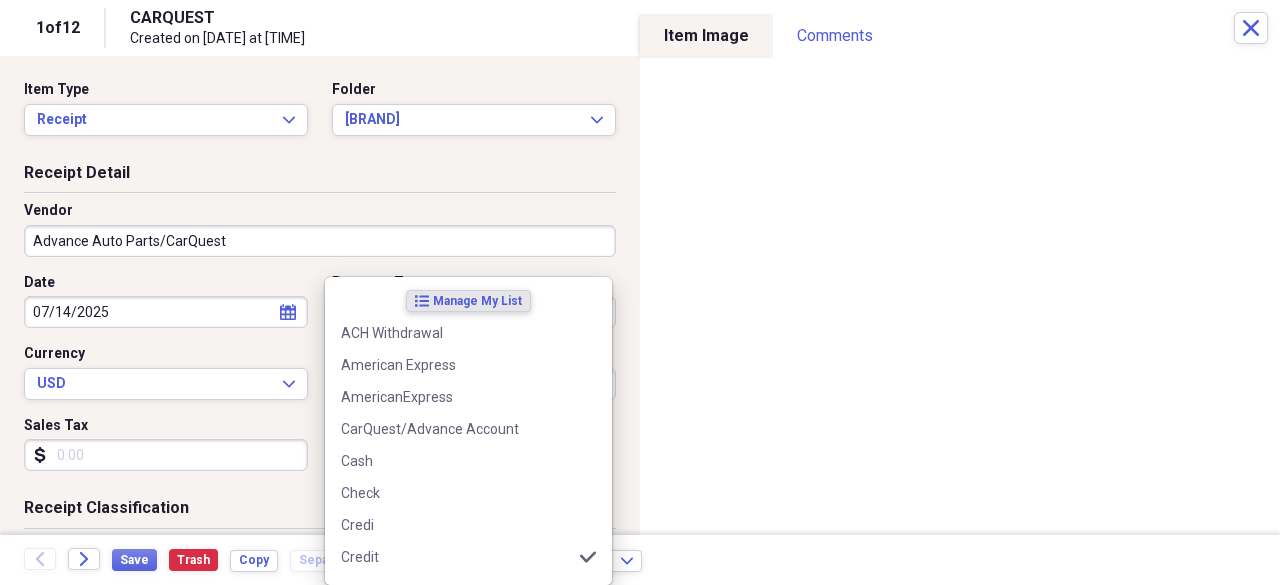 click on "Do My Books Collapse transactions Accounts / Transactions insights Insights reconciliation Monthly Review Organize My Files 33 Collapse Unfiled Needs Review 33 Unfiled All Files Unfiled Unfiled Unfiled Saved Reports Collapse My Cabinet My Cabinet Add Folder Expand Folder 2020 Receipts Add Folder Expand Folder 2021 Receipts Add Folder Expand Folder 2022 Receipts Add Folder Expand Folder 2023 Receipts Add Folder Expand Folder 2024 Receipts Add Folder Collapse Open Folder 2025 Receipts Add Folder Expand Folder April 2025 Add Folder Expand Folder February 2025 Add Folder Folder HOP Records Add Folder Expand Folder January 2025 Add Folder Collapse Open Folder July 2025 Add Folder Folder Advanced Add Folder Folder Autobell Add Folder Folder Bloomerang Add Folder Folder Checking Add Folder Folder Mel Add Folder Folder Money Market Add Folder Folder PayPal Add Folder Expand Folder June 2025 Add Folder Expand Folder March 2025 Add Folder Expand Folder May 2025 Add Folder Collapse Trash Trash Folder 04-April 2023 [LAST]" at bounding box center [640, 292] 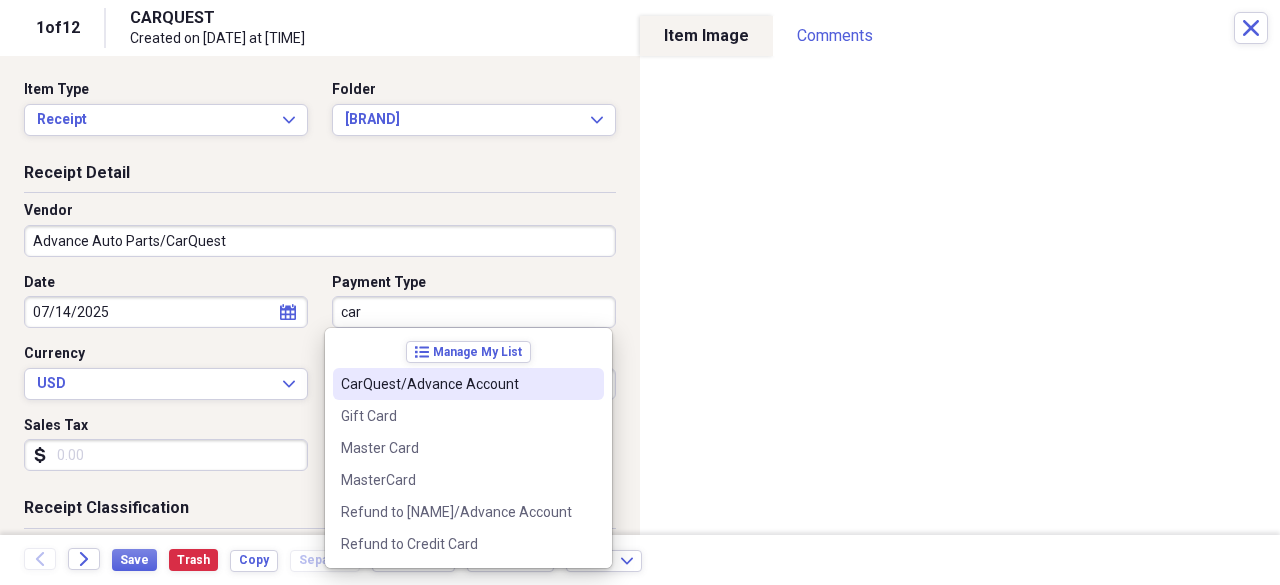 click on "CarQuest/Advance Account" at bounding box center [456, 384] 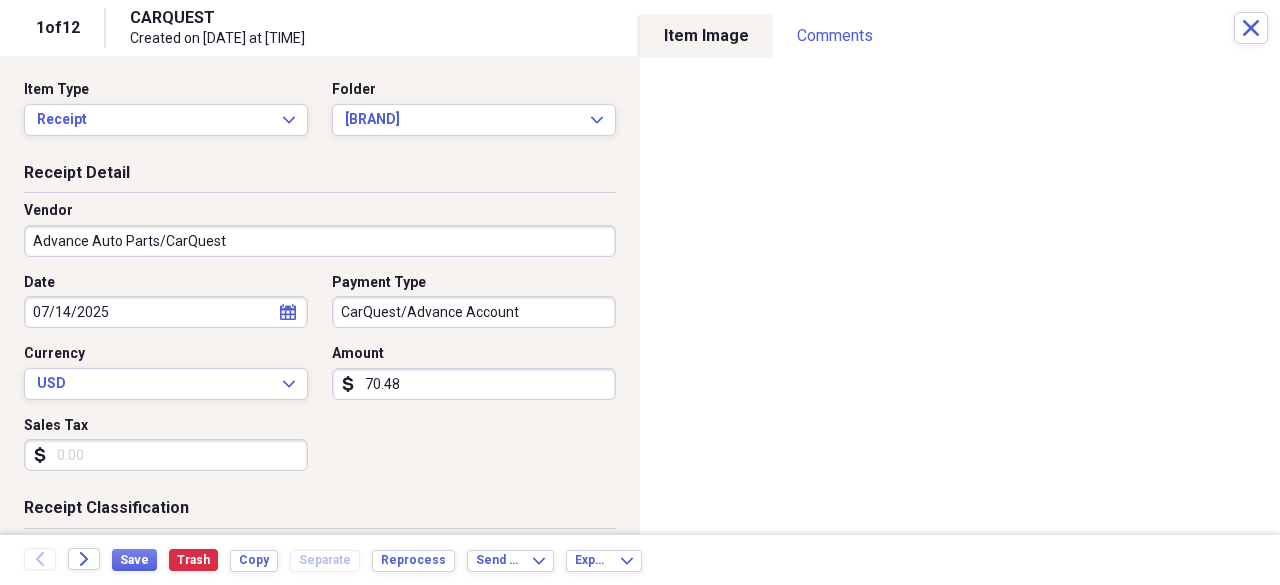click on "70.48" at bounding box center [474, 384] 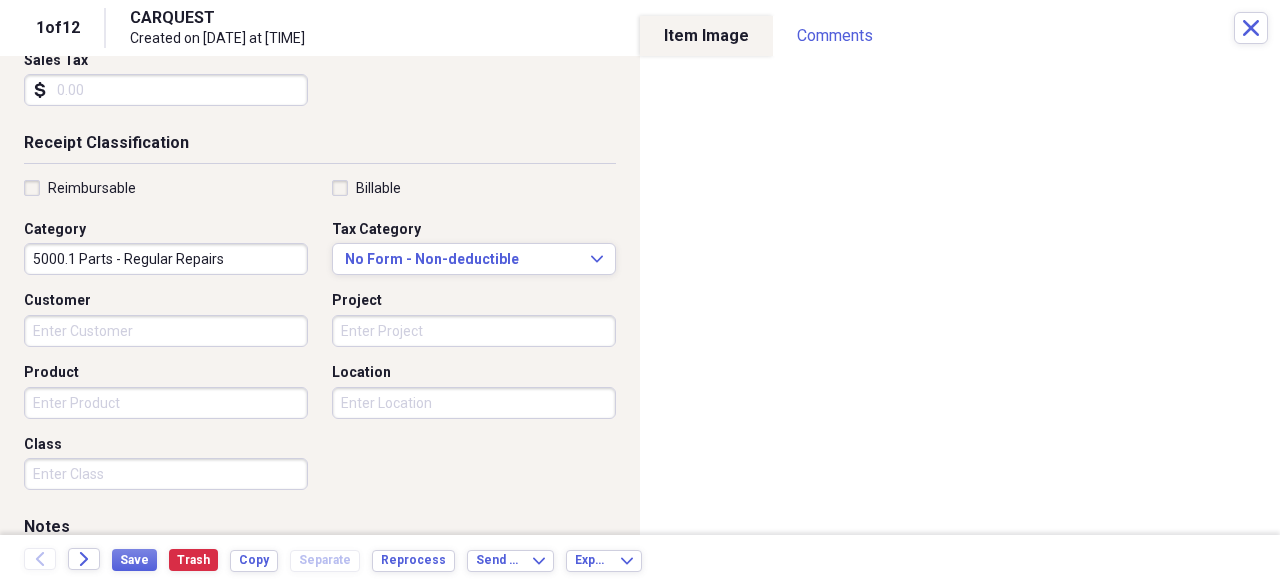 scroll, scrollTop: 380, scrollLeft: 0, axis: vertical 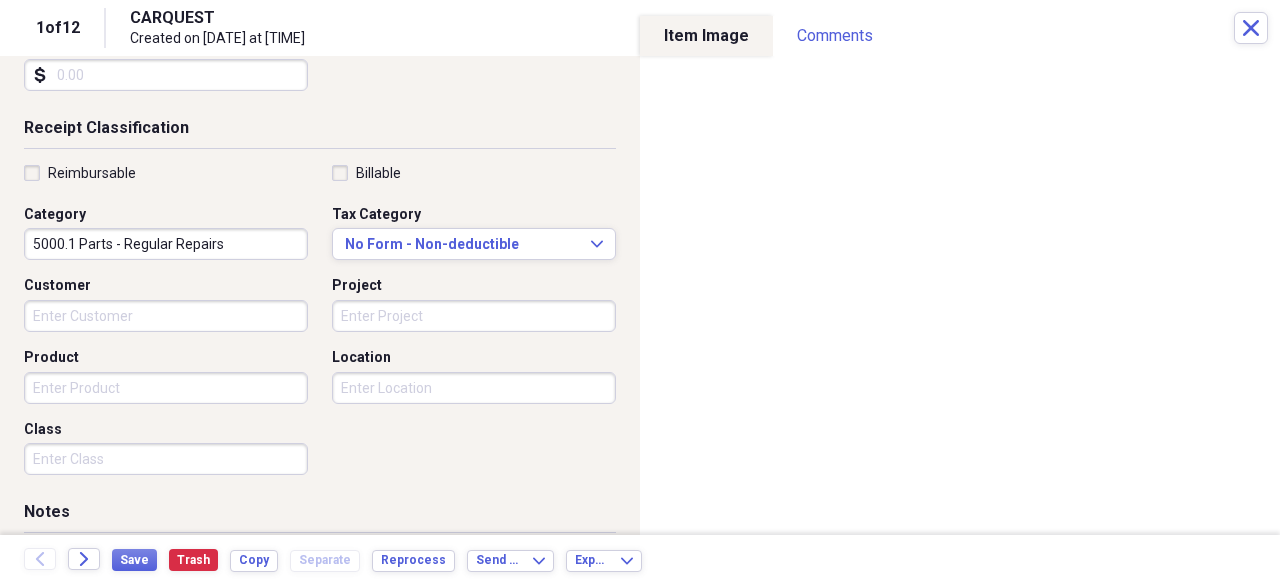 type on "61.14" 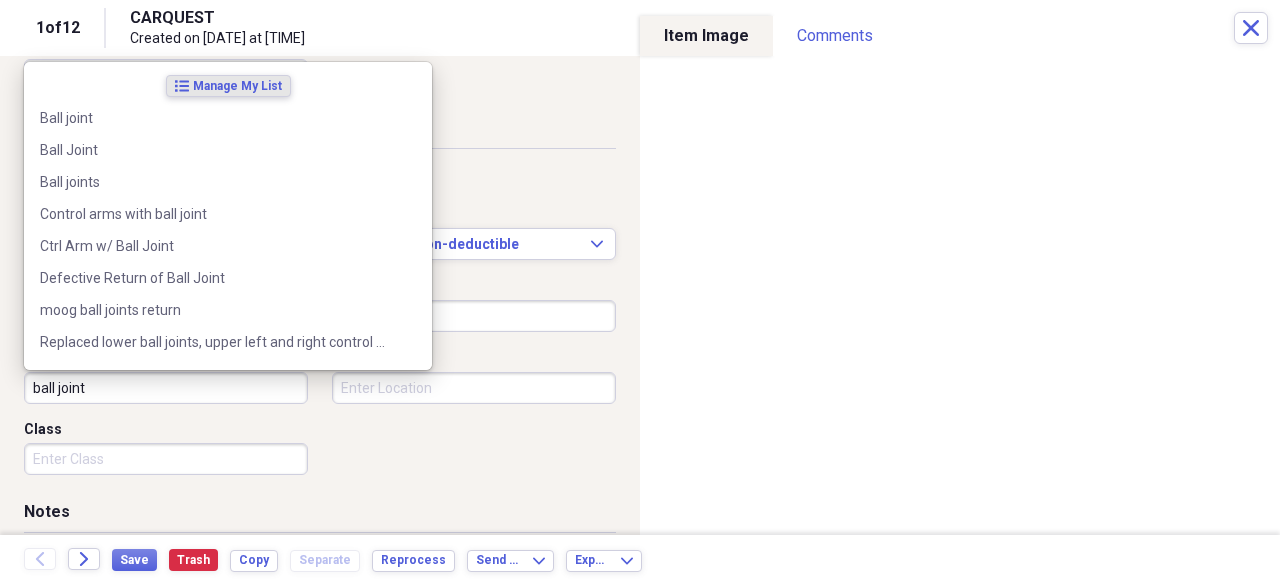 type on "ball joint" 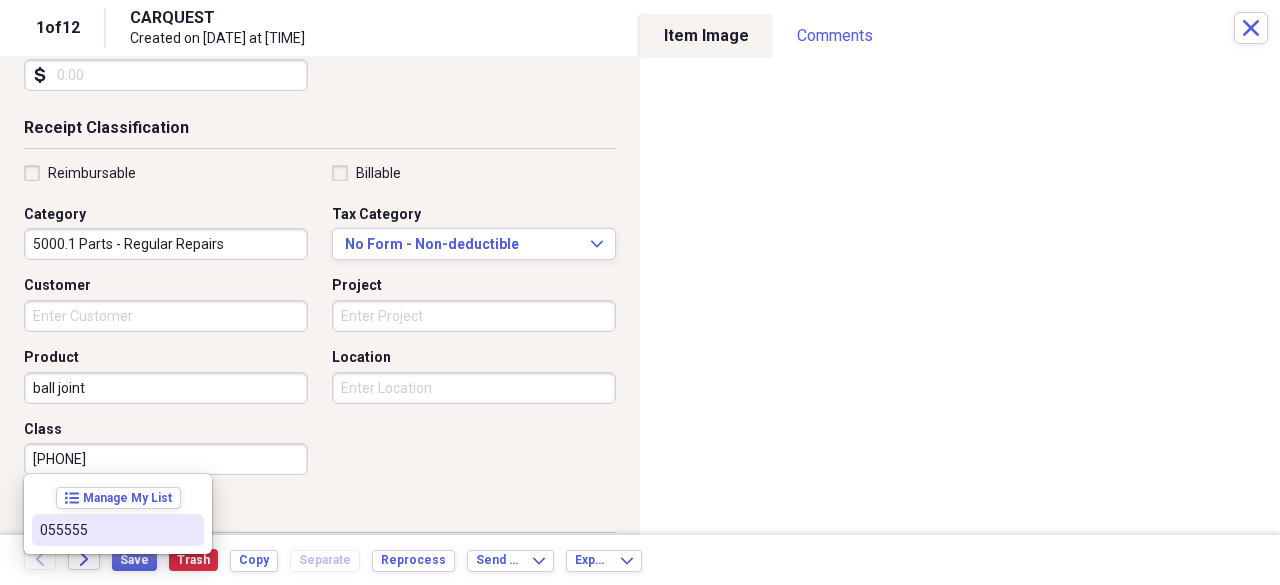 click on "055555" at bounding box center (106, 530) 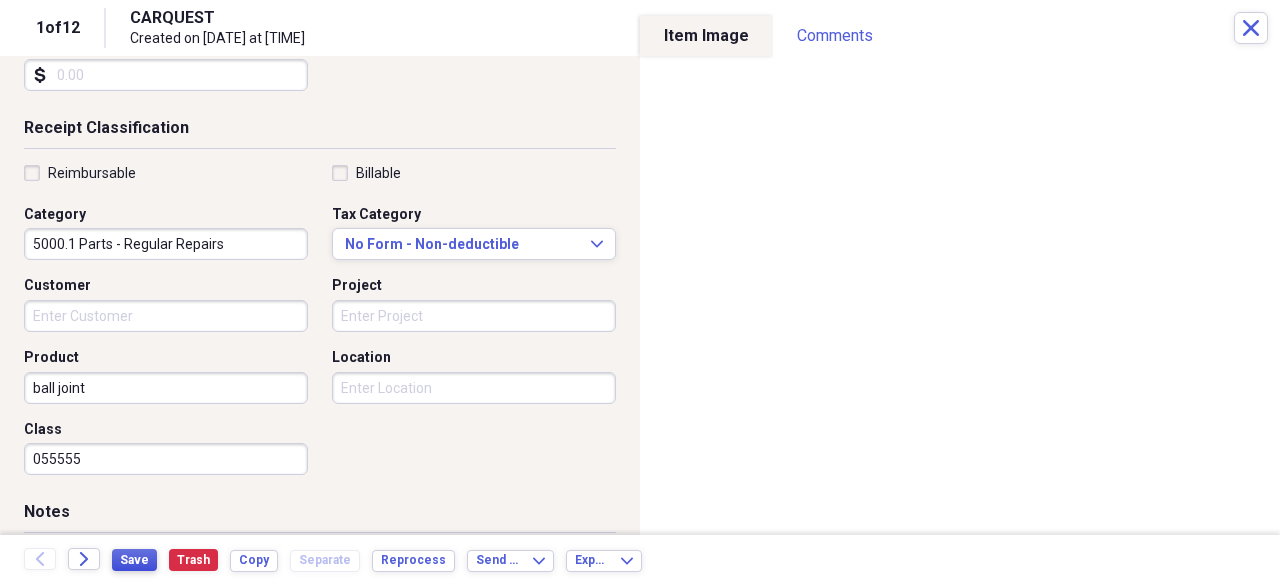 click on "Save" at bounding box center [134, 560] 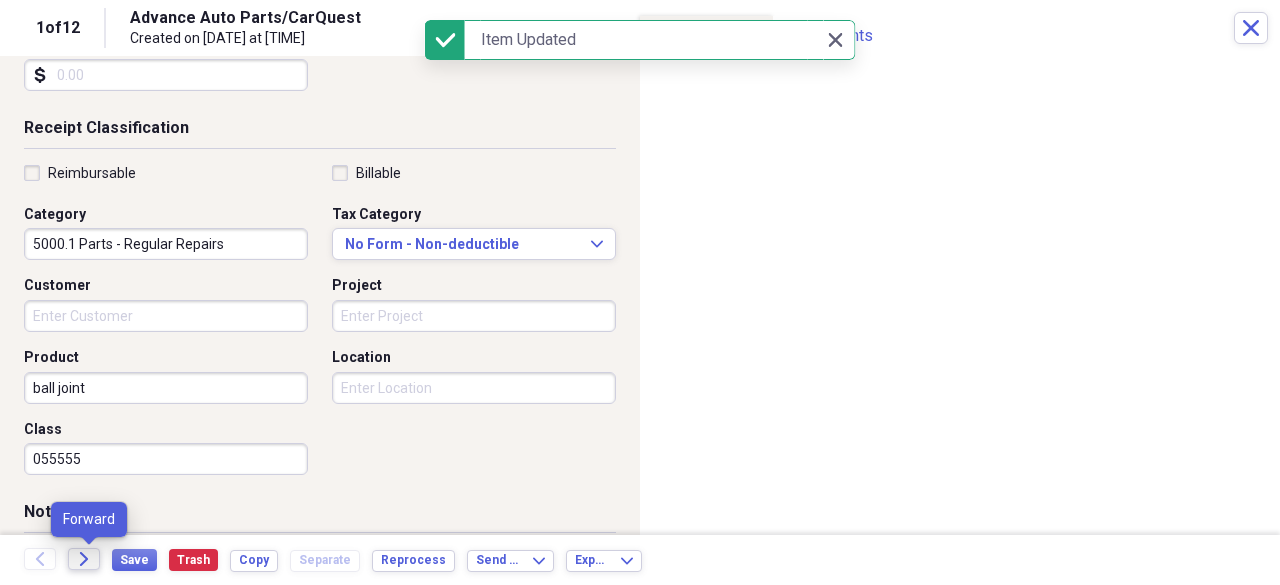 click 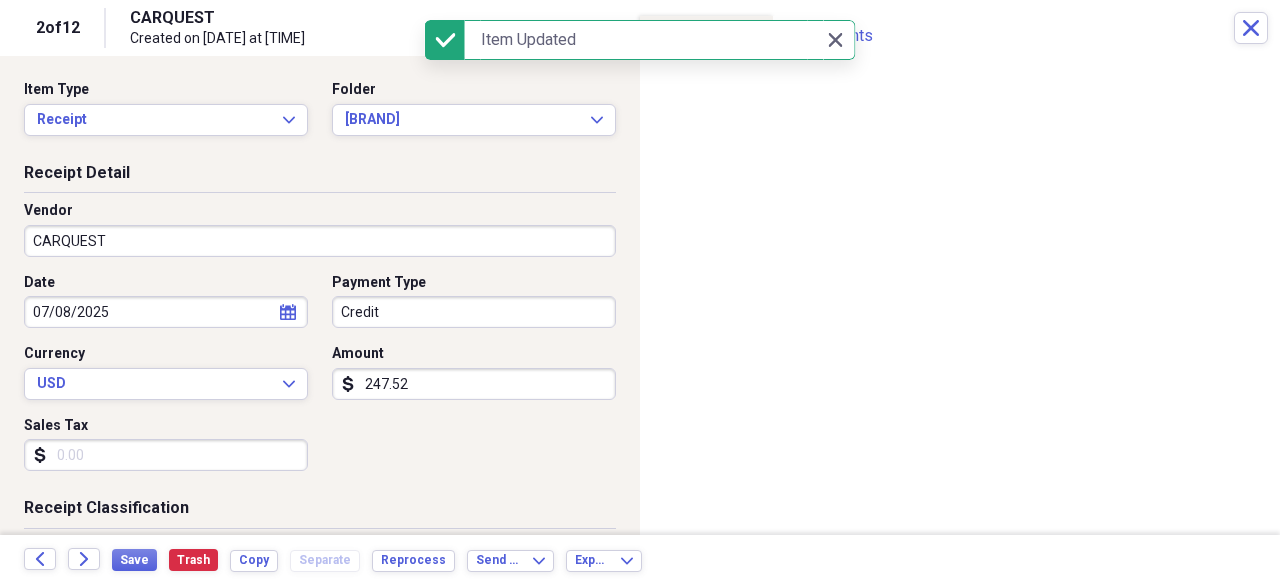 click on "CARQUEST" at bounding box center (320, 241) 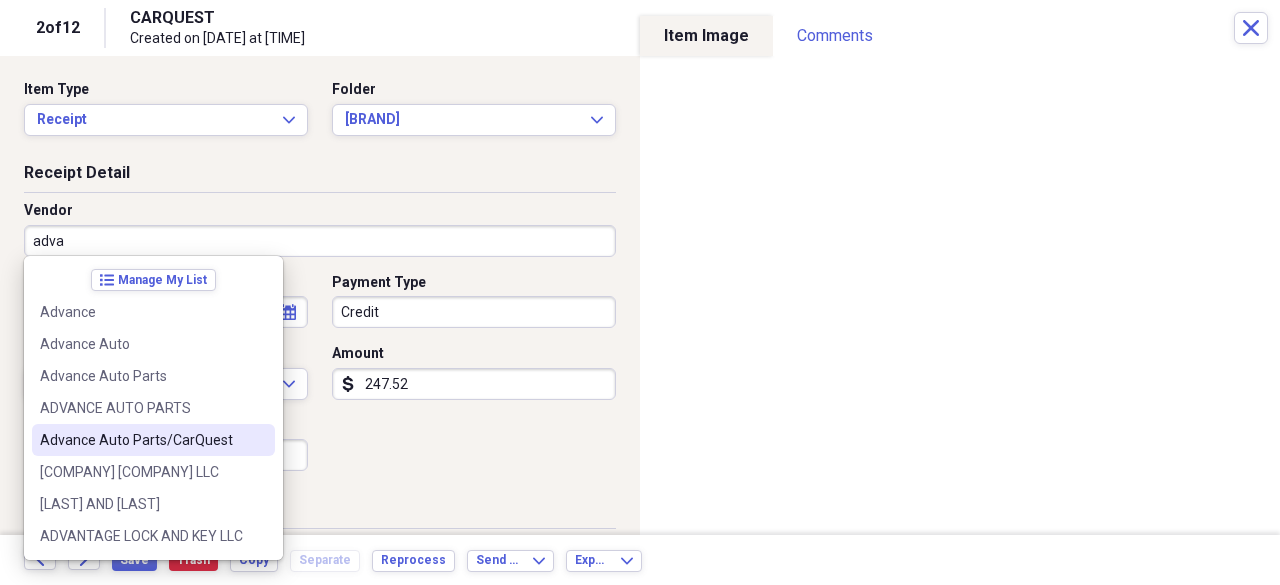 click on "Advance Auto Parts/CarQuest" at bounding box center (141, 440) 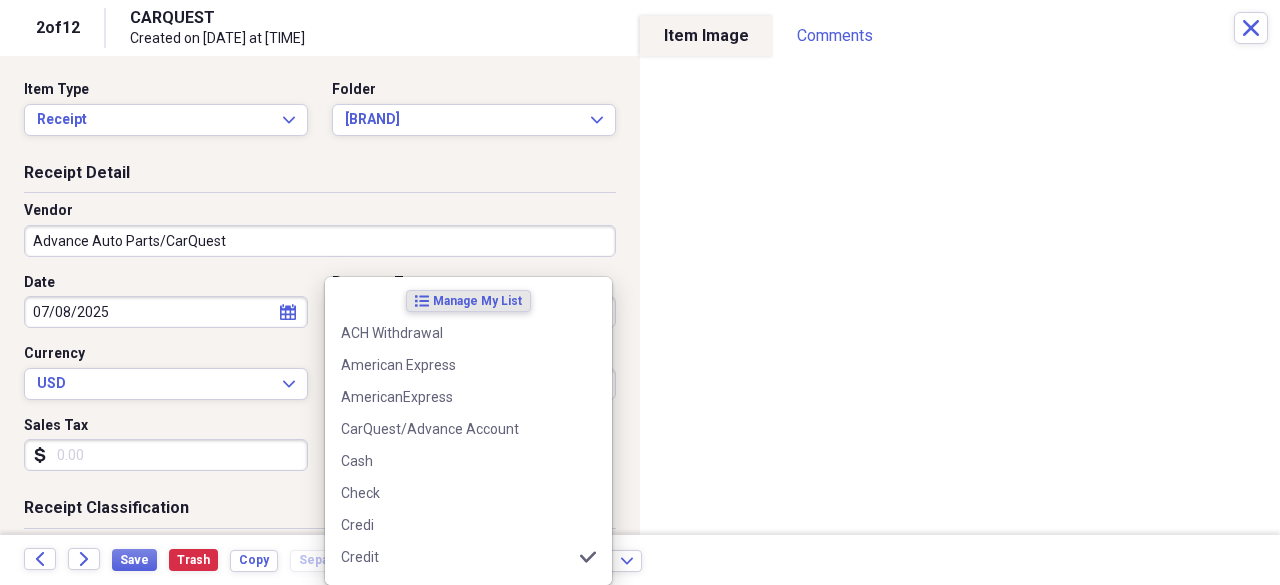 click on "Do My Books Collapse transactions Accounts / Transactions insights Insights reconciliation Monthly Review Organize My Files [NUMBER] Collapse Unfiled Needs Review [NUMBER] Unfiled All Files Unfiled Unfiled Unfiled Saved Reports Collapse My Cabinet My Cabinet Add Folder Expand Folder [YEAR] Receipts Add Folder Expand Folder [YEAR] Receipts Add Folder Expand Folder [YEAR] Receipts Add Folder Expand Folder [YEAR] Receipts Add Folder Expand Folder [YEAR] Receipts Add Folder Collapse Open Folder [YEAR] Receipts Add Folder Expand Folder [MONTH] [YEAR] Add Folder Expand Folder [MONTH] [YEAR] Add Folder Folder HOP Records Add Folder Expand Folder [MONTH] [YEAR] Add Folder Collapse Open Folder [MONTH] [YEAR] Add Folder Folder Advanced Add Folder Folder Autobell Add Folder Folder Bloomerang Add Folder Folder Checking Add Folder Folder [PERSON] Add Folder Folder Money Market Add Folder Folder PayPal Add Folder Expand Folder [MONTH] [YEAR] Add Folder Expand Folder [MONTH] [YEAR] Add Folder Expand Folder [MONTH] [YEAR] Add Folder Collapse Trash Trash Folder [DATE] Folder [DATE] [NUMBER] Folder [DATE] Folder [DATE] Folder Folder [DATE] Folder Folder" at bounding box center (640, 292) 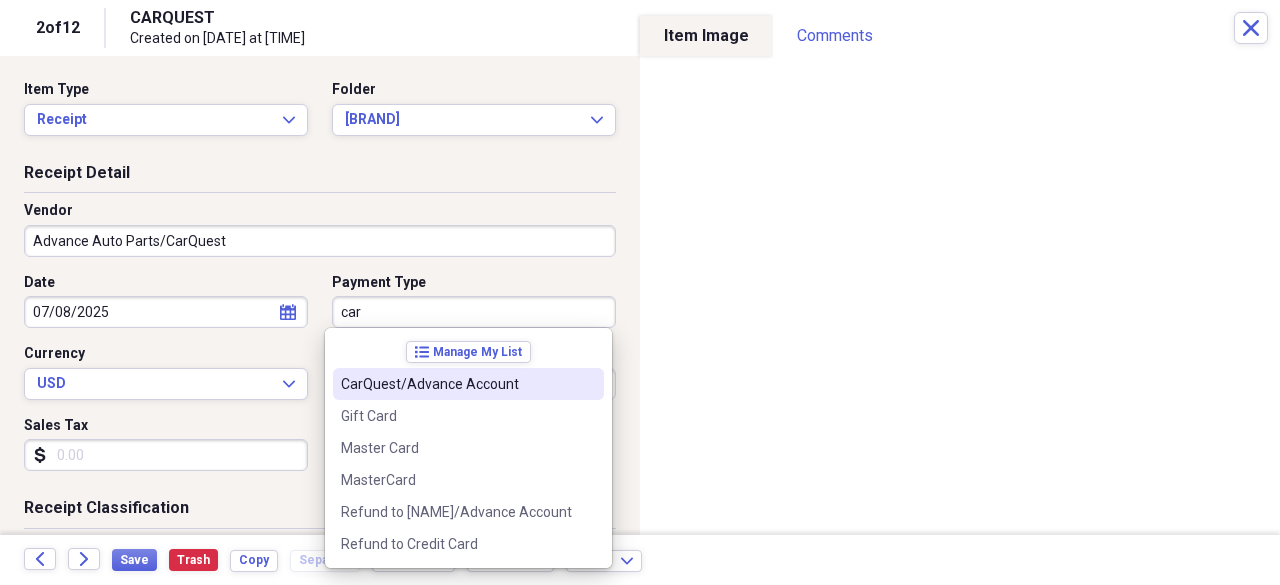 click on "CarQuest/Advance Account" at bounding box center (468, 384) 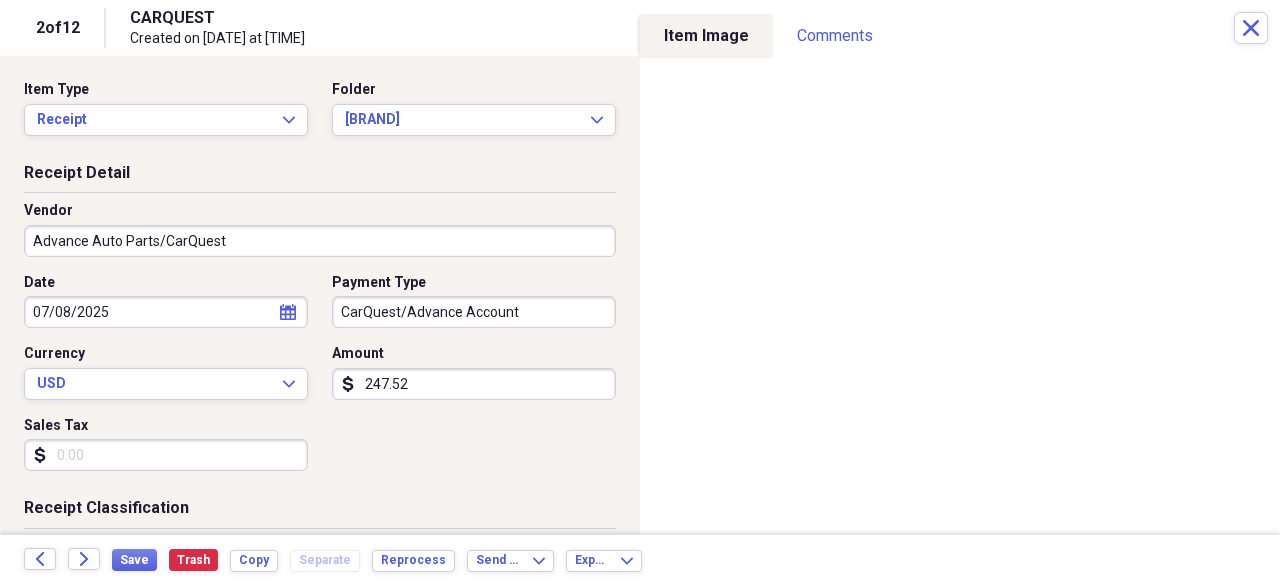 click on "247.52" at bounding box center (474, 384) 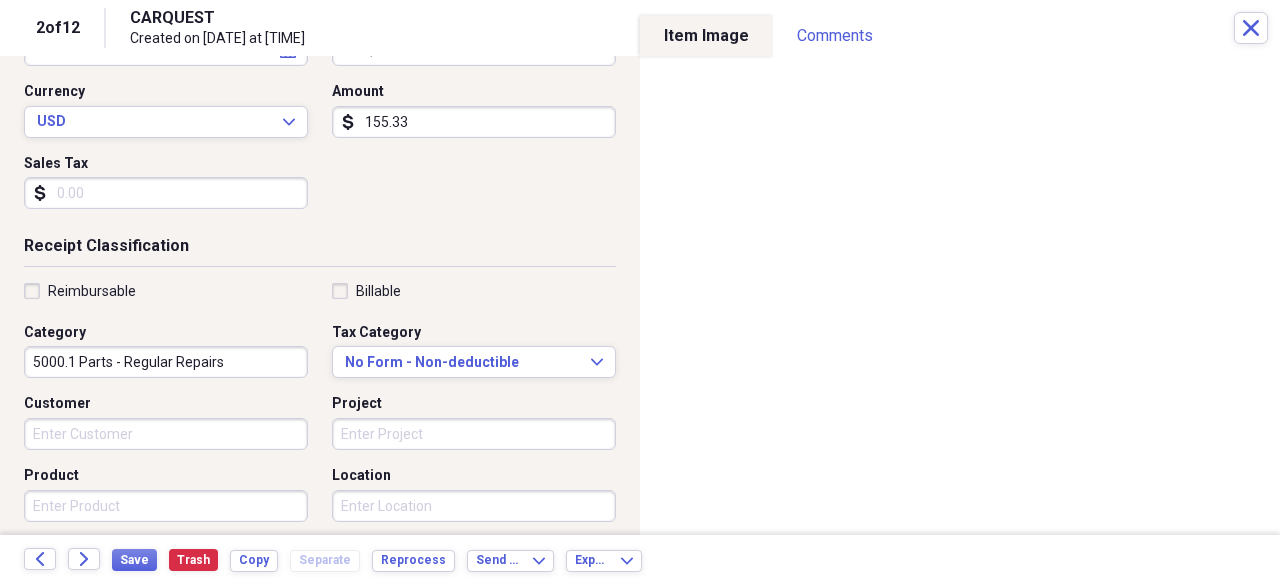 scroll, scrollTop: 268, scrollLeft: 0, axis: vertical 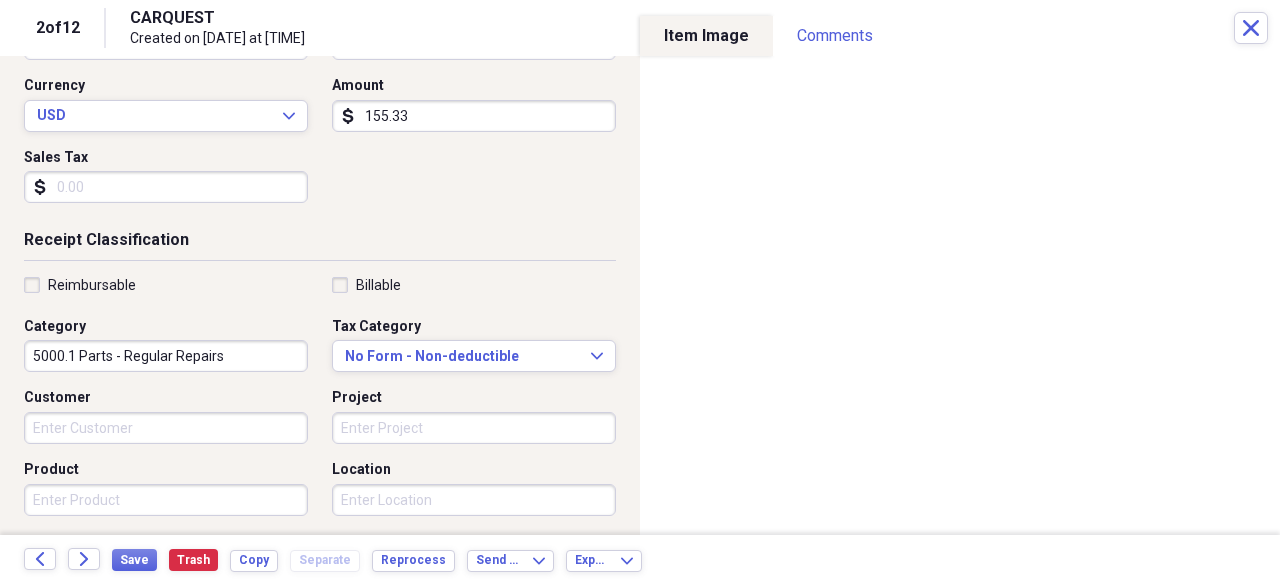 type on "155.33" 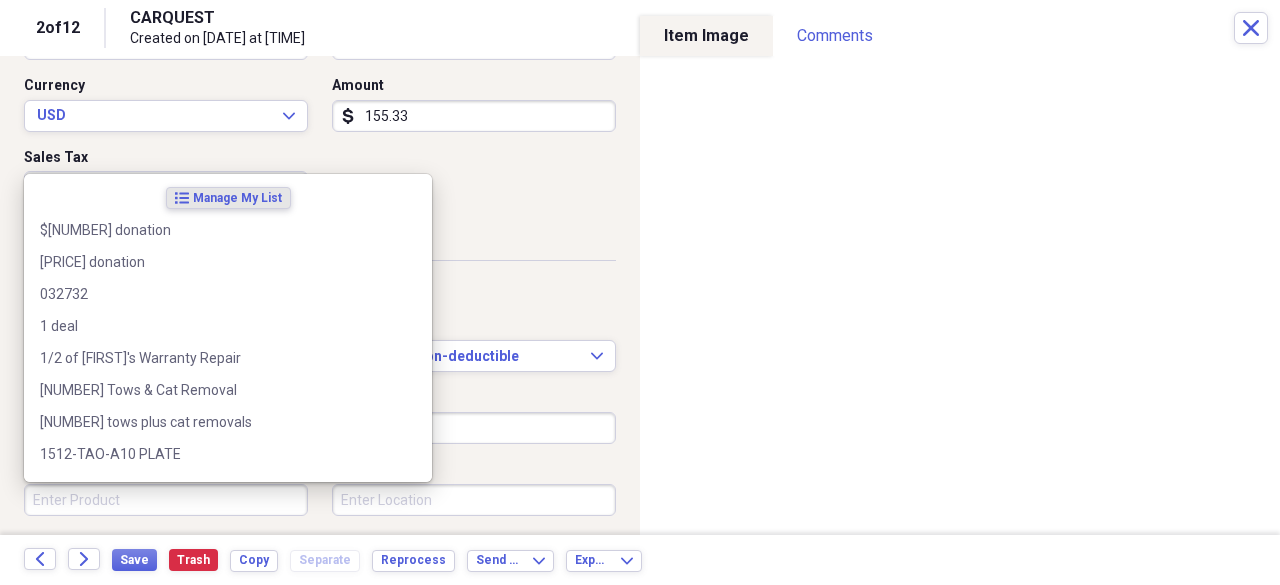 type on "i" 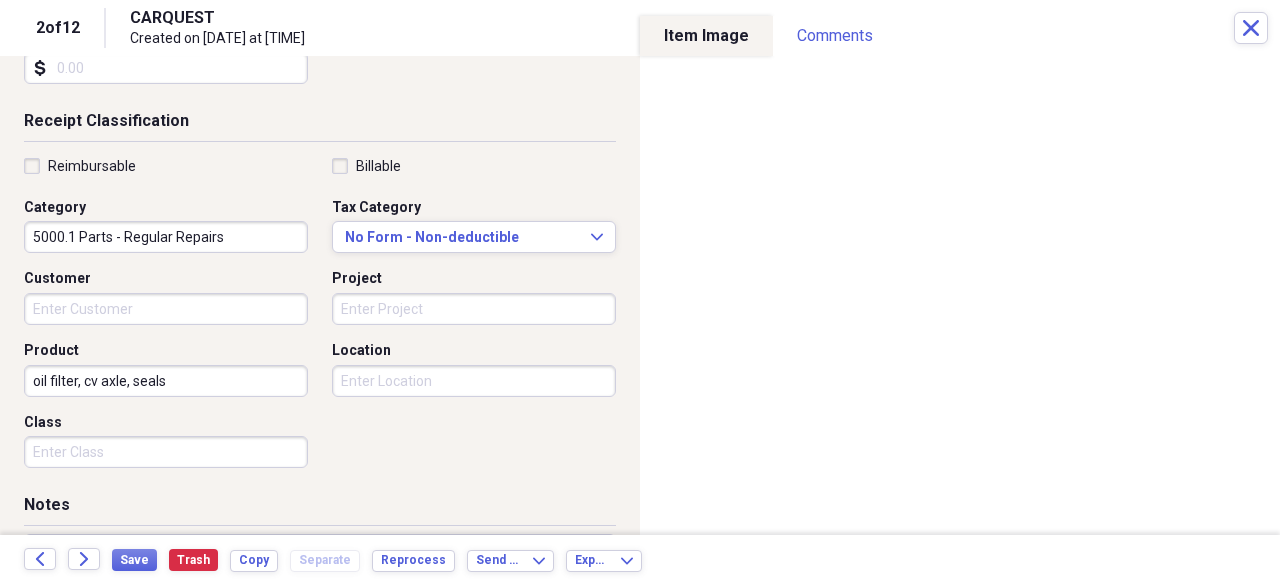 scroll, scrollTop: 426, scrollLeft: 0, axis: vertical 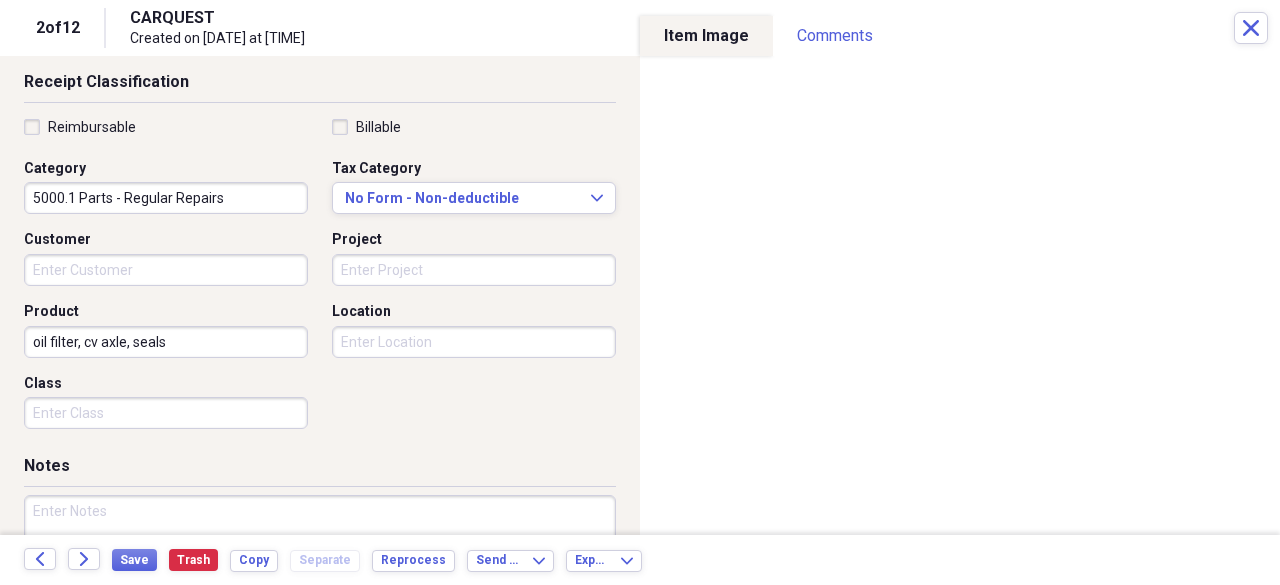type on "oil filter, cv axle, seals" 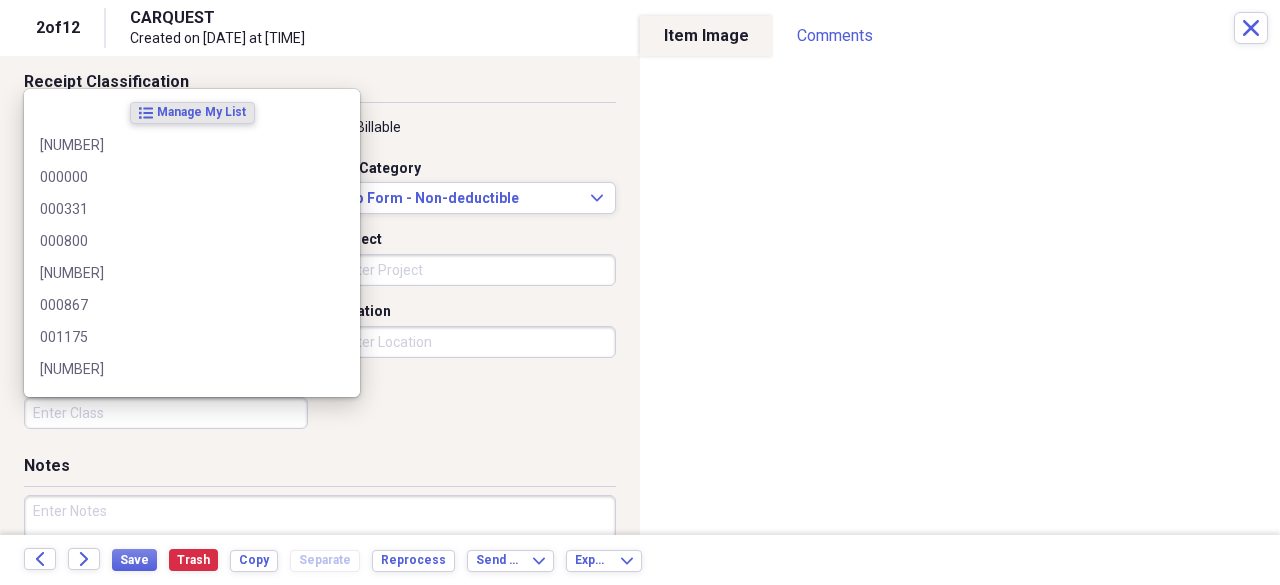 click on "Class" at bounding box center (166, 413) 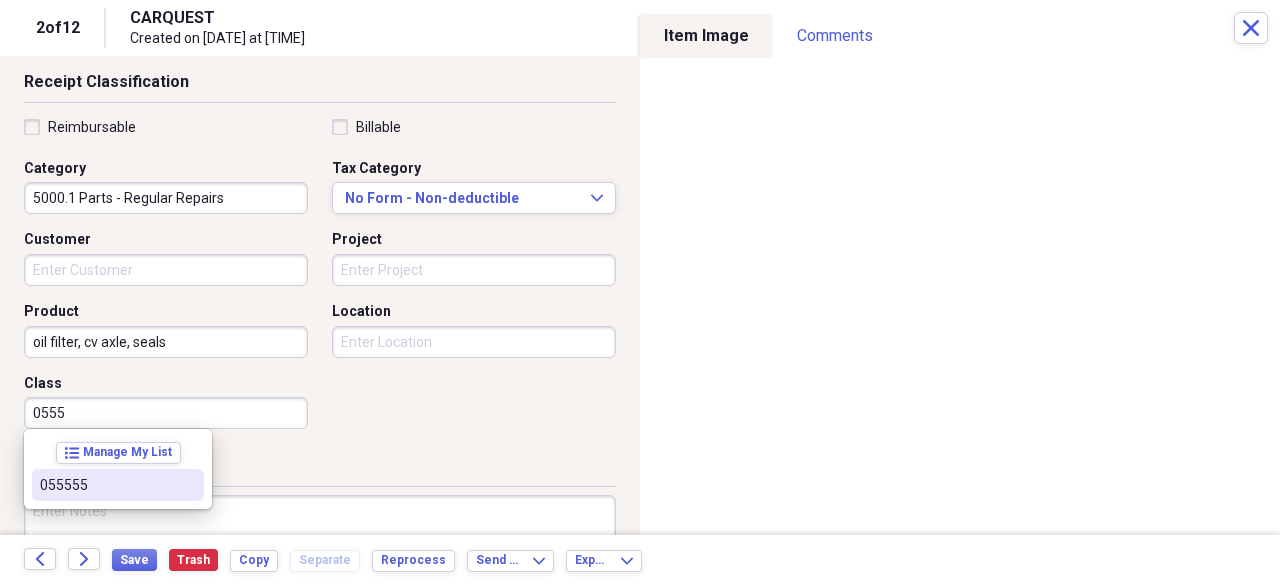 click on "055555" at bounding box center [106, 485] 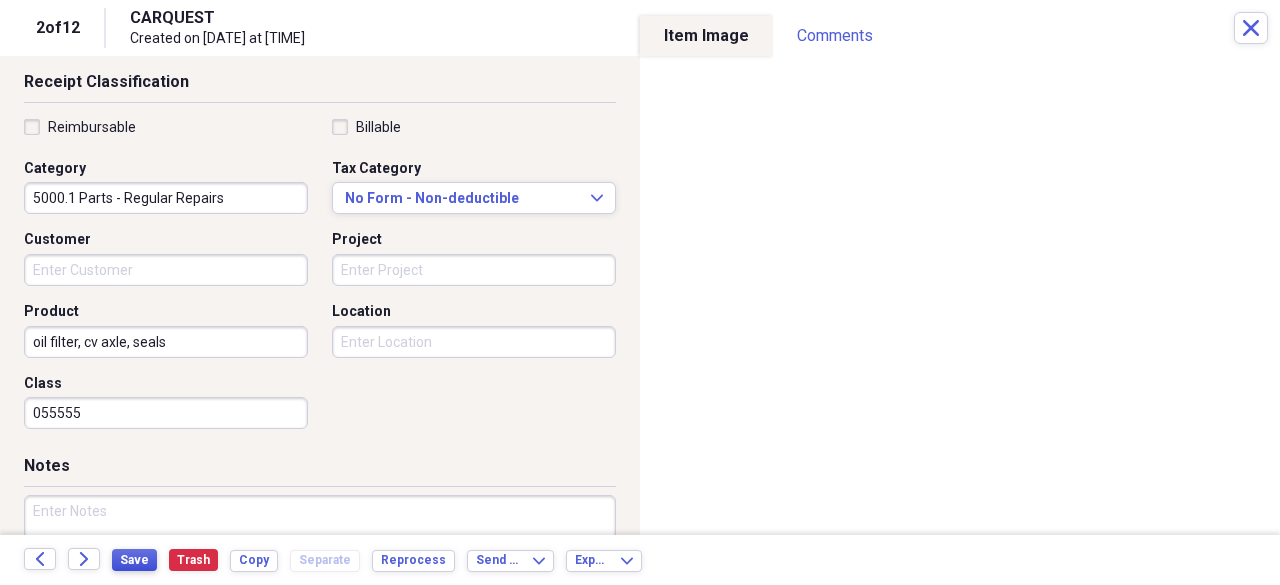 click on "Save" at bounding box center [134, 560] 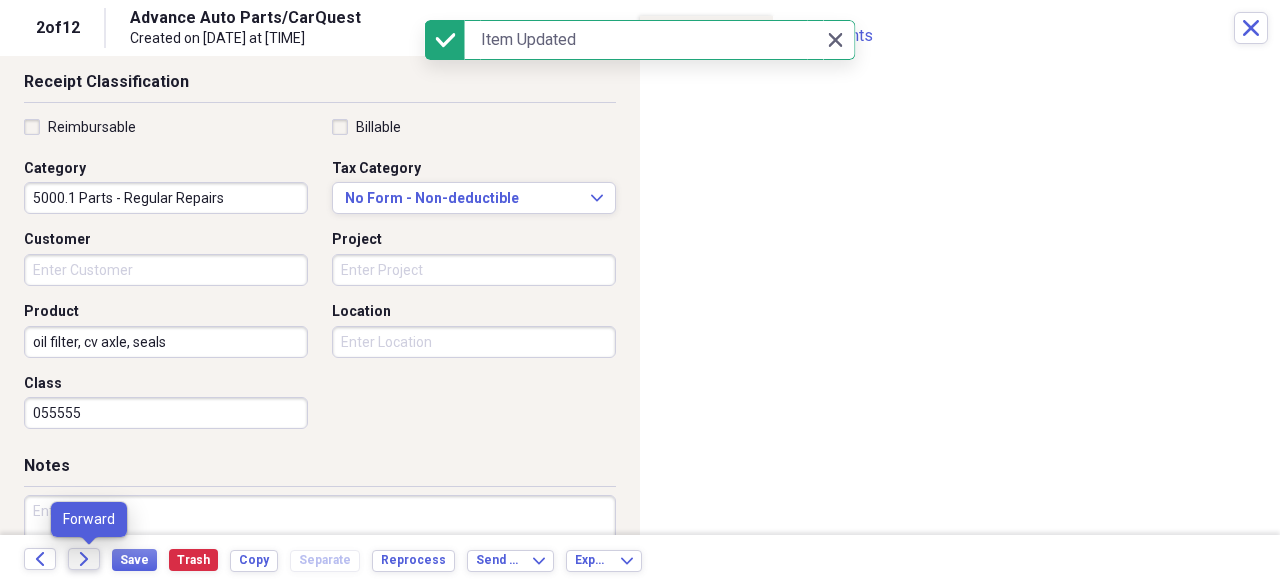 click on "Forward" 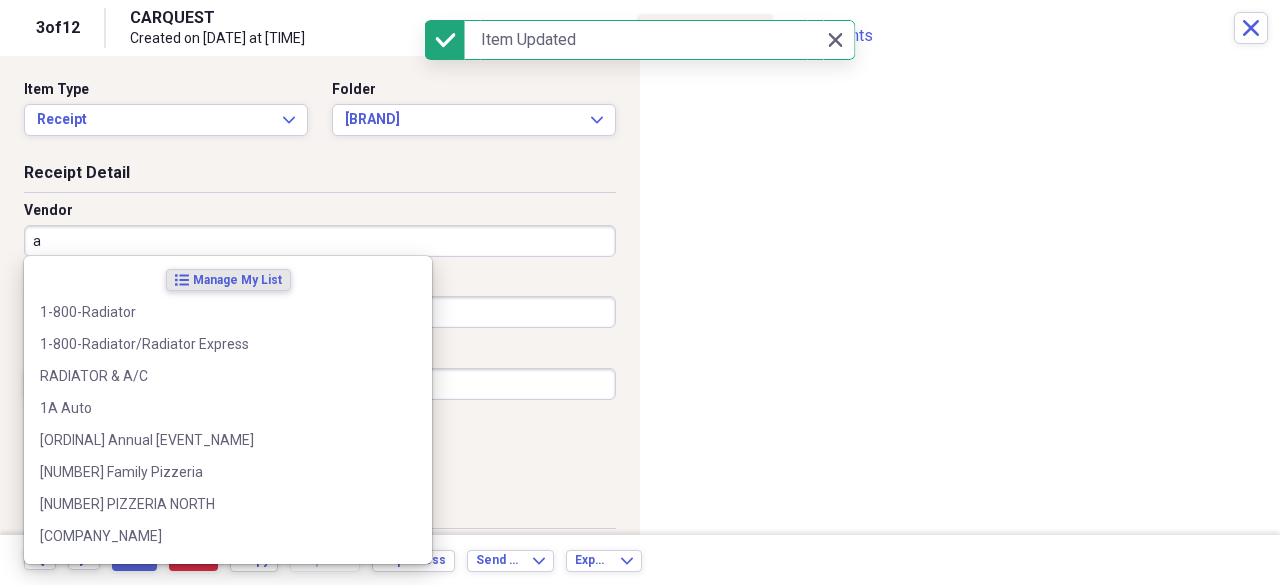 click on "a" at bounding box center (320, 241) 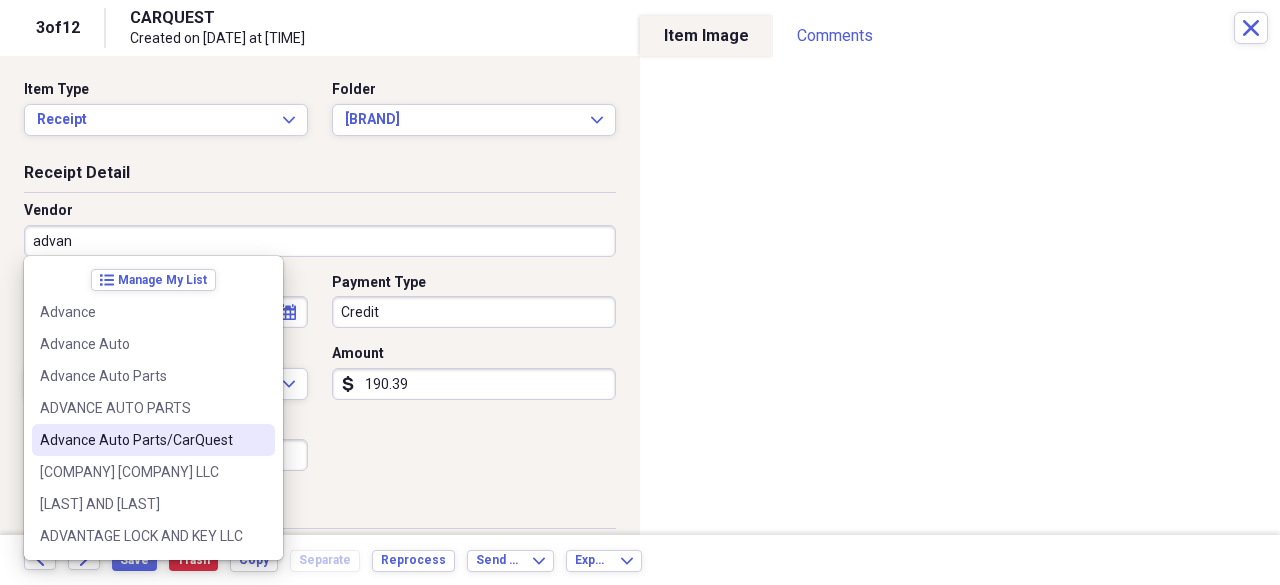 click on "Advance Auto Parts/CarQuest" at bounding box center (141, 440) 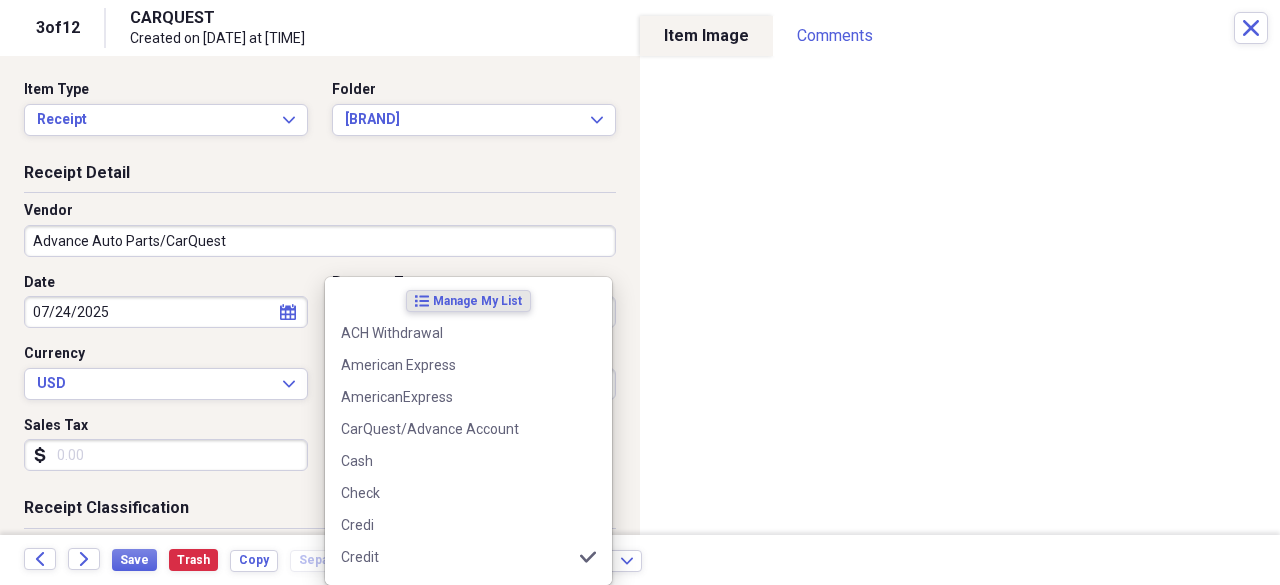 click on "Do My Books Collapse transactions Accounts / Transactions insights Insights reconciliation Monthly Review Organize My Files 31 Collapse Unfiled Needs Review 31 Unfiled All Files Unfiled Unfiled Unfiled Saved Reports Collapse My Cabinet My Cabinet Add Folder Expand Folder 2020 Receipts Add Folder Expand Folder 2021 Receipts Add Folder Expand Folder 2022 Receipts Add Folder Expand Folder 2023 Receipts Add Folder Expand Folder 2024 Receipts Add Folder Collapse Open Folder 2025 Receipts Add Folder Expand Folder April 2025 Add Folder Expand Folder February 2025 Add Folder Folder HOP Records Add Folder Expand Folder January 2025 Add Folder Collapse Open Folder July 2025 Add Folder Folder Advanced Add Folder Folder Autobell Add Folder Folder Bloomerang Add Folder Folder Checking Add Folder Folder Mel Add Folder Folder Money Market Add Folder Expand Folder June 2025 Add Folder Expand Folder March 2025 Add Folder Expand Folder May 2025 Add Folder Collapse Trash Trash Folder 04-April 2023 [LAST]" at bounding box center [640, 292] 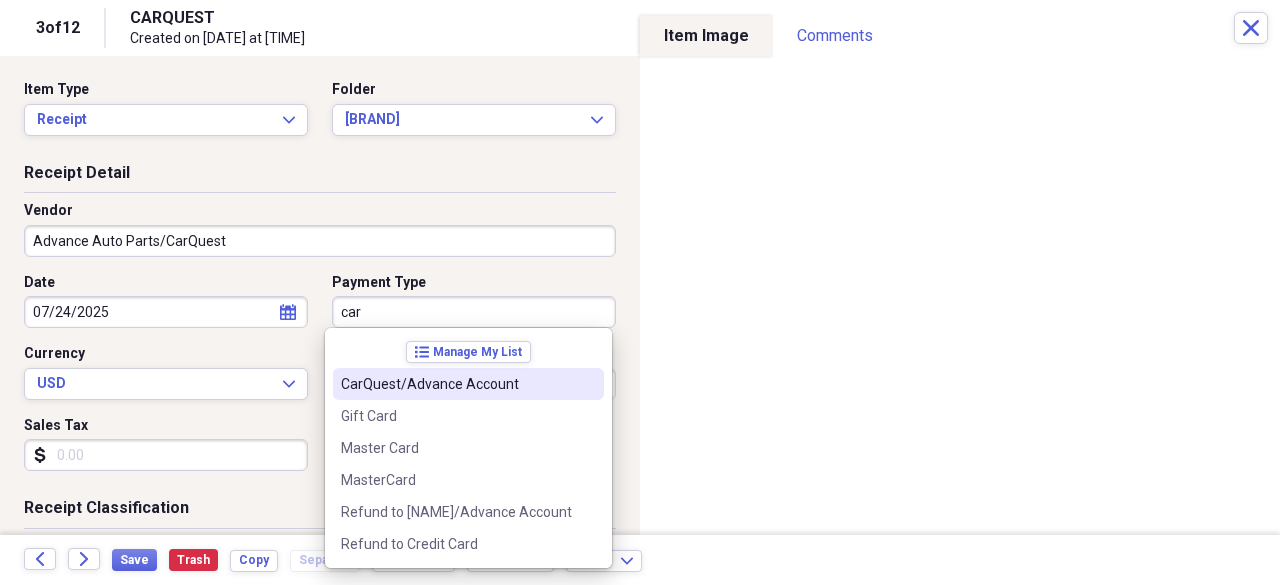 click on "CarQuest/Advance Account" at bounding box center (456, 384) 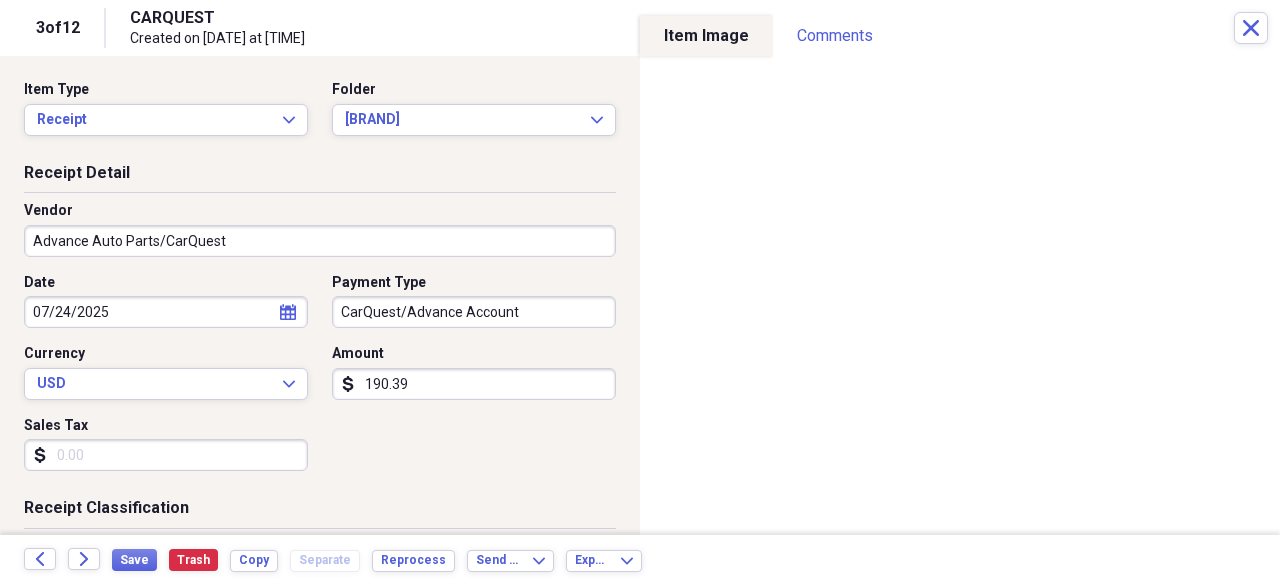 click on "190.39" at bounding box center [474, 384] 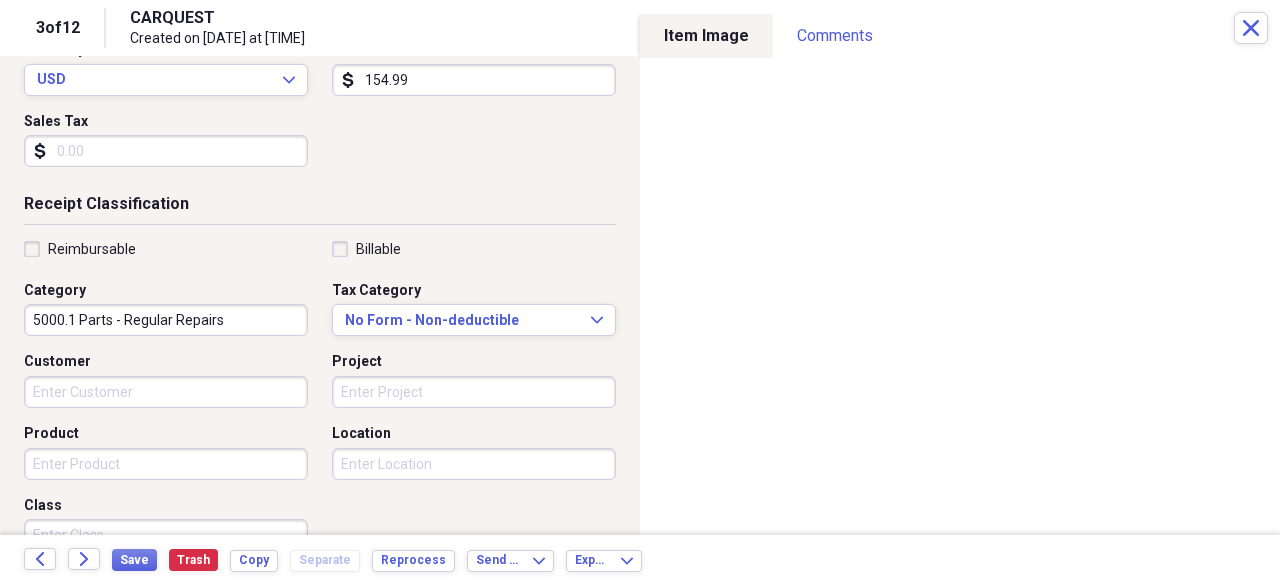 scroll, scrollTop: 374, scrollLeft: 0, axis: vertical 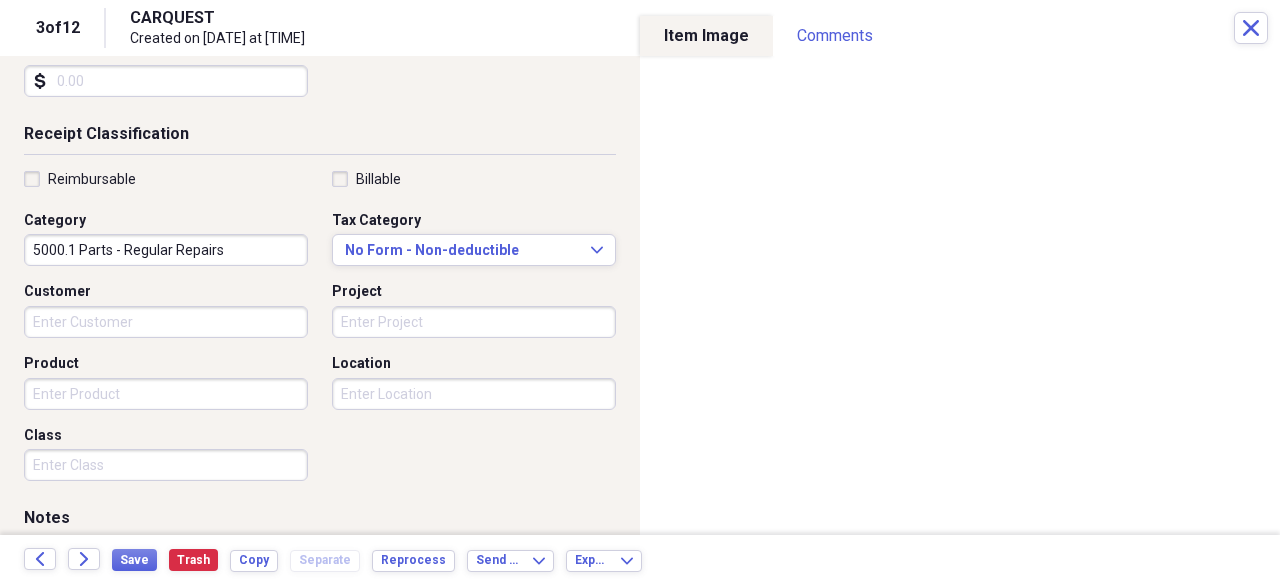 type on "154.99" 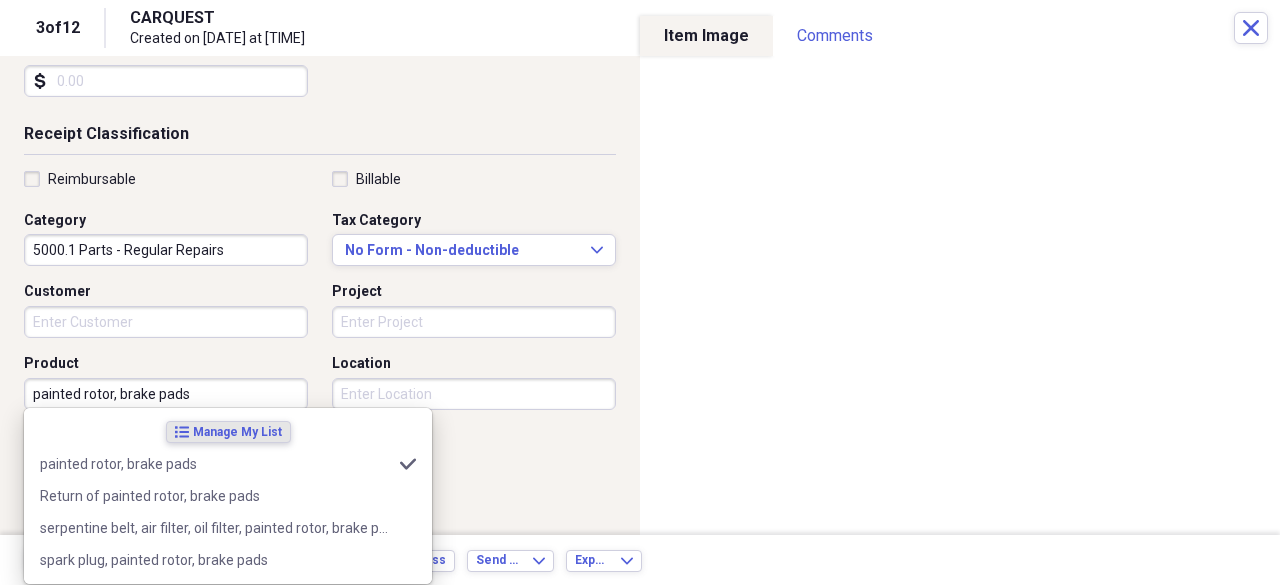 type on "painted rotor, brake pads" 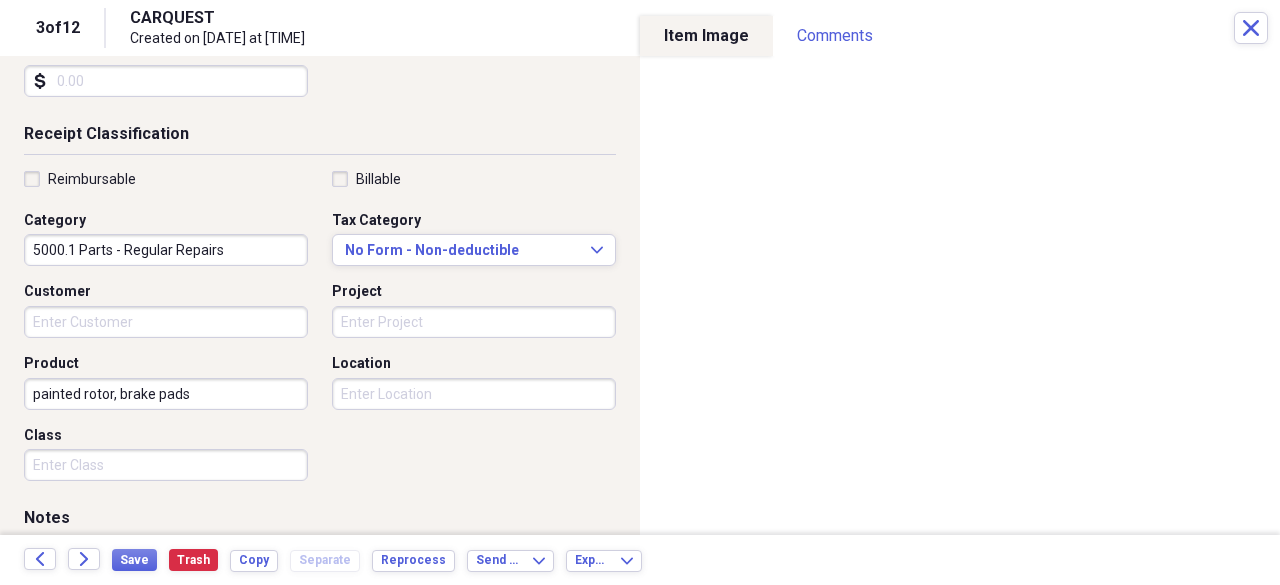 click on "Reimbursable Billable Category [NUMBER] Parts - Regular Repairs Tax Category No Form - Non-deductible Expand Customer Project Product painted rotor, brake pads Location Class" at bounding box center [320, 330] 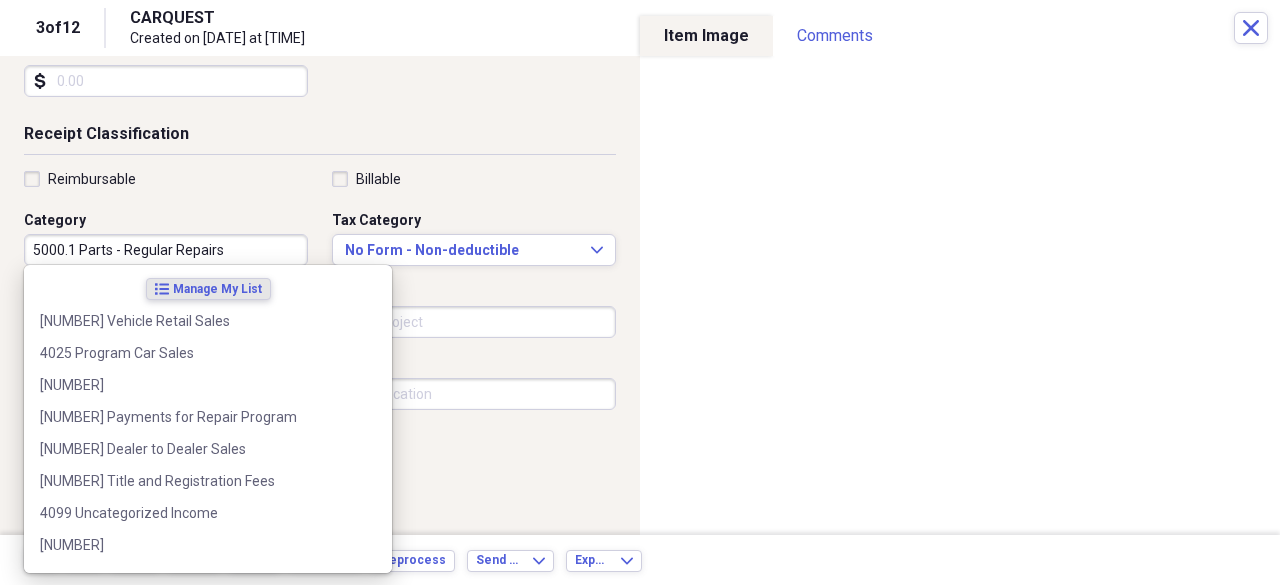 click on "5000.1 Parts - Regular Repairs" at bounding box center [166, 250] 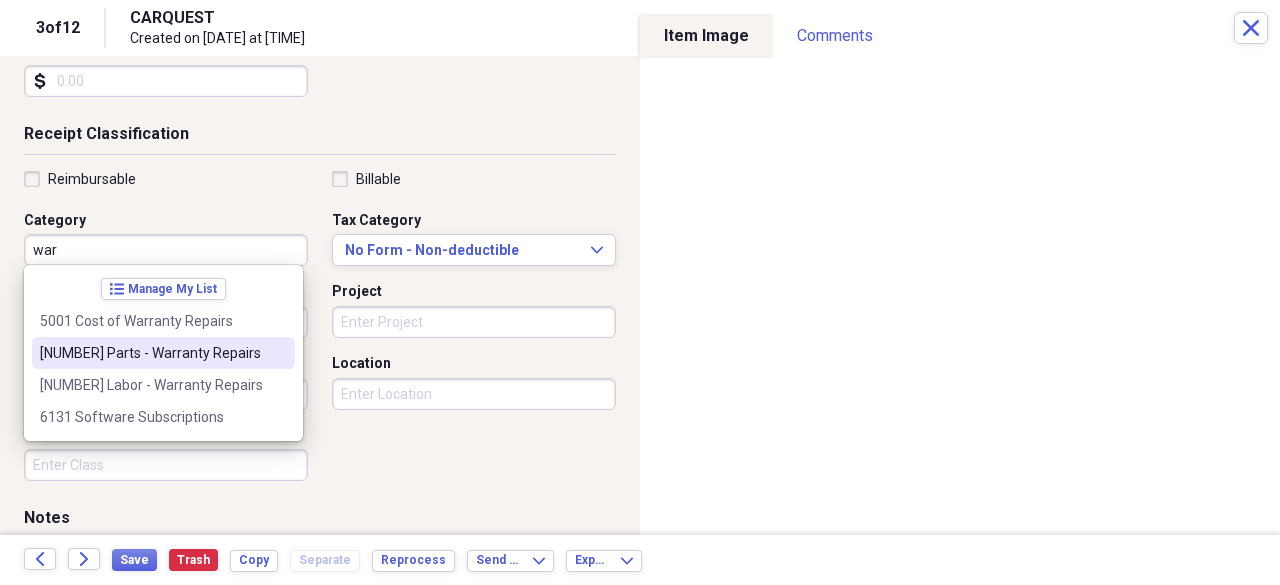 click on "[NUMBER] Parts - Warranty Repairs" at bounding box center [151, 353] 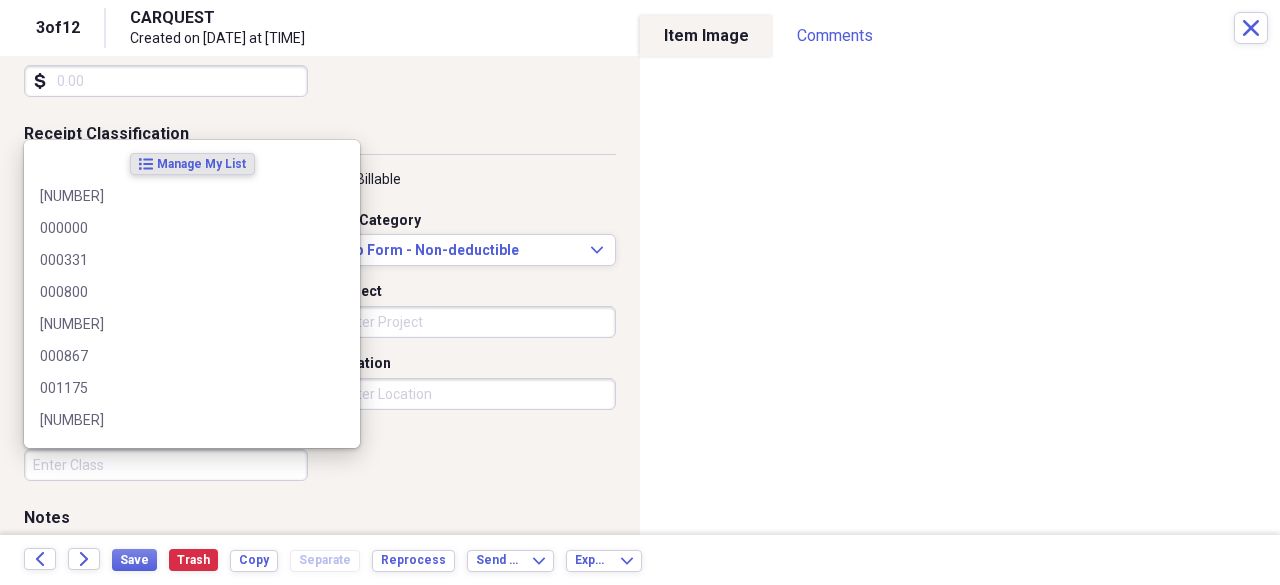 click on "Class" at bounding box center [166, 465] 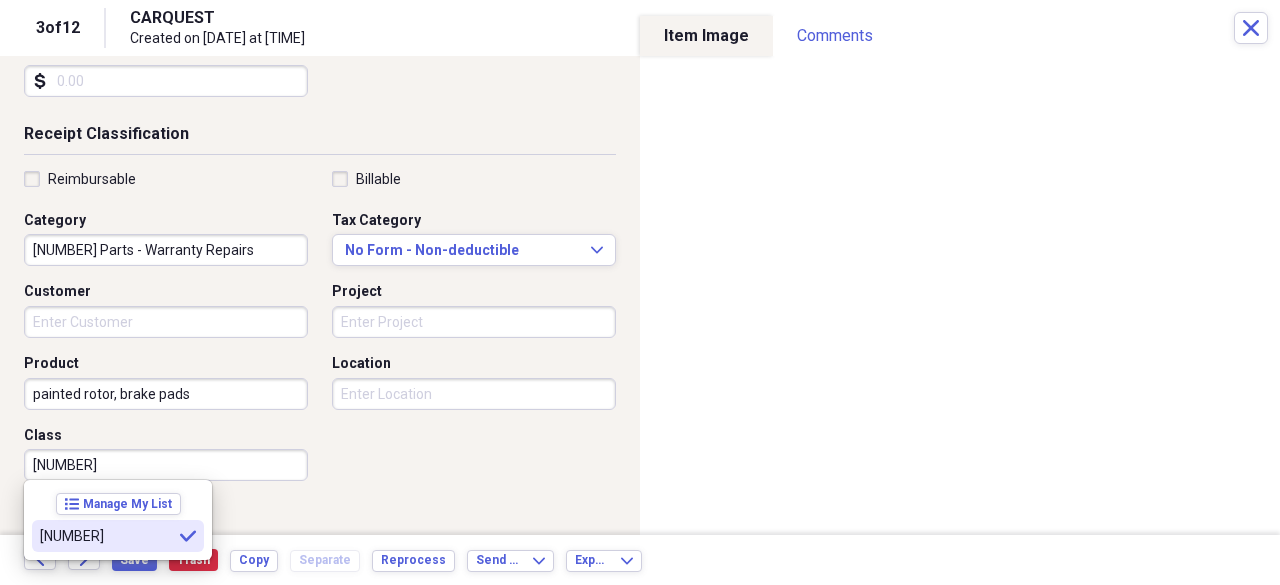 type on "[NUMBER]" 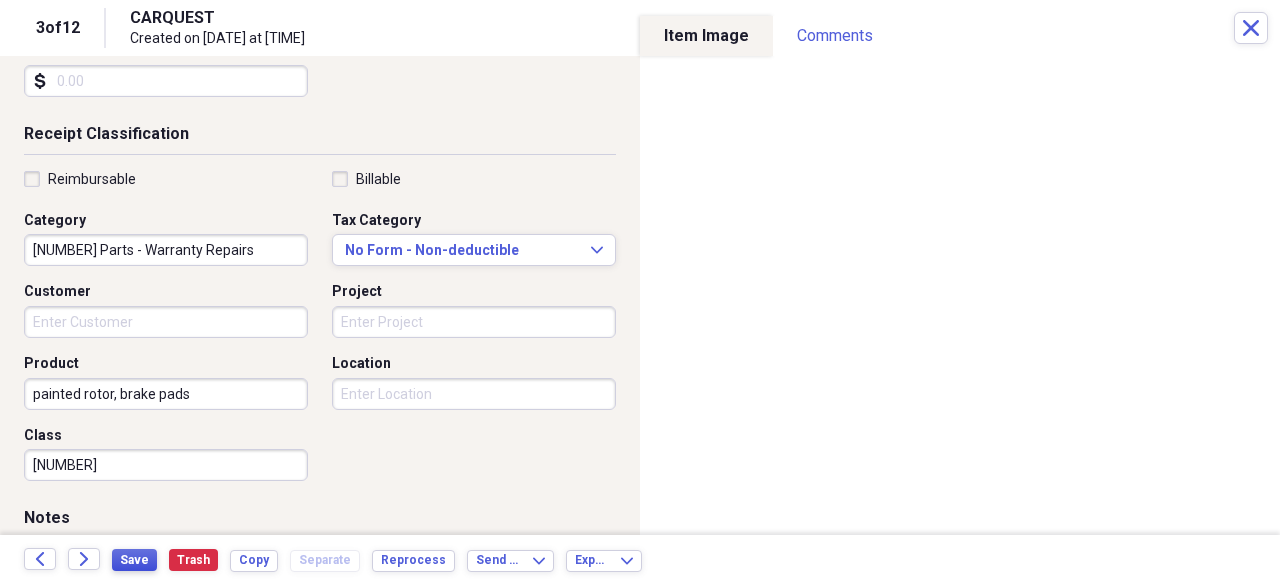 click on "Save" at bounding box center (134, 560) 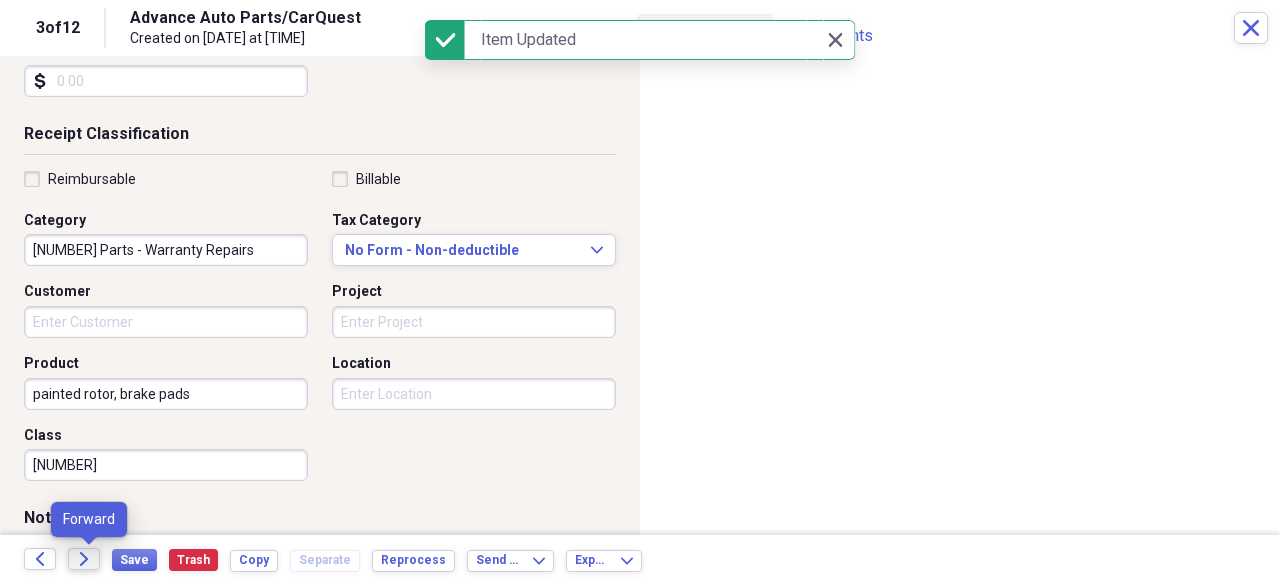 click on "Forward" 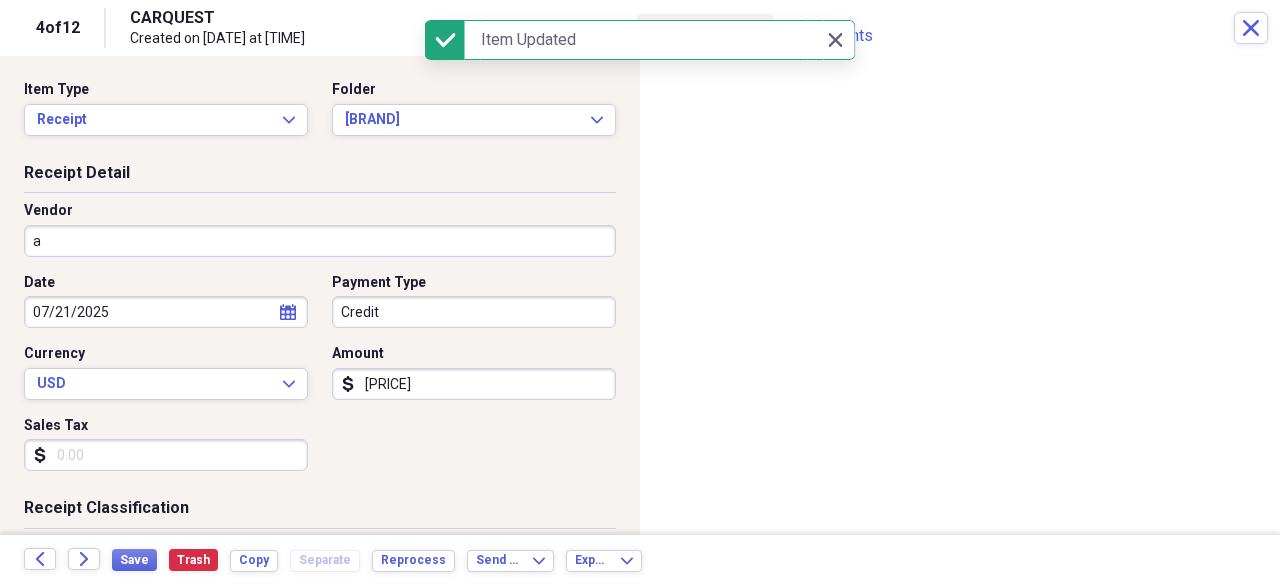 click on "a" at bounding box center (320, 241) 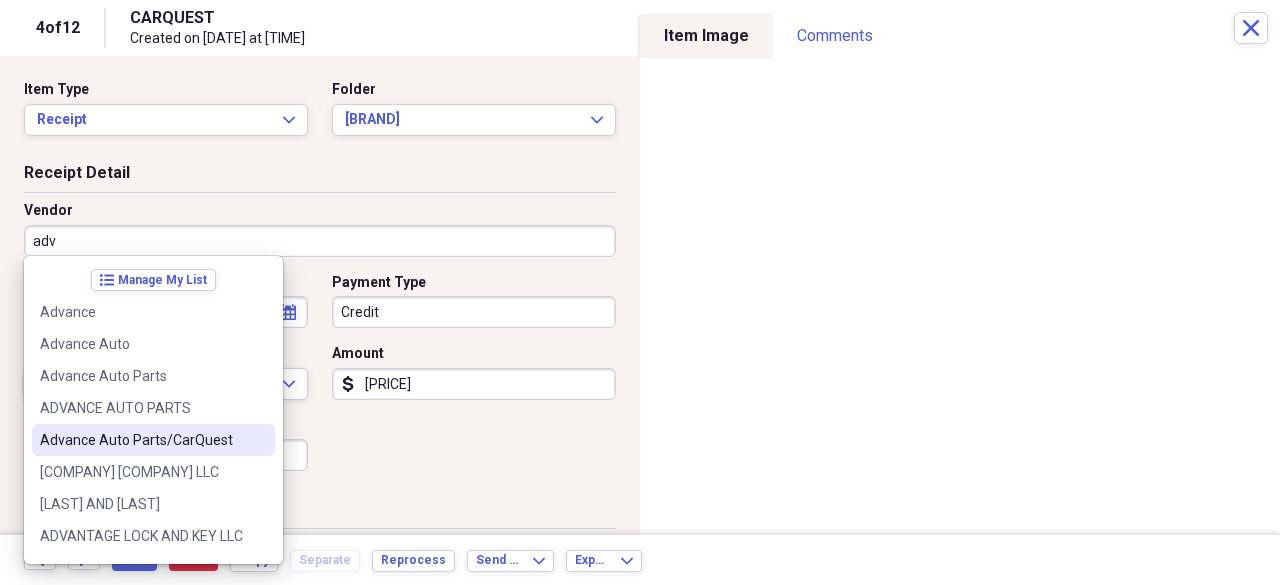 click on "Advance Auto Parts/CarQuest" at bounding box center (153, 440) 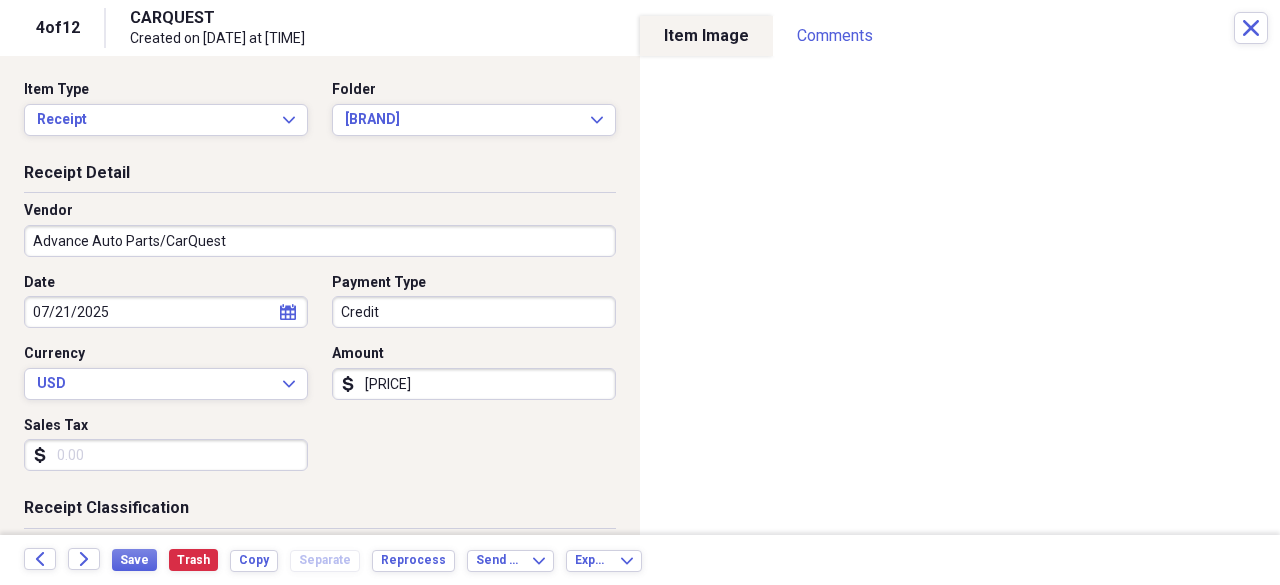 click on "Folder HOP Records Add Folder Expand Folder 2025 Receipts Add Folder Expand Folder April 2025 Add Folder Expand Folder February 2025 Add Folder Folder HOP Records Add Folder Expand Folder January 2025 Add Folder Collapse Open Folder July 2025 Add Folder Folder Advanced Add Folder Folder Autobell Add Folder Folder Bloomerang Add Folder Folder Checking Add Folder Folder Mel Add Folder Folder Money Market Add Folder Folder PayPal Add Folder Expand Folder June 2025 Add Folder Expand Folder March 2025 Add Folder Expand Folder May 2025 Add Folder Collapse Trash Trash Folder 04-April 2023 [PERSON]" at bounding box center [640, 292] 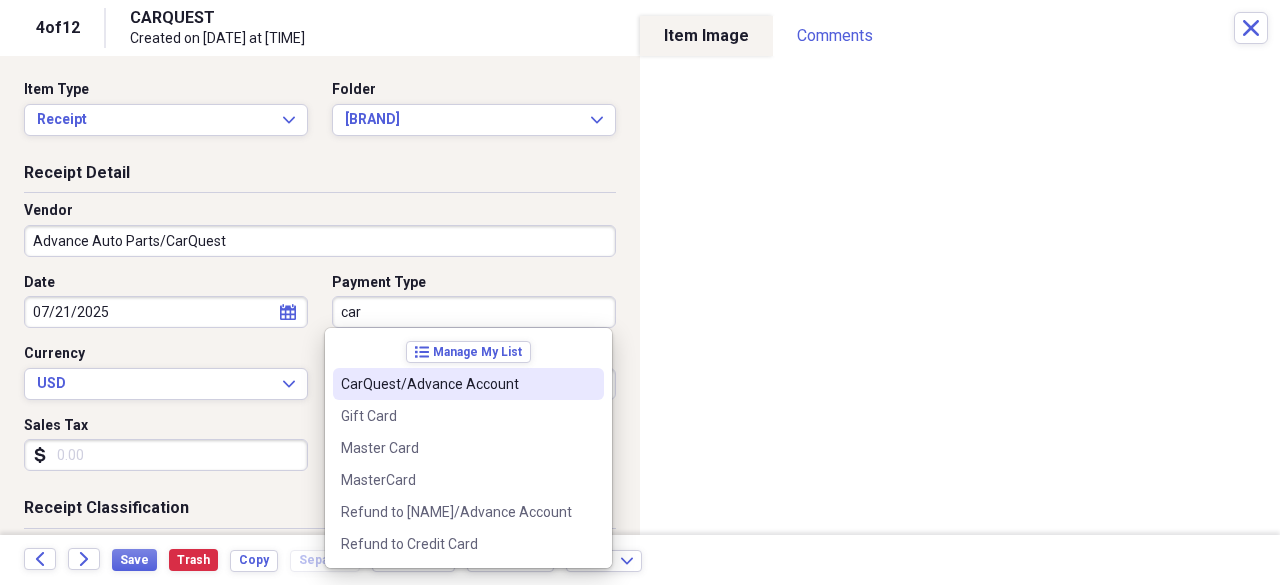 click on "CarQuest/Advance Account" at bounding box center (456, 384) 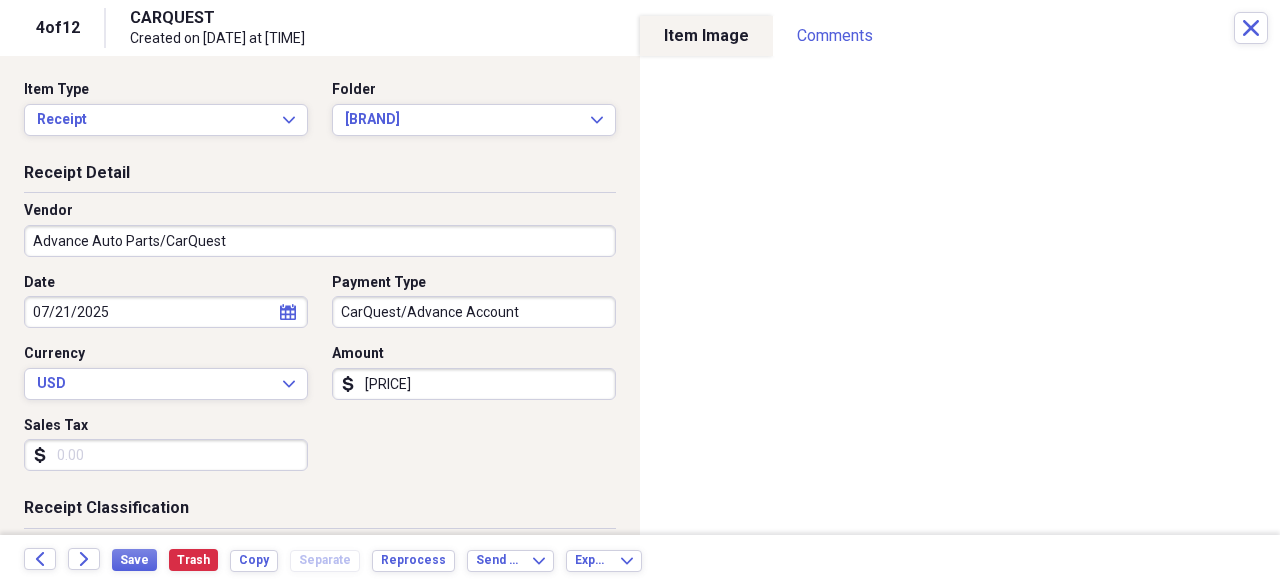 click on "[PRICE]" at bounding box center [474, 384] 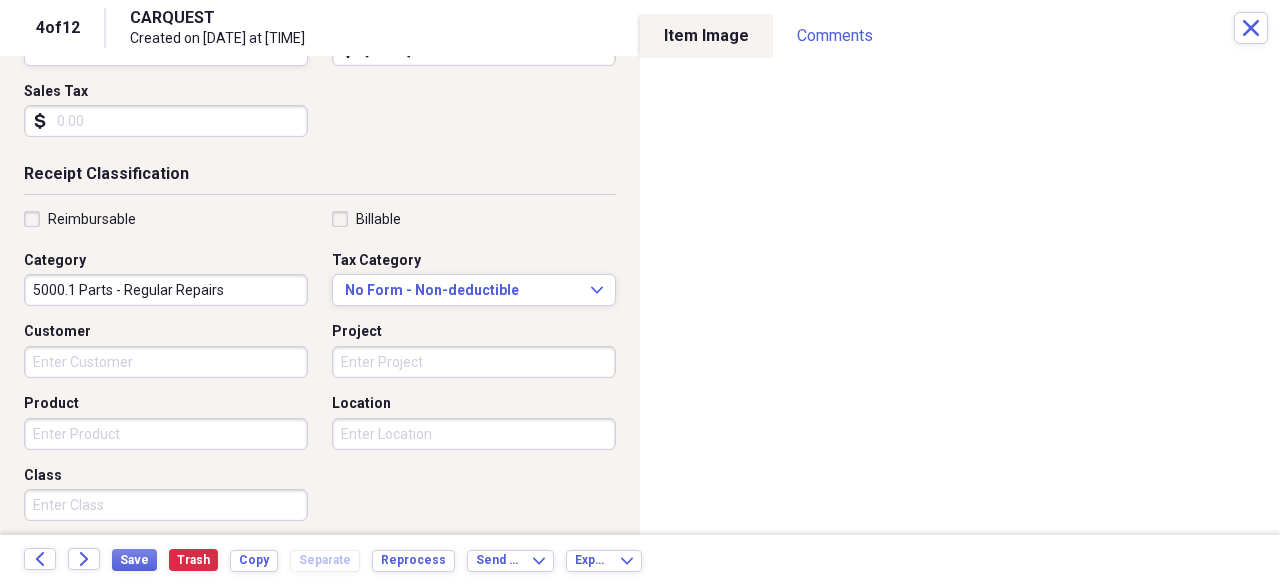 scroll, scrollTop: 373, scrollLeft: 0, axis: vertical 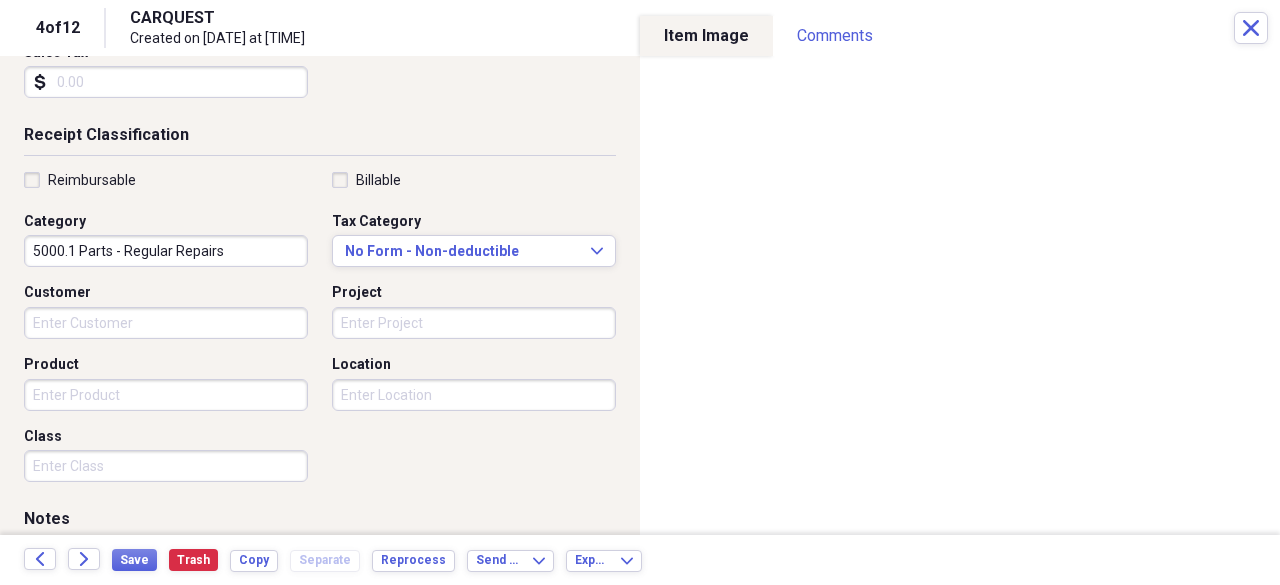type on "[PRICE]" 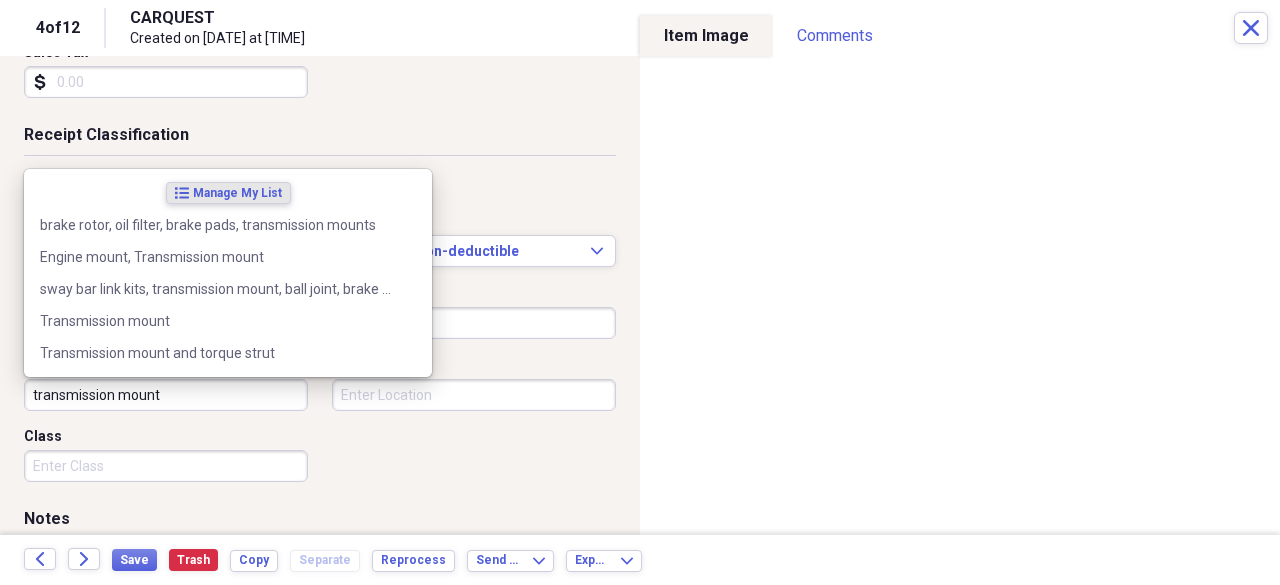 type on "transmission mount" 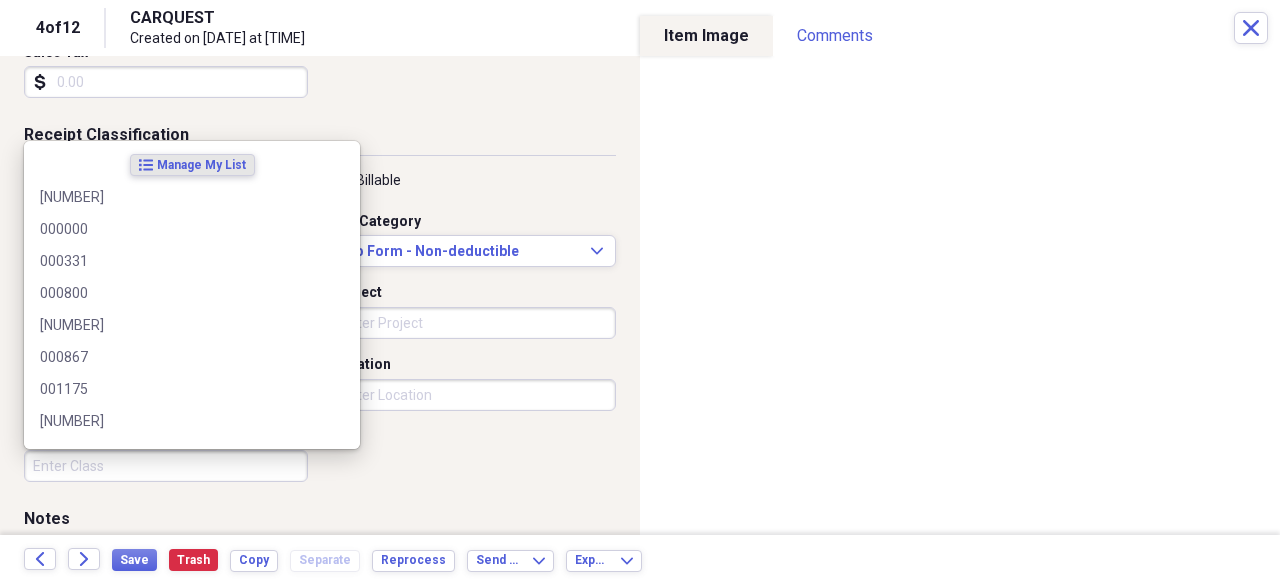 click on "Class" at bounding box center [166, 466] 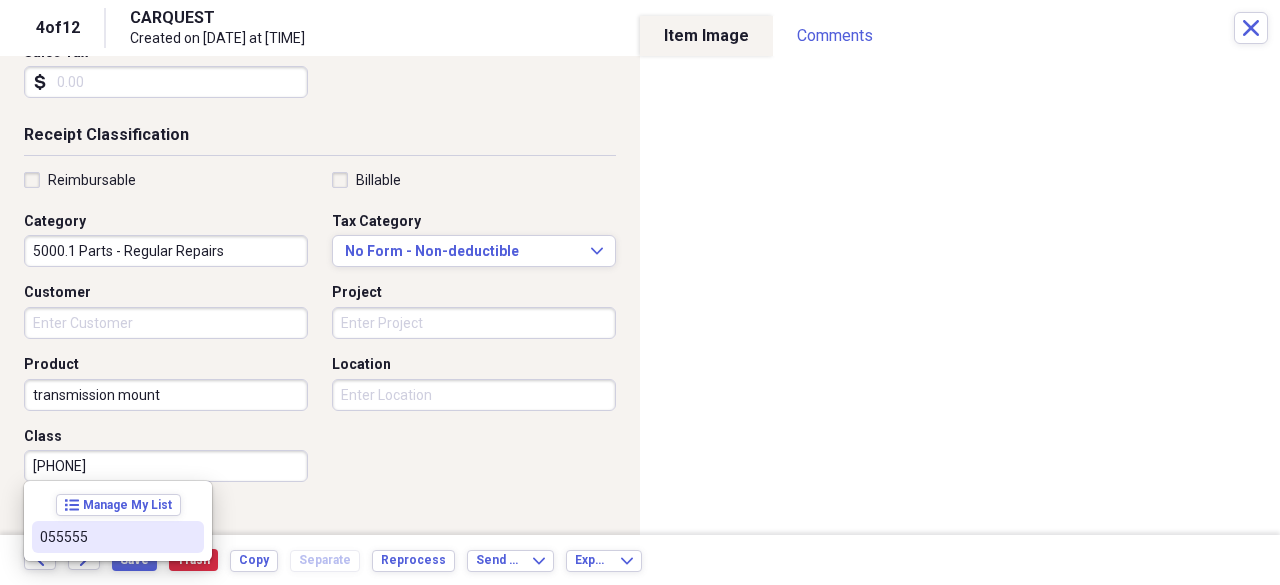 click on "055555" at bounding box center (106, 537) 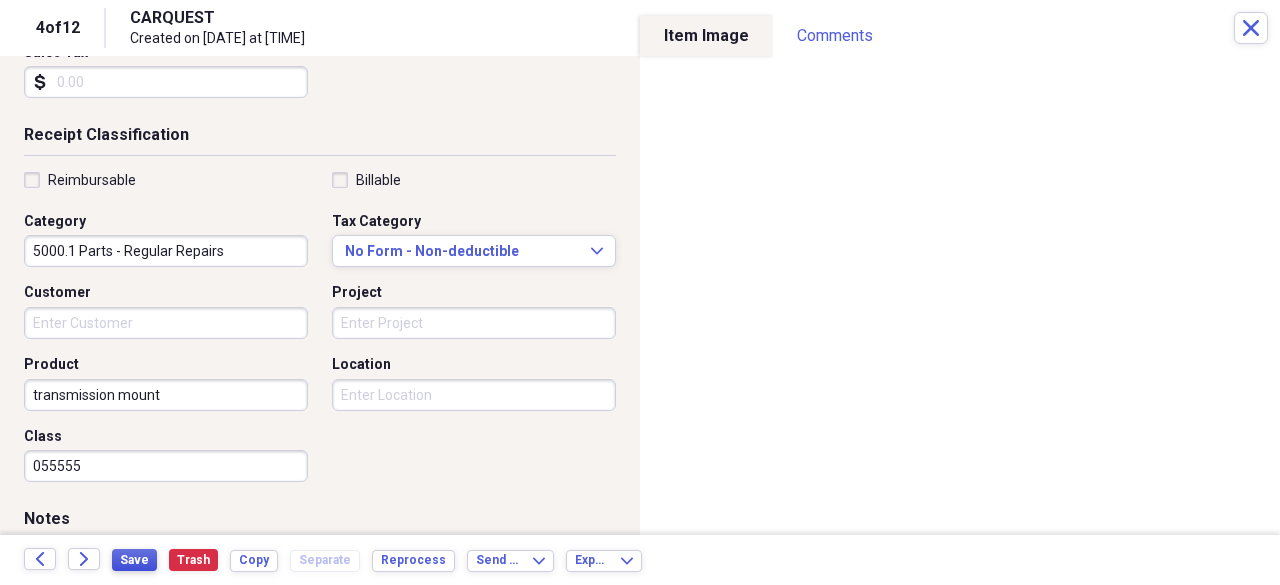 click on "Save" at bounding box center [134, 560] 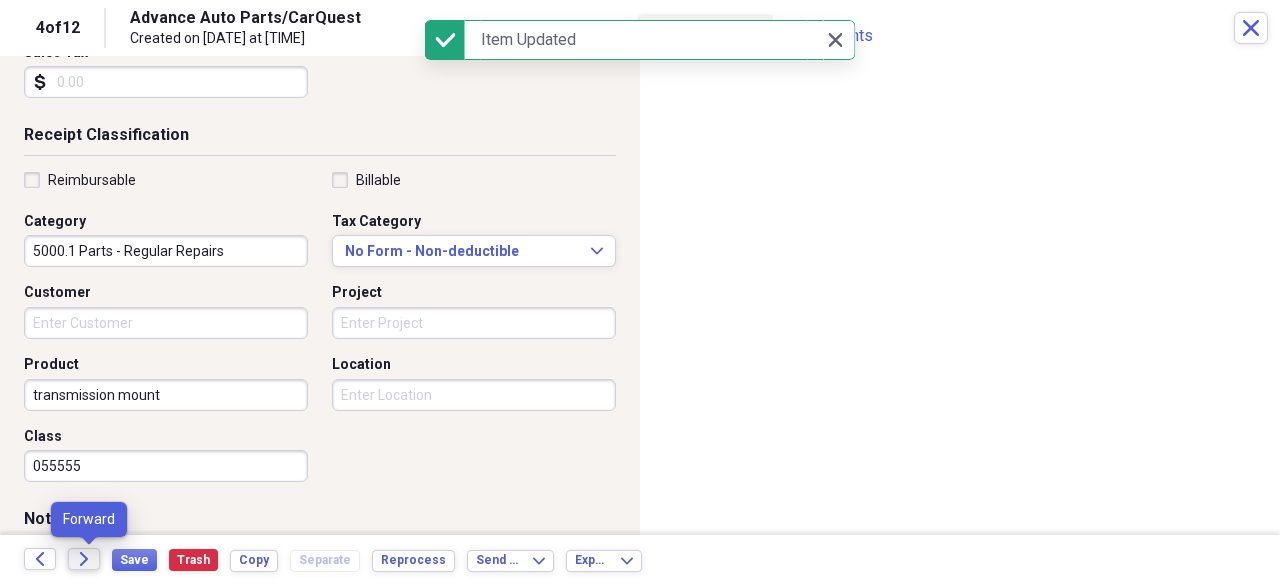click on "Forward" 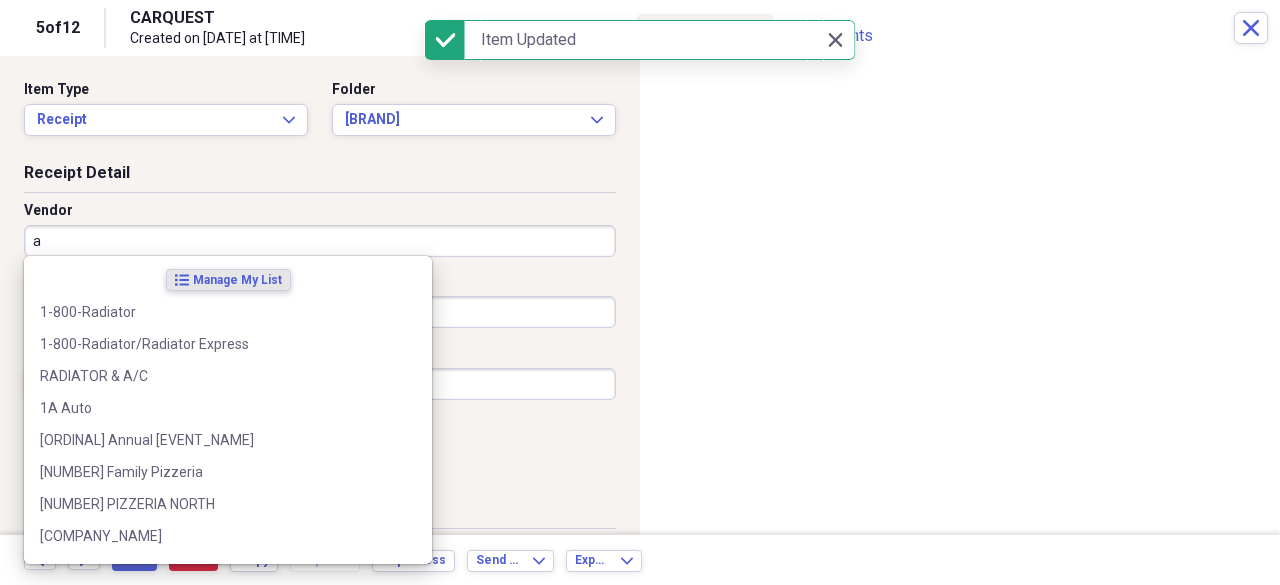 click on "a" at bounding box center [320, 241] 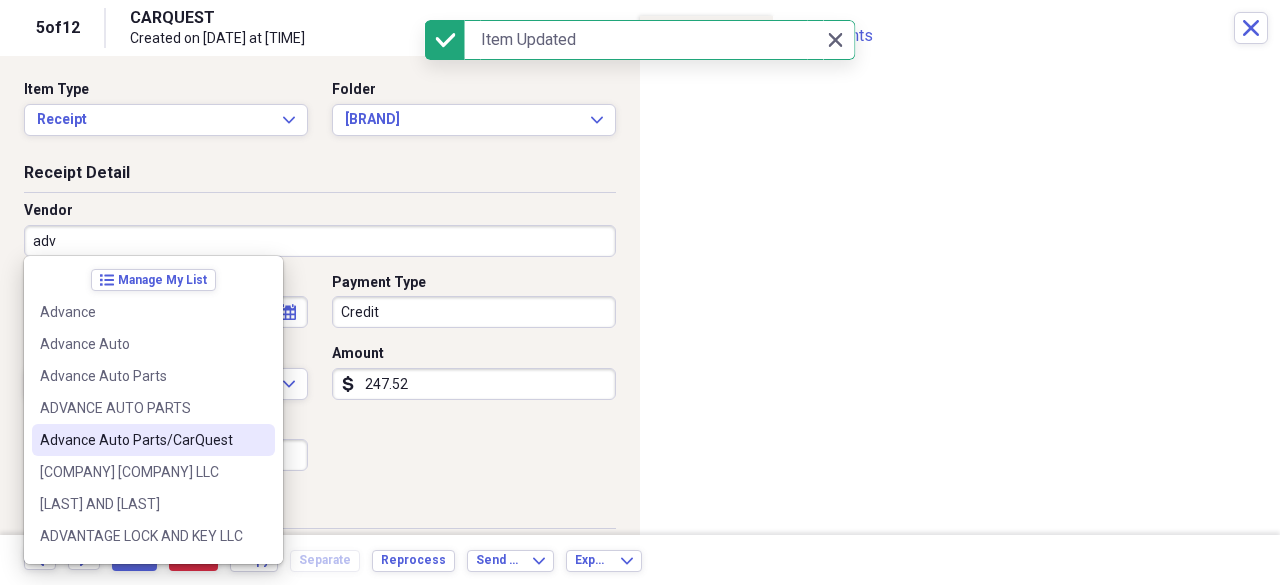 click on "Advance Auto Parts/CarQuest" at bounding box center [141, 440] 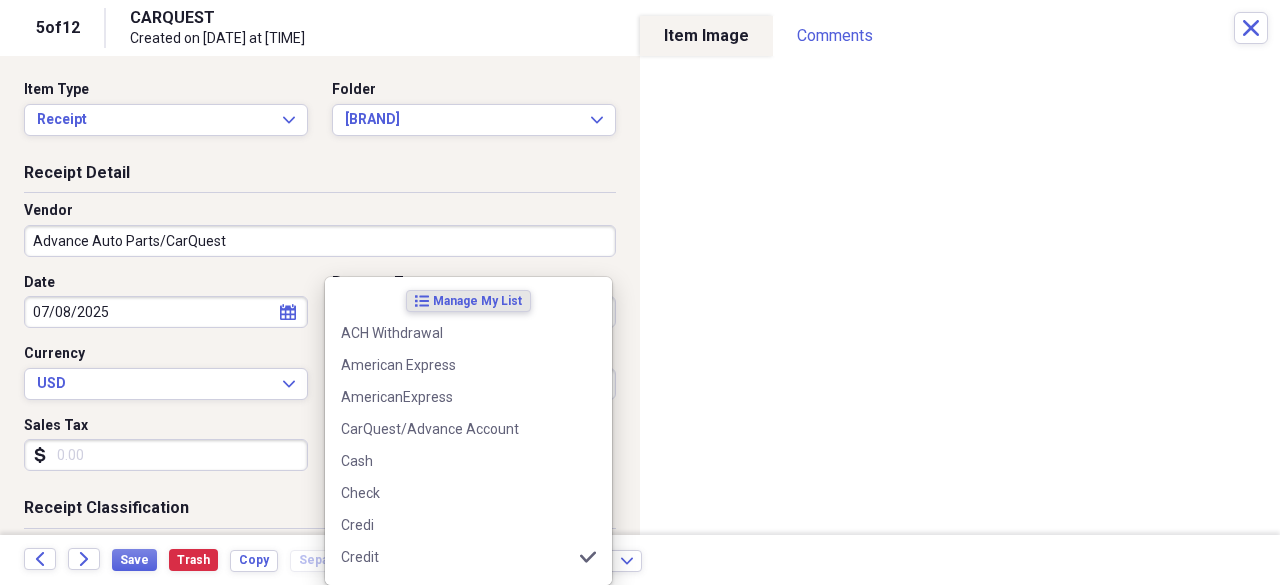 click on "Do My Books Collapse transactions Accounts / Transactions insights Insights reconciliation Monthly Review Organize My Files 29 Collapse Unfiled Needs Review 29 Unfiled All Files Unfiled Unfiled Unfiled Saved Reports Collapse My Cabinet My Cabinet Add Folder Expand Folder 2020 Receipts Add Folder Expand Folder 2021 Receipts Add Folder Expand Folder 2022 Receipts Add Folder Expand Folder 2023 Receipts Add Folder Expand Folder 2024 Receipts Add Folder Collapse Open Folder 2025 Receipts Add Folder Expand Folder April 2025 Add Folder Expand Folder February 2025 Add Folder Folder HOP Records Add Folder Expand Folder January 2025 Add Folder Collapse Open Folder July 2025 Add Folder Folder Advanced Add Folder Folder Autobell Add Folder Folder Bloomerang Add Folder Folder Checking Add Folder Folder Mel Add Folder Folder Money Market Add Folder Folder PayPal Add Folder Expand Folder June 2025 Add Folder Expand Folder March 2025 Add Folder Expand Folder May 2025 Add Folder Collapse Trash Trash Folder 04-April 2023 [PERSON]" at bounding box center [640, 292] 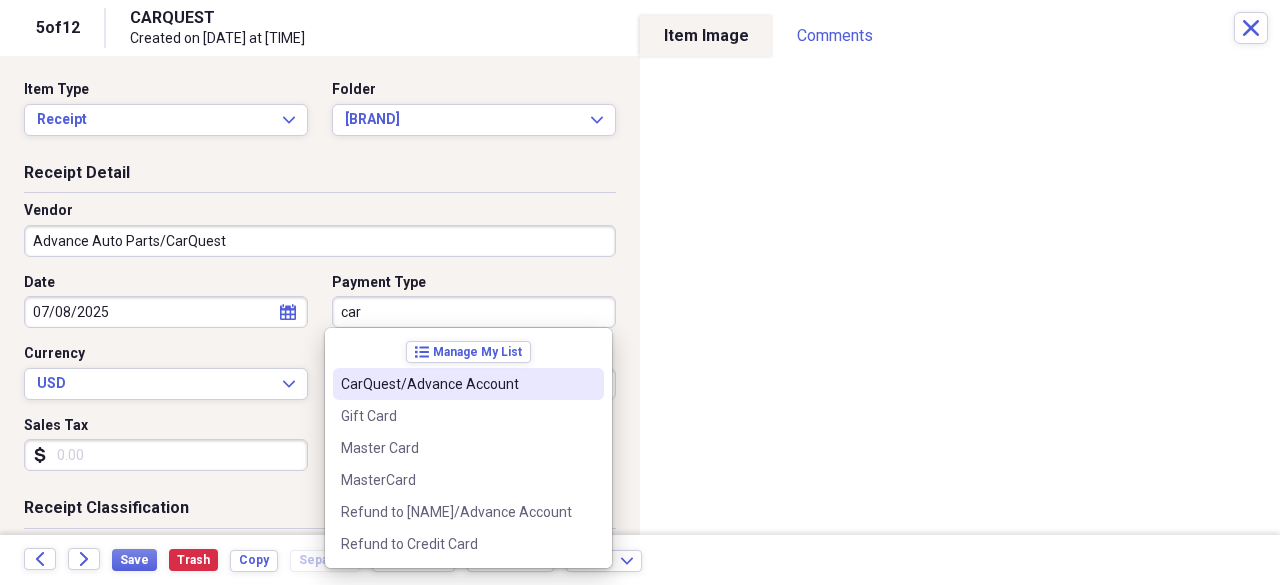 click on "CarQuest/Advance Account" at bounding box center (456, 384) 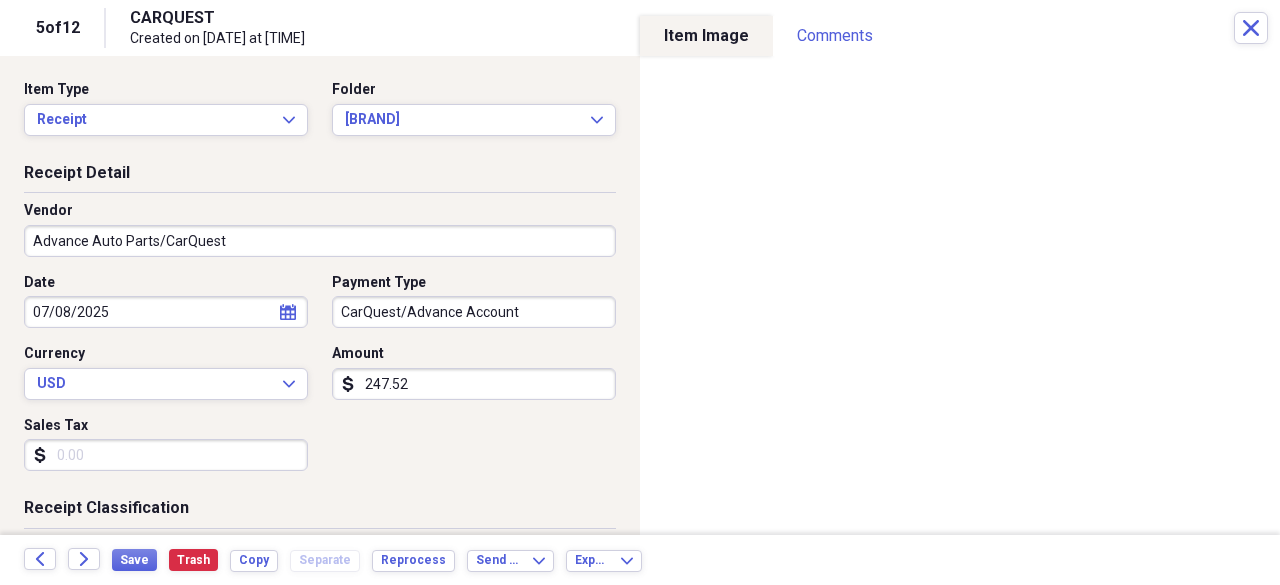 click on "247.52" at bounding box center [474, 384] 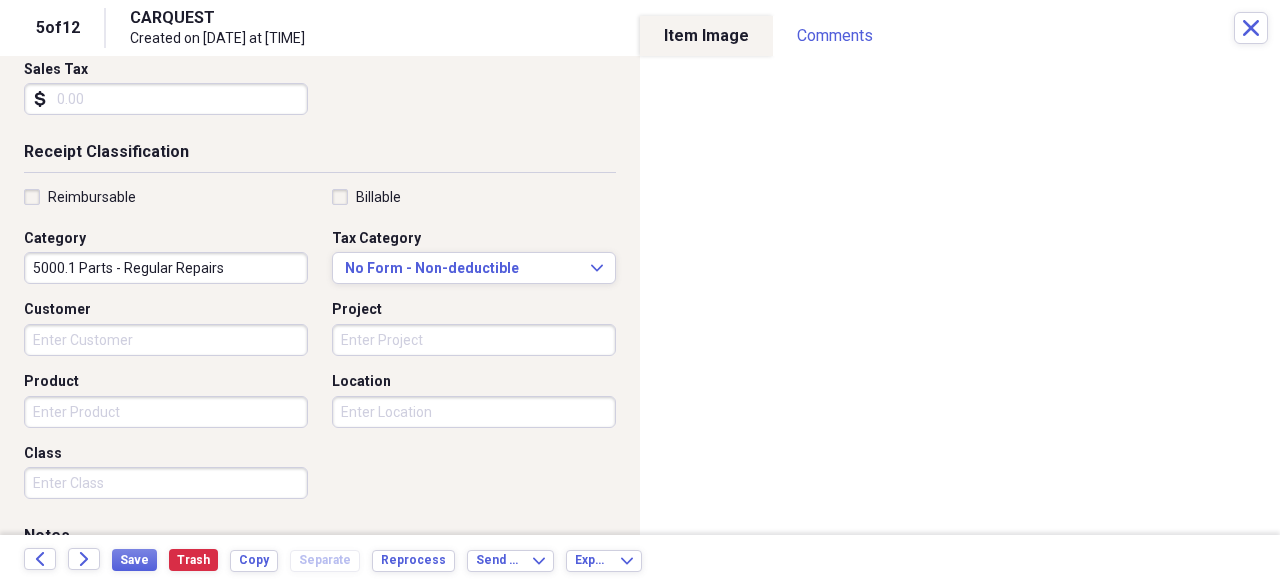 scroll, scrollTop: 371, scrollLeft: 0, axis: vertical 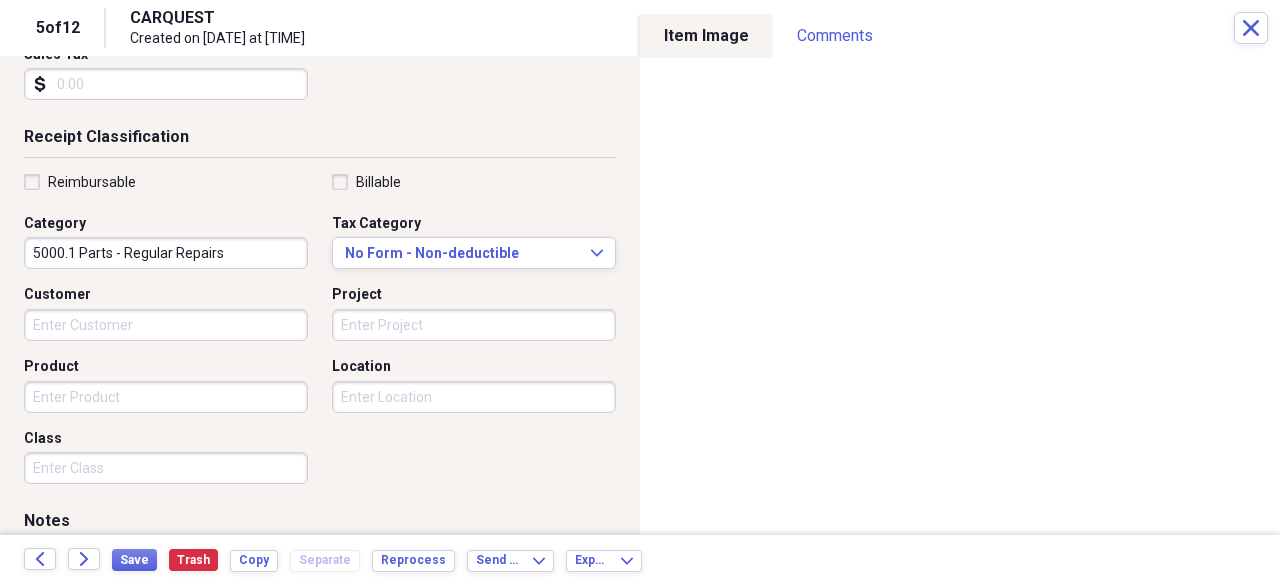 type on "[NUMBER]" 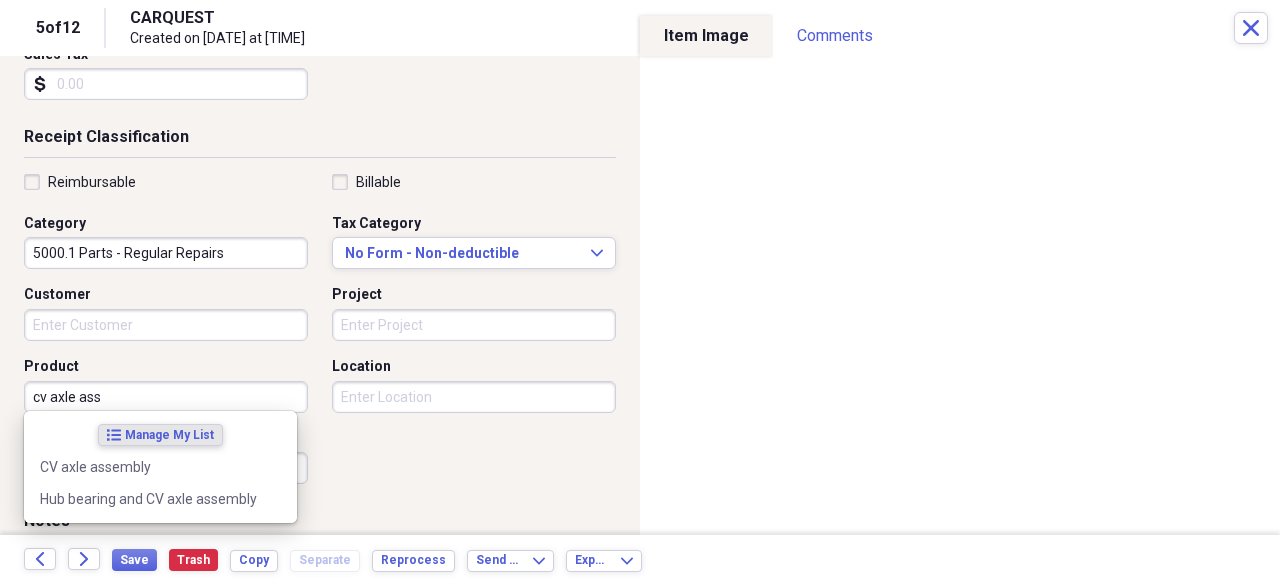 click on "CV axle assembly" at bounding box center (148, 467) 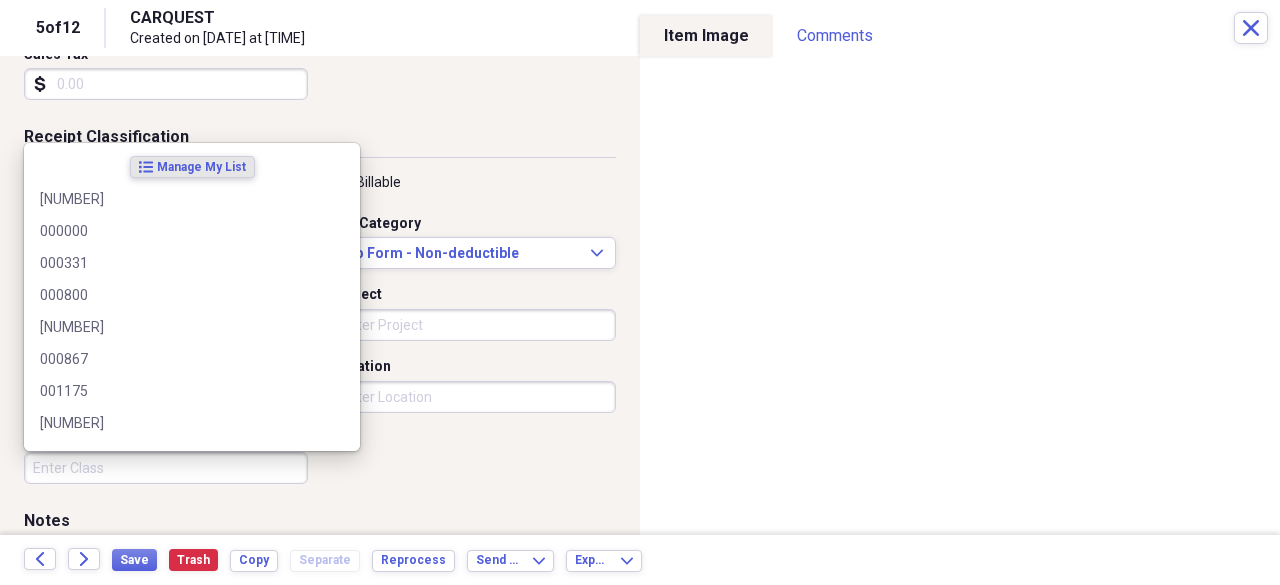 click on "Class" at bounding box center (166, 468) 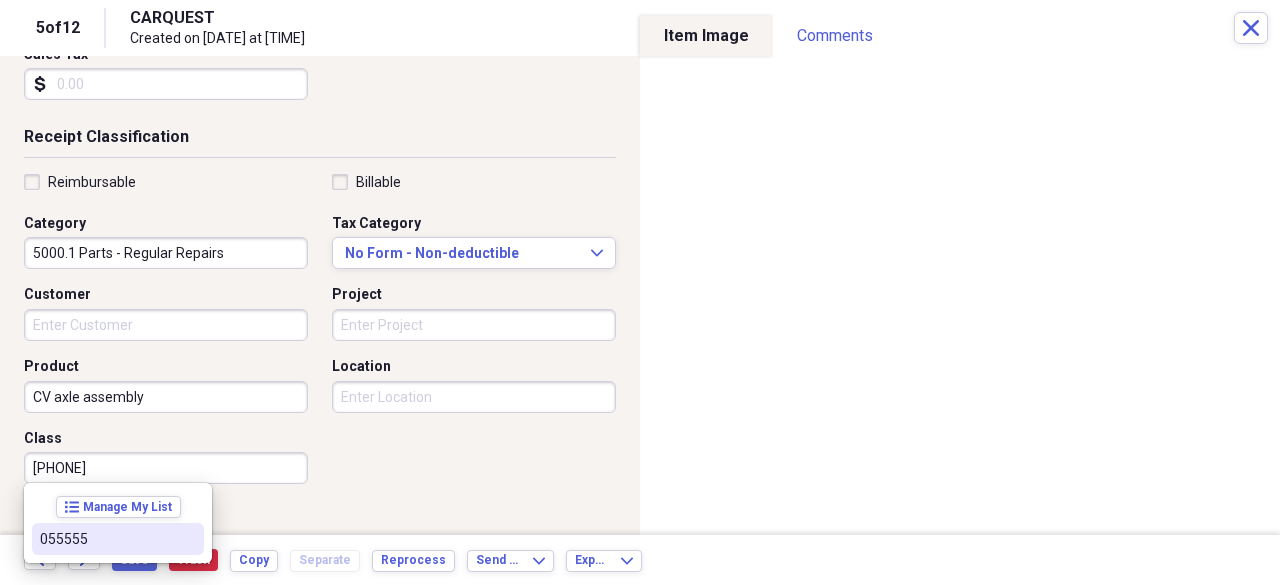 click on "055555" at bounding box center [118, 539] 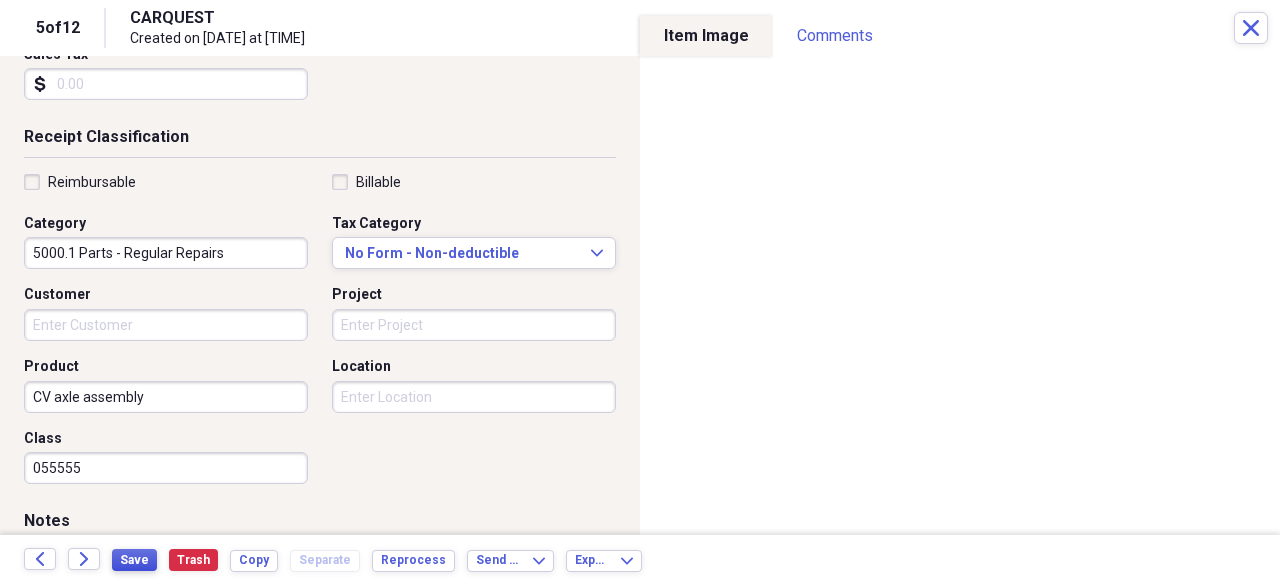 click on "Save" at bounding box center [134, 560] 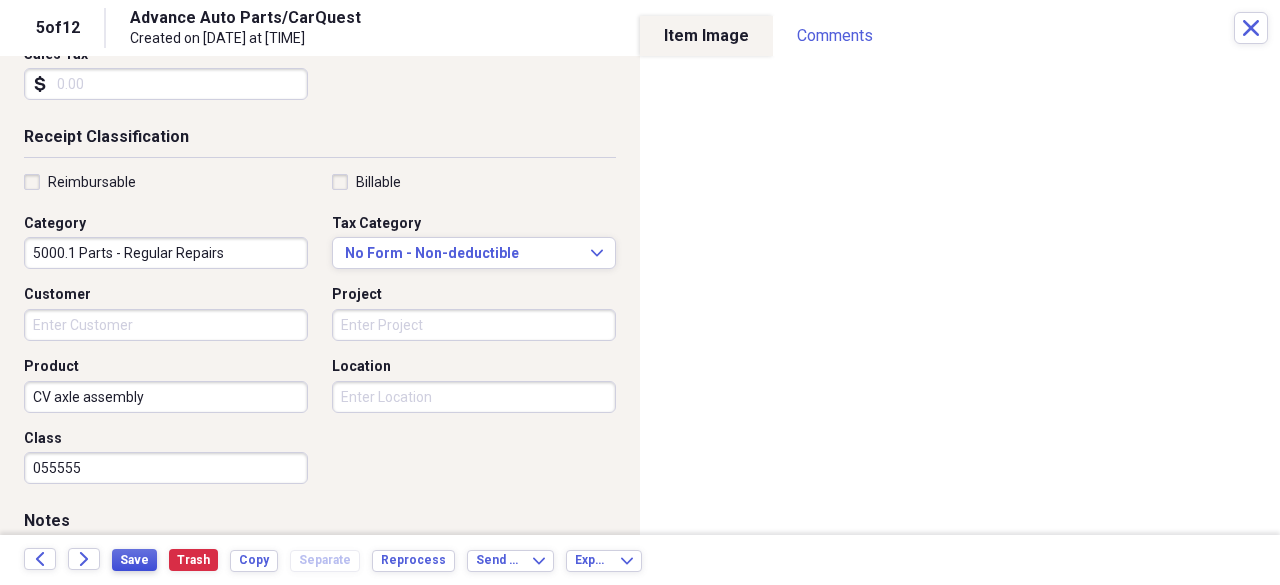 click on "Save" at bounding box center [134, 560] 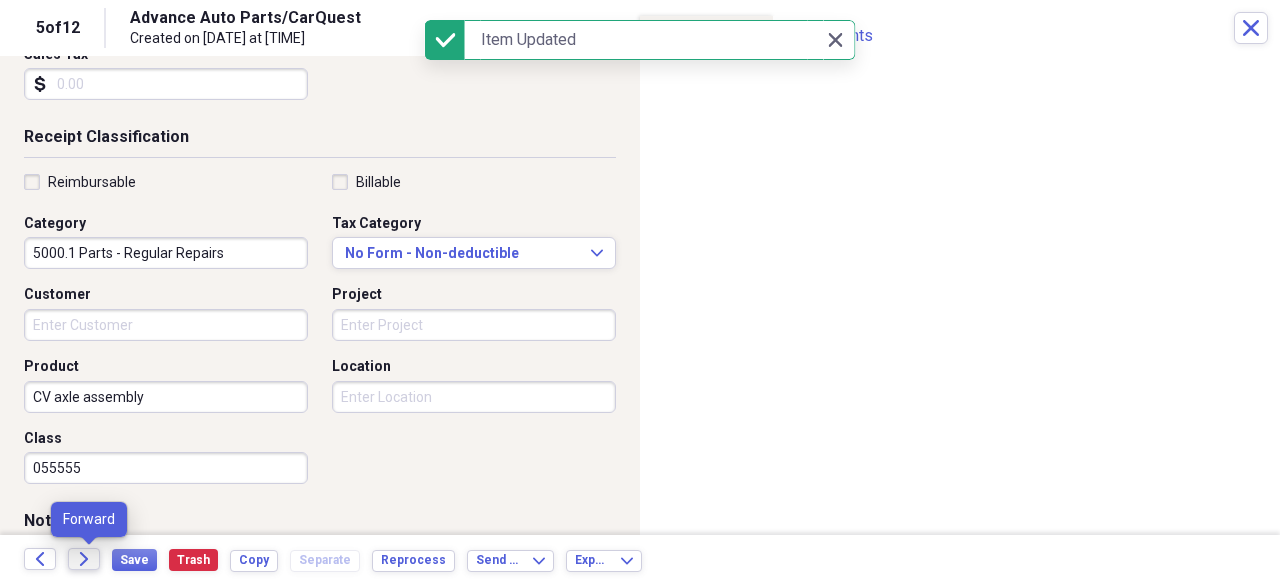 click 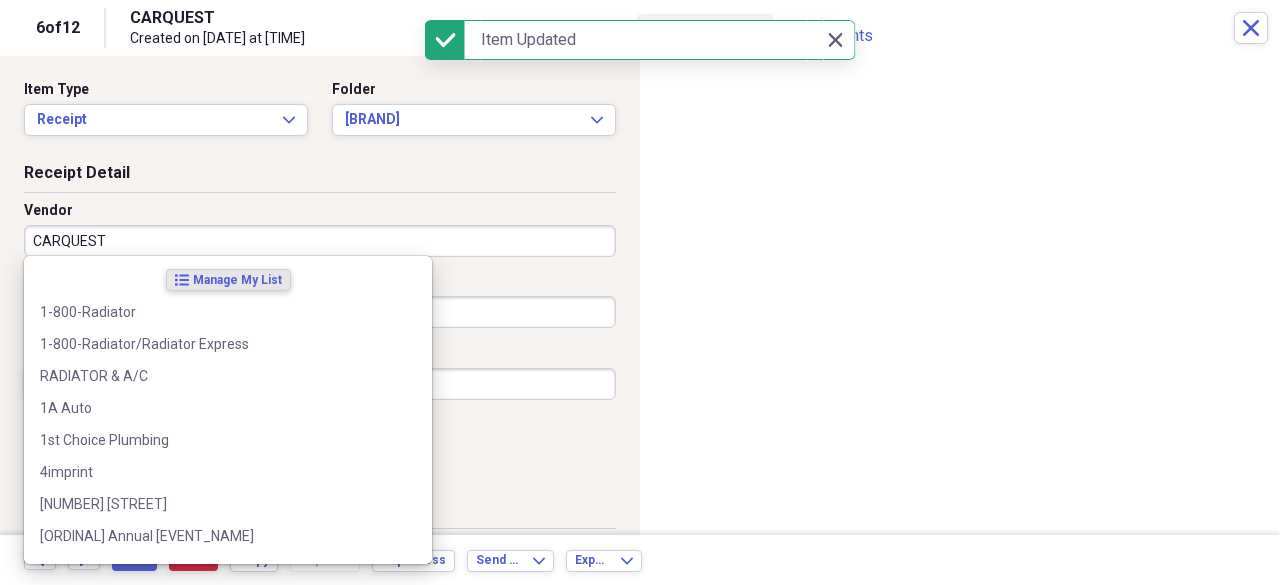 click on "CARQUEST" at bounding box center [320, 241] 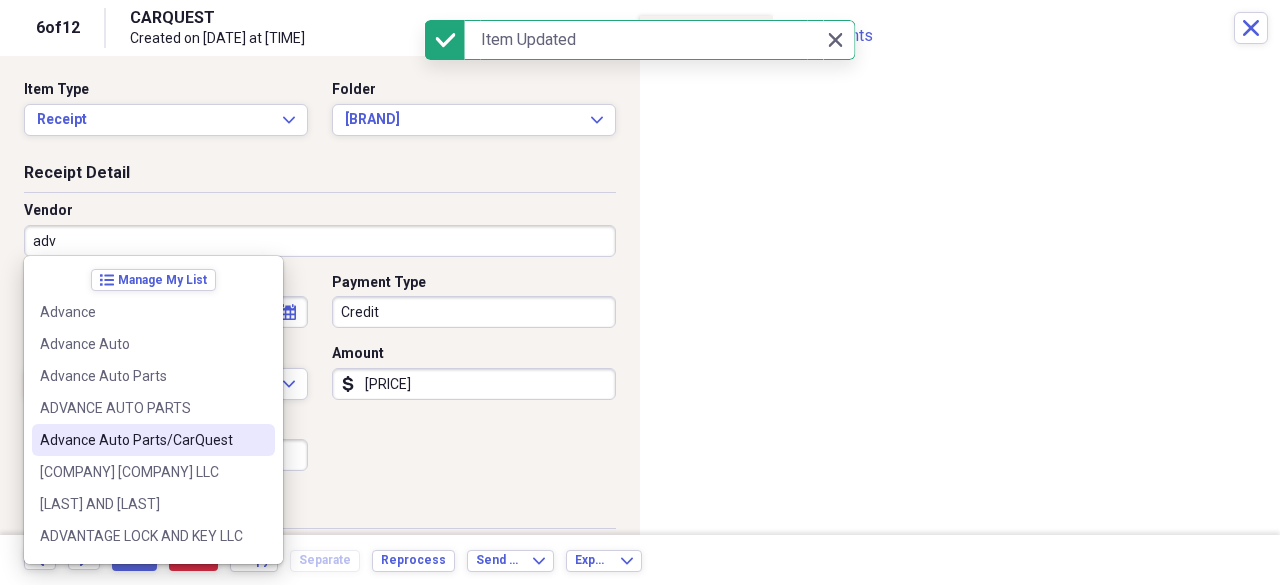 click on "Advance Auto Parts/CarQuest" at bounding box center (141, 440) 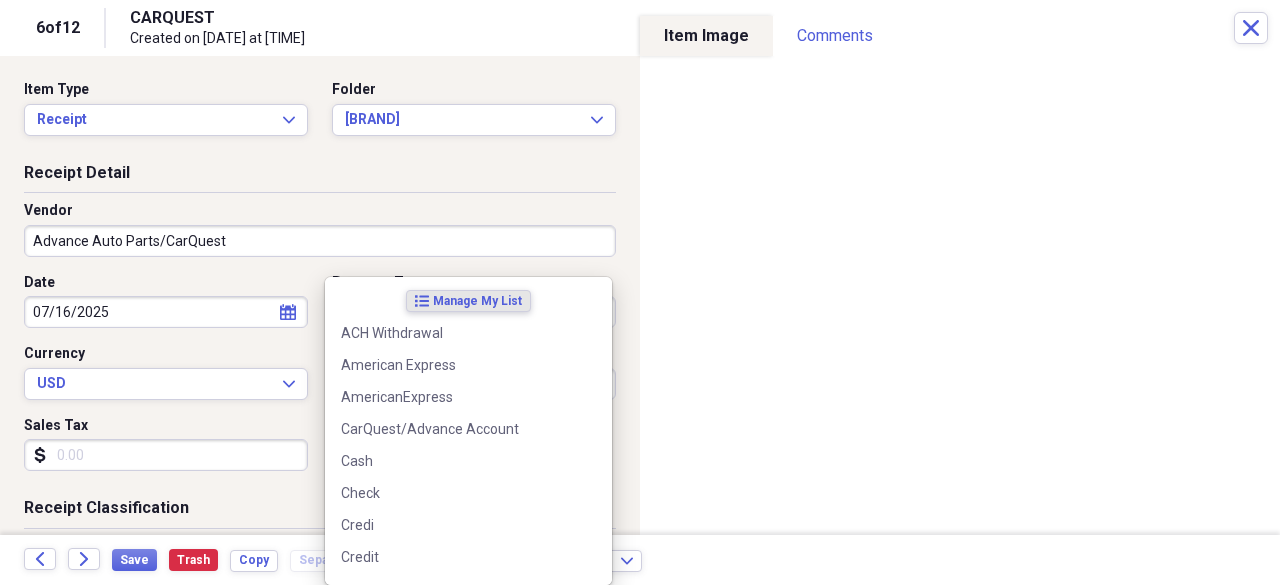 click on "Hanah" at bounding box center (640, 292) 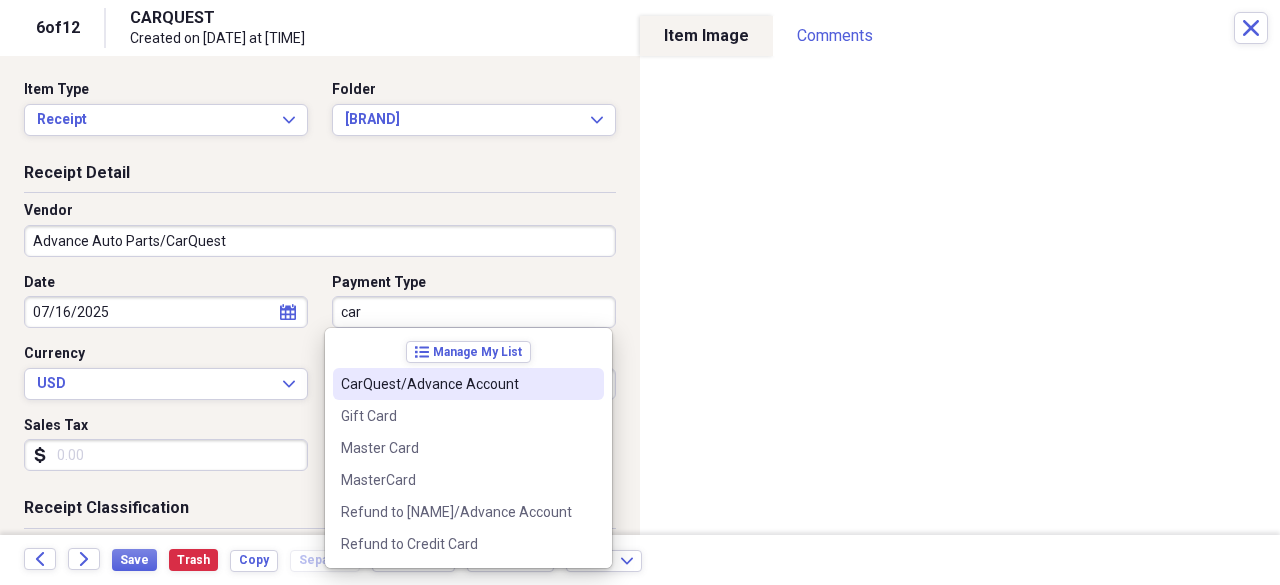 click on "CarQuest/Advance Account" at bounding box center (456, 384) 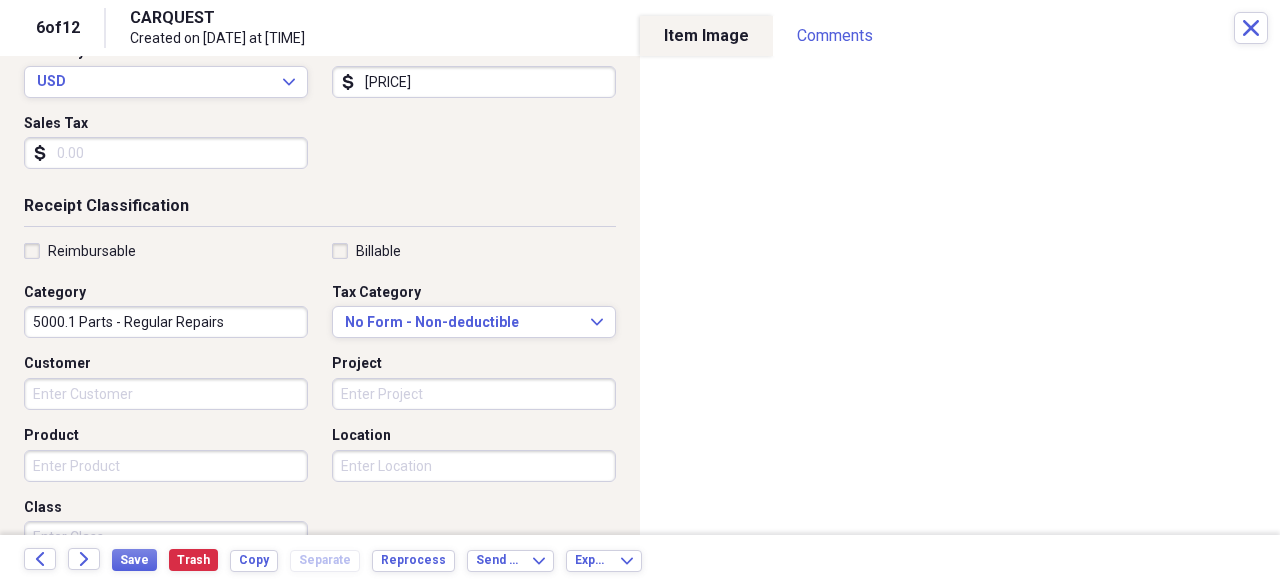 scroll, scrollTop: 397, scrollLeft: 0, axis: vertical 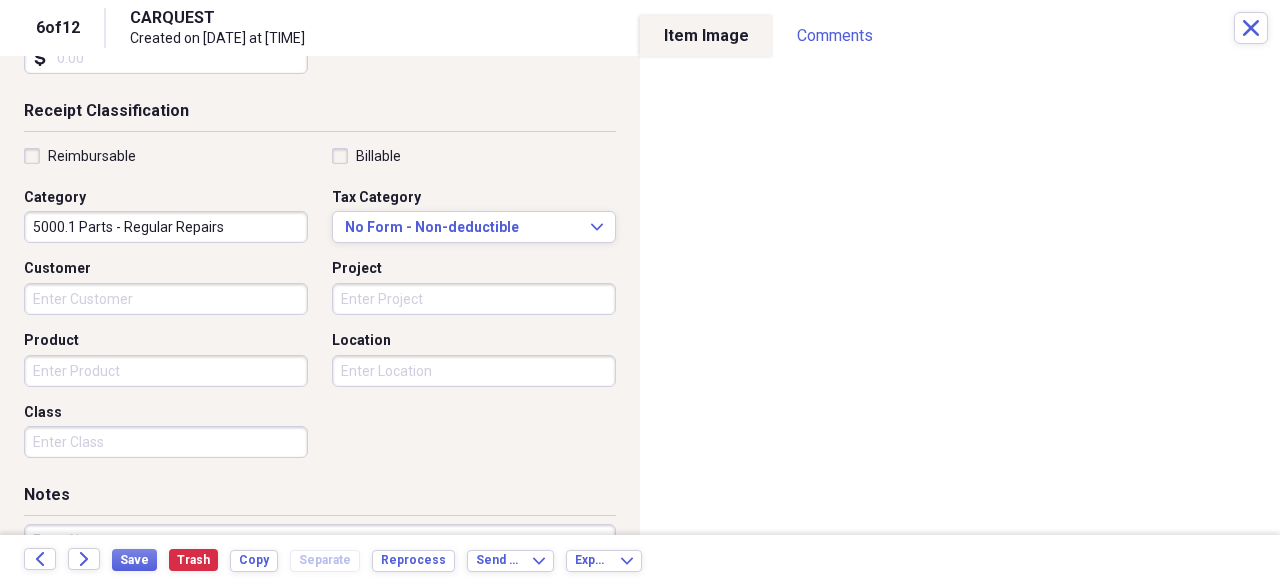 click on "Product" at bounding box center (166, 371) 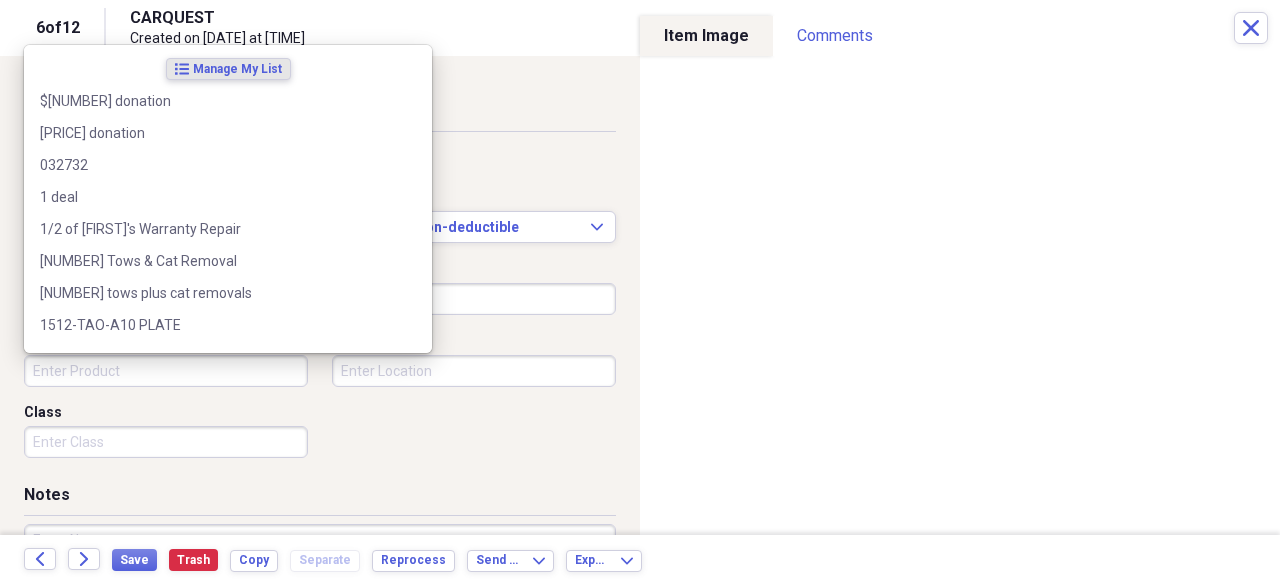 click on "Product" at bounding box center (166, 371) 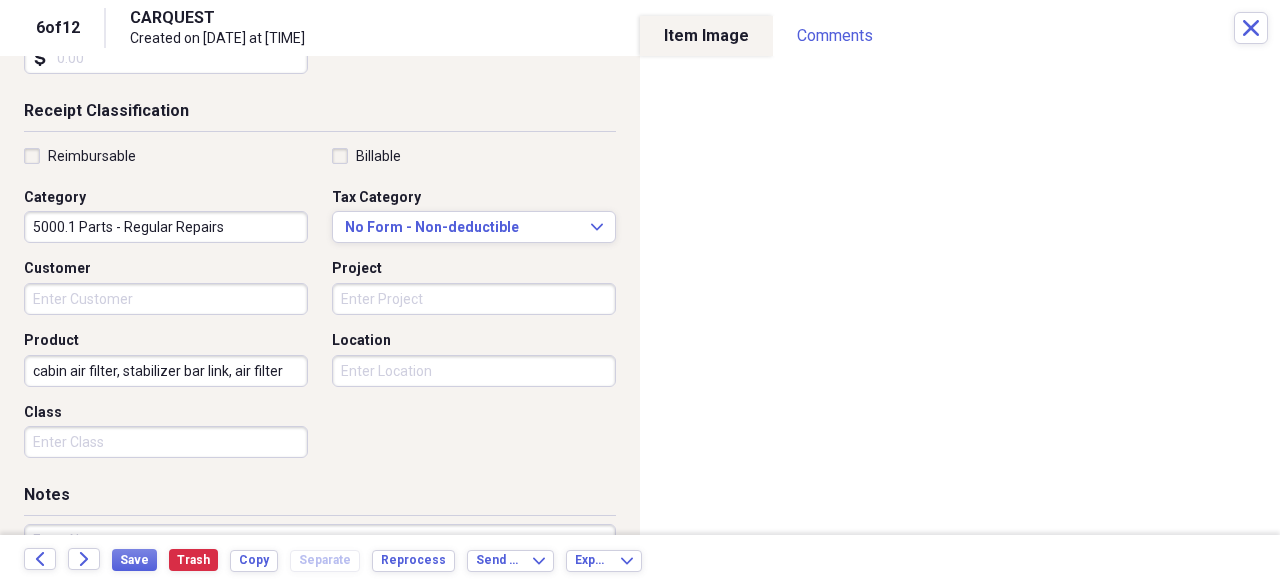 type on "cabin air filter, stabilizer bar link, air filter" 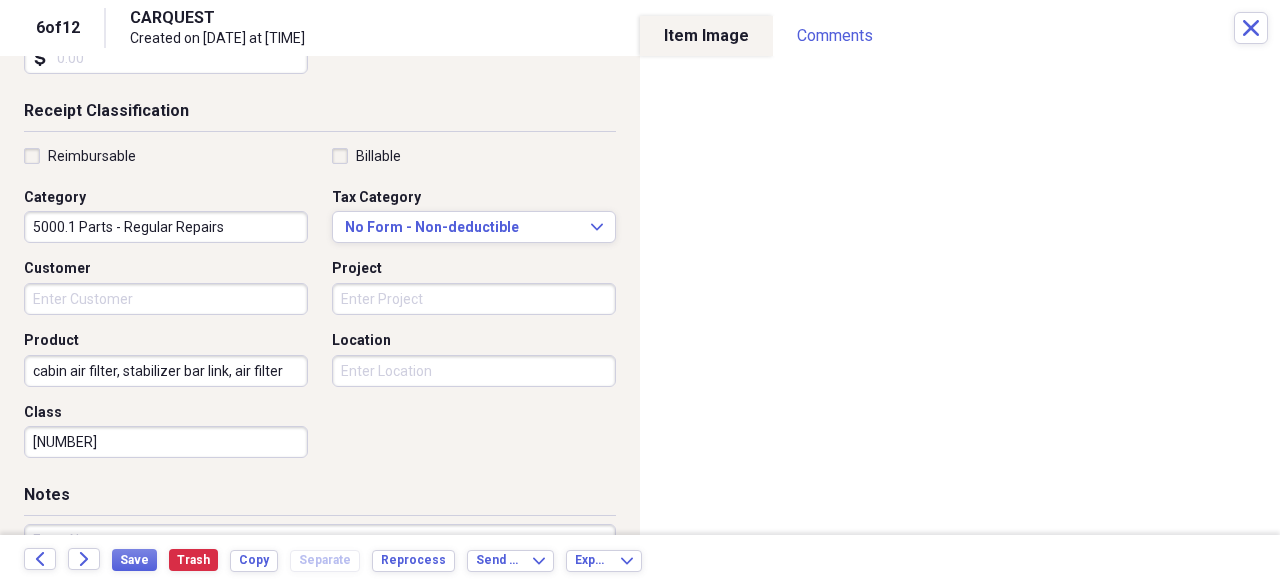type on "[NUMBER]" 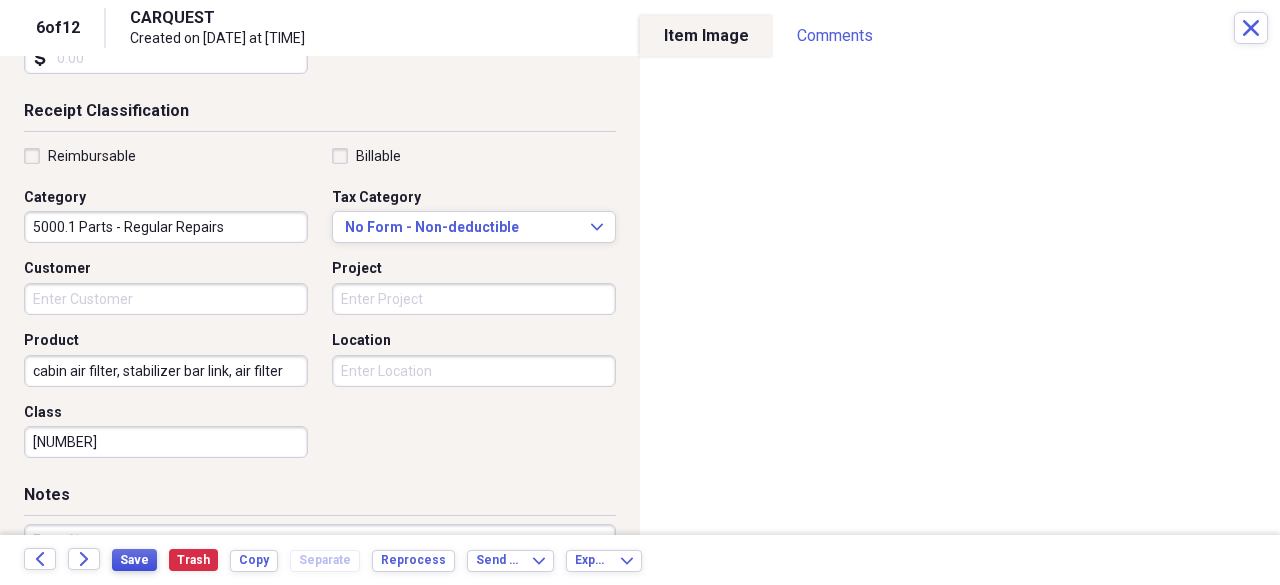 click on "Save" at bounding box center (134, 560) 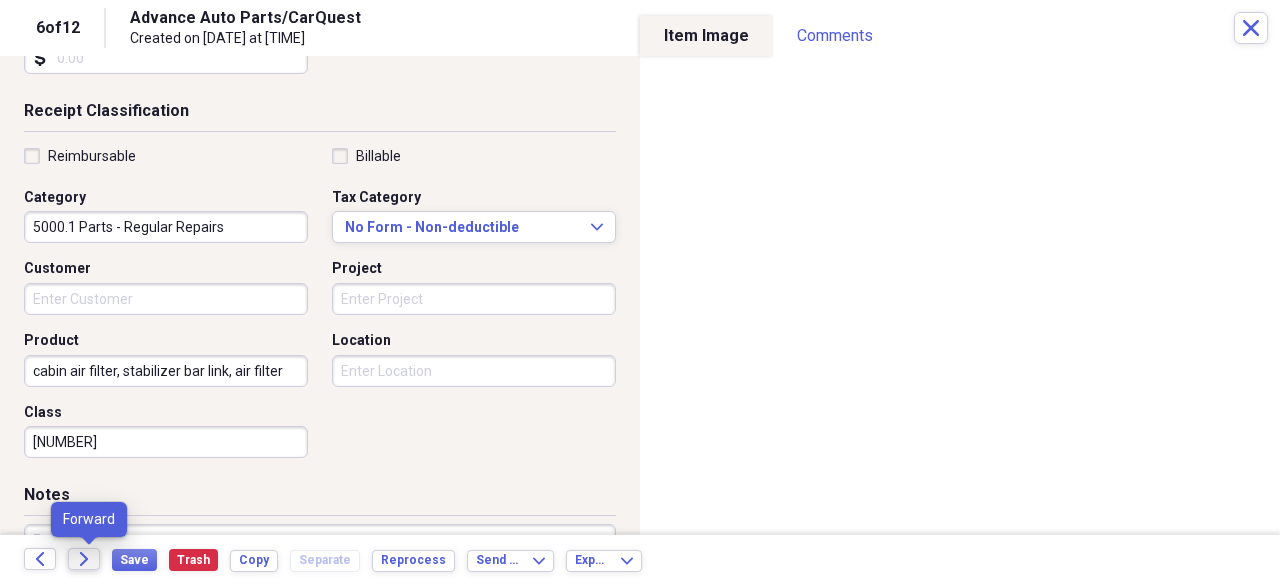 click on "Forward" at bounding box center [84, 559] 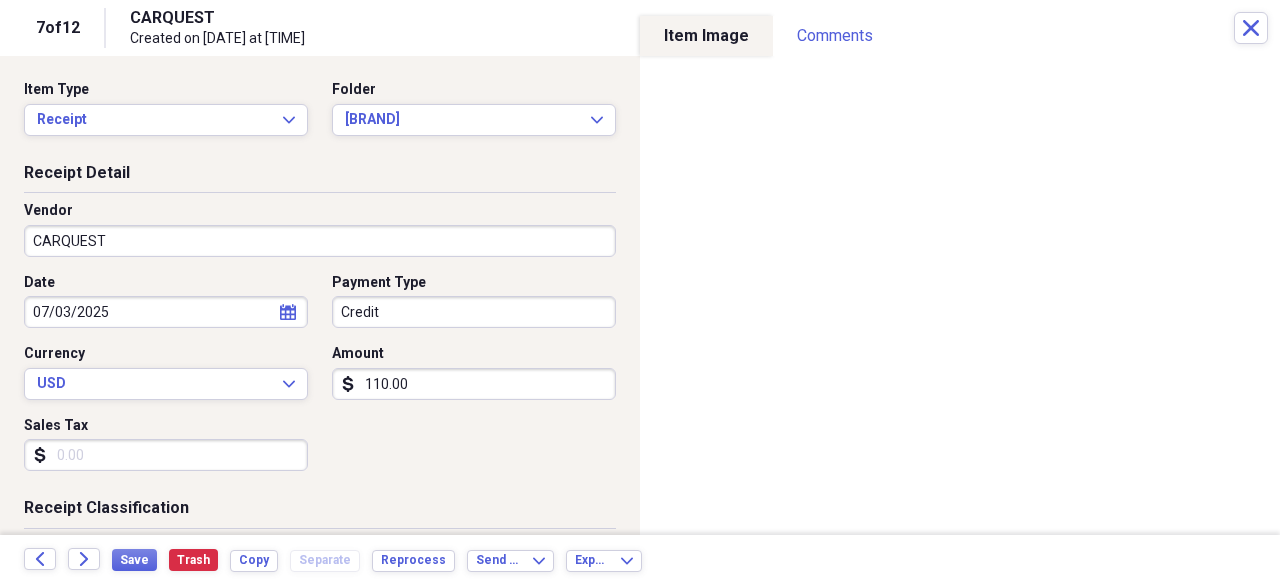 click on "CARQUEST" at bounding box center (320, 241) 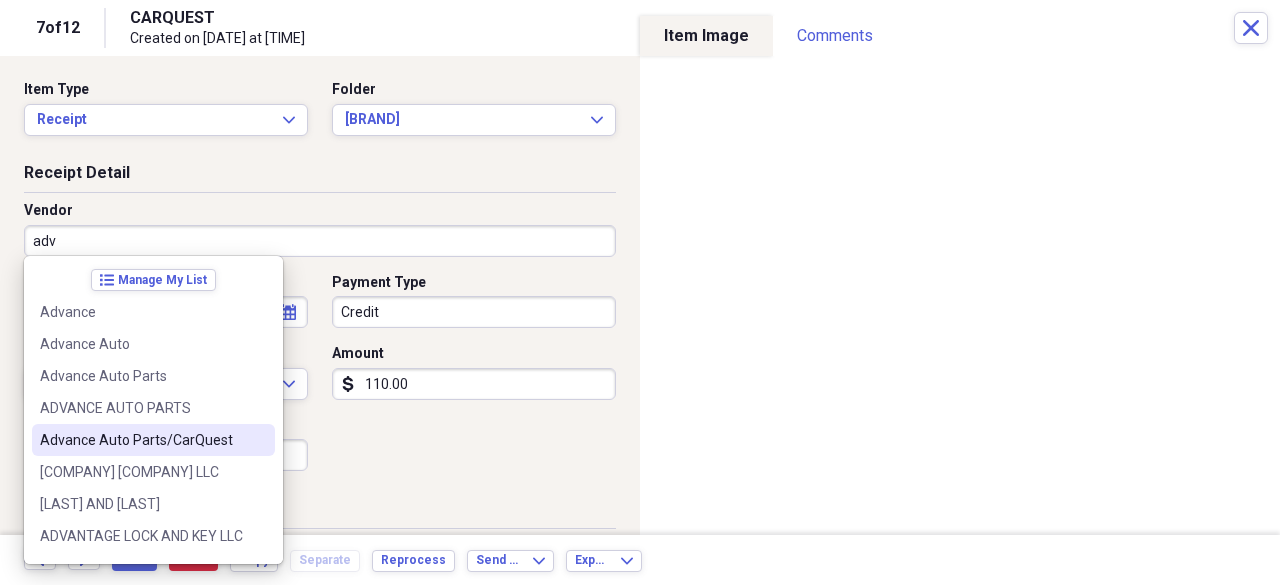 click on "Advance Auto Parts/CarQuest" at bounding box center (141, 440) 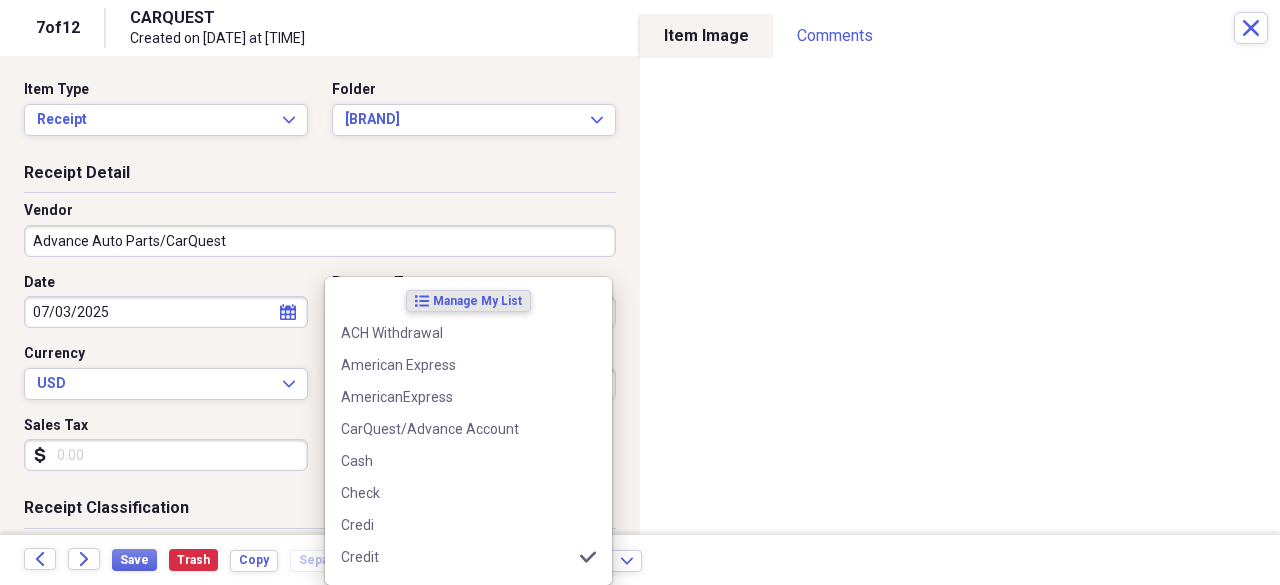 click on "Do My Books Collapse transactions Accounts / Transactions insights Insights reconciliation Monthly Review Organize My Files 27 Collapse Unfiled Needs Review 27 Unfiled All Files Unfiled Unfiled Unfiled Saved Reports Collapse My Cabinet My Cabinet Add Folder Expand Folder 2020 Receipts Add Folder Expand Folder 2021 Receipts Add Folder Expand Folder 2022 Receipts Add Folder Expand Folder 2023 Receipts Add Folder Expand Folder 2024 Receipts Add Folder Collapse Open Folder 2025 Receipts Add Folder Expand Folder April 2025 Add Folder Expand Folder February 2025 Add Folder Folder HOP Records Add Folder Expand Folder January 2025 Add Folder Collapse Open Folder July 2025 Add Folder Folder Advanced Add Folder Folder Autobell Add Folder Folder Bloomerang Add Folder Folder Checking Add Folder Folder Mel Add Folder Folder Money Market Add Folder Folder PayPal Add Folder Expand Folder June 2025 Add Folder Expand Folder March 2025 Add Folder Expand Folder May 2025 Add Folder Collapse Trash Trash Folder 04-April 2023 [LAST]" at bounding box center [640, 292] 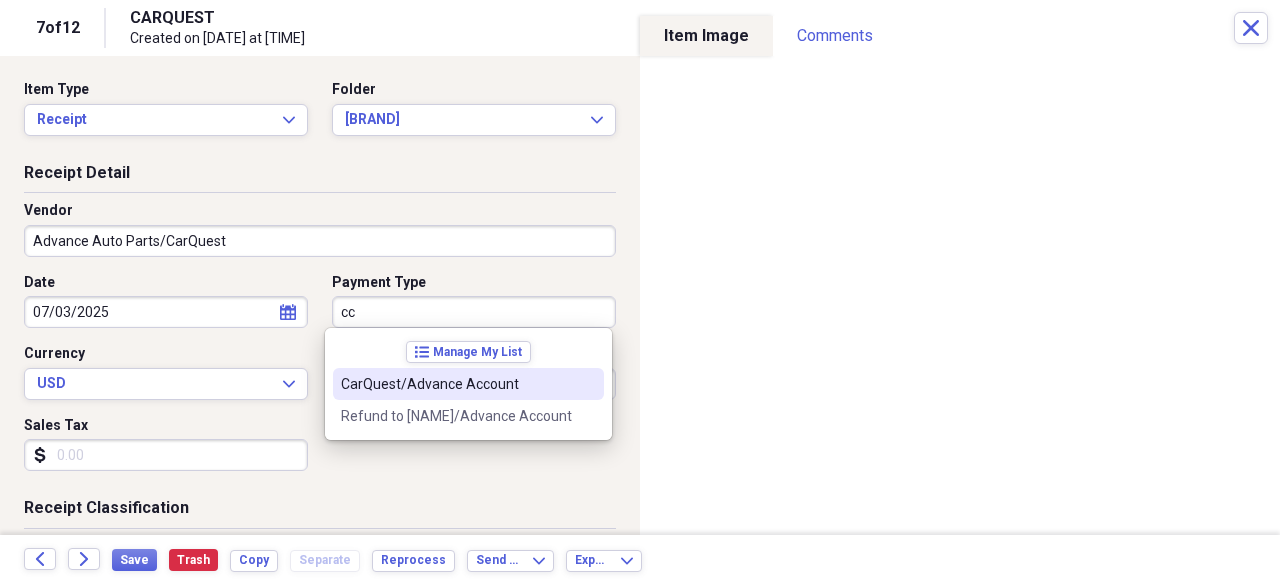click on "CarQuest/Advance Account" at bounding box center [456, 384] 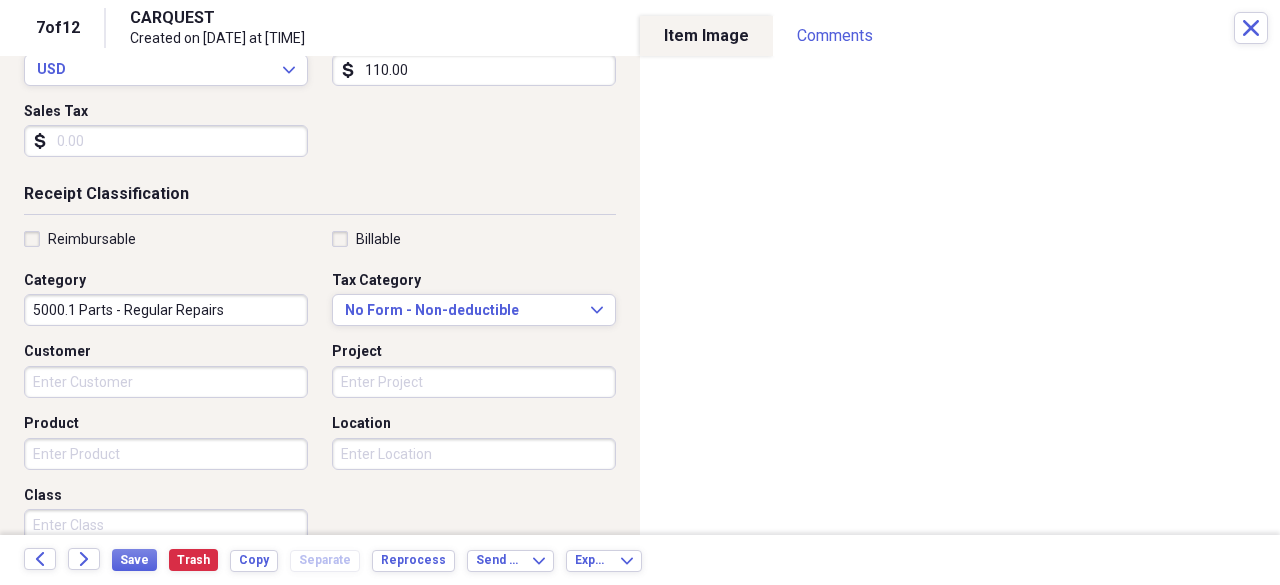 scroll, scrollTop: 431, scrollLeft: 0, axis: vertical 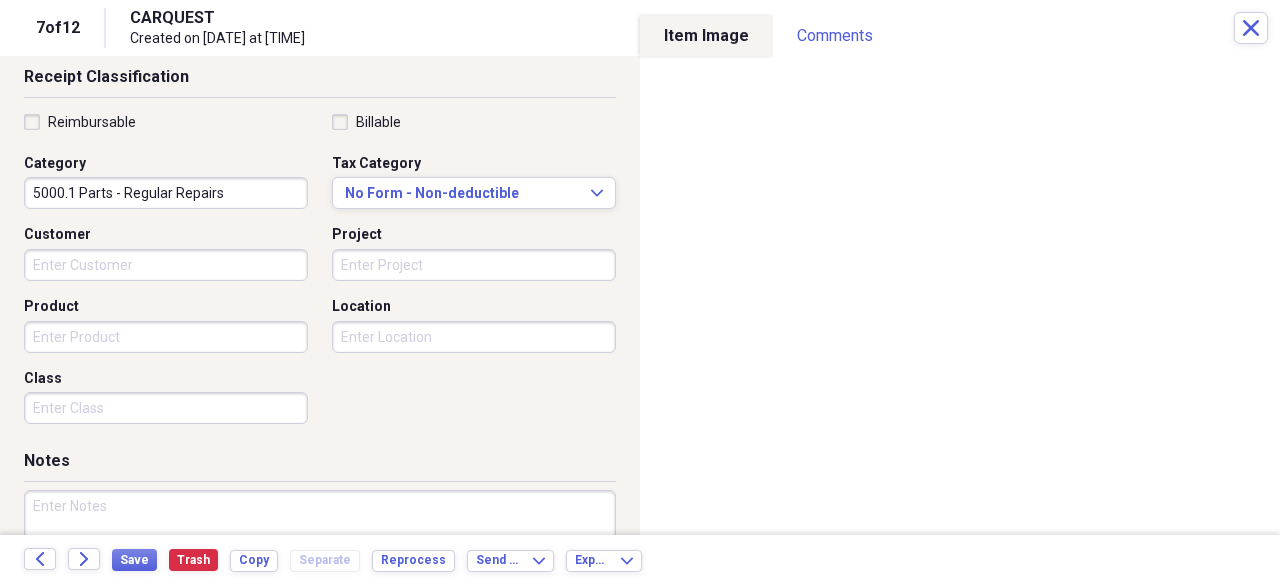 click on "Product" at bounding box center [166, 337] 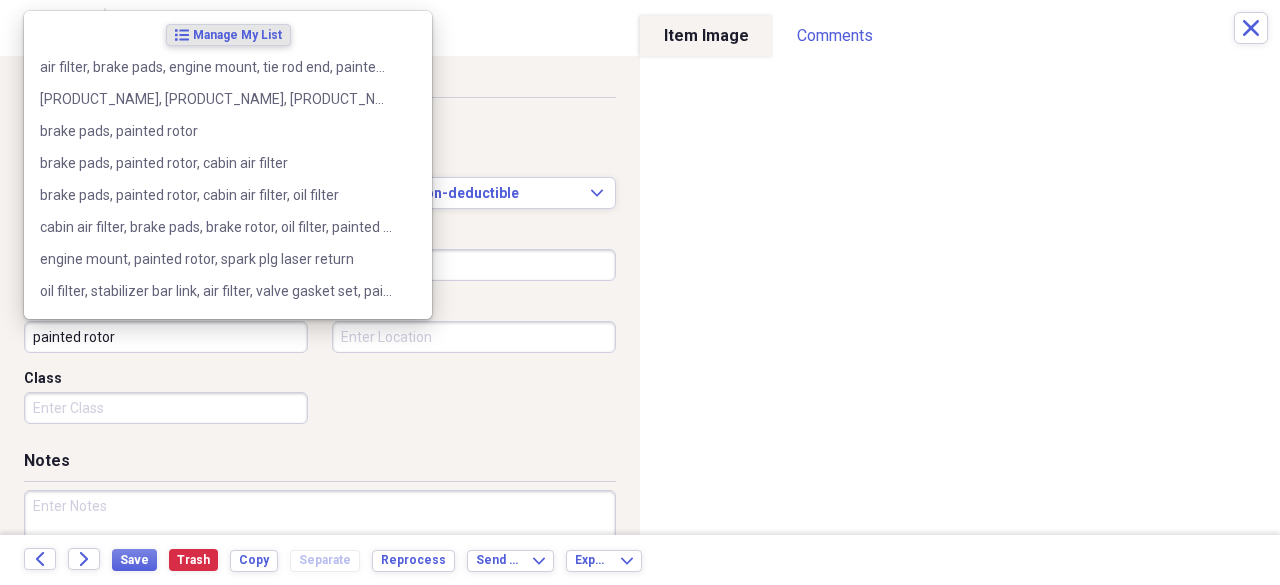 type on "painted rotor" 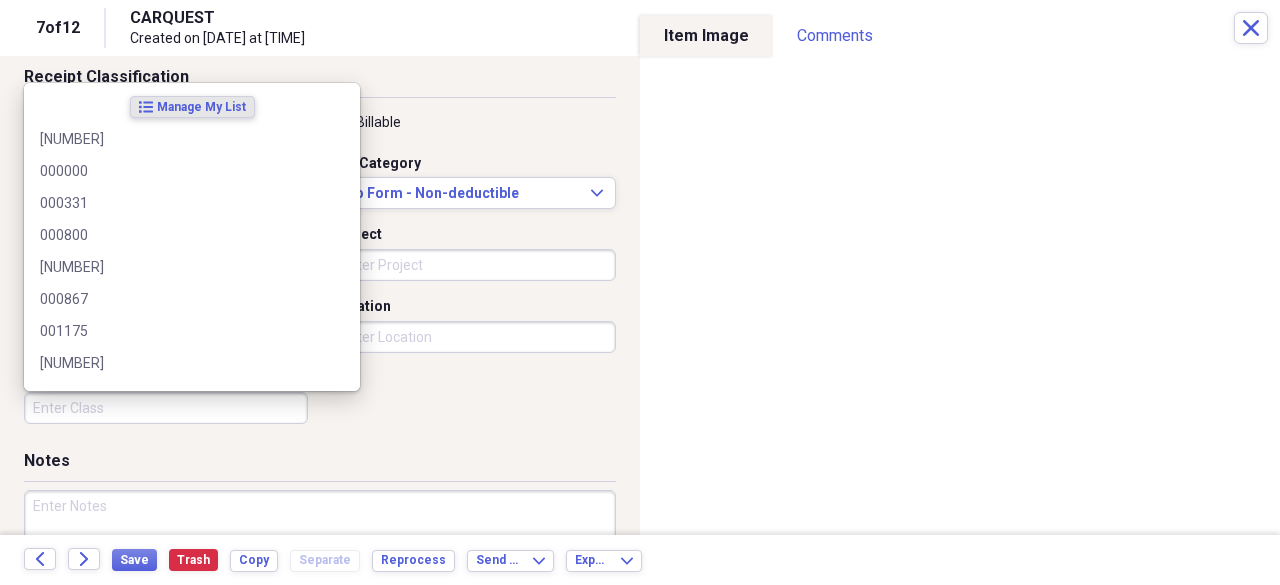 click on "Class" at bounding box center (166, 408) 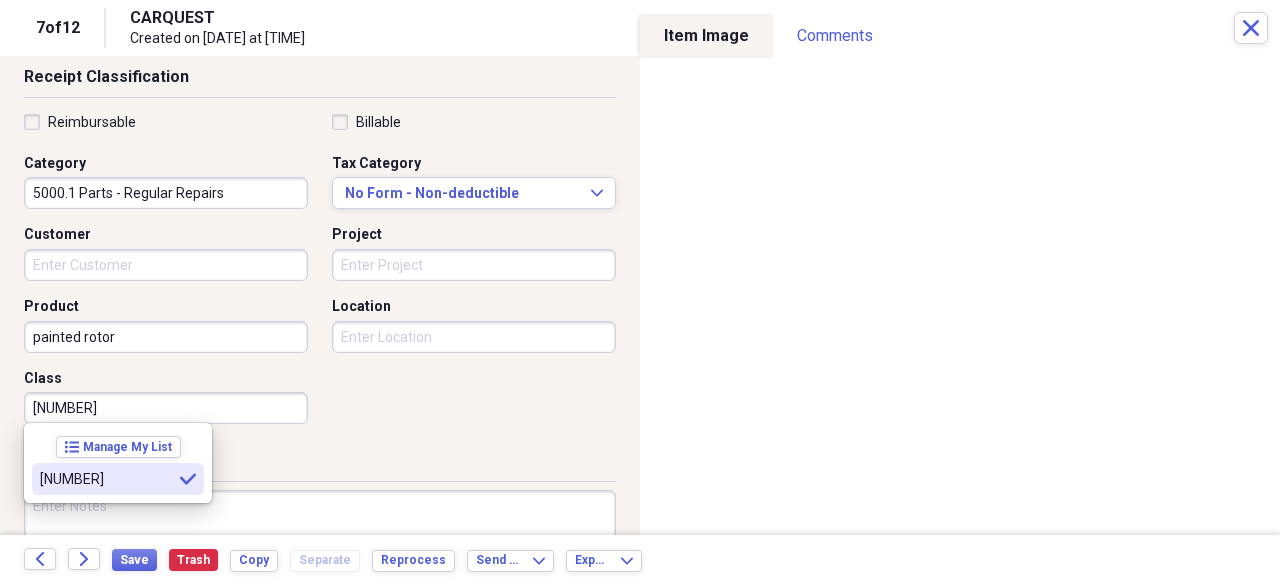 type on "[NUMBER]" 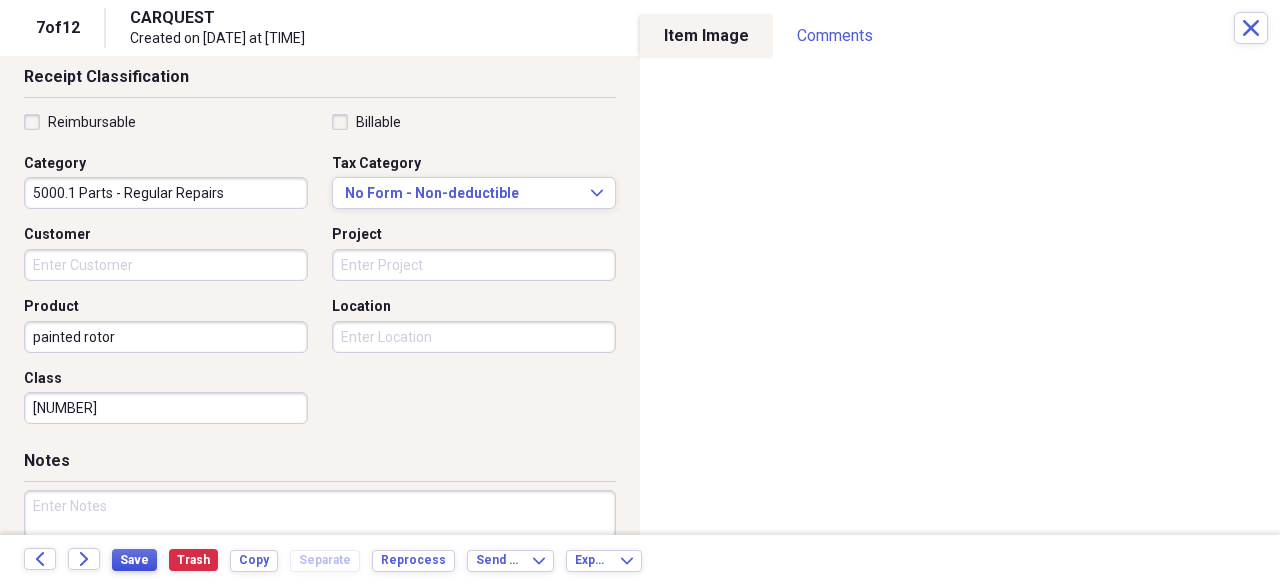 click on "Save" at bounding box center [134, 560] 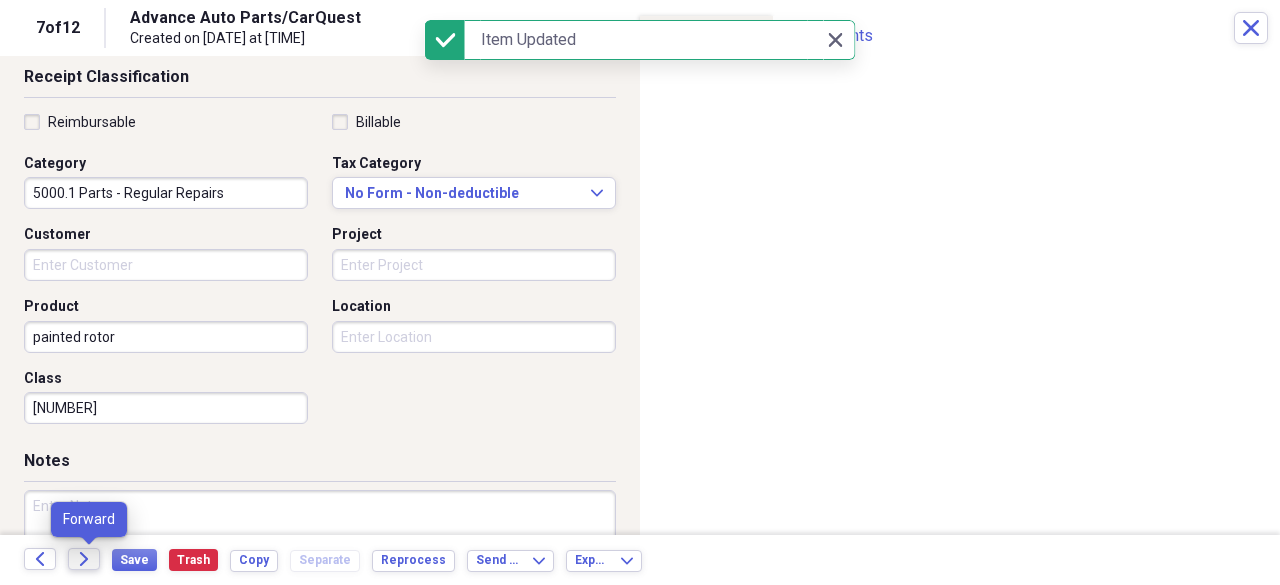 click on "Forward" 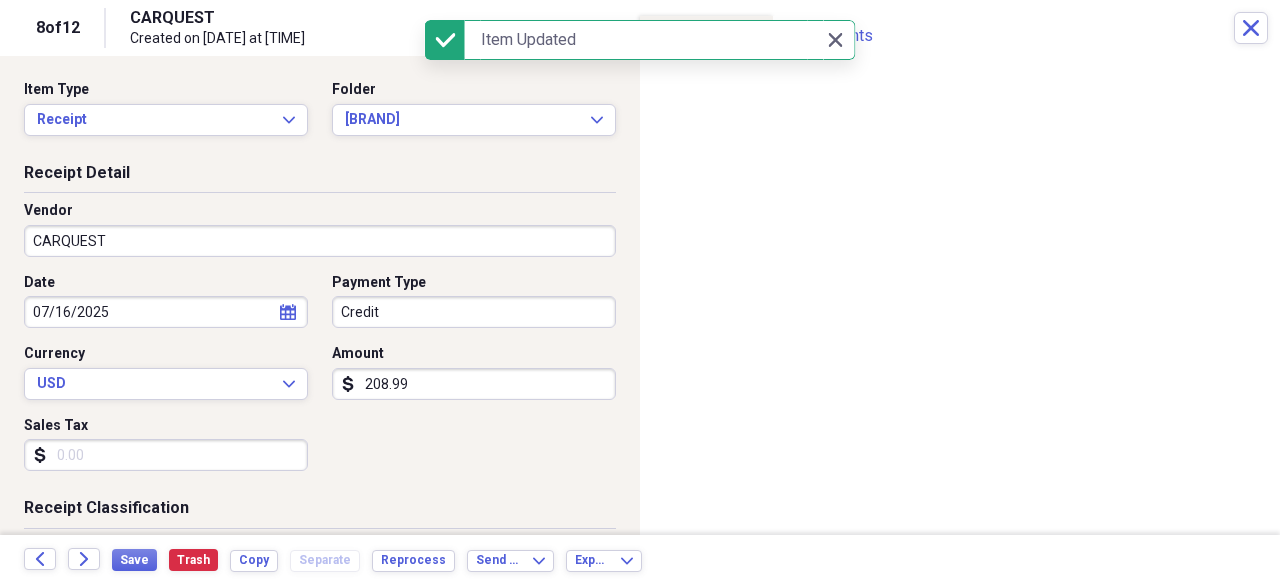 click on "CARQUEST" at bounding box center (320, 241) 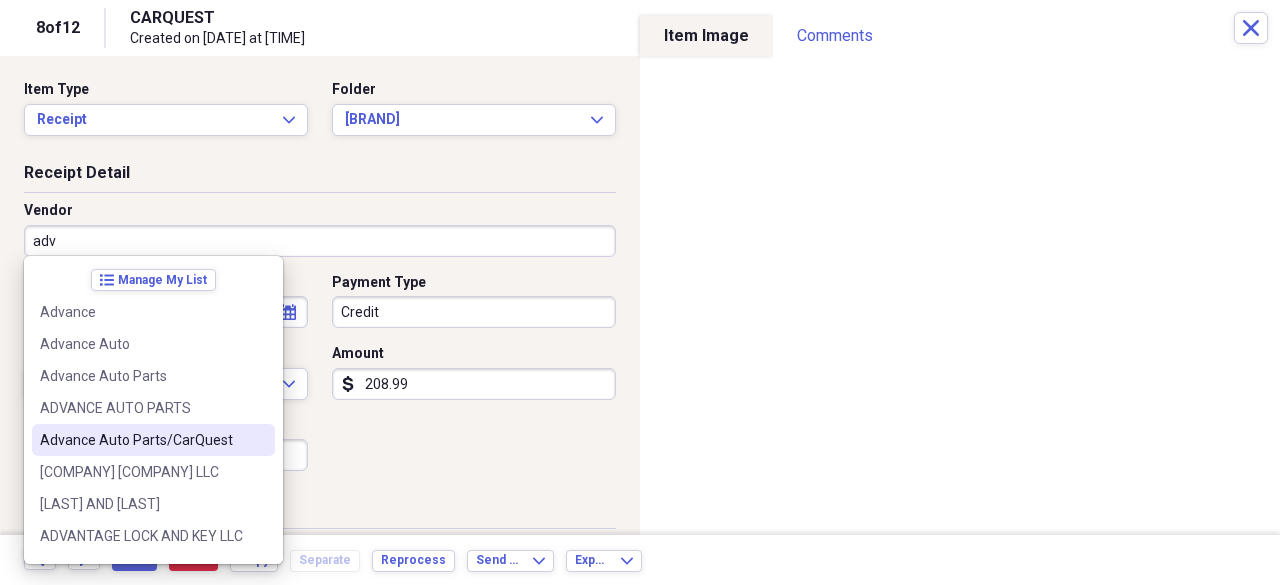 click on "Advance Auto Parts/CarQuest" at bounding box center (141, 440) 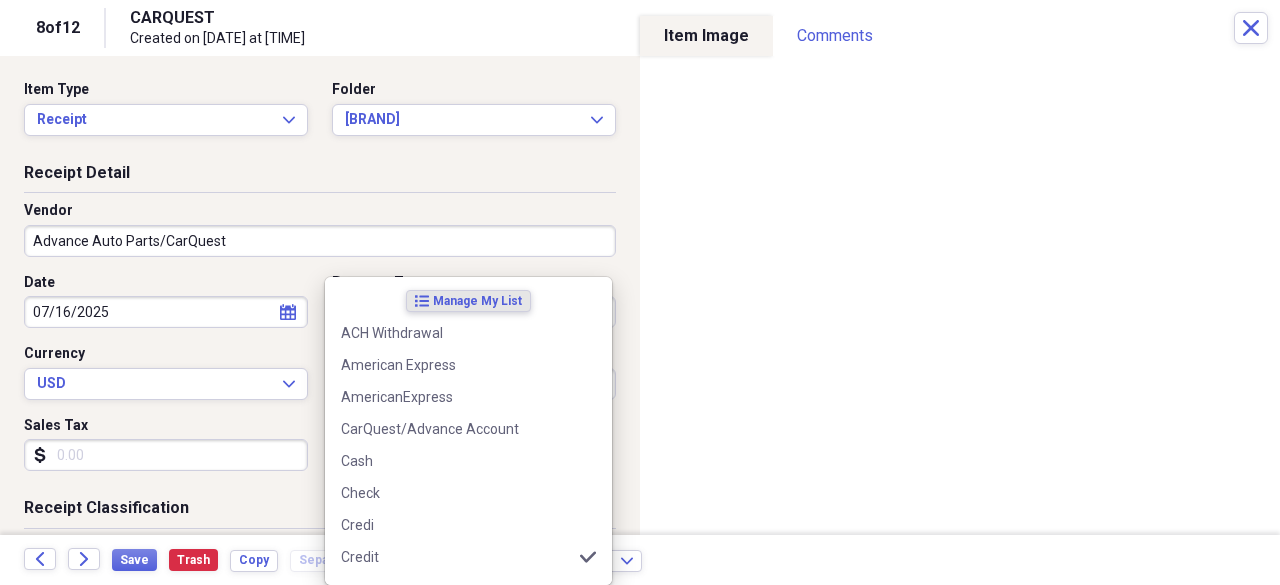 click on "Do My Books Collapse transactions Accounts / Transactions insights Insights reconciliation Monthly Review Organize My Files 26 Collapse Unfiled Needs Review 26 Unfiled All Files Unfiled Unfiled Unfiled Saved Reports Collapse My Cabinet My Cabinet Add Folder Expand Folder 2020 Receipts Add Folder Expand Folder 2021 Receipts Add Folder Expand Folder 2022 Receipts Add Folder Expand Folder 2023 Receipts Add Folder Expand Folder 2024 Receipts Add Folder Collapse Open Folder 2025 Receipts Add Folder Expand Folder April 2025 Add Folder Expand Folder February 2025 Add Folder Folder HOP Records Add Folder Expand Folder January 2025 Add Folder Collapse Open Folder July 2025 Add Folder Folder Advanced Add Folder Folder Autobell Add Folder Folder Bloomerang Add Folder Folder Checking Add Folder Folder Mel Add Folder Folder Money Market Add Folder Folder PayPal Add Folder Expand Folder June 2025 Add Folder Expand Folder March 2025 Add Folder Expand Folder May 2025 Add Folder Collapse Trash Trash Folder 04-April 2023 [LAST]" at bounding box center [640, 292] 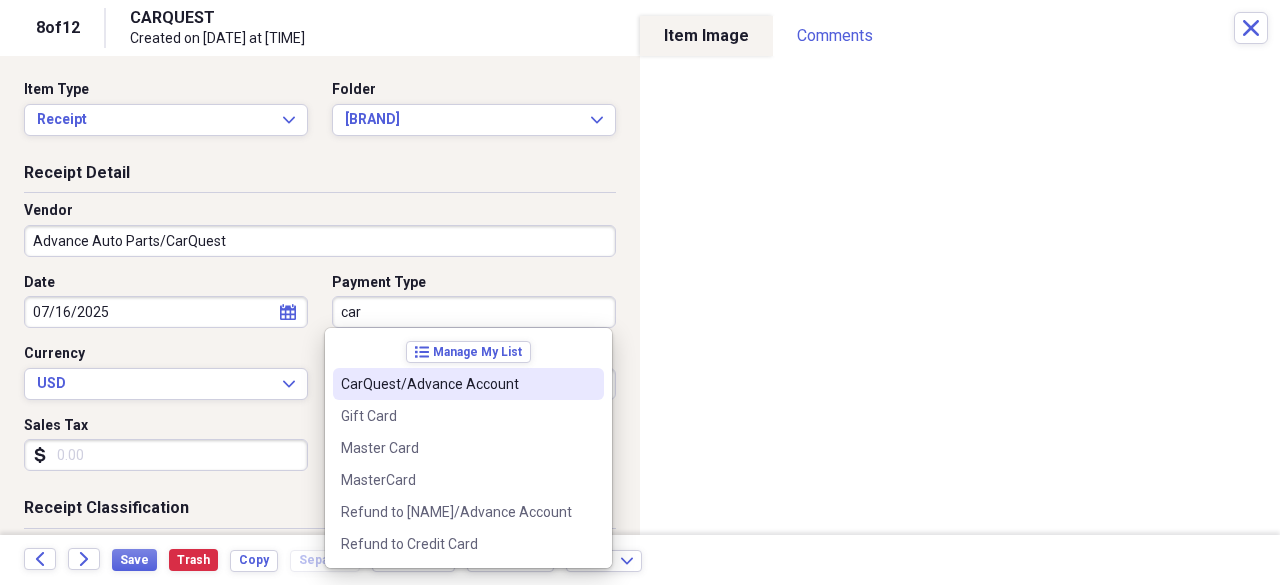 click on "CarQuest/Advance Account" at bounding box center (456, 384) 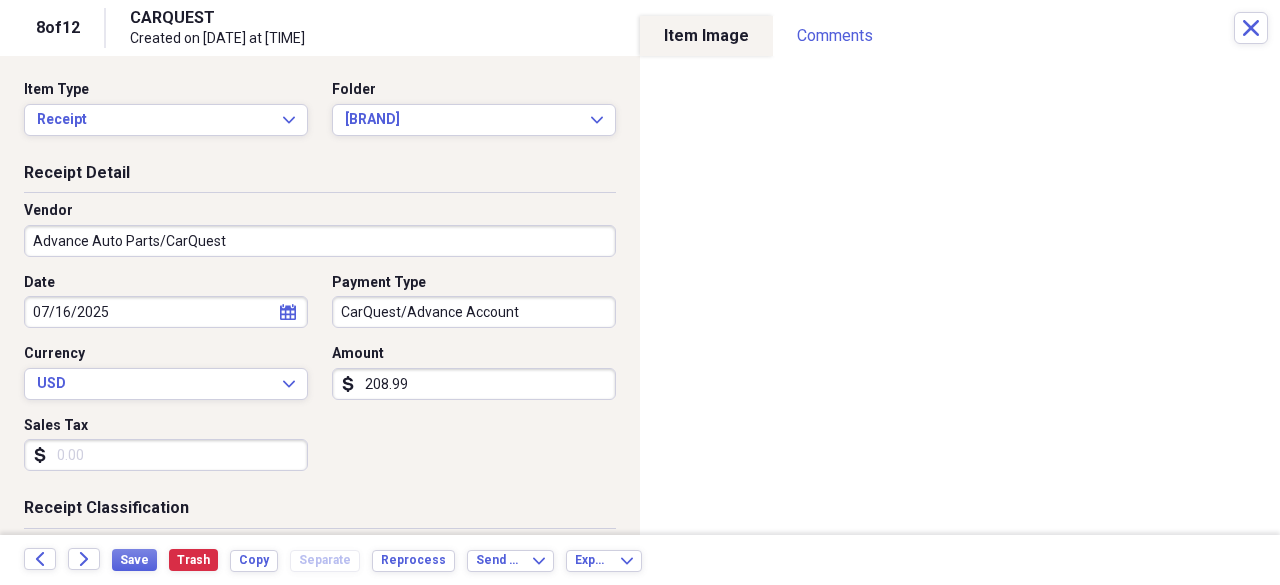 click on "208.99" at bounding box center [474, 384] 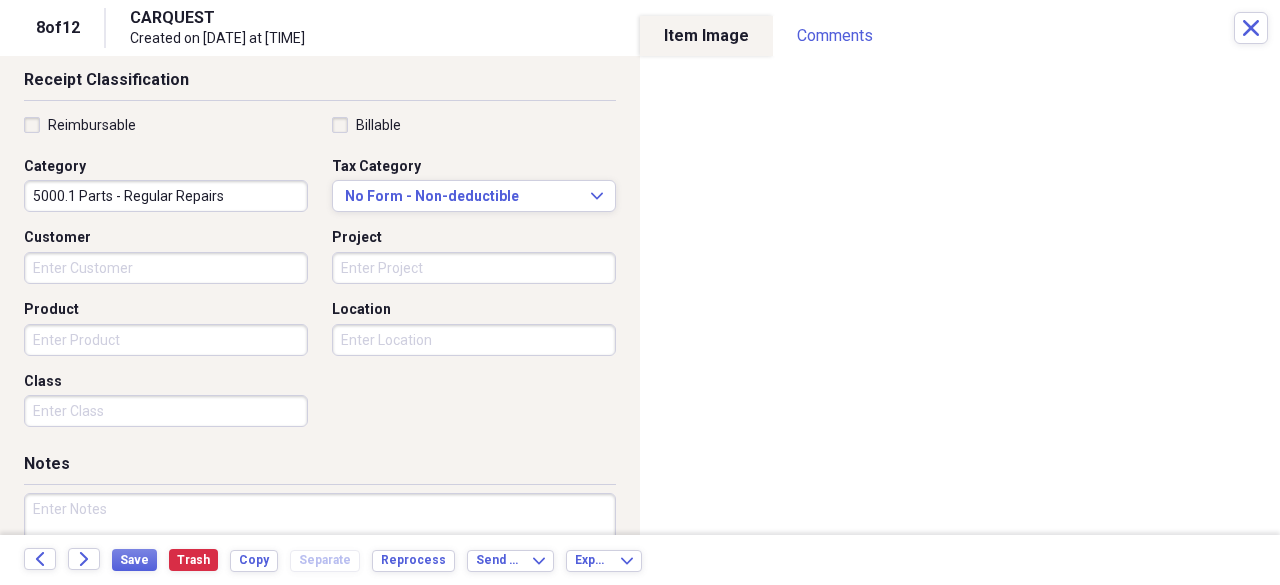 scroll, scrollTop: 437, scrollLeft: 0, axis: vertical 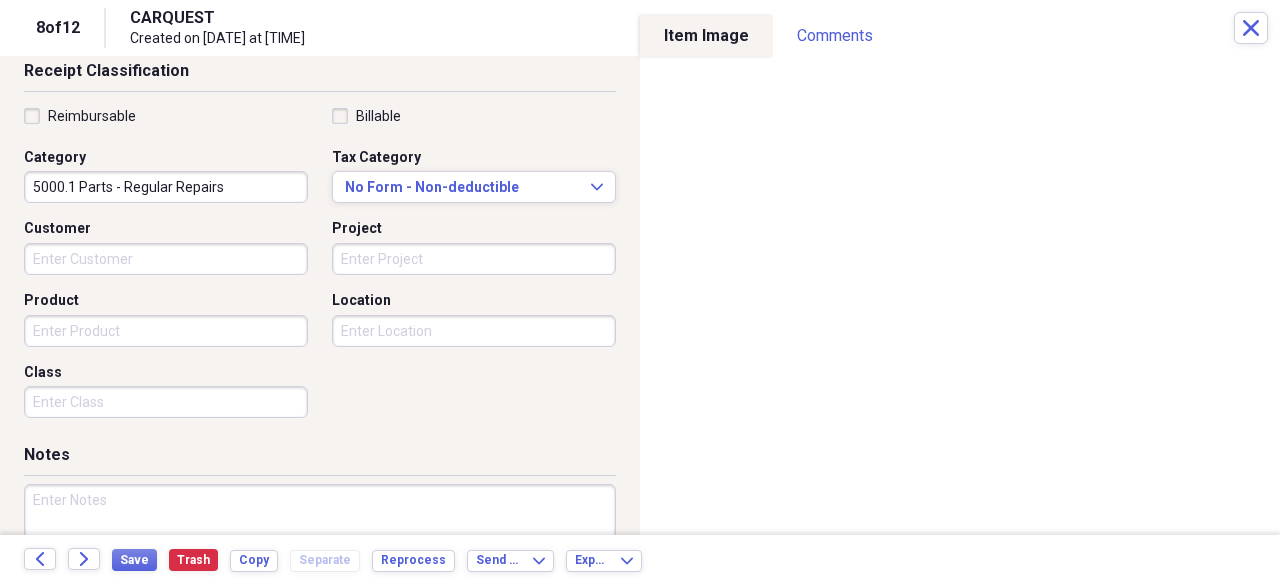 type on "127.89" 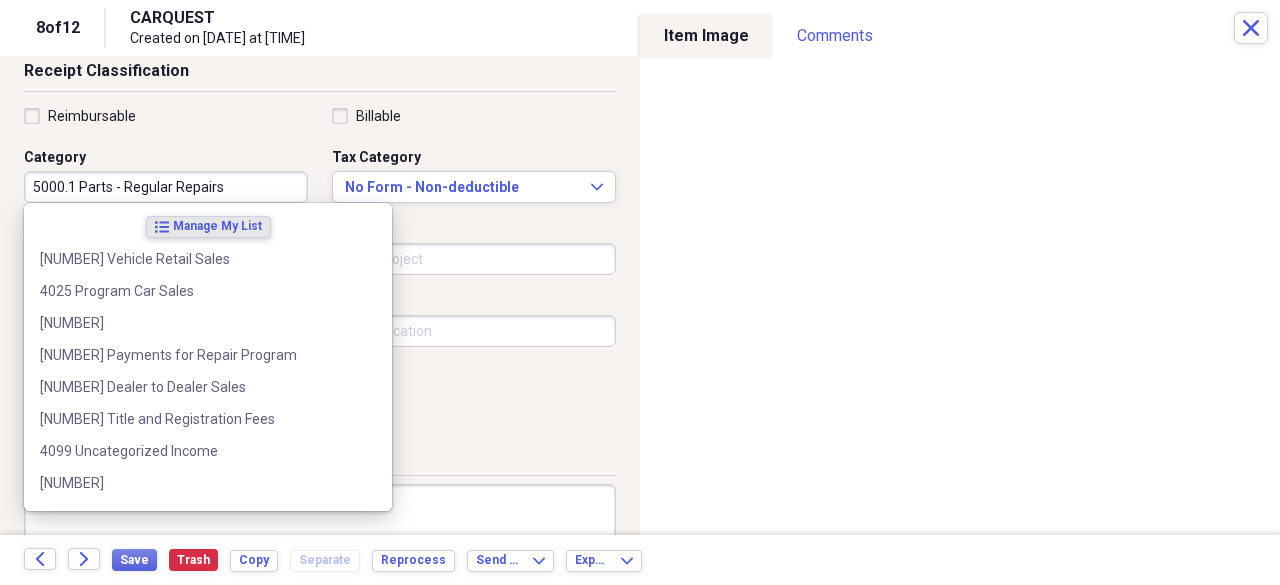 click on "5000.1 Parts - Regular Repairs" at bounding box center (166, 187) 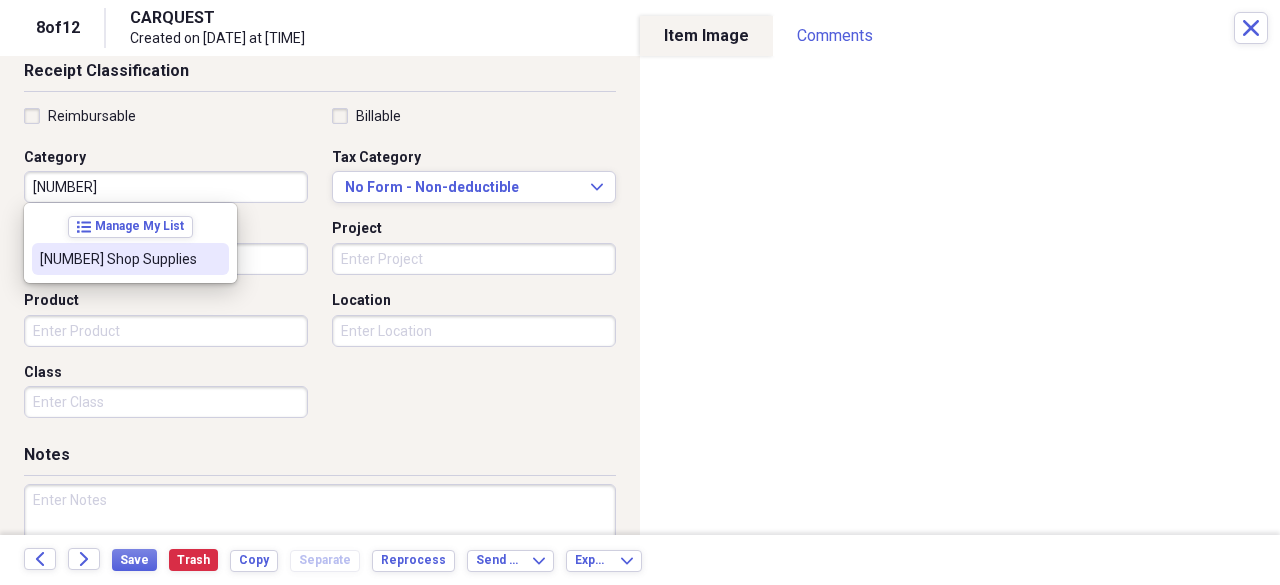 click on "[NUMBER] Shop Supplies" at bounding box center [118, 259] 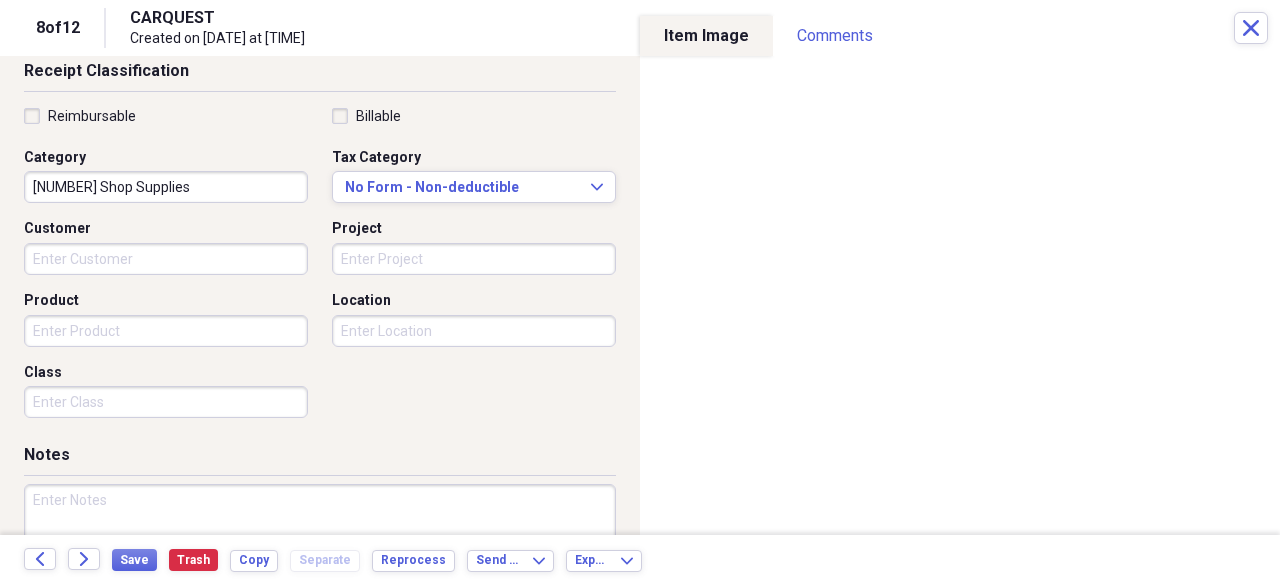 click on "Product" at bounding box center [166, 331] 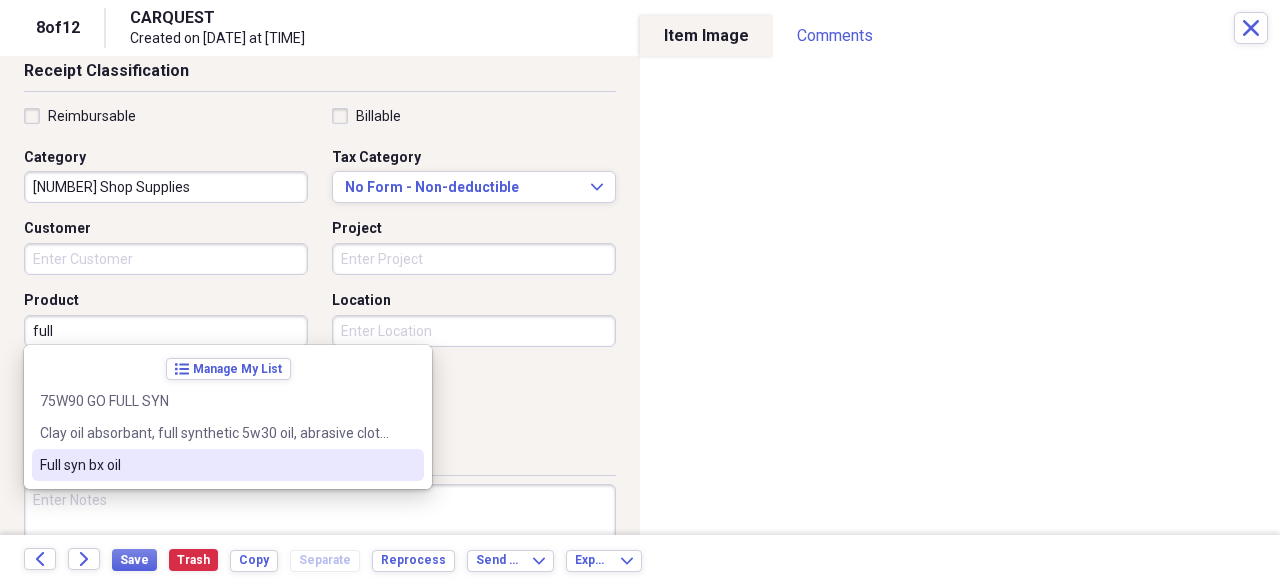 click on "Full syn bx oil" at bounding box center [216, 465] 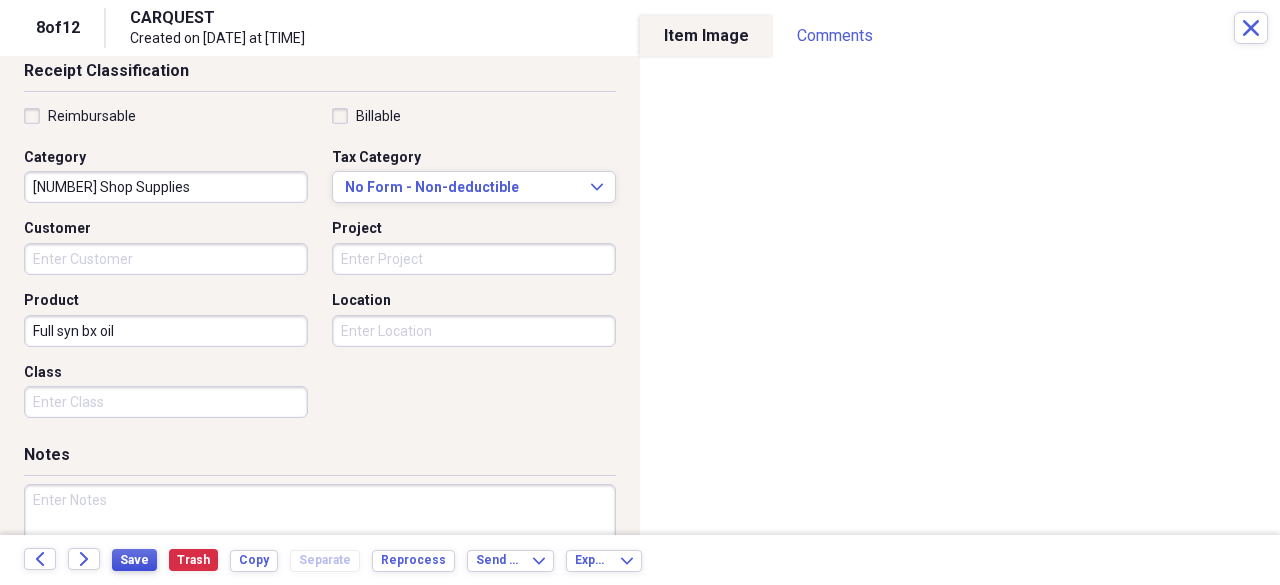 click on "Save" at bounding box center [134, 560] 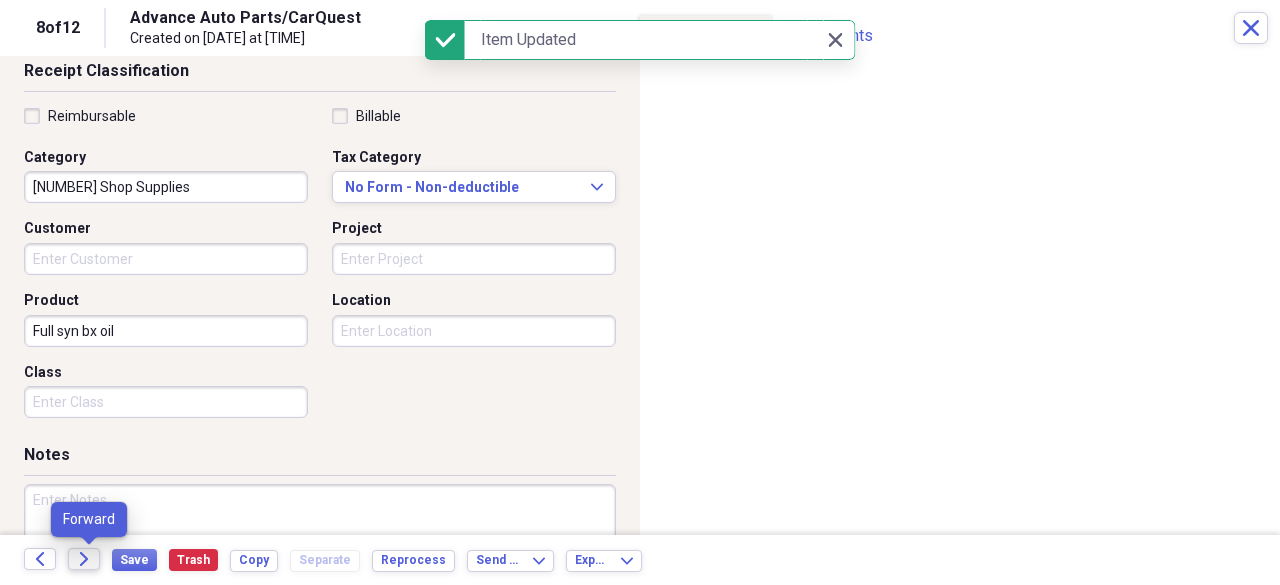 click on "Forward" 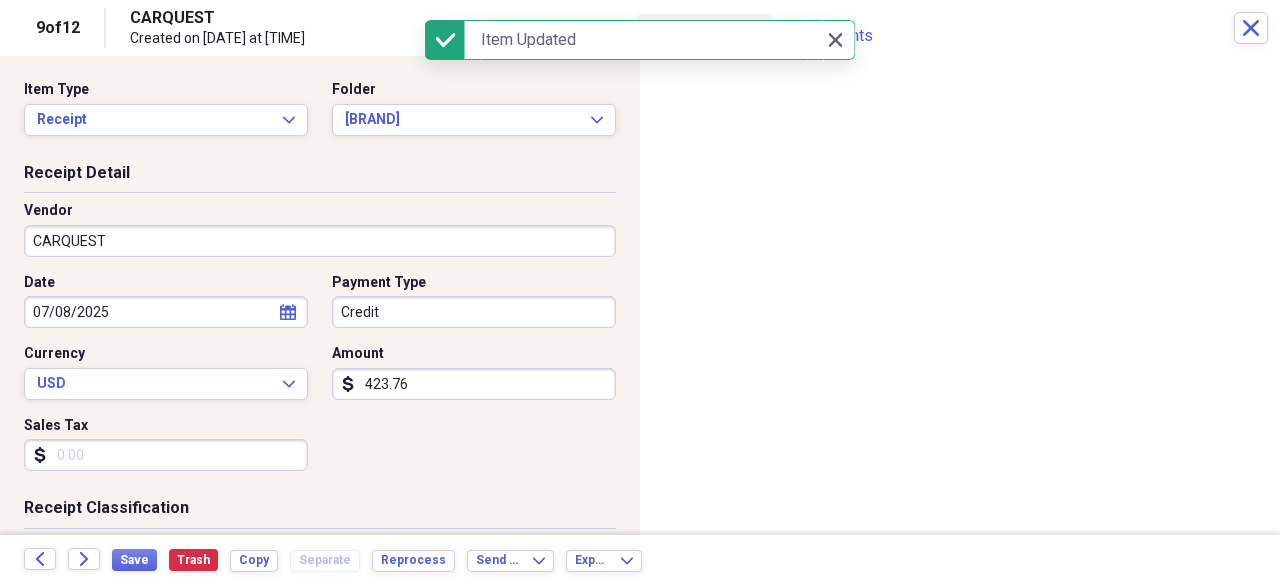 click on "CARQUEST" at bounding box center [320, 241] 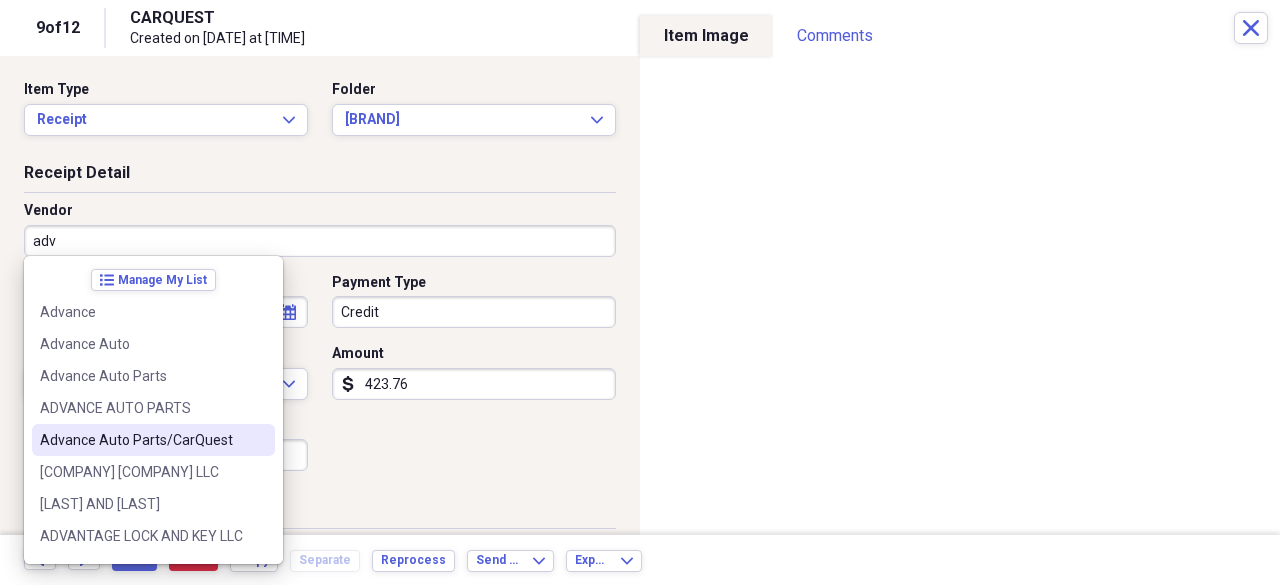 click on "Advance Auto Parts/CarQuest" at bounding box center (141, 440) 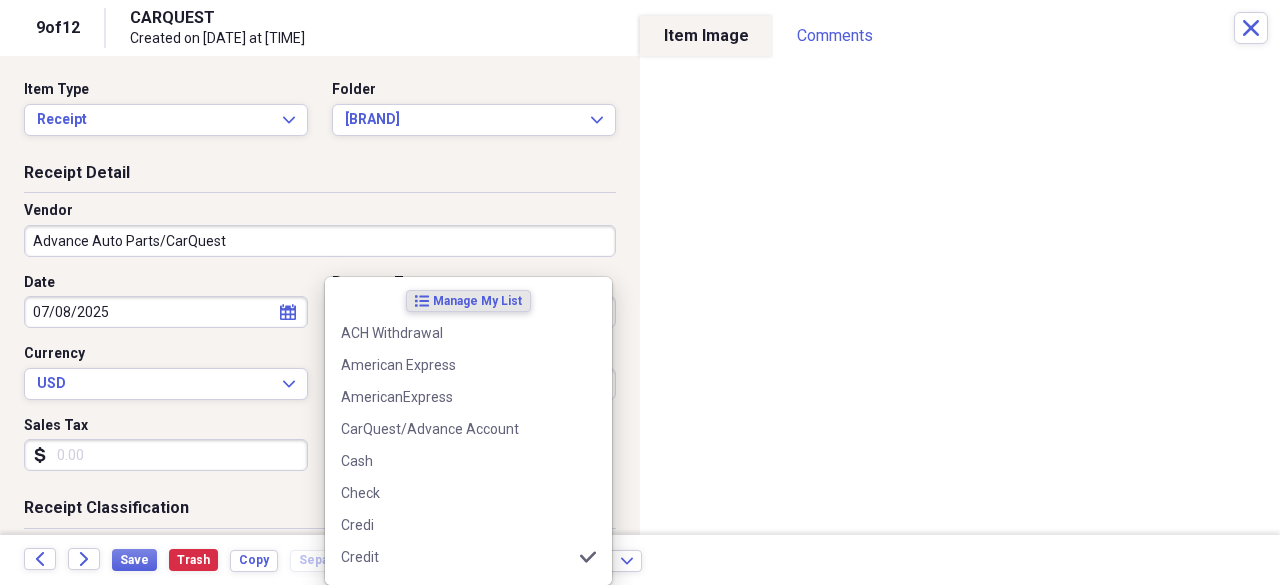 click on "Do My Books Collapse transactions Accounts / Transactions insights Insights reconciliation Monthly Review Organize My Files 25 Collapse Unfiled Needs Review 25 Unfiled All Files Unfiled Unfiled Unfiled Saved Reports Collapse My Cabinet My Cabinet Add Folder Expand Folder 2020 Receipts Add Folder Expand Folder 2021 Receipts Add Folder Expand Folder 2022 Receipts Add Folder Expand Folder 2023 Receipts Add Folder Expand Folder 2024 Receipts Add Folder Collapse Open Folder 2025 Receipts Add Folder Expand Folder April 2025 Add Folder Expand Folder February 2025 Add Folder Folder HOP Records Add Folder Expand Folder January 2025 Add Folder Collapse Open Folder July 2025 Add Folder Folder Advanced Add Folder Folder Autobell Add Folder Folder Bloomerang Add Folder Folder Checking Add Folder Folder Mel Add Folder Folder Money Market Add Folder Folder PayPal Add Folder Expand Folder June 2025 Add Folder Expand Folder March 2025 Add Folder Expand Folder May 2025 Add Folder Collapse Trash Trash Folder 04-April 2023 [NAME]" at bounding box center (640, 292) 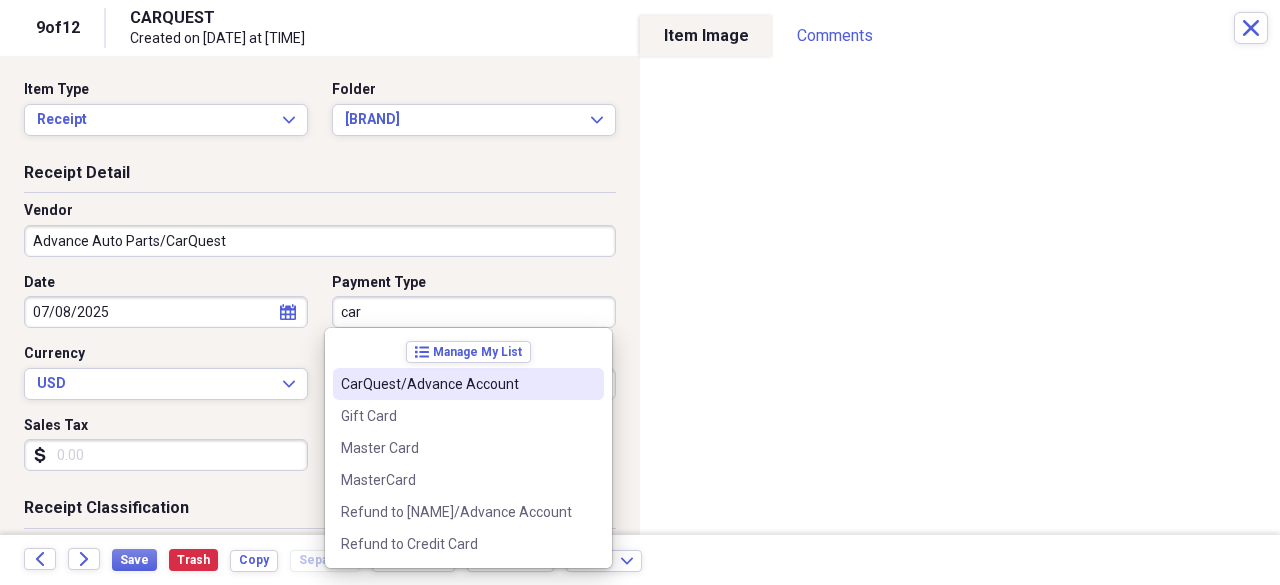 click on "CarQuest/Advance Account" at bounding box center [456, 384] 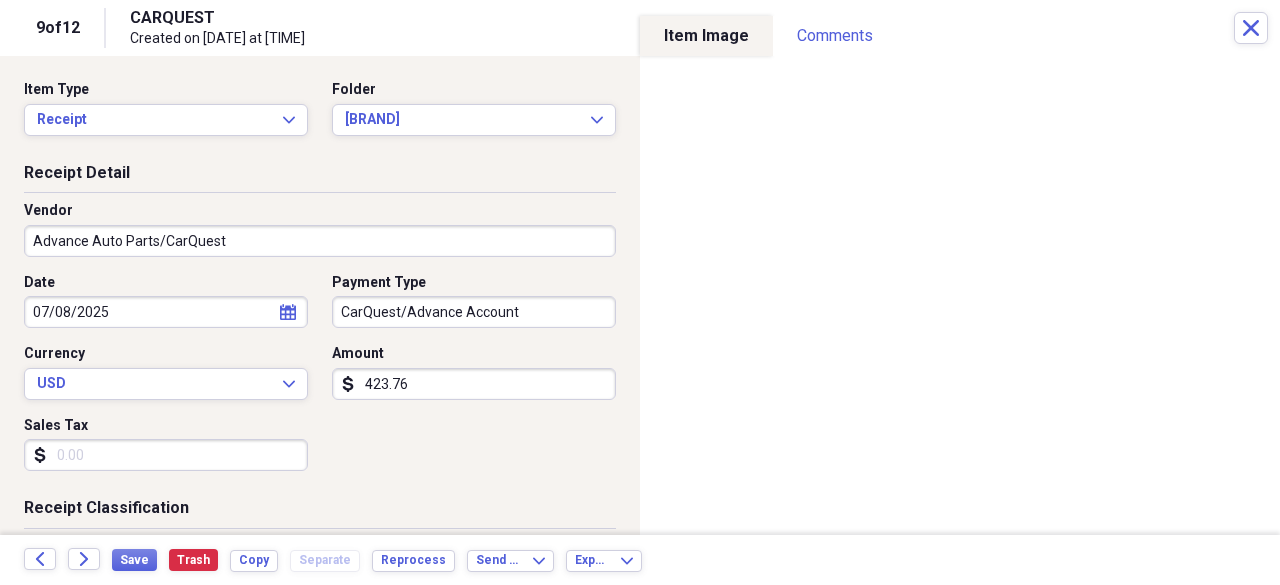 drag, startPoint x: 513, startPoint y: 315, endPoint x: 268, endPoint y: 325, distance: 245.204 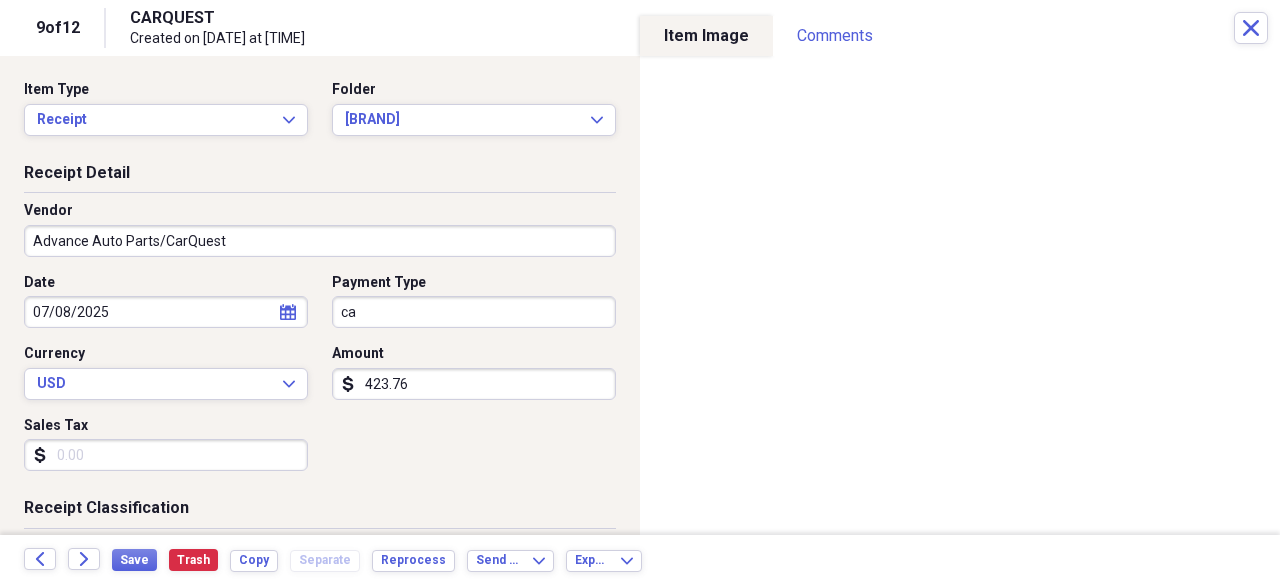 type on "c" 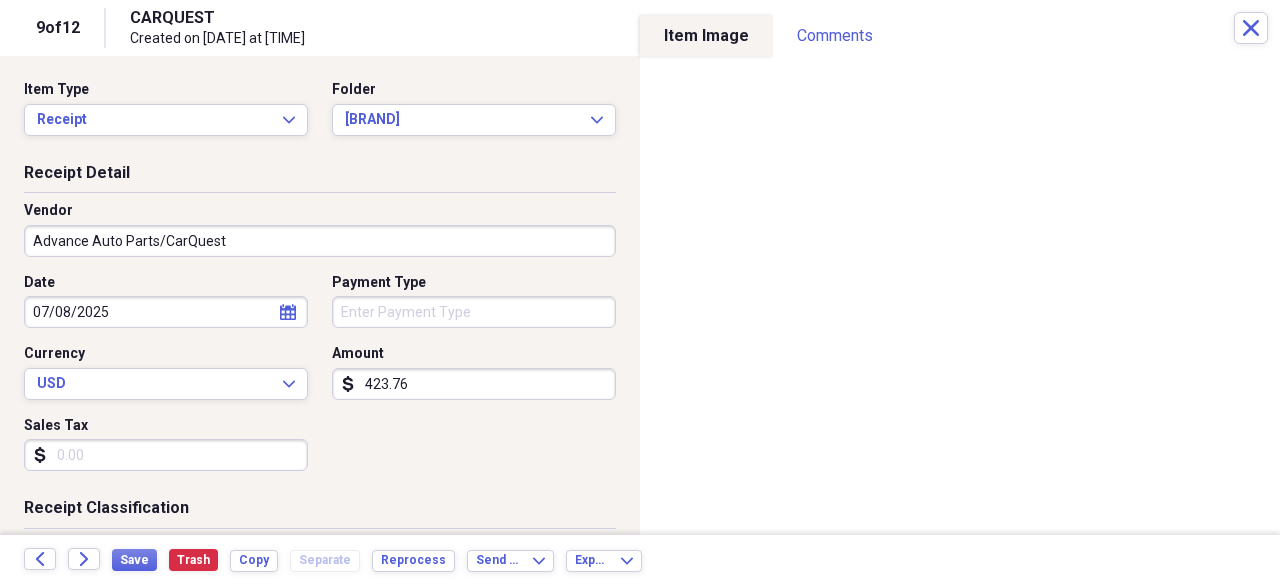 click on "423.76" at bounding box center (474, 384) 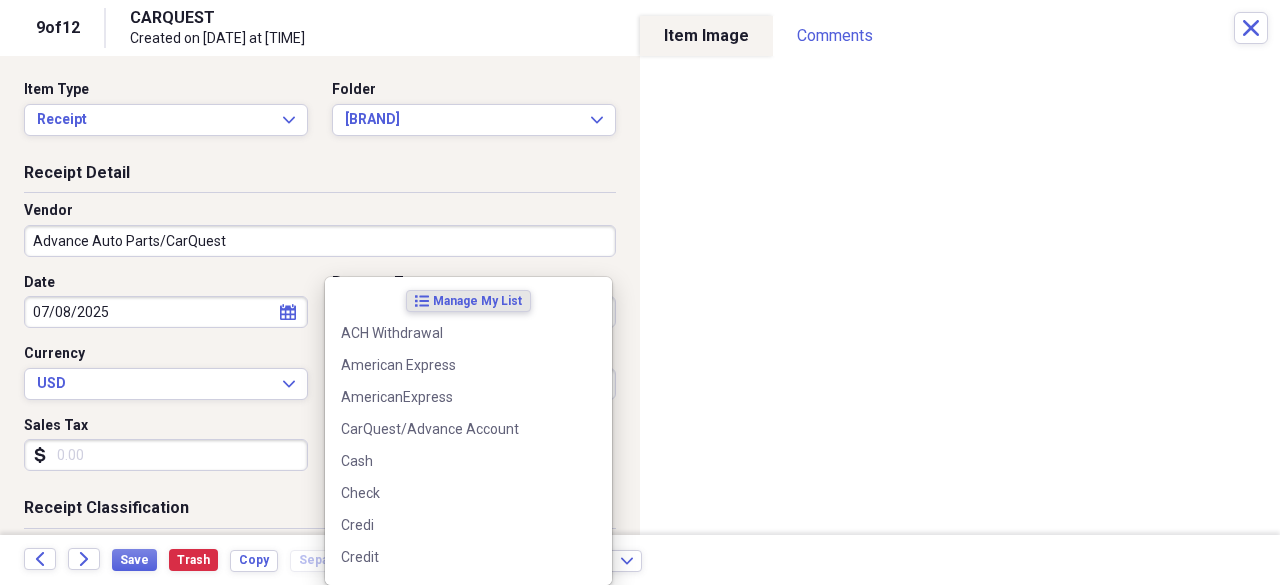click on "Do My Books Collapse transactions Accounts / Transactions insights Insights reconciliation Monthly Review Organize My Files 25 Collapse Unfiled Needs Review 25 Unfiled All Files Unfiled Unfiled Unfiled Saved Reports Collapse My Cabinet My Cabinet Add Folder Expand Folder 2020 Receipts Add Folder Expand Folder 2021 Receipts Add Folder Expand Folder 2022 Receipts Add Folder Expand Folder 2023 Receipts Add Folder Expand Folder 2024 Receipts Add Folder Collapse Open Folder 2025 Receipts Add Folder Expand Folder April 2025 Add Folder Expand Folder February 2025 Add Folder Folder HOP Records Add Folder Expand Folder January 2025 Add Folder Collapse Open Folder July 2025 Add Folder Folder Advanced Add Folder Folder Autobell Add Folder Folder Bloomerang Add Folder Folder Checking Add Folder Folder Mel Add Folder Folder Money Market Add Folder Folder PayPal Add Folder Expand Folder June 2025 Add Folder Expand Folder March 2025 Add Folder Expand Folder May 2025 Add Folder Collapse Trash Trash Folder 04-April 2023 [NAME]" at bounding box center (640, 292) 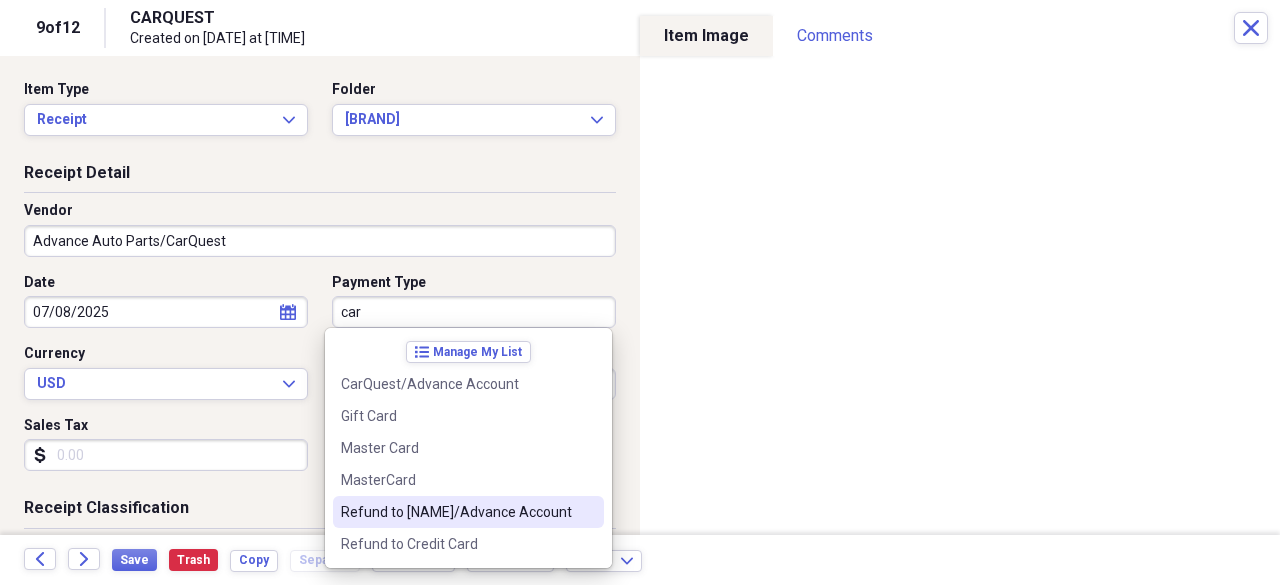 click on "Refund to [NAME]/Advance Account" at bounding box center [456, 512] 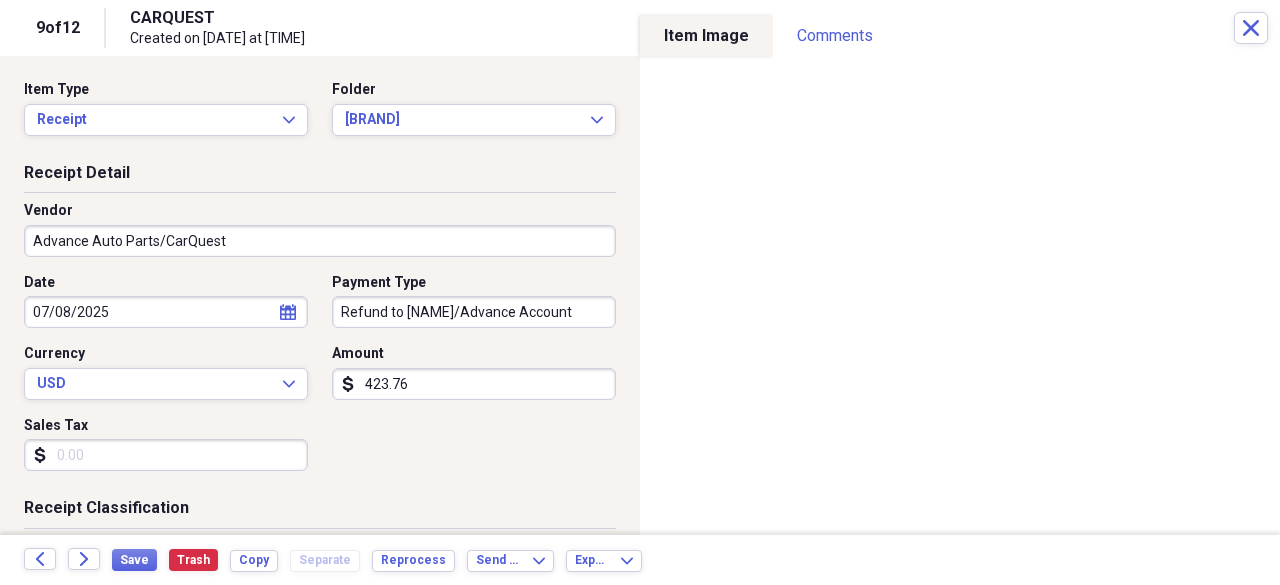 click on "423.76" at bounding box center [474, 384] 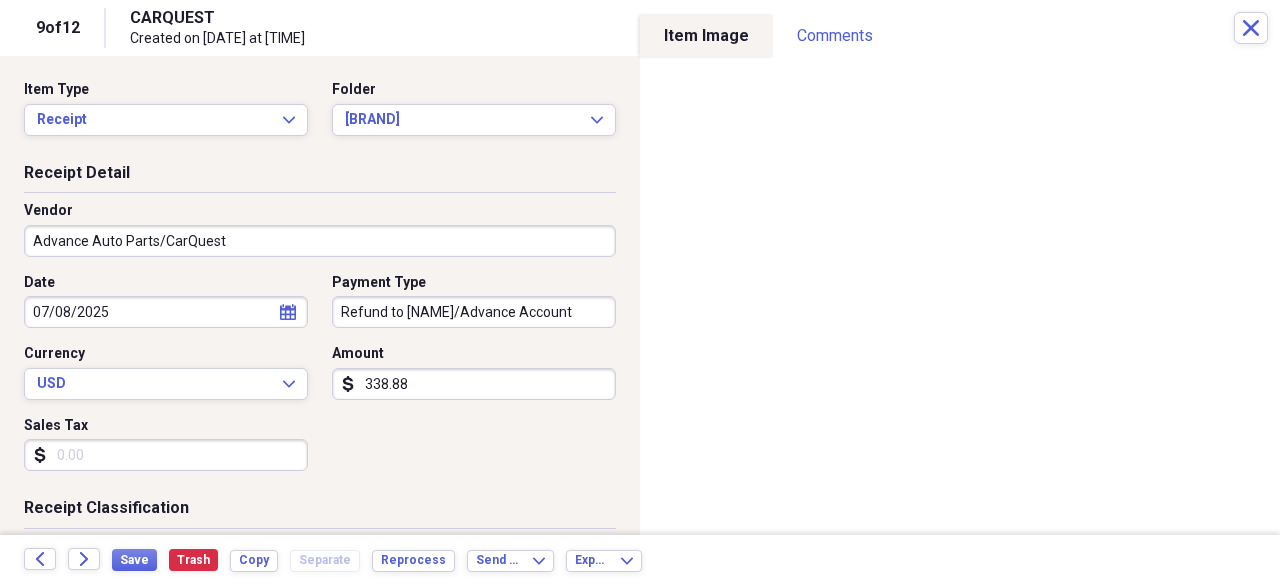 click on "338.88" at bounding box center (474, 384) 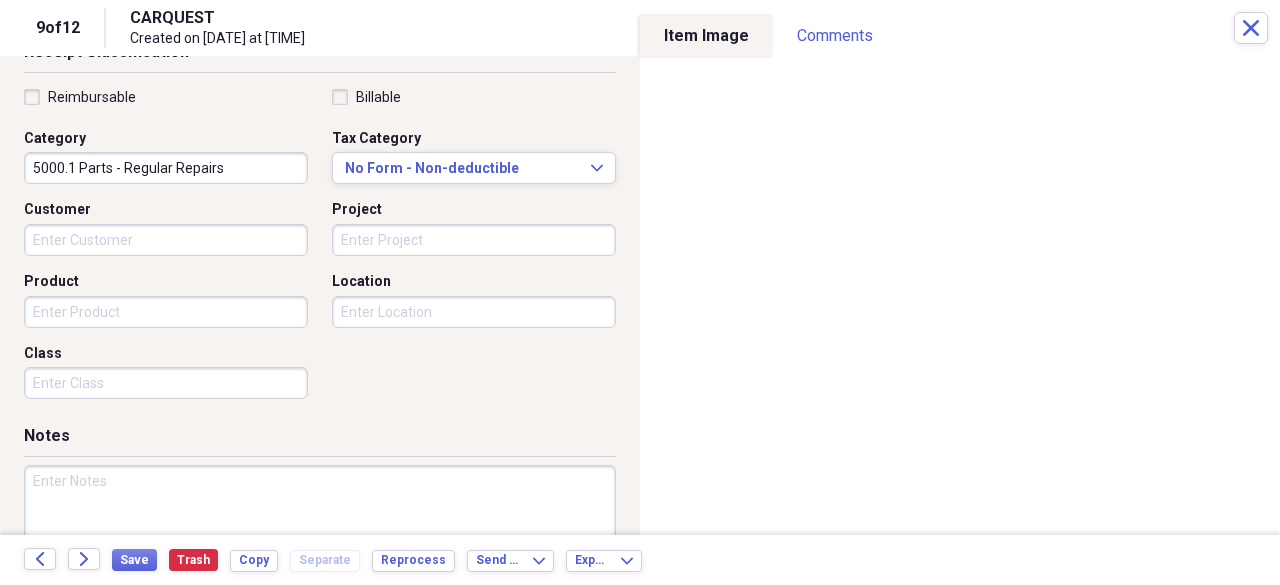 scroll, scrollTop: 529, scrollLeft: 0, axis: vertical 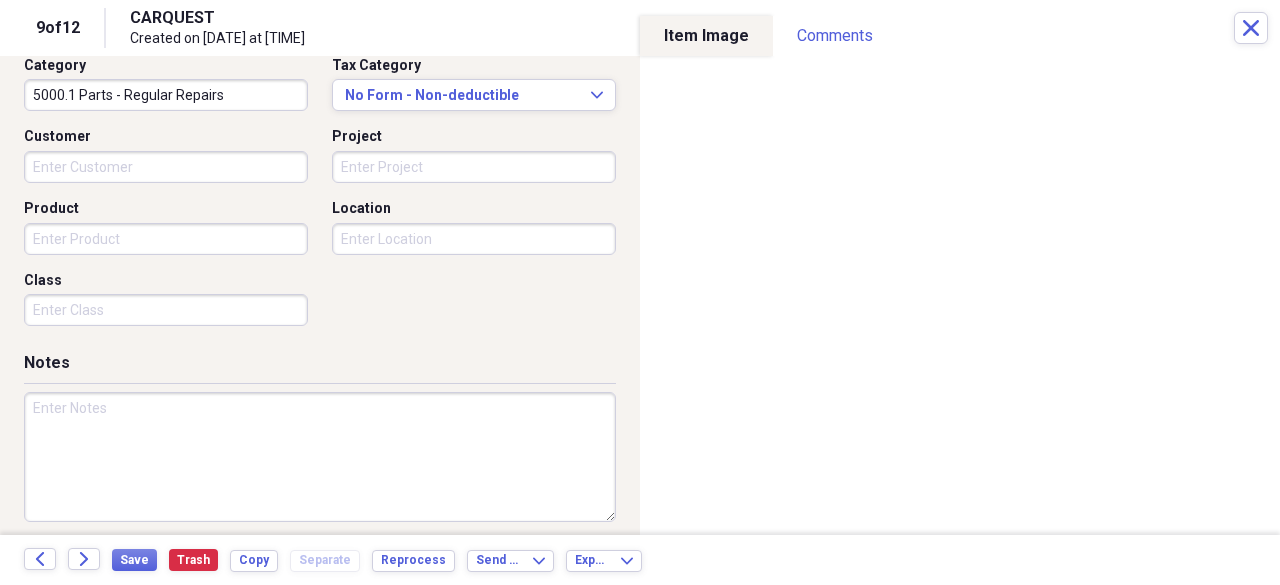 type on "([CURRENCY][AMOUNT])" 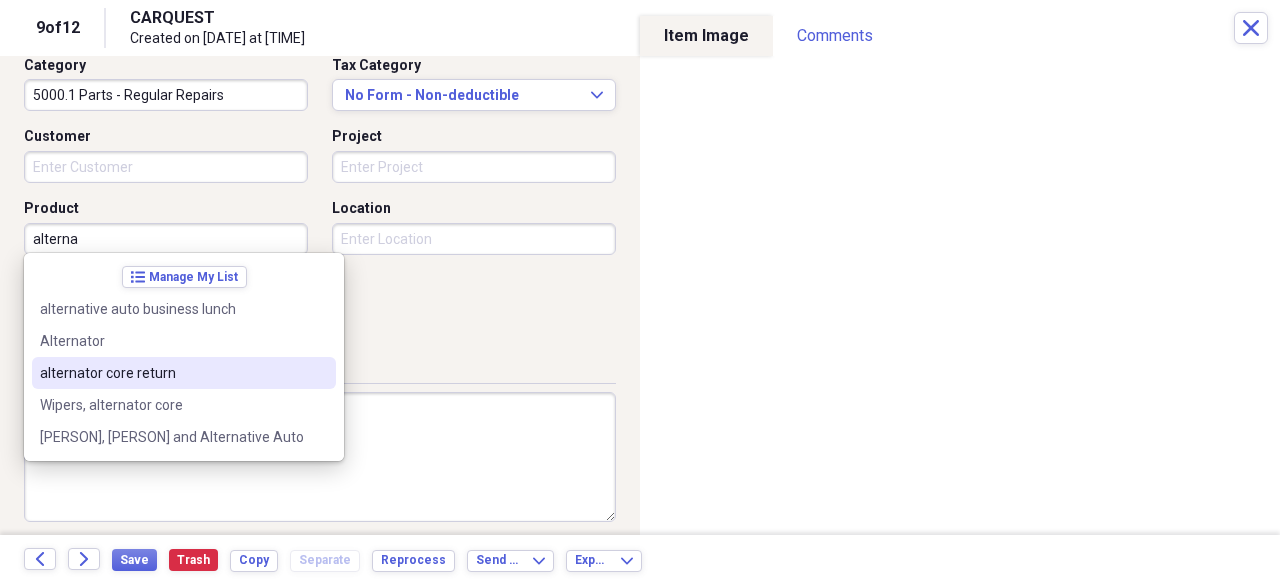 click on "alternator core return" at bounding box center [172, 373] 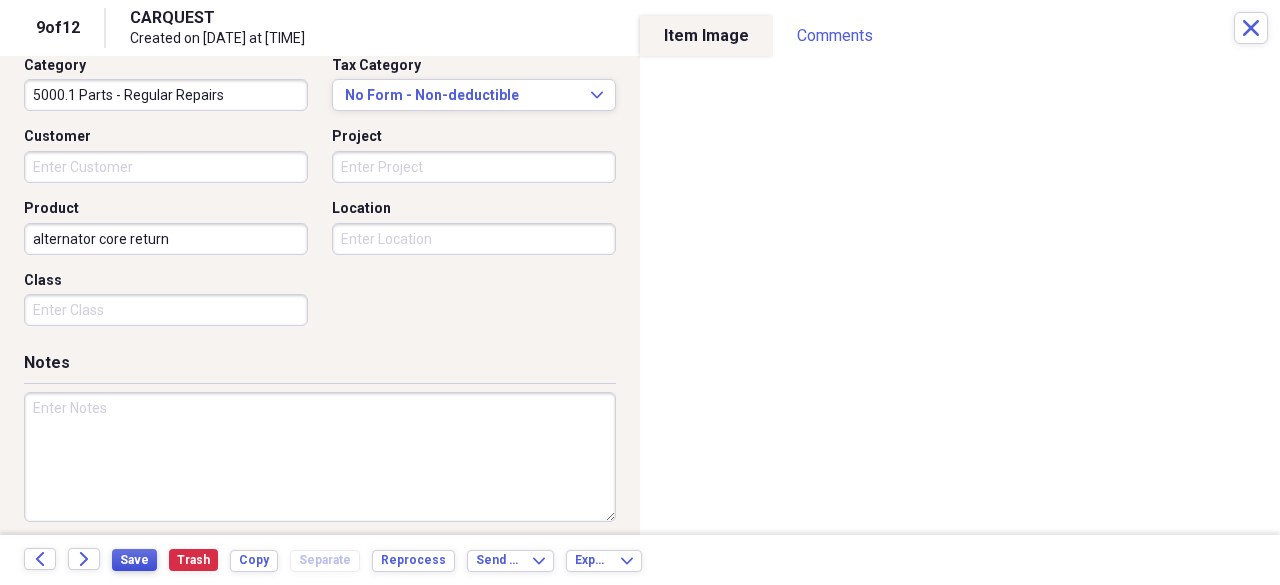 click on "Save" at bounding box center [134, 560] 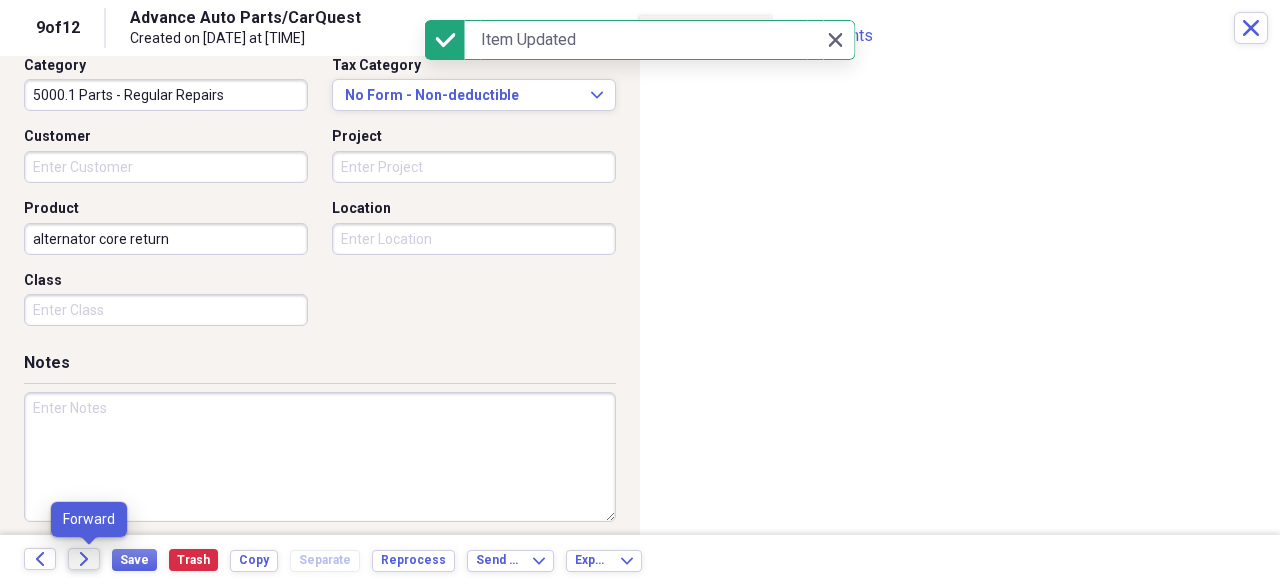 click on "Forward" 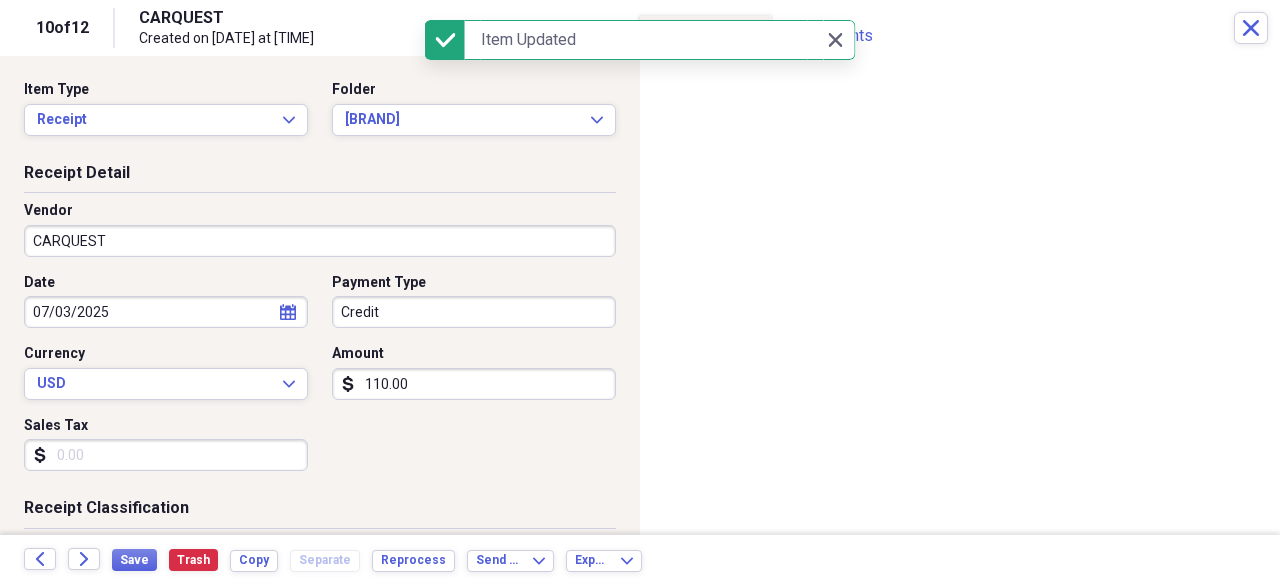 drag, startPoint x: 220, startPoint y: 221, endPoint x: 200, endPoint y: 233, distance: 23.323807 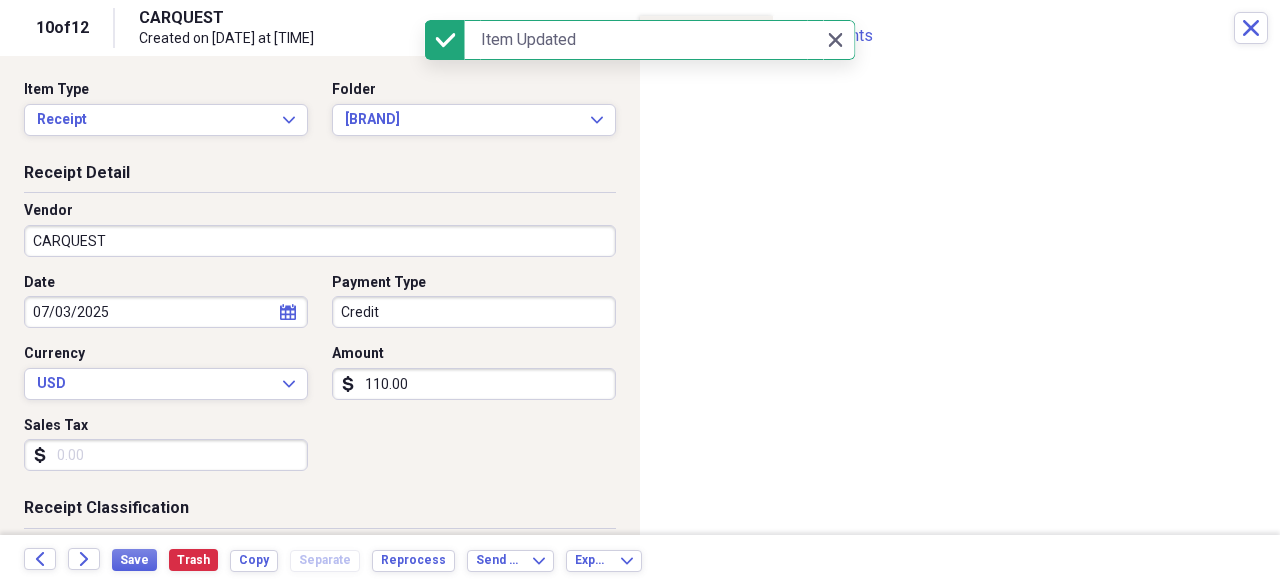 click on "CARQUEST" at bounding box center [320, 241] 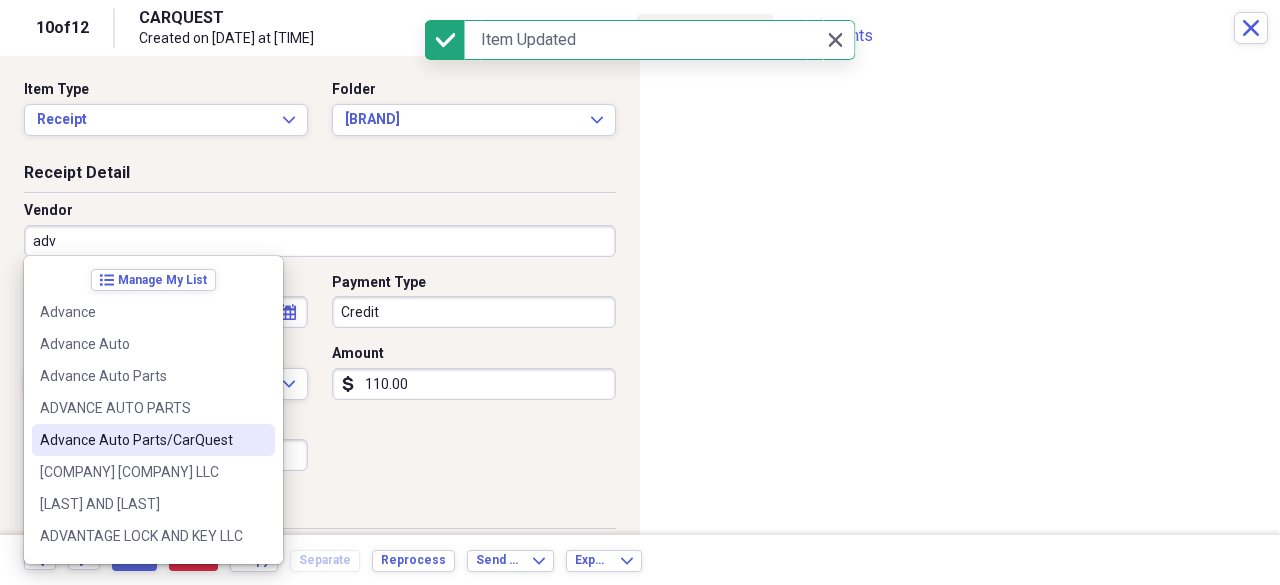 click on "Advance Auto Parts/CarQuest" at bounding box center [141, 440] 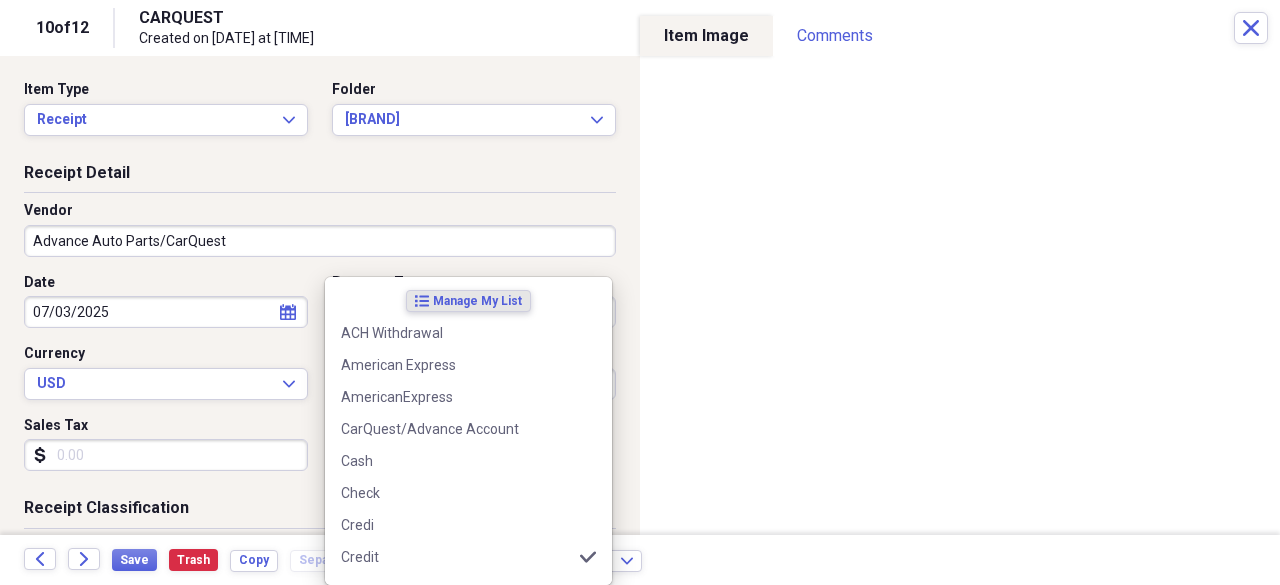 click on "Do My Books Collapse transactions Accounts / Transactions insights Insights reconciliation Monthly Review Organize My Files 24 Collapse Unfiled Needs Review 24 Unfiled All Files Unfiled Unfiled Unfiled Saved Reports Collapse My Cabinet My Cabinet Add Folder Expand Folder 2020 Receipts Add Folder Expand Folder 2021 Receipts Add Folder Expand Folder 2022 Receipts Add Folder Expand Folder 2023 Receipts Add Folder Expand Folder 2024 Receipts Add Folder Collapse Open Folder 2025 Receipts Add Folder Expand Folder April 2025 Add Folder Expand Folder February 2025 Add Folder Folder HOP Records Add Folder Expand Folder January 2025 Add Folder Collapse Open Folder July 2025 Add Folder Folder Advanced Add Folder Folder Autobell Add Folder Folder Bloomerang Add Folder Folder Checking Add Folder Folder Mel Add Folder Folder Money Market Add Folder Folder PayPal Add Folder Expand Folder June 2025 Add Folder Expand Folder March 2025 Add Folder Expand Folder May 2025 Add Folder Collapse Trash Trash Folder 04-April 2023 [PERSON]" at bounding box center (640, 292) 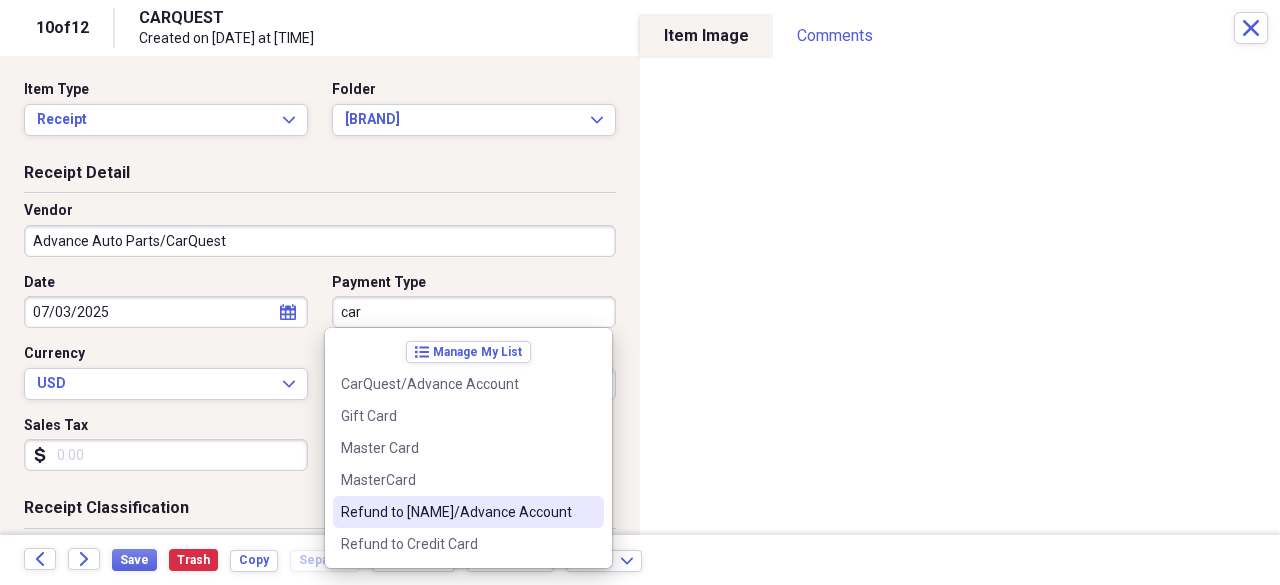 click on "Refund to [NAME]/Advance Account" at bounding box center (456, 512) 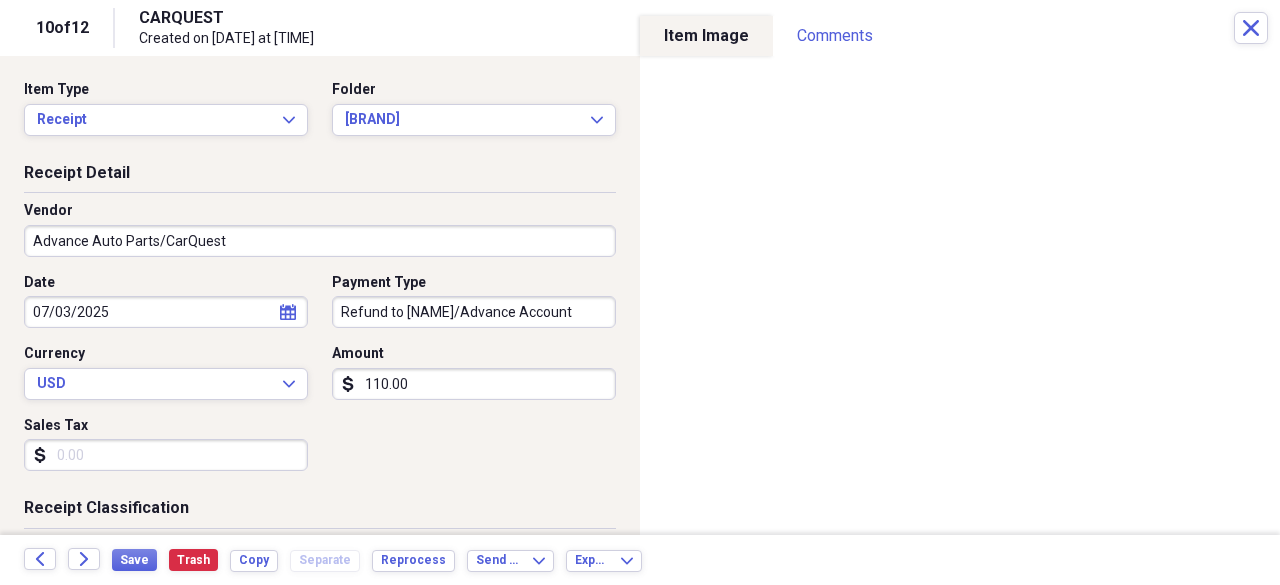 click on "110.00" at bounding box center [474, 384] 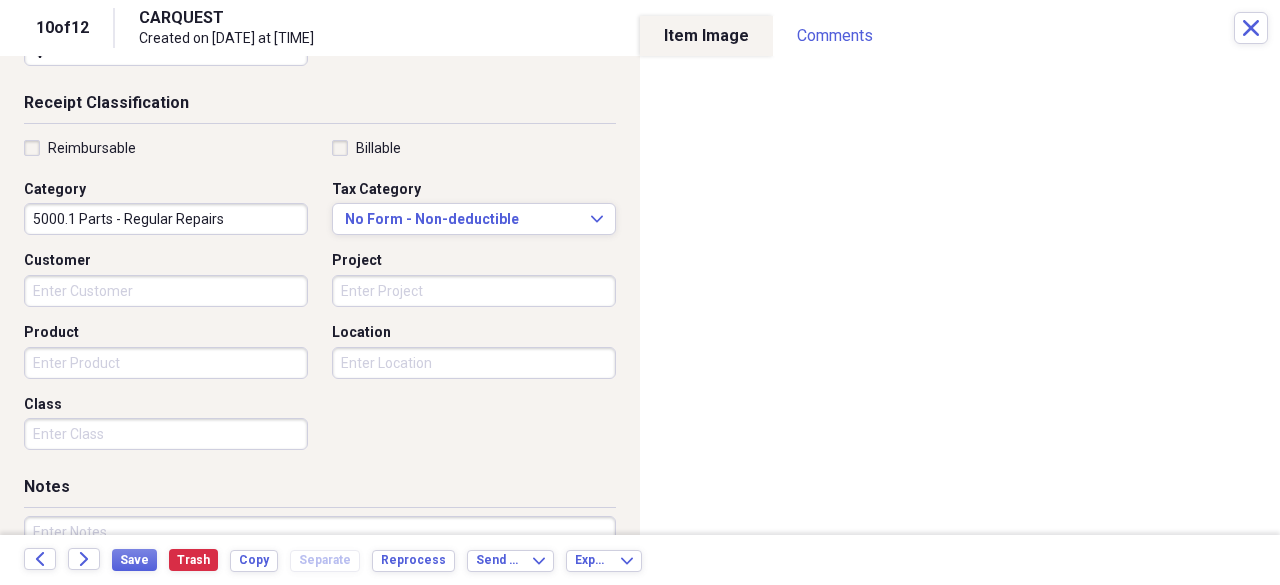 scroll, scrollTop: 426, scrollLeft: 0, axis: vertical 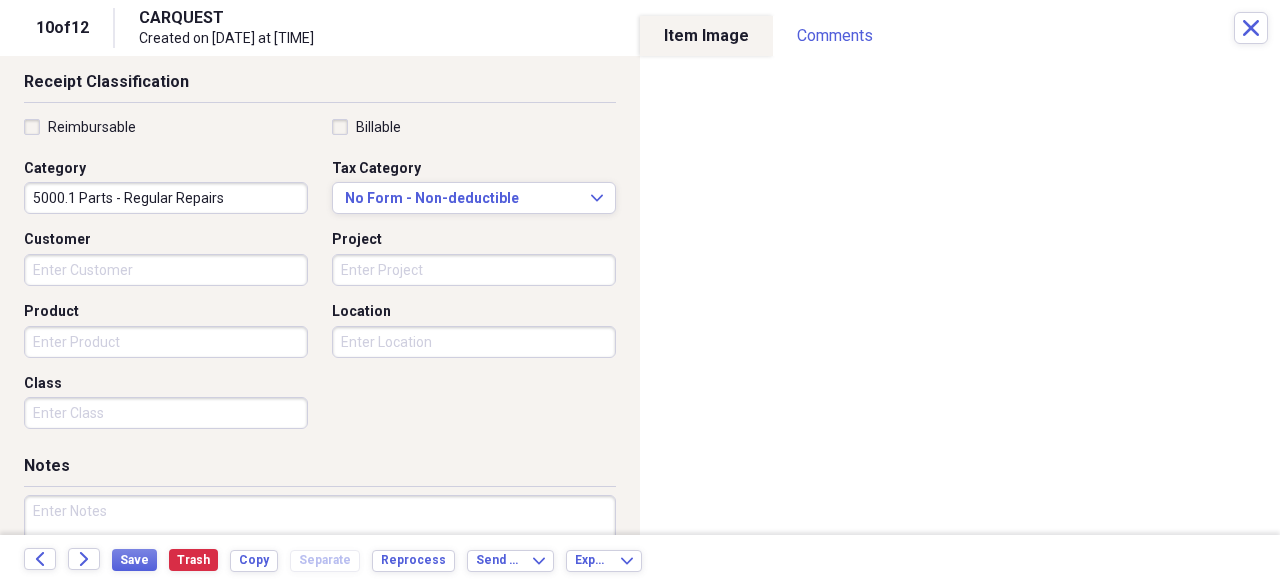 click on "Product" at bounding box center [166, 342] 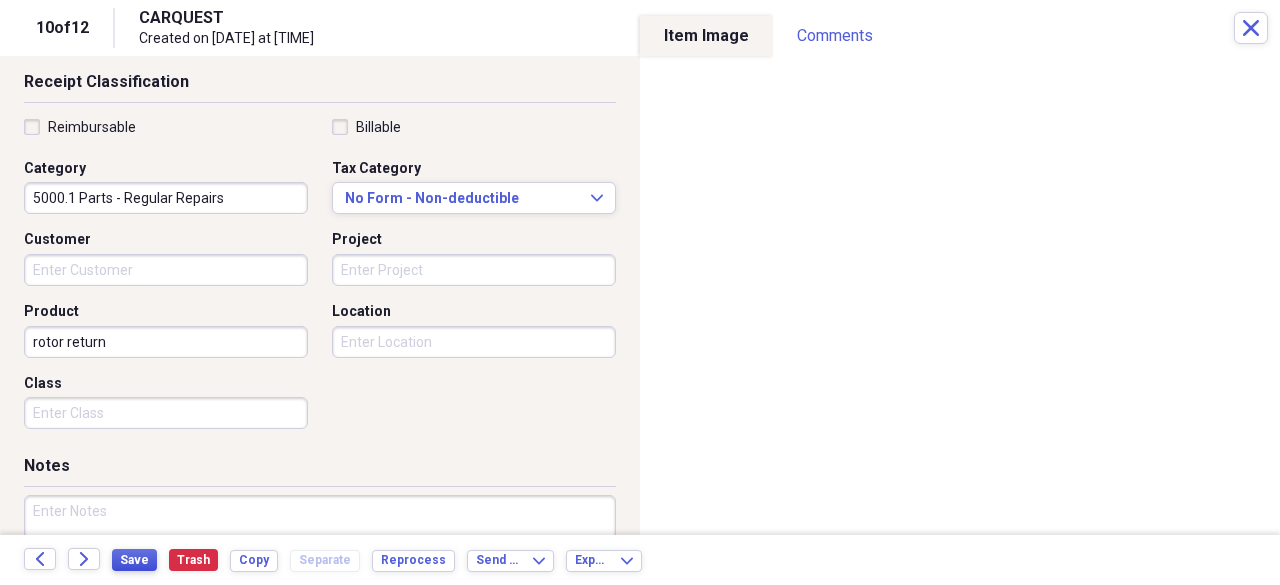 type on "rotor return" 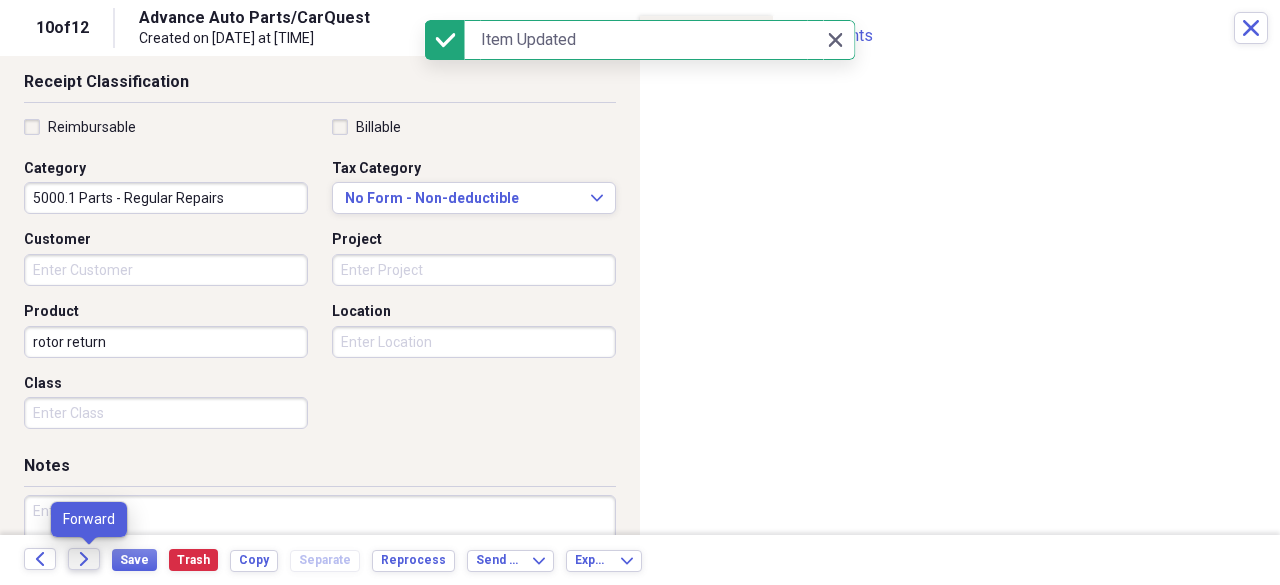 click on "Forward" 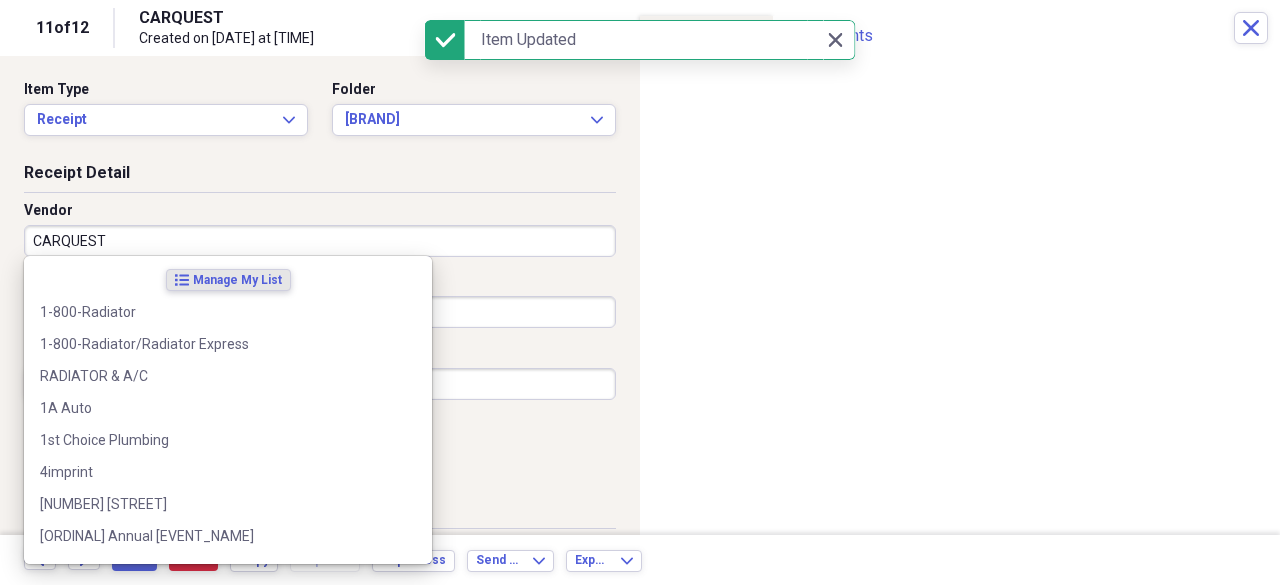 click on "CARQUEST" at bounding box center (320, 241) 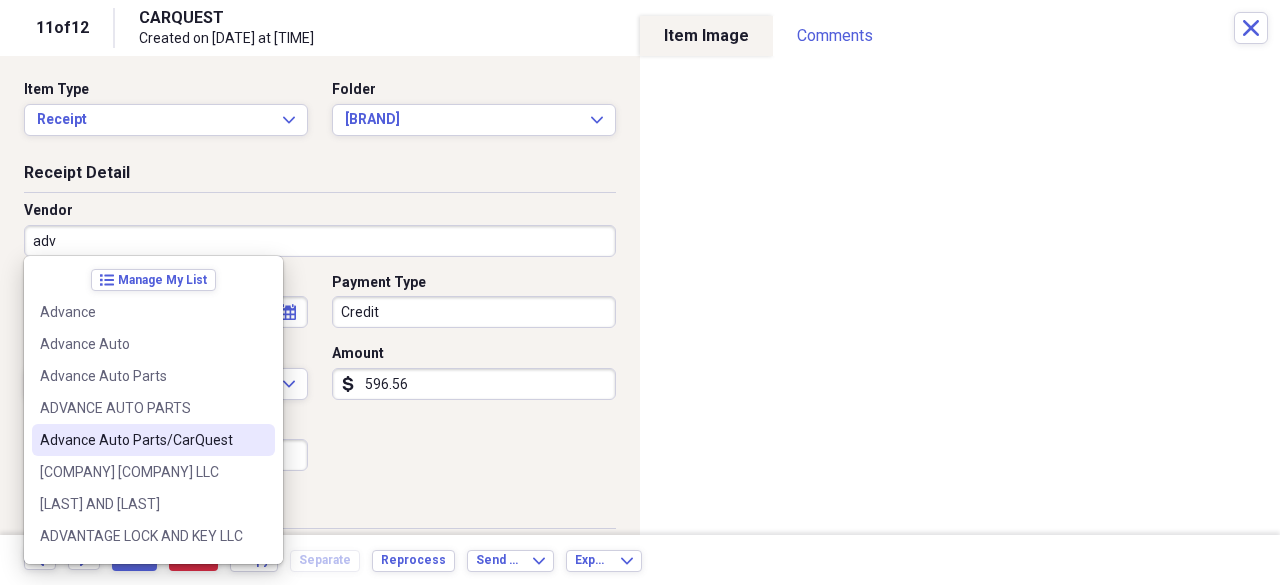 click on "Advance Auto Parts/CarQuest" at bounding box center (141, 440) 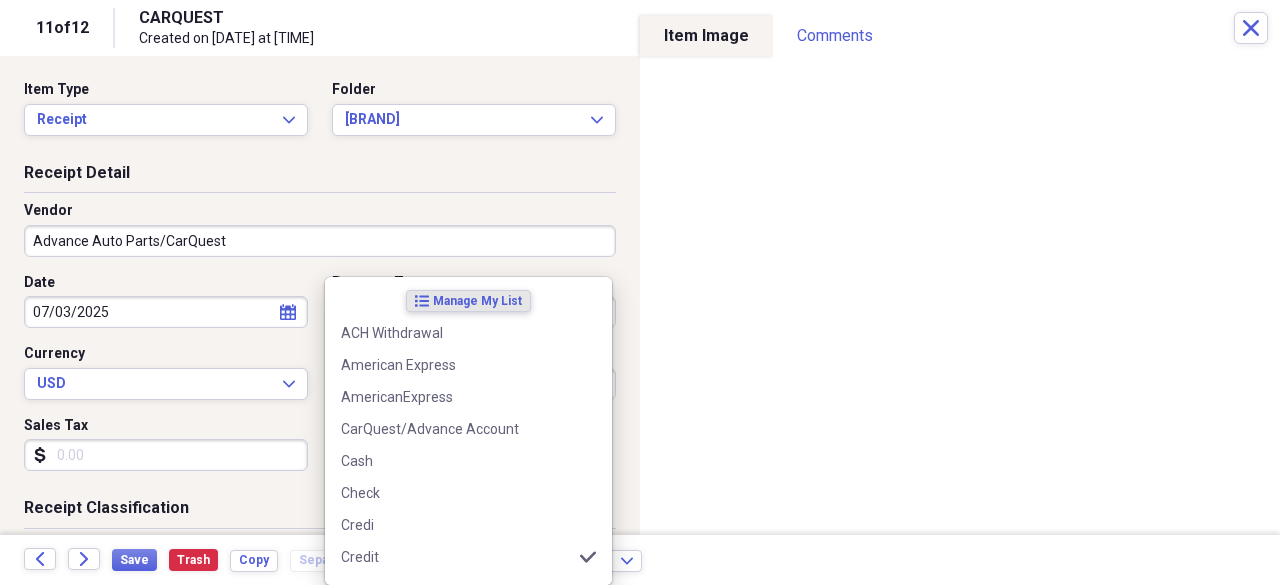 click on "Do My Books Collapse transactions Accounts / Transactions insights Insights reconciliation Monthly Review Organize My Files 23 Collapse Unfiled Needs Review 23 Unfiled All Files Unfiled Unfiled Unfiled Saved Reports Collapse My Cabinet My Cabinet Add Folder Expand Folder 2020 Receipts Add Folder Expand Folder 2021 Receipts Add Folder Expand Folder 2022 Receipts Add Folder Expand Folder 2023 Receipts Add Folder Expand Folder 2024 Receipts Add Folder Collapse Open Folder 2025 Receipts Add Folder Expand Folder April 2025 Add Folder Expand Folder February 2025 Add Folder Folder HOP Records Add Folder Expand Folder January 2025 Add Folder Collapse Open Folder July 2025 Add Folder Folder Advanced Add Folder Folder Autobell Add Folder Folder Bloomerang Add Folder Folder Checking Add Folder Folder Mel Add Folder Folder Money Market Add Folder Folder PayPal Add Folder Expand Folder June 2025 Add Folder Expand Folder March 2025 Add Folder Expand Folder May 2025 Add Folder Collapse Trash Trash Folder 04-April 2023 [LAST]" at bounding box center [640, 292] 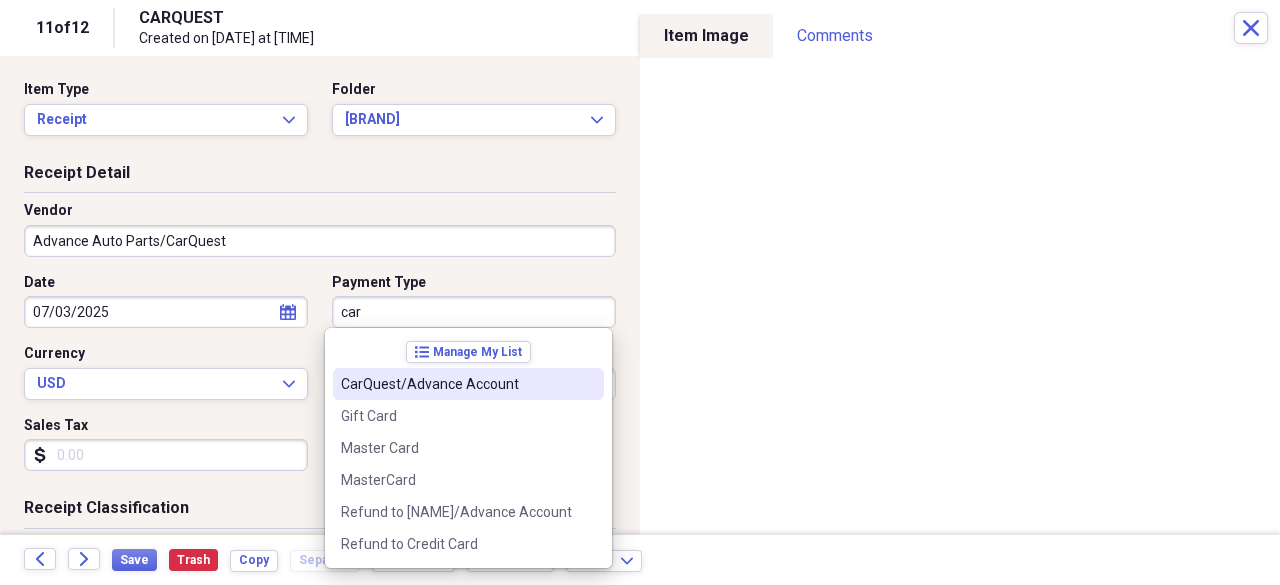 click on "CarQuest/Advance Account" at bounding box center [456, 384] 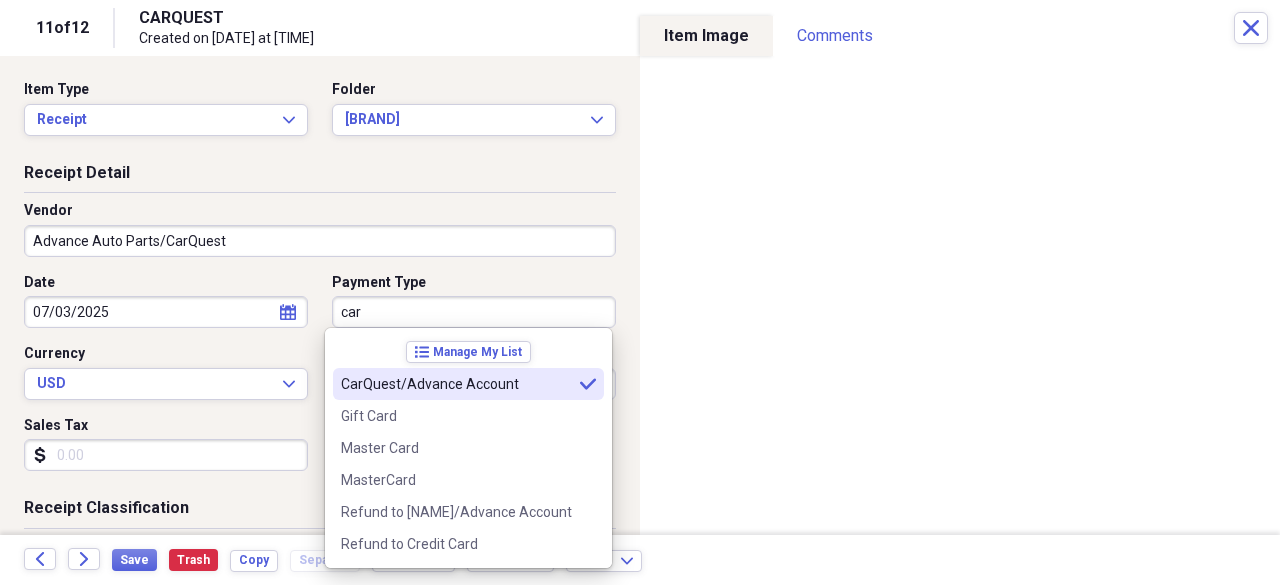 type on "CarQuest/Advance Account" 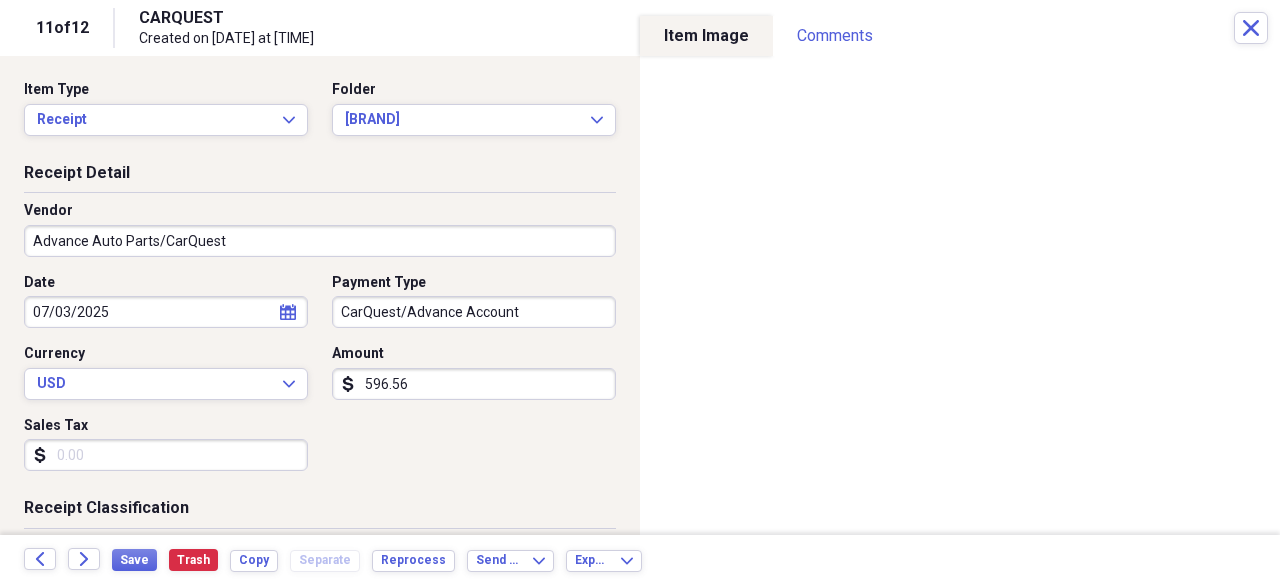 click on "596.56" at bounding box center (474, 384) 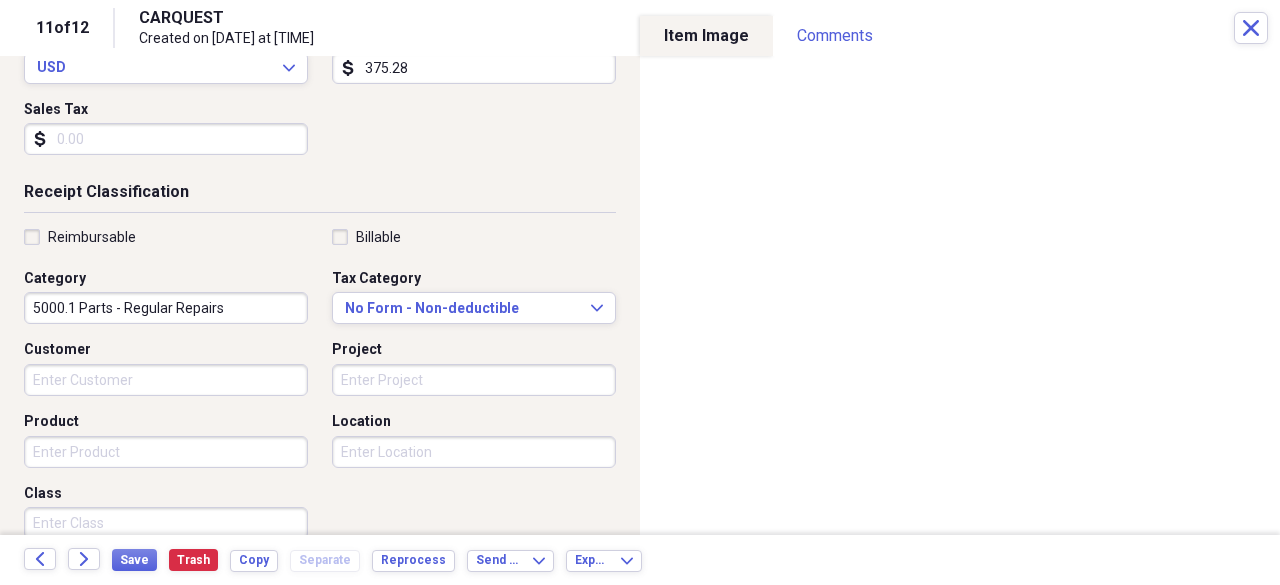 scroll, scrollTop: 394, scrollLeft: 0, axis: vertical 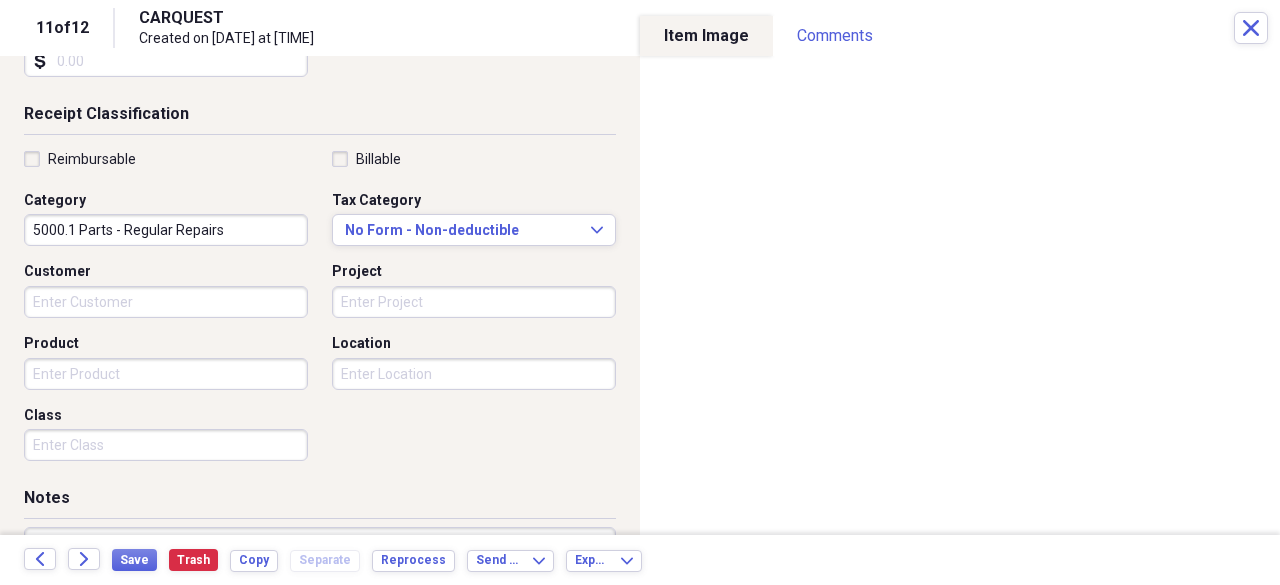 type on "375.28" 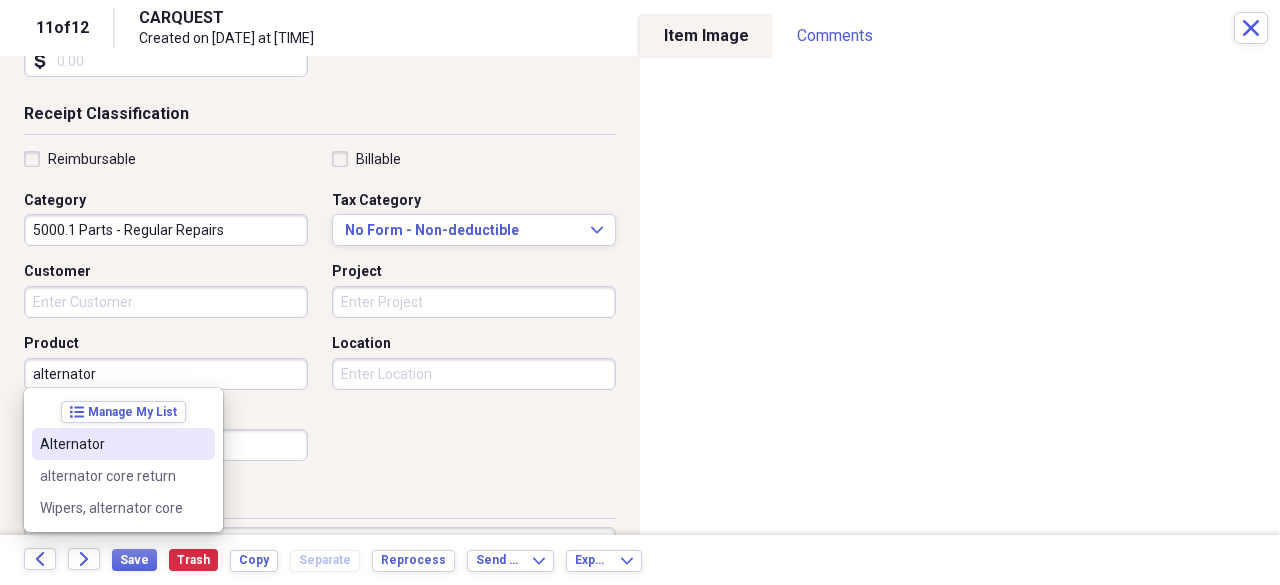 click on "Alternator" at bounding box center (111, 444) 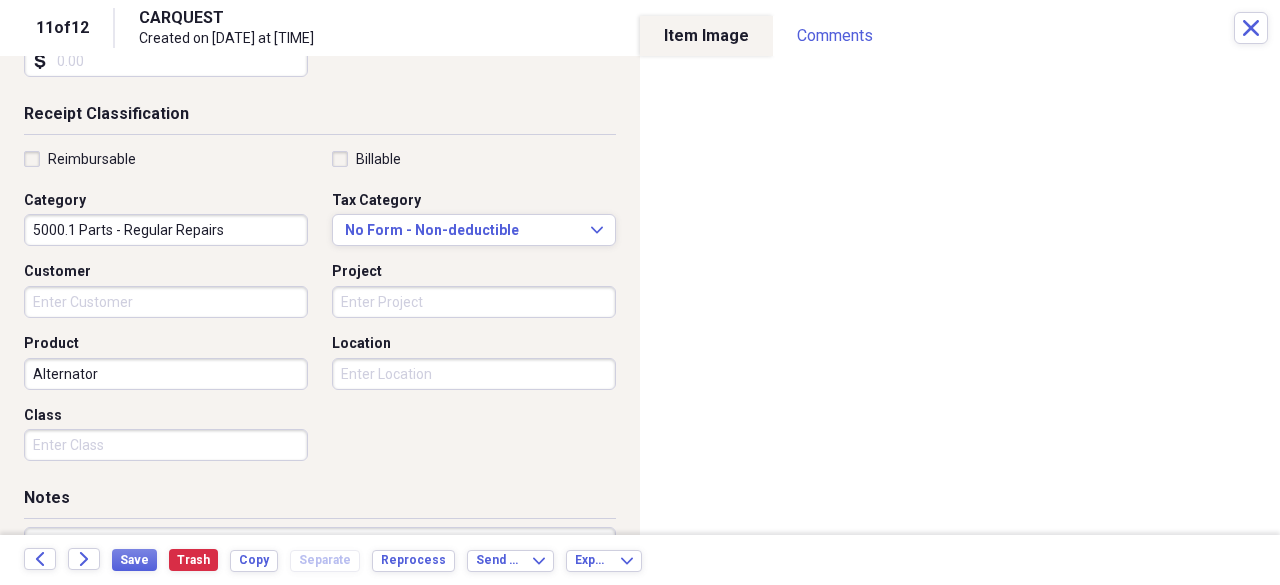 click on "Class" at bounding box center (166, 445) 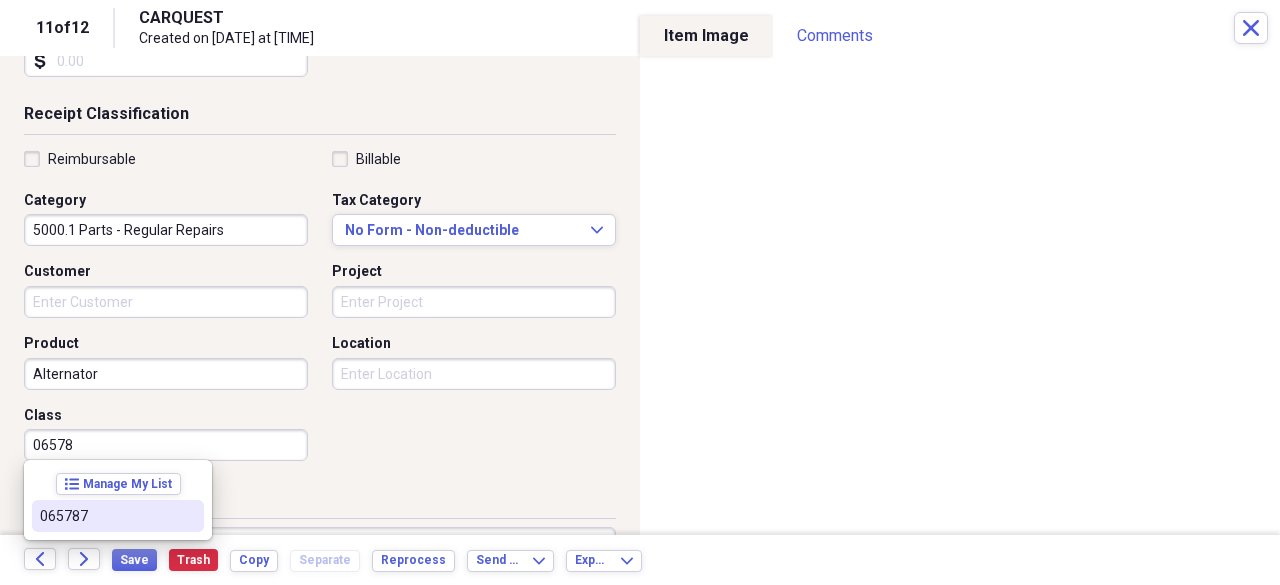 click on "065787" at bounding box center [106, 516] 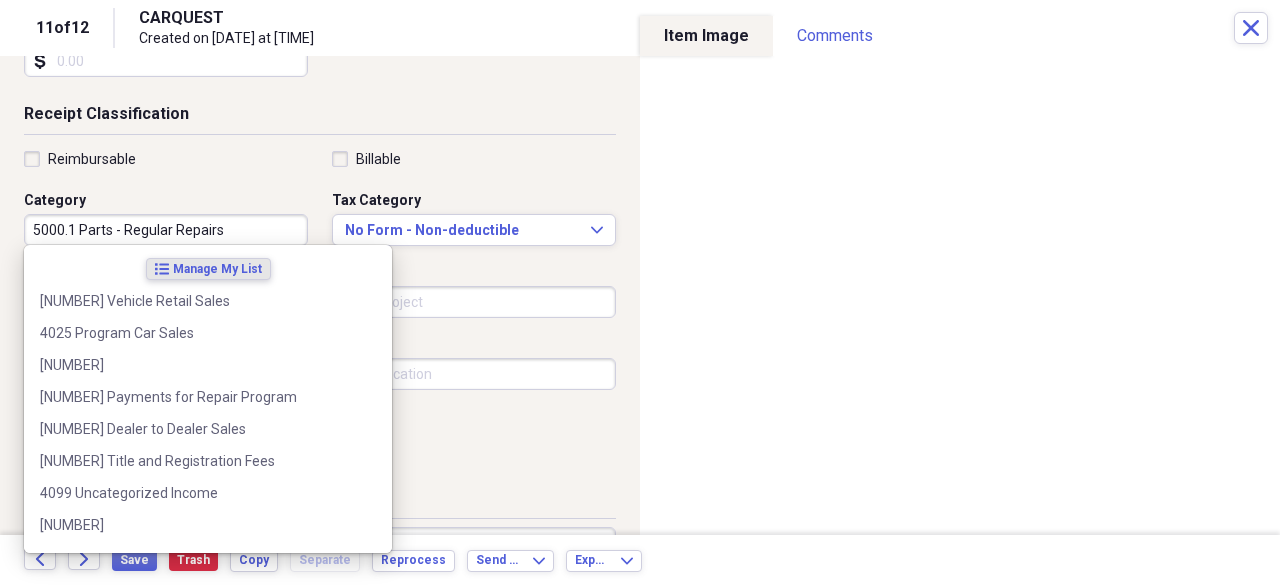 click on "5000.1 Parts - Regular Repairs" at bounding box center [166, 230] 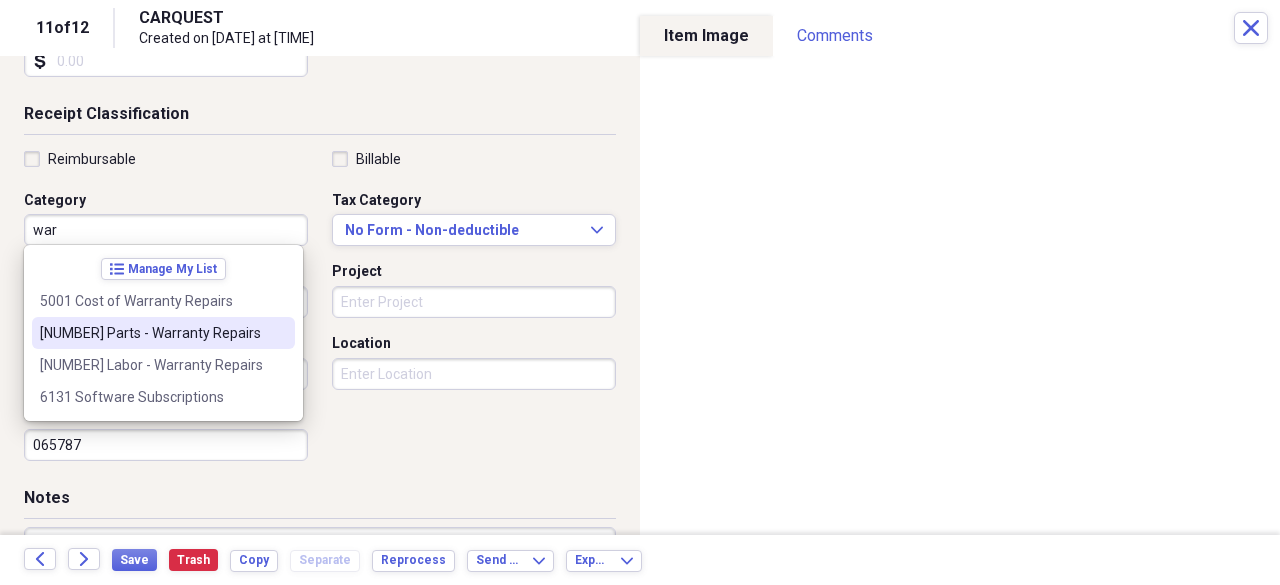 click on "[NUMBER] Parts - Warranty Repairs" at bounding box center [151, 333] 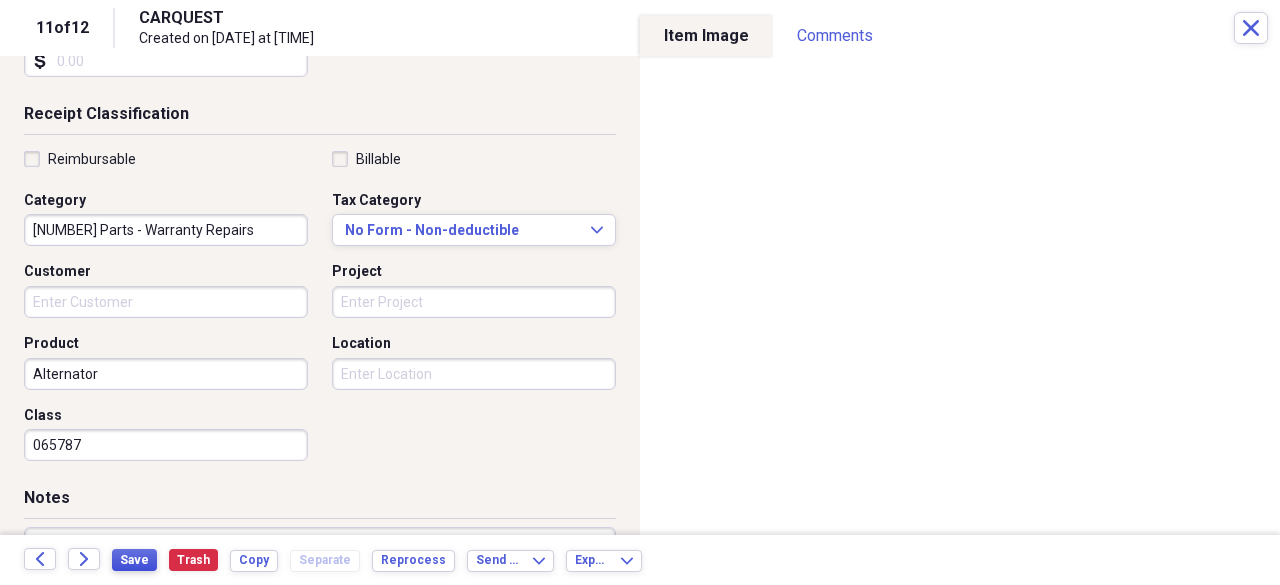 click on "Save" at bounding box center (134, 560) 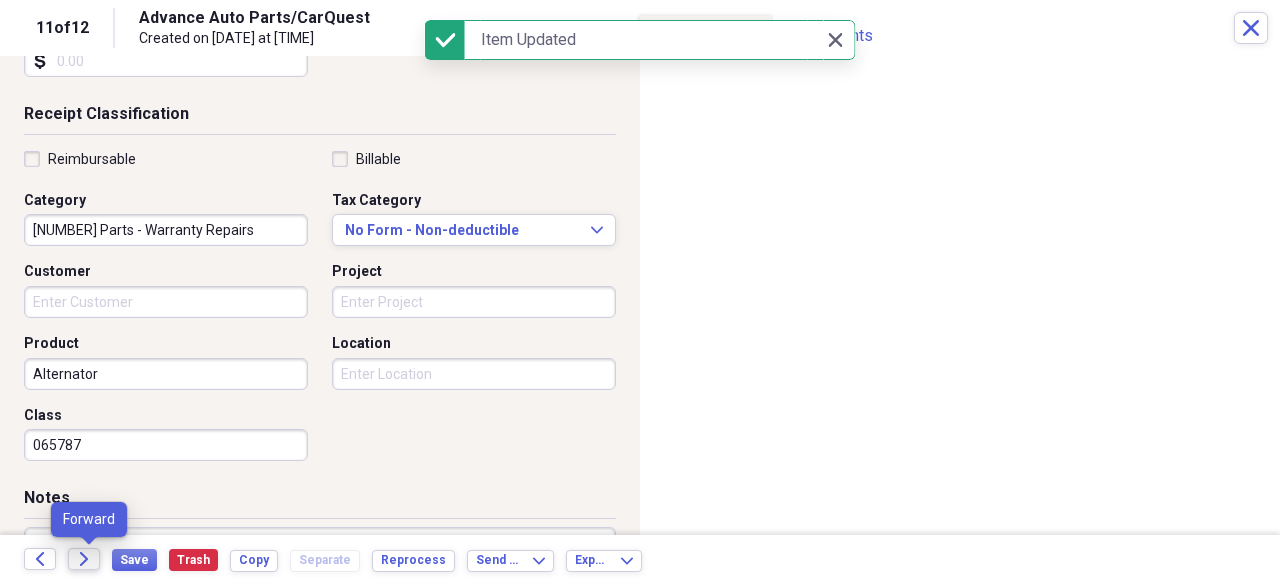 click on "Forward" 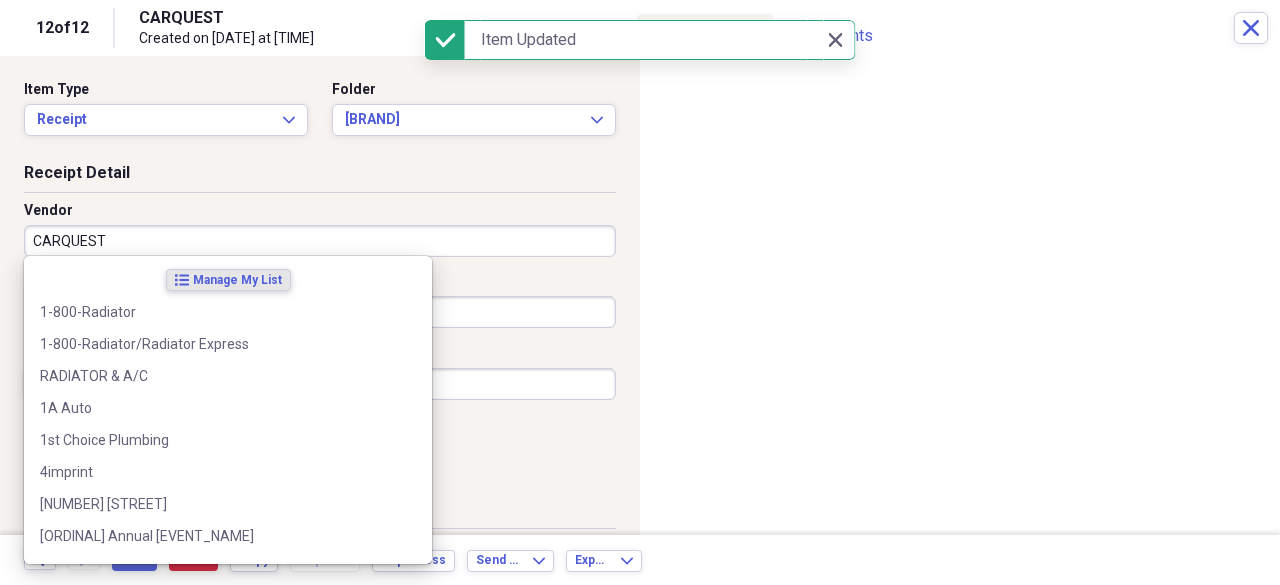 click on "CARQUEST" at bounding box center [320, 241] 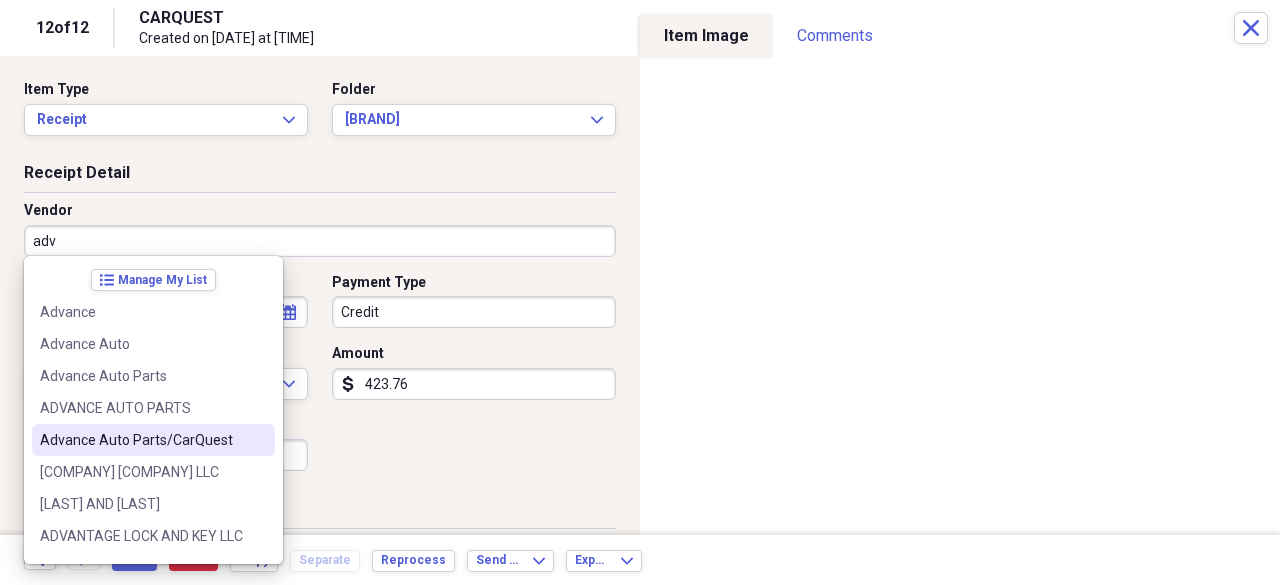 click on "Advance Auto Parts/CarQuest" at bounding box center (141, 440) 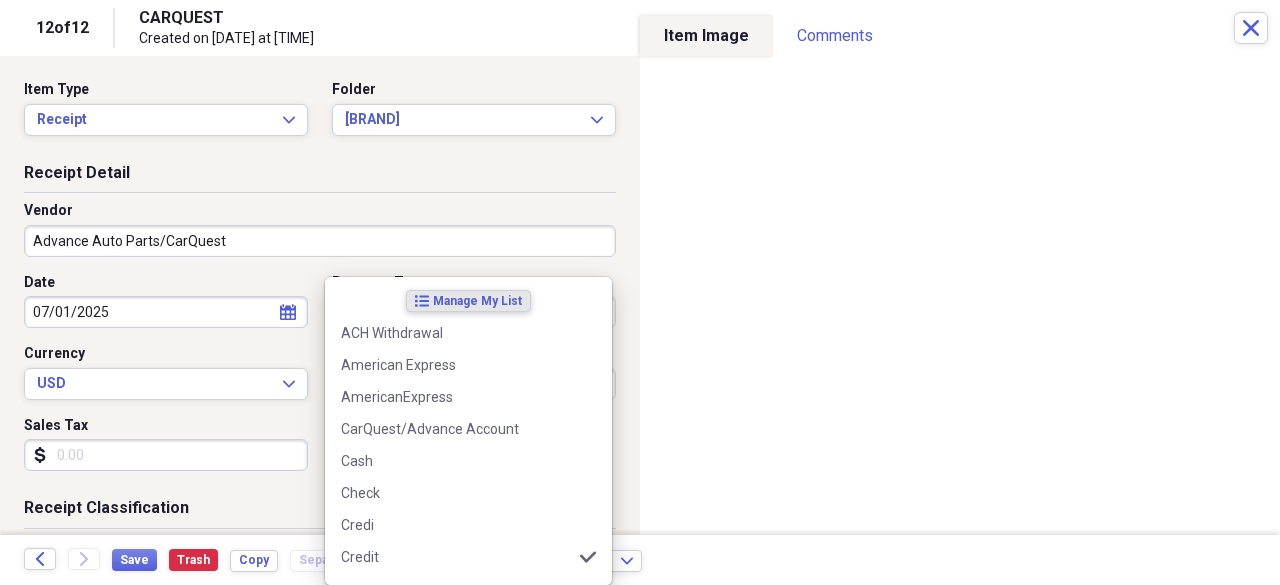 click on "Do My Books Collapse transactions Accounts / Transactions insights Insights reconciliation Monthly Review Organize My Files [NUMBER] Collapse Unfiled Needs Review [NUMBER] Unfiled All Files Unfiled Unfiled Unfiled Saved Reports Collapse My Cabinet My Cabinet Add Folder Expand Folder [YEAR] Receipts Add Folder Expand Folder [YEAR] Receipts Add Folder Expand Folder [YEAR] Receipts Add Folder Expand Folder [YEAR] Receipts Add Folder Expand Folder [YEAR] Receipts Add Folder Collapse Open Folder [YEAR] Receipts Add Folder Expand Folder [MONTH] [YEAR] Add Folder Expand Folder [MONTH] [YEAR] Add Folder Folder HOP Records Add Folder Expand Folder [MONTH] [YEAR] Add Folder Collapse Open Folder [YEAR] Receipts Add Folder Folder Advanced Add Folder Folder Autobell Add Folder Folder Bloomerang Add Folder Folder Checking Add Folder Folder Mel Add Folder Folder Money Market Add Folder Expand Folder [MONTH] [YEAR] Add Folder Expand Folder [MONTH] [YEAR] Add Folder Collapse Trash Trash Folder [MM]-[DD]-[YYYY] [PERSON]" at bounding box center (640, 292) 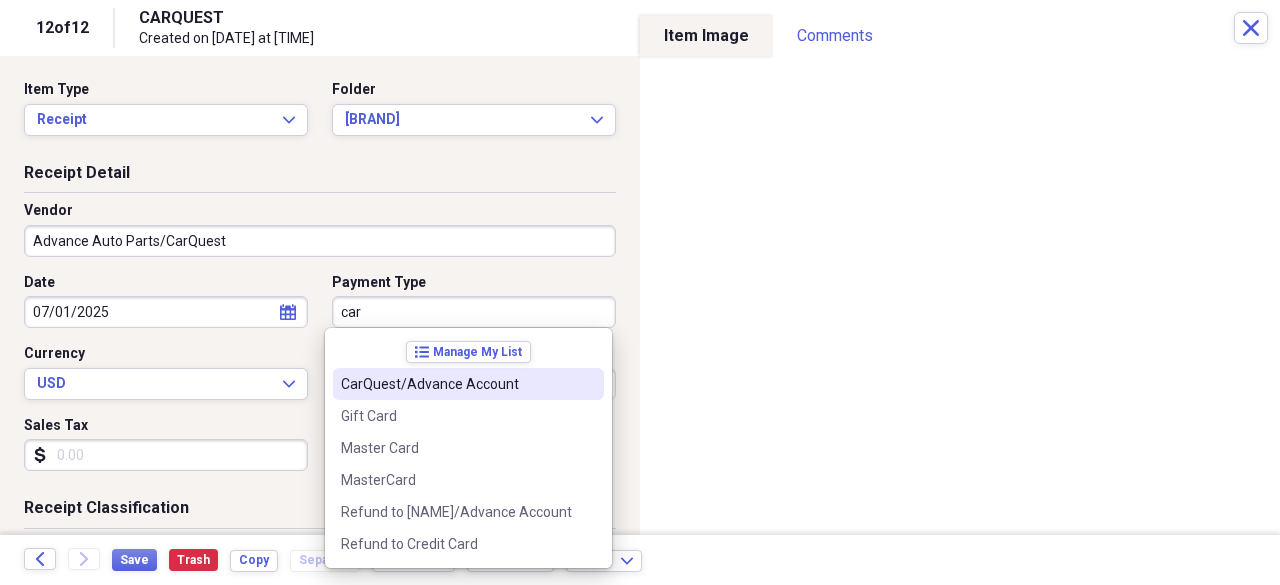 click on "CarQuest/Advance Account" at bounding box center [456, 384] 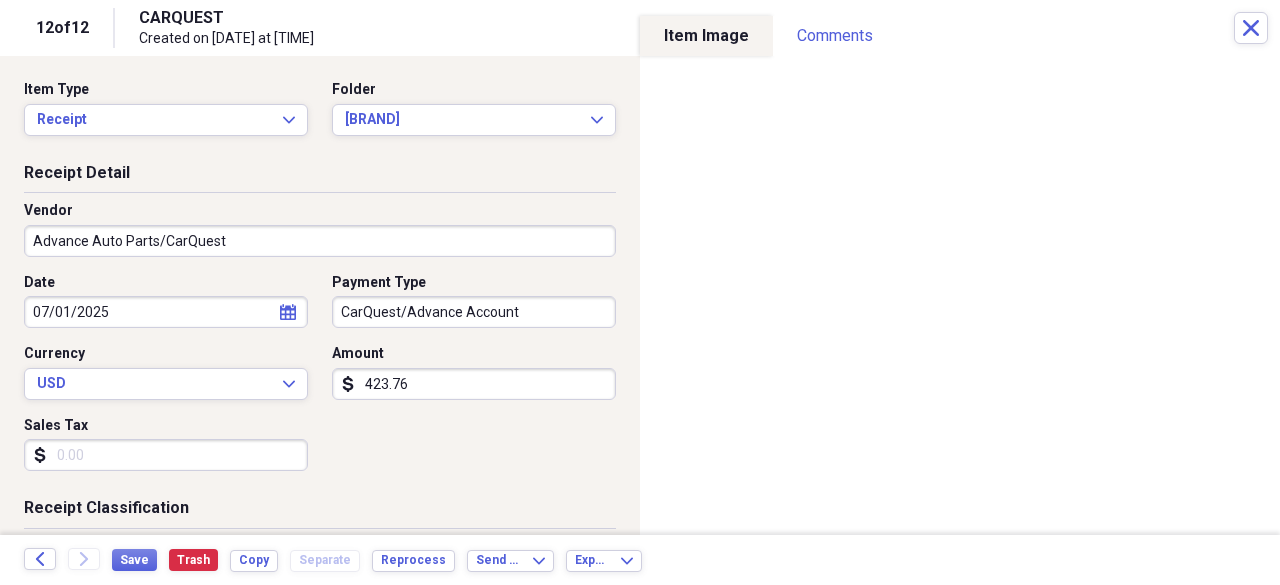 click on "423.76" at bounding box center (474, 384) 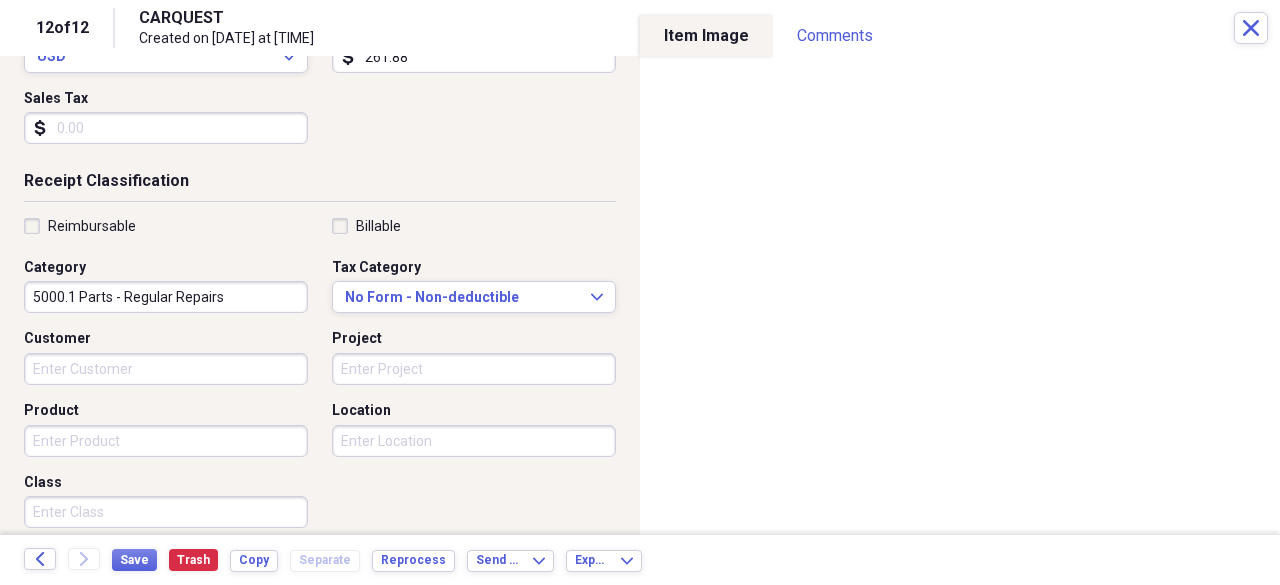 scroll, scrollTop: 405, scrollLeft: 0, axis: vertical 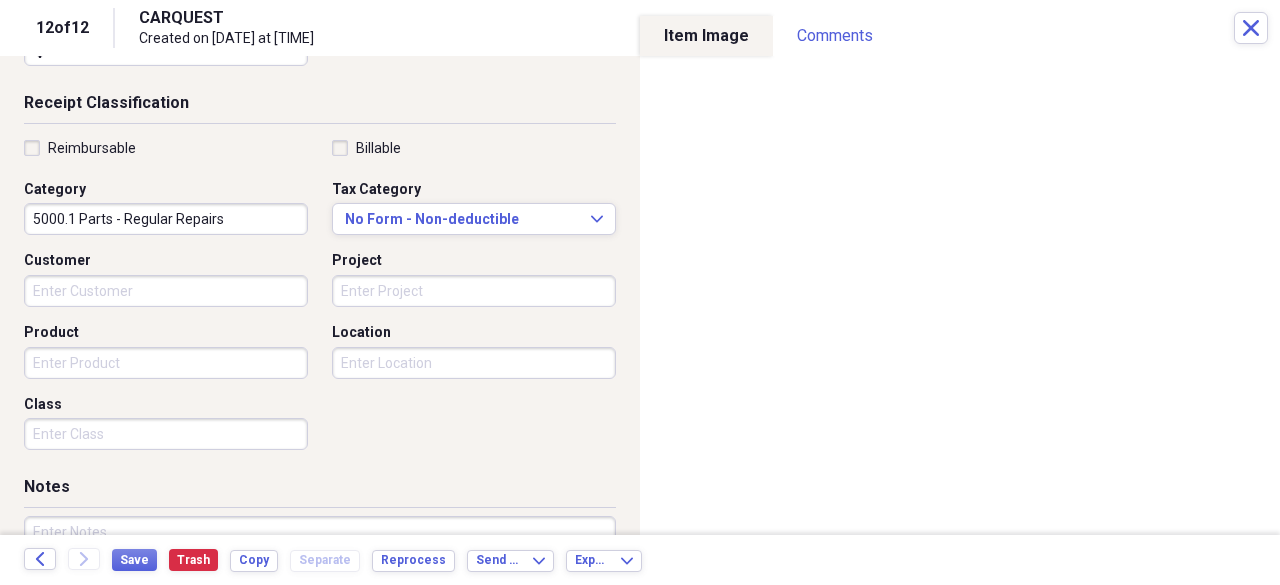 type on "261.88" 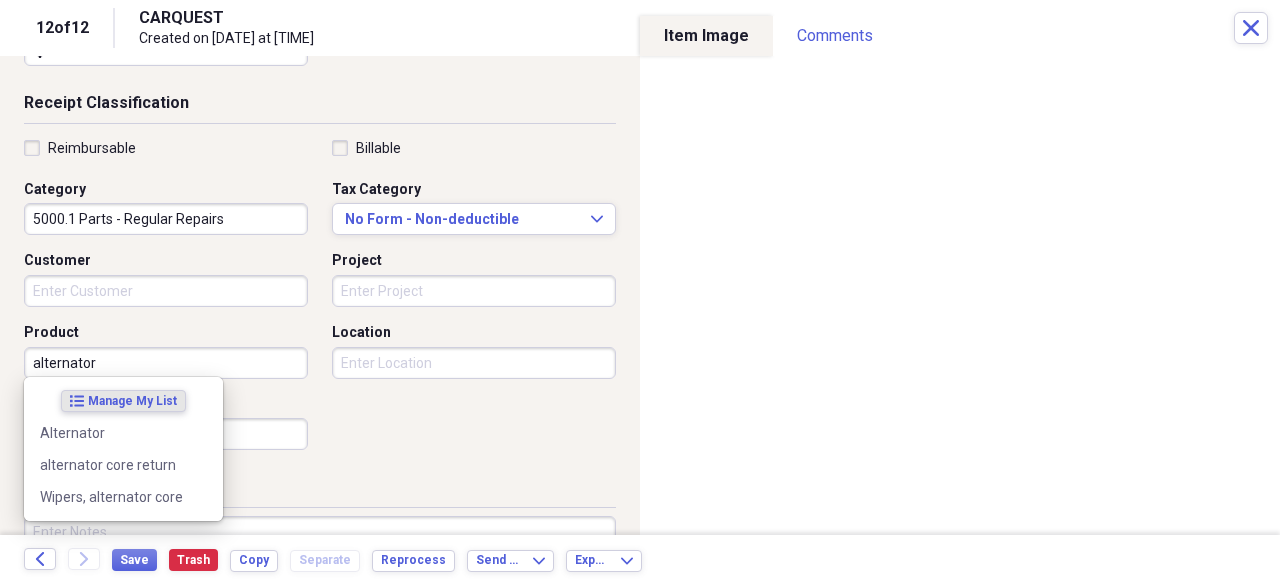 type on "alternator" 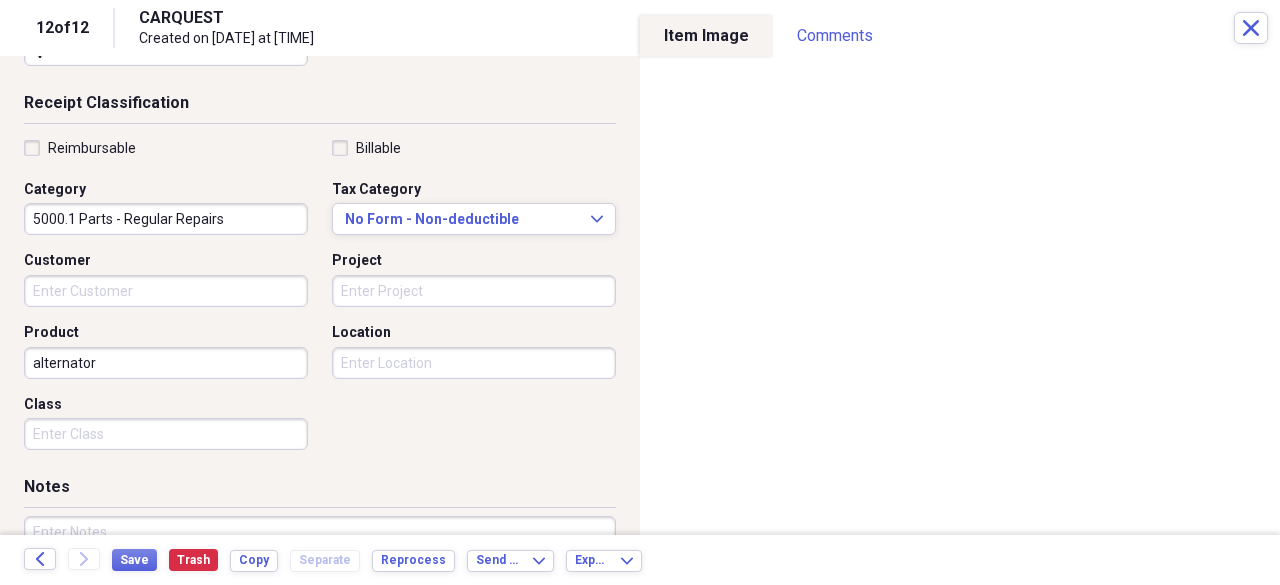 click on "Reimbursable Billable Category 5000.1 Parts - Regular Repairs Tax Category No Form - Non-deductible Expand Customer Project Product alternator Location Class" at bounding box center [320, 299] 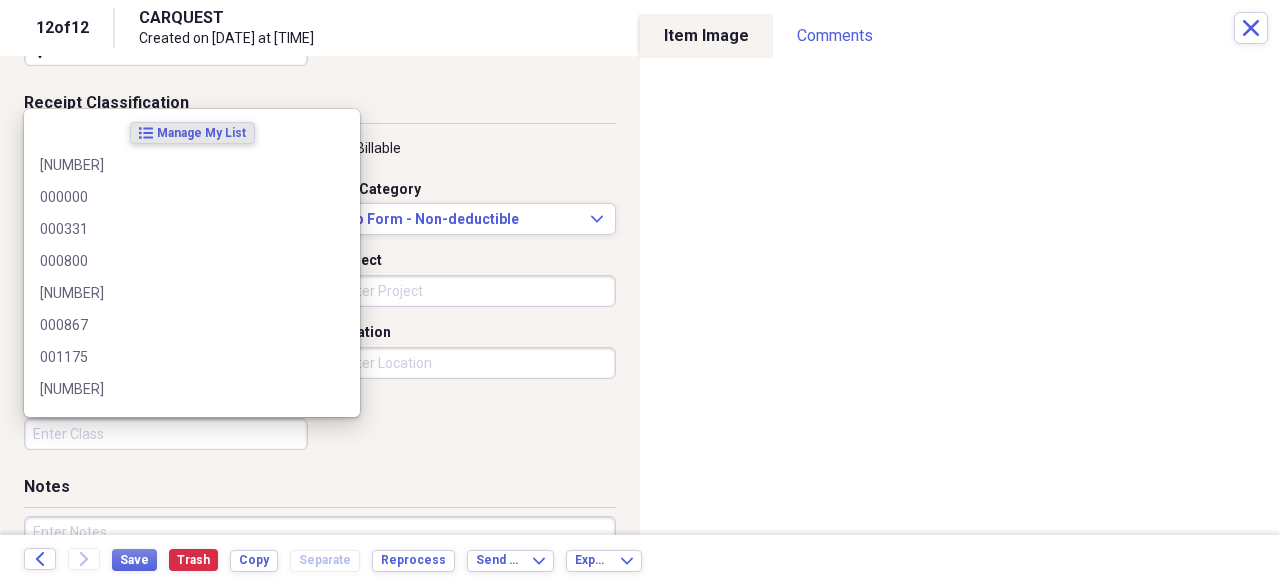 click on "Class" at bounding box center [166, 434] 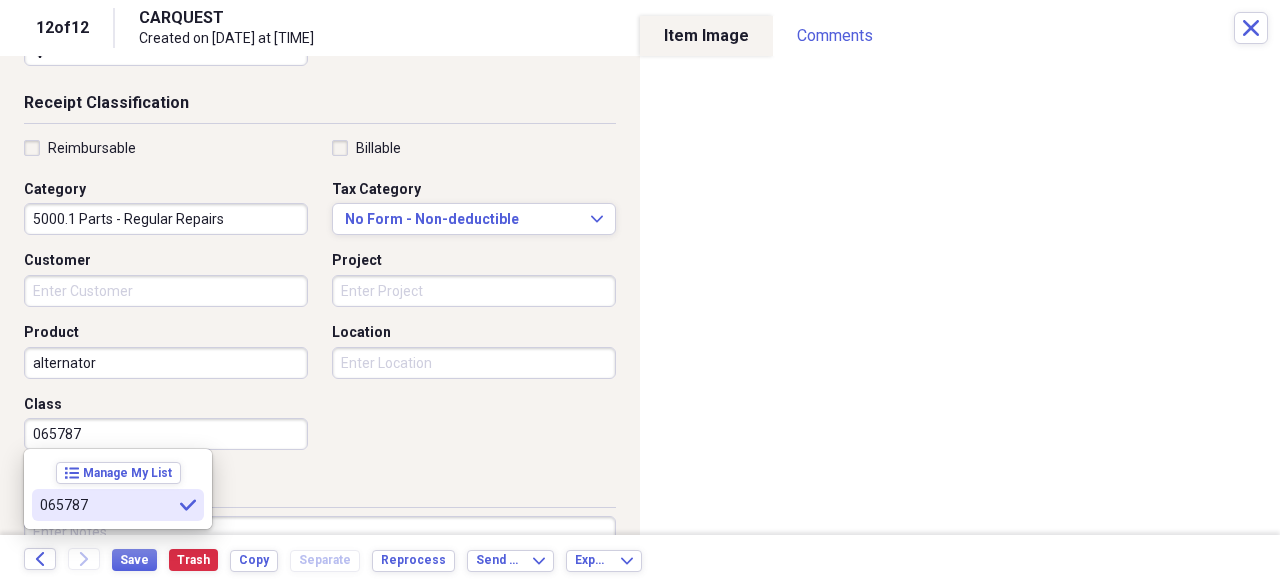 type on "065787" 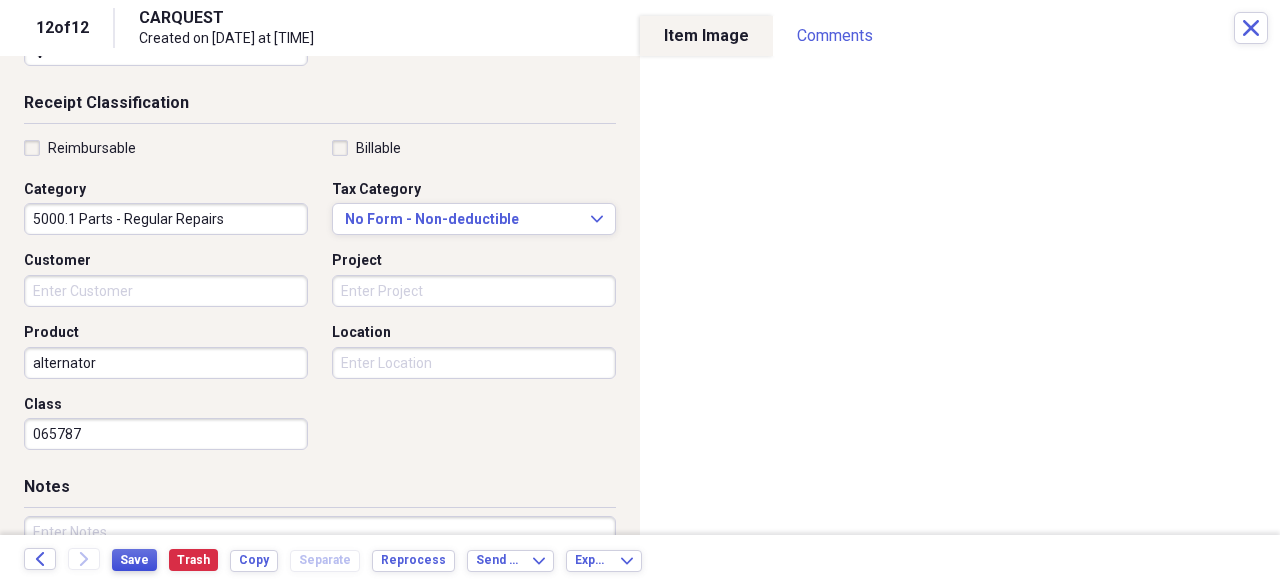 click on "Save" at bounding box center (134, 560) 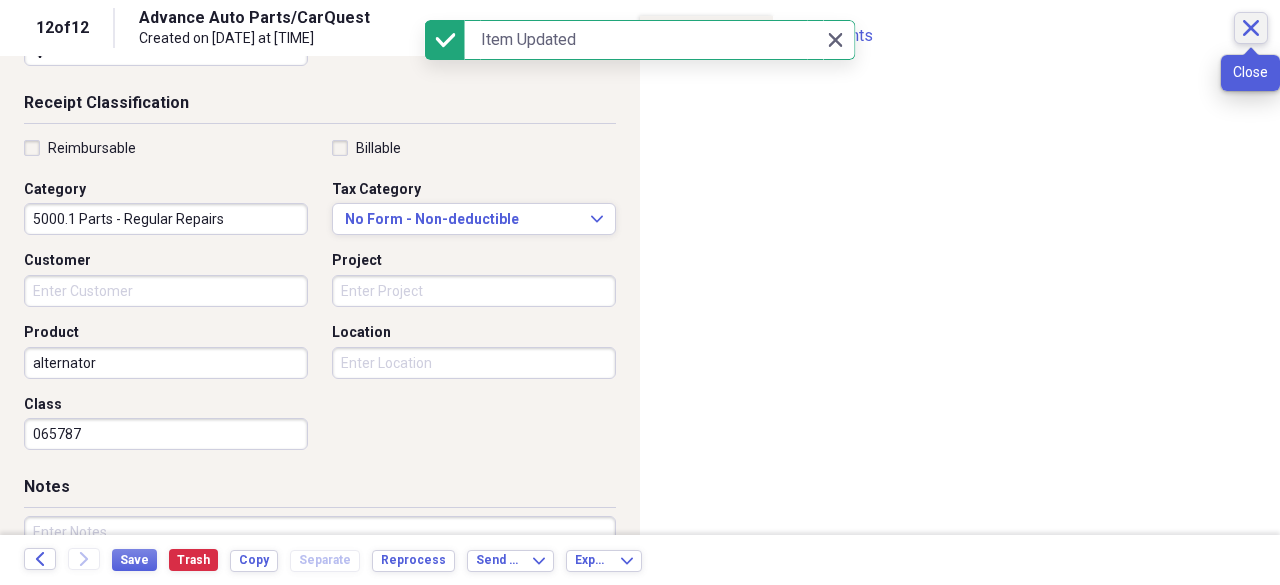 click on "Close" 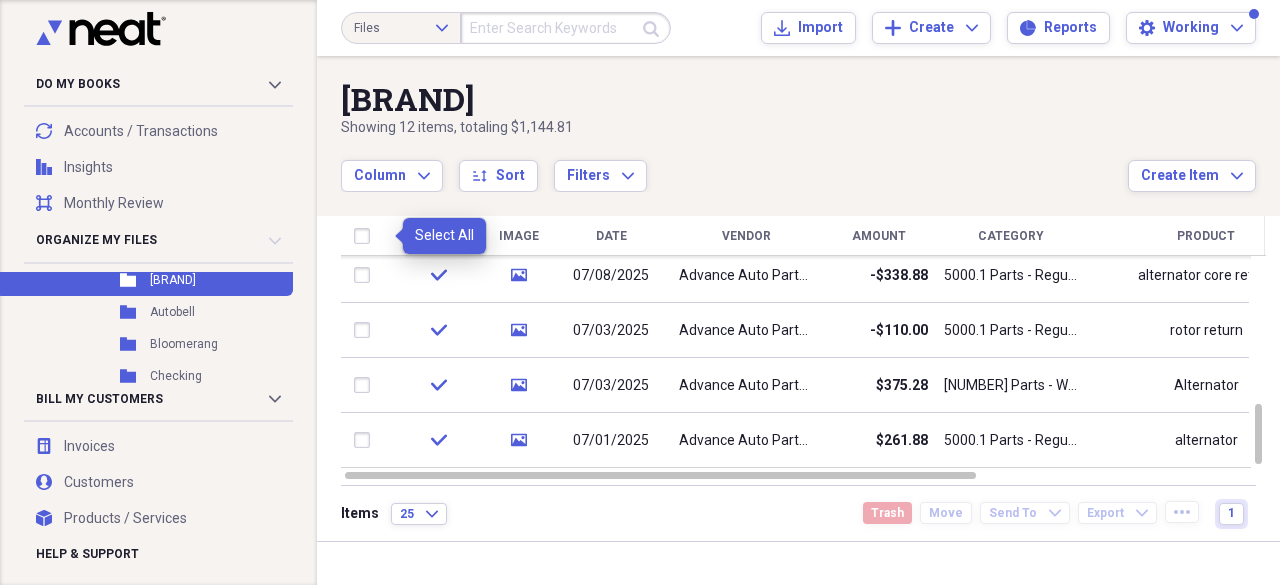 click at bounding box center (366, 236) 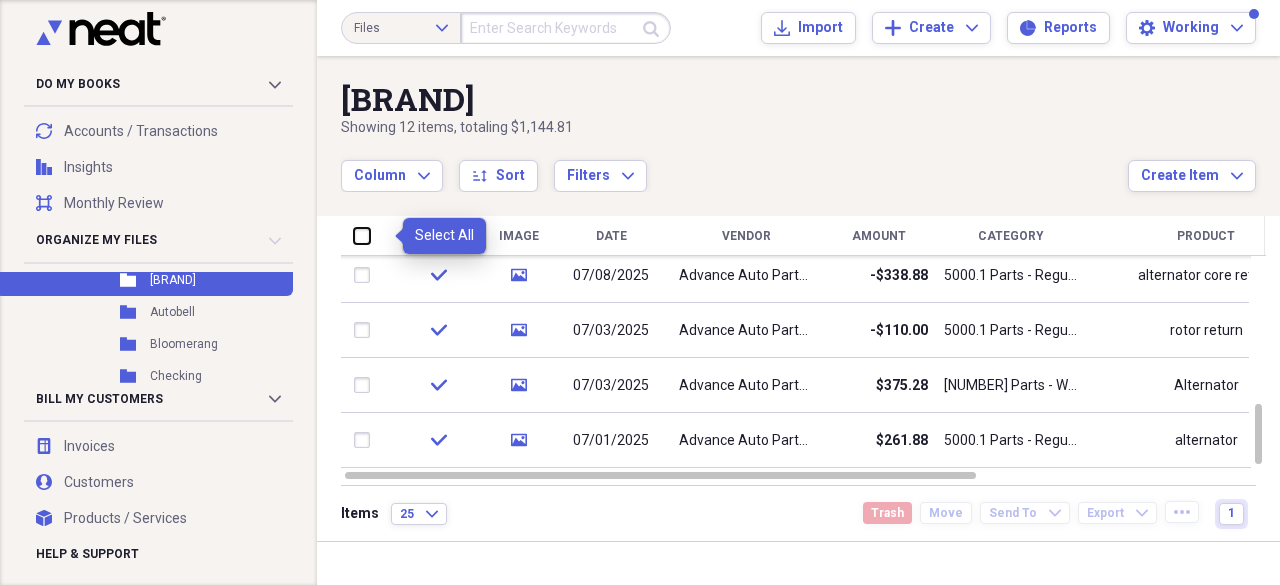 click at bounding box center (354, 235) 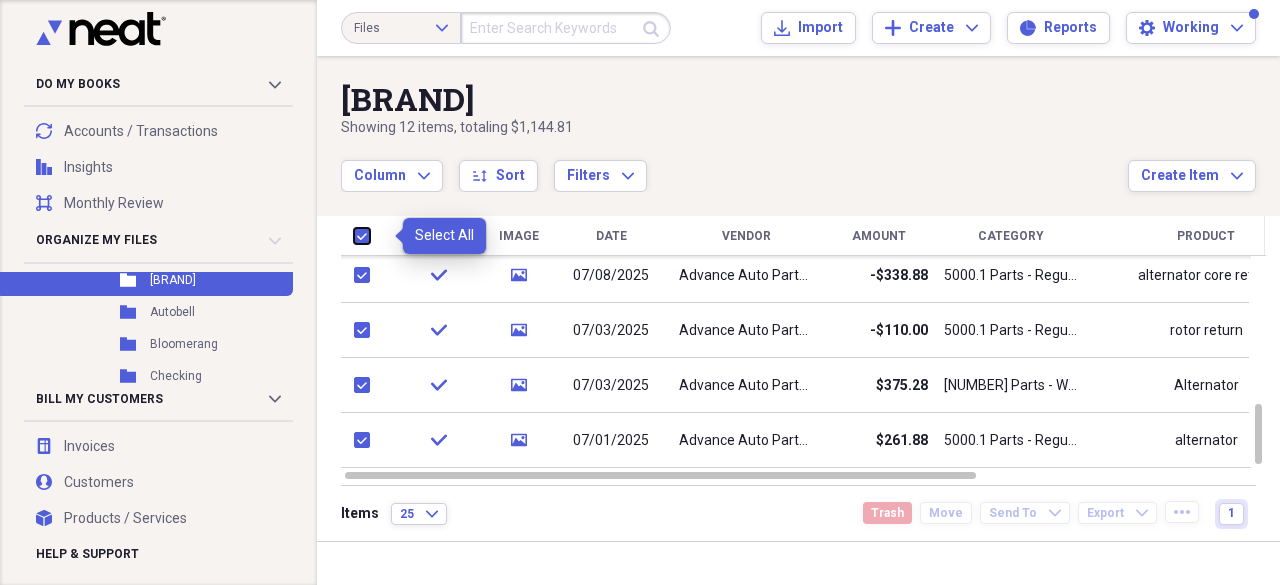 checkbox on "true" 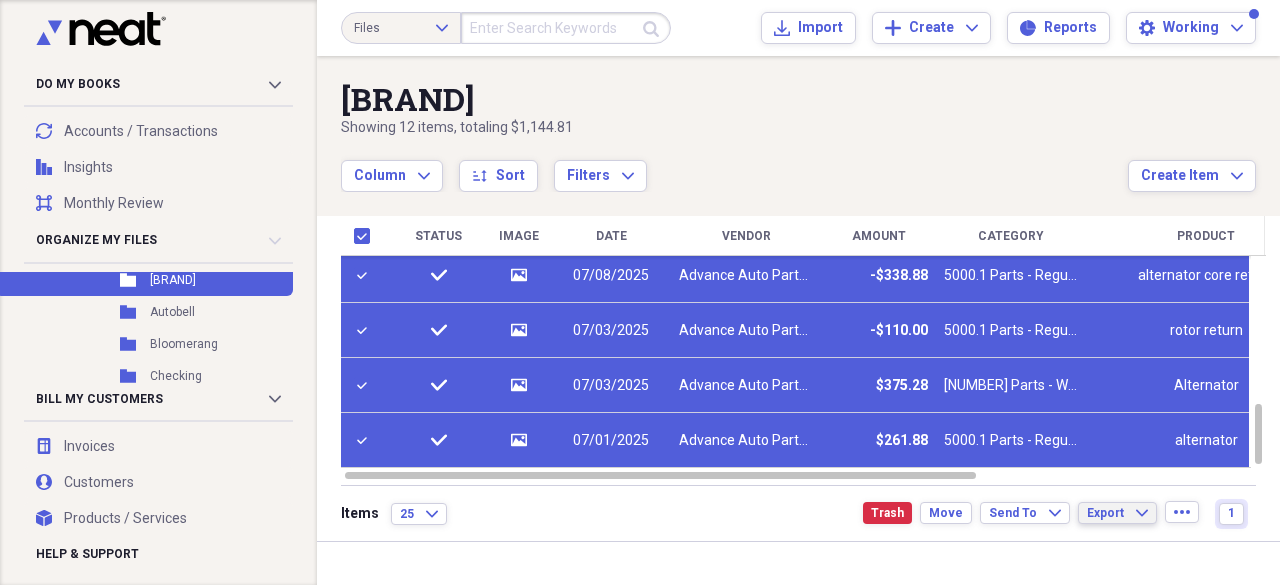click on "Export" at bounding box center (1105, 513) 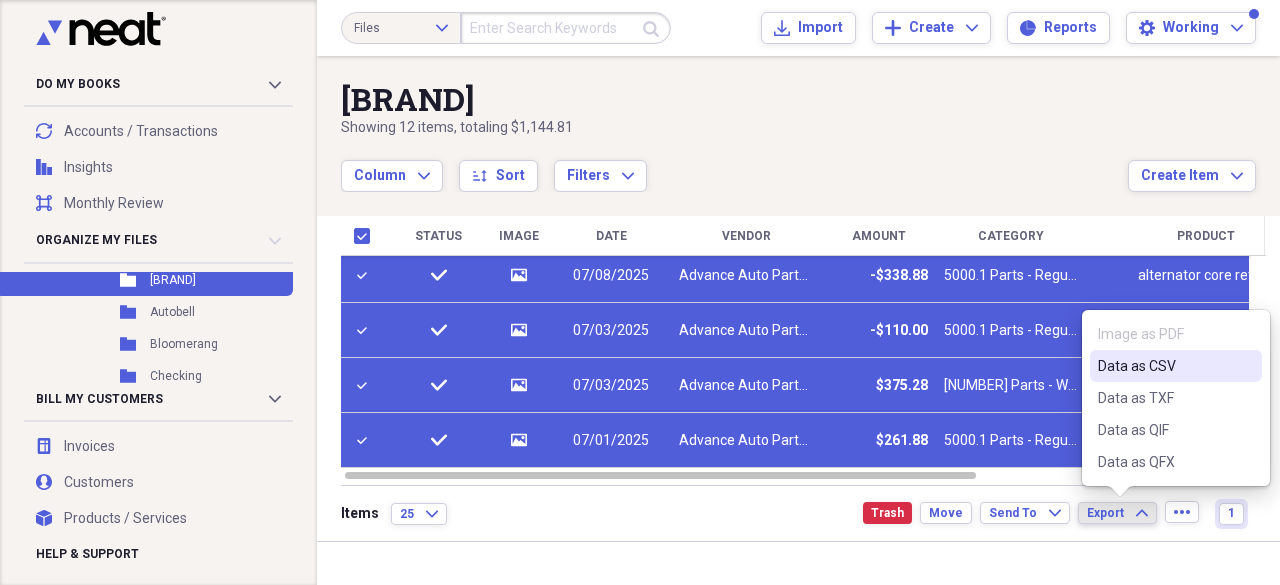 click on "Data as CSV" at bounding box center [1164, 366] 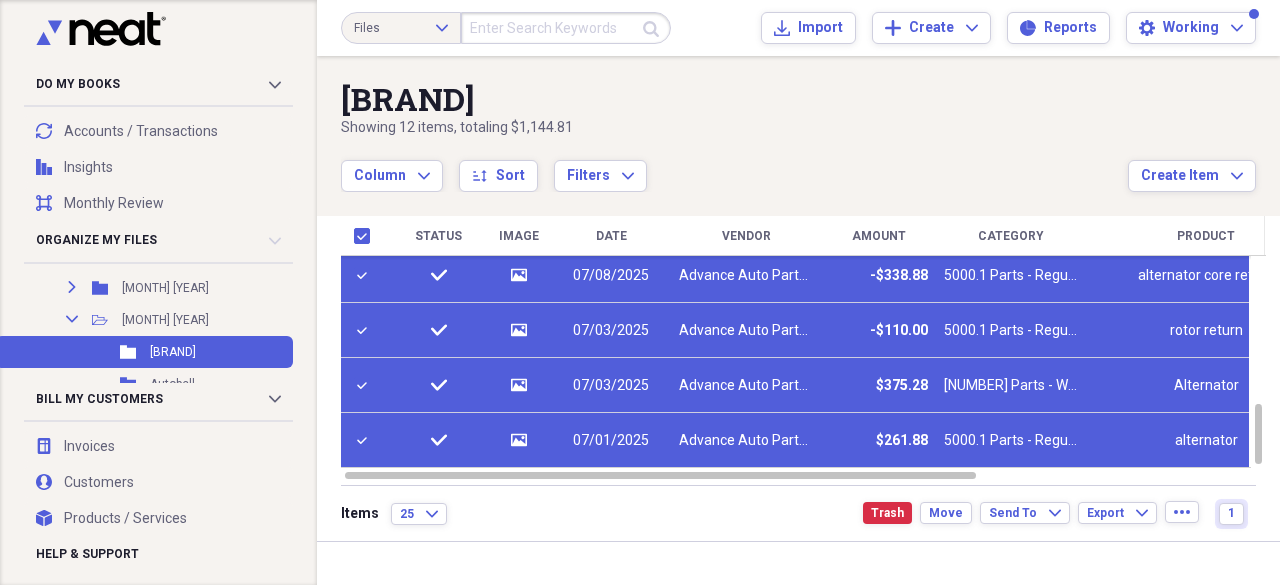 scroll, scrollTop: 440, scrollLeft: 0, axis: vertical 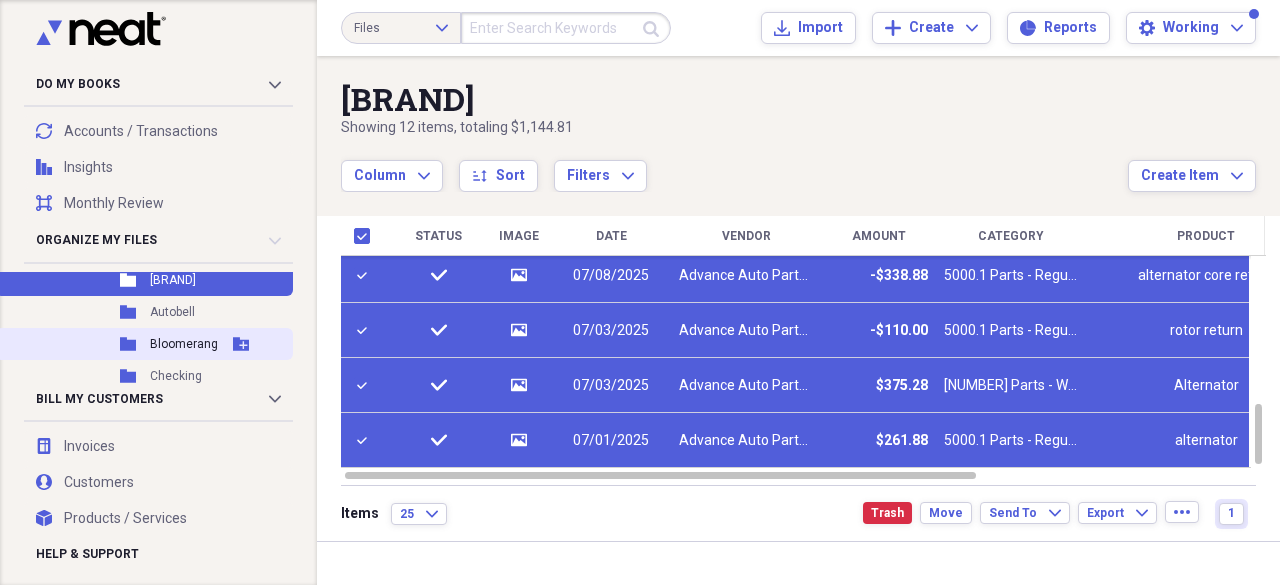 click on "Folder Bloomerang Add Folder" at bounding box center (144, 344) 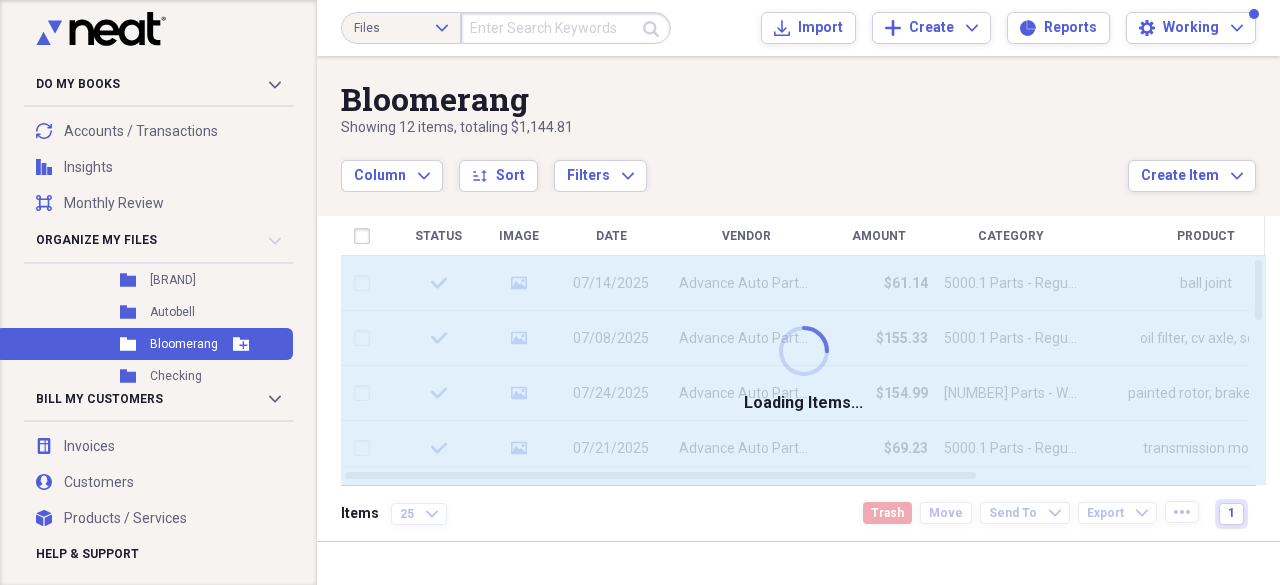 checkbox on "false" 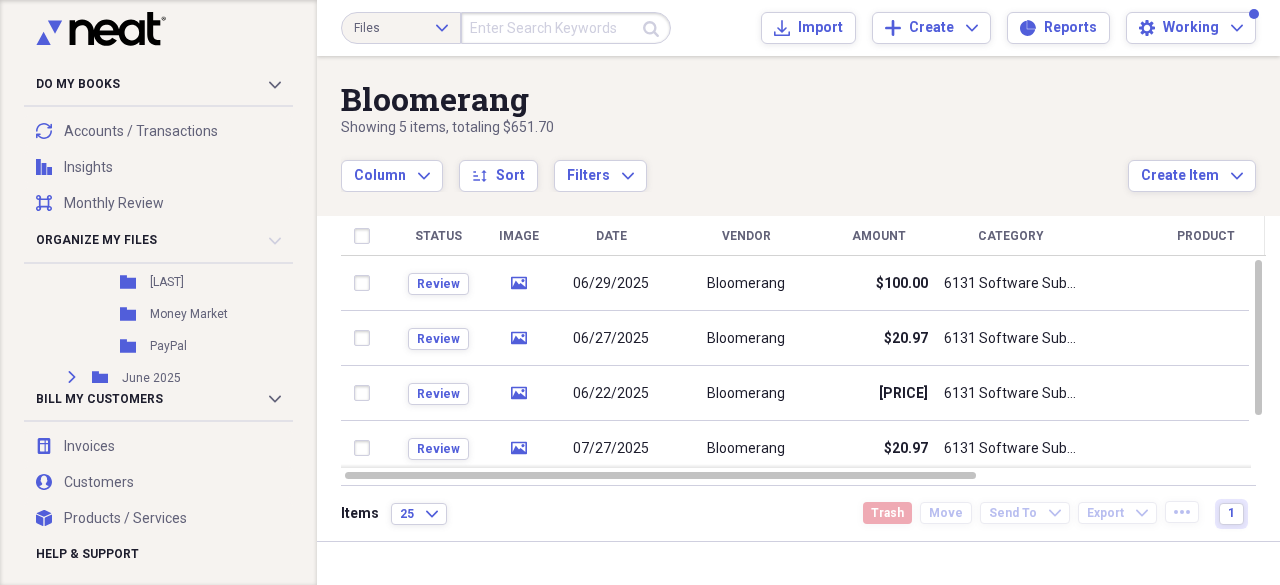 scroll, scrollTop: 680, scrollLeft: 0, axis: vertical 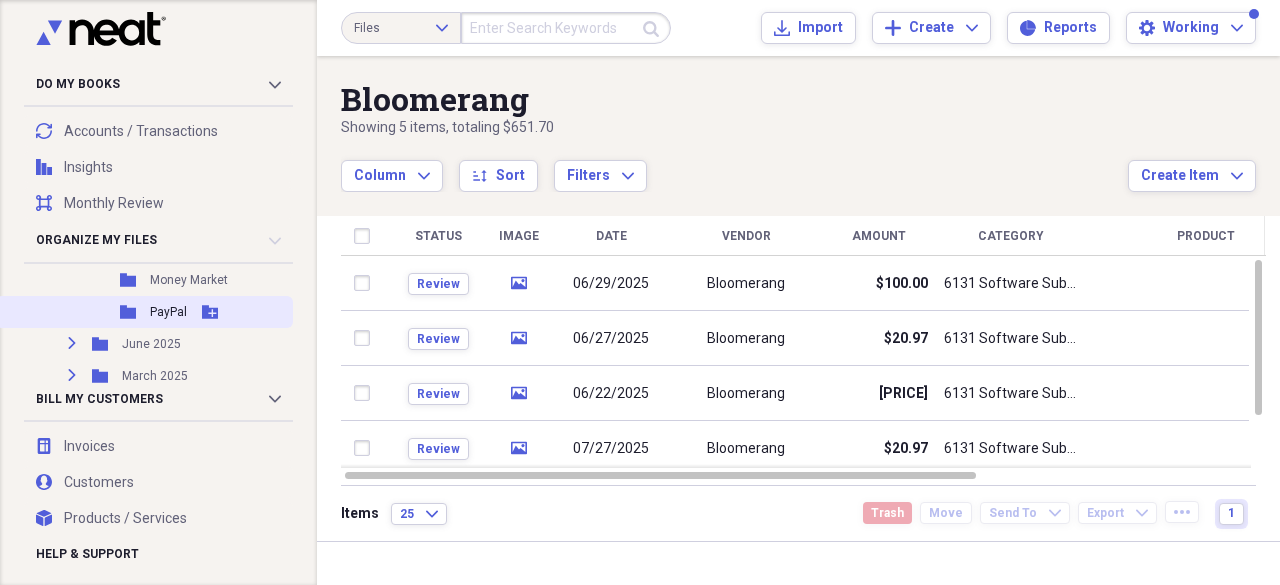 click on "Folder PayPal Add Folder" at bounding box center [144, 312] 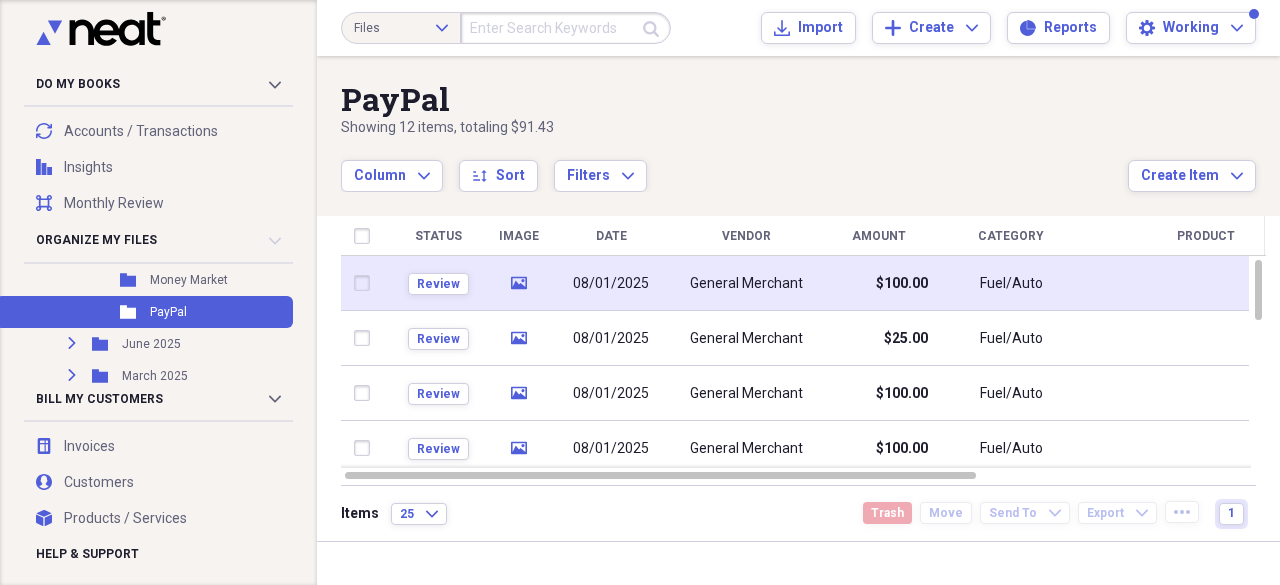 click on "08/01/2025" at bounding box center [611, 283] 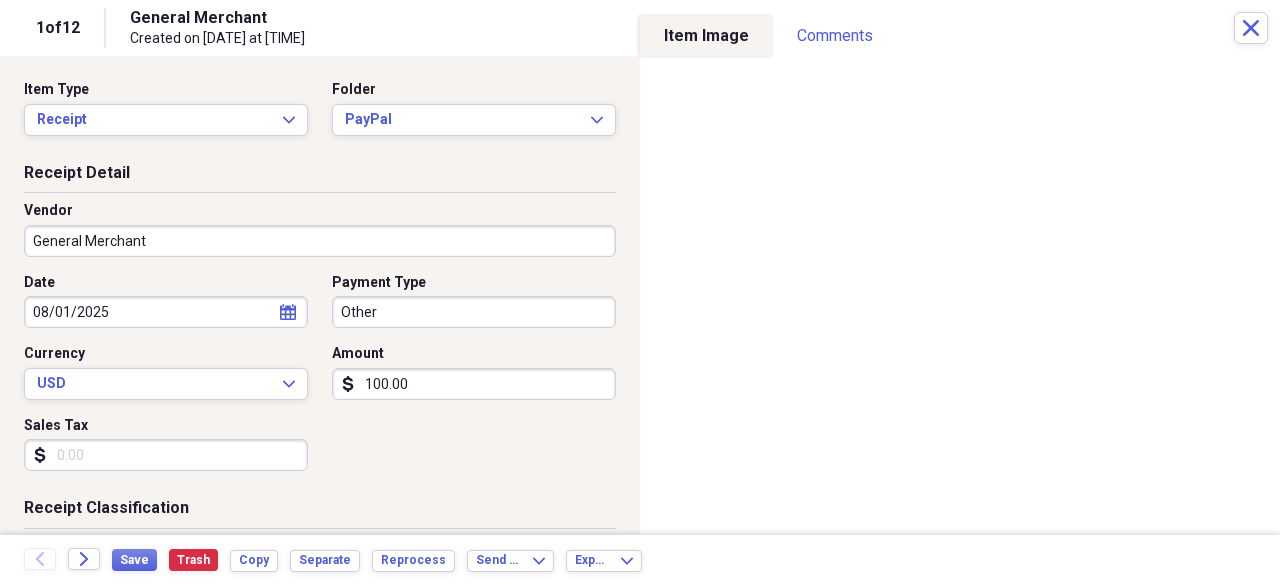 click on "General Merchant" at bounding box center (320, 241) 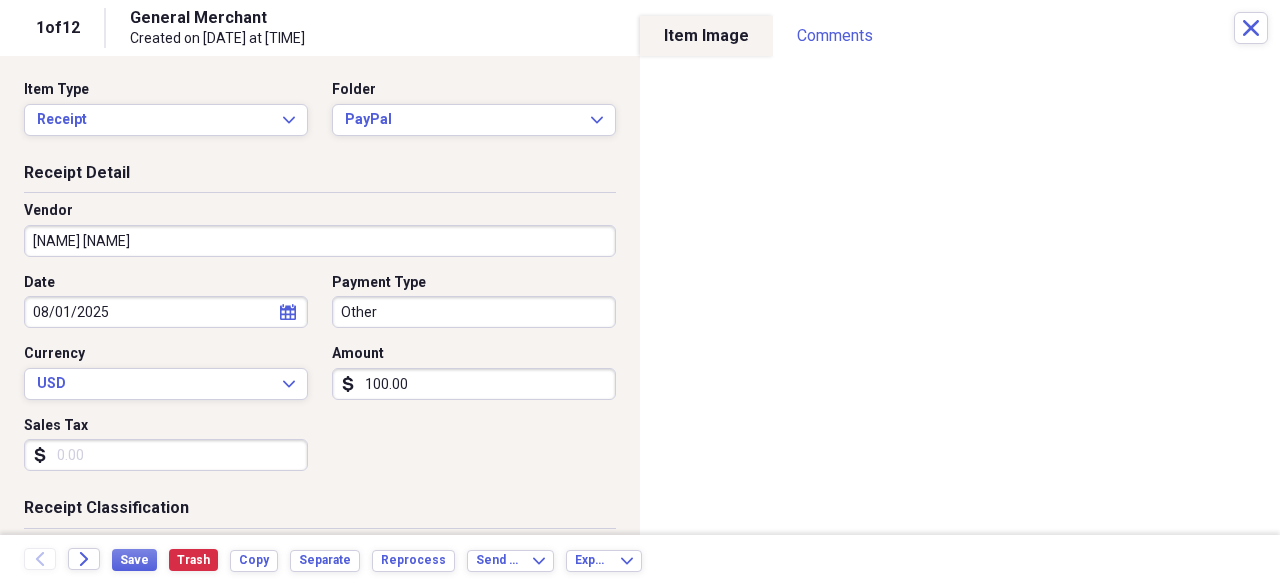 type on "[NAME] [NAME]" 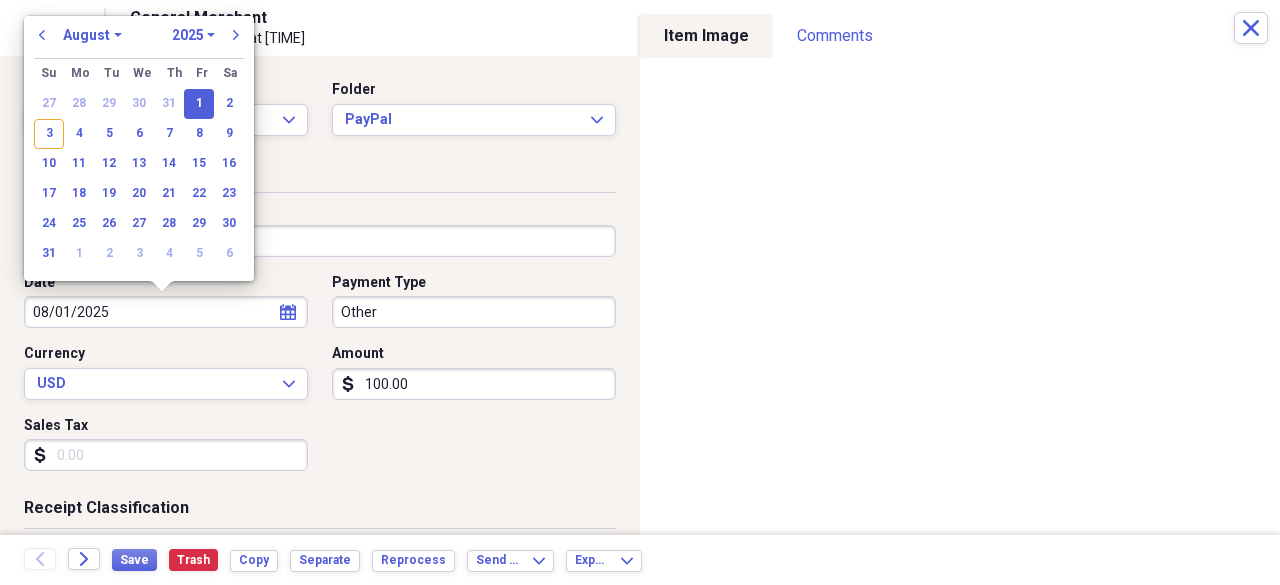 click on "08/01/2025" at bounding box center (166, 312) 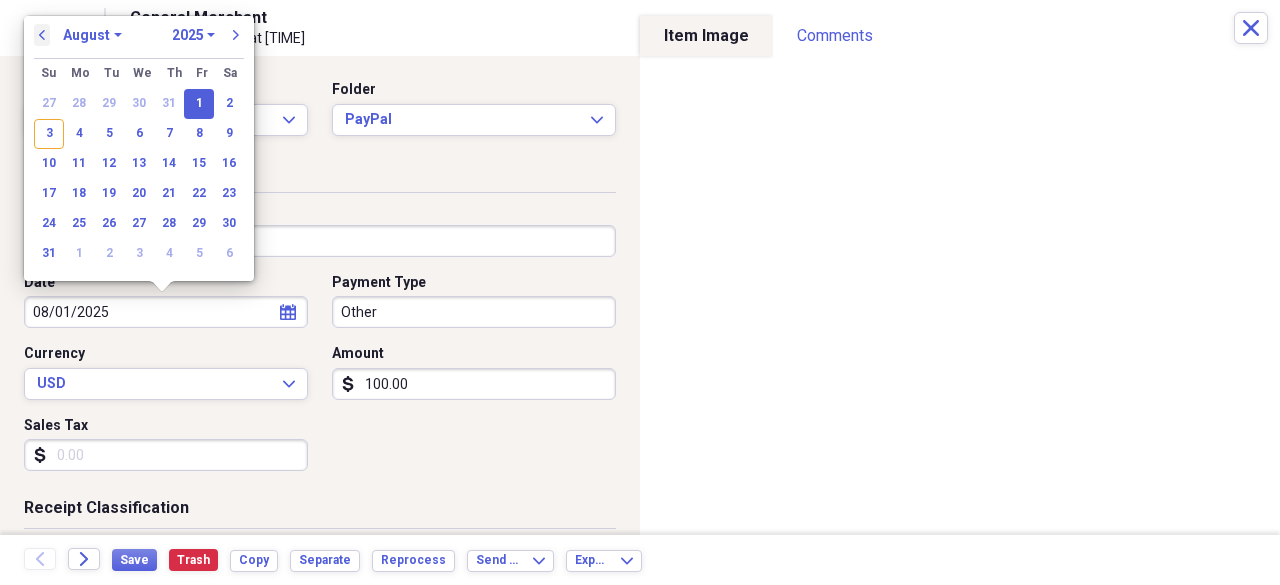 click on "previous" at bounding box center [42, 35] 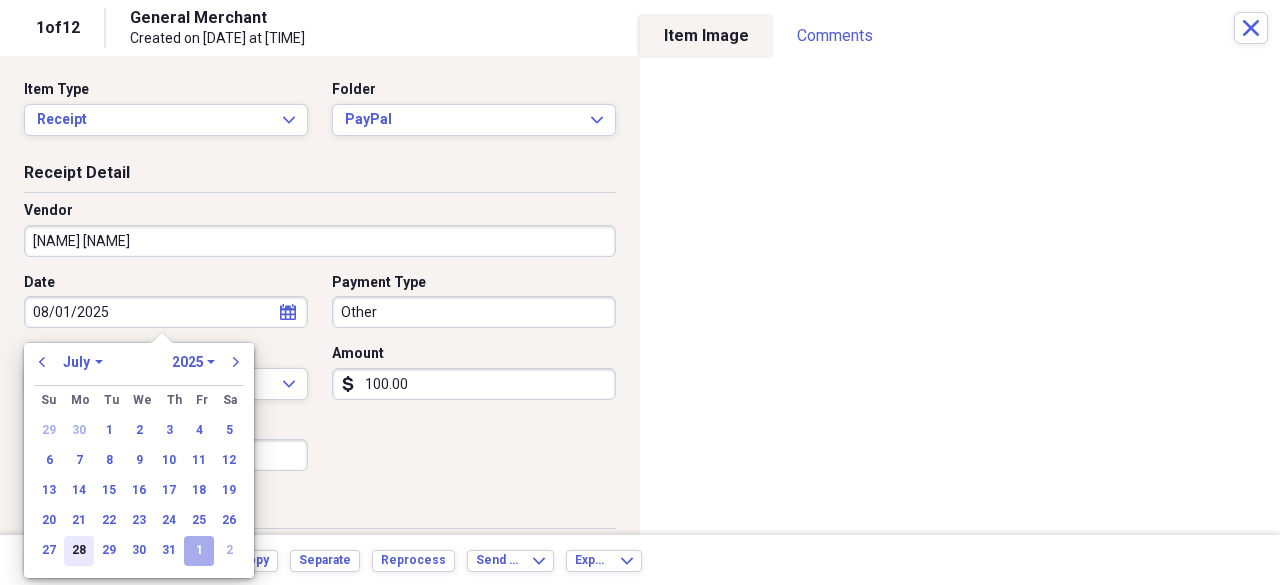 click on "28" at bounding box center [79, 551] 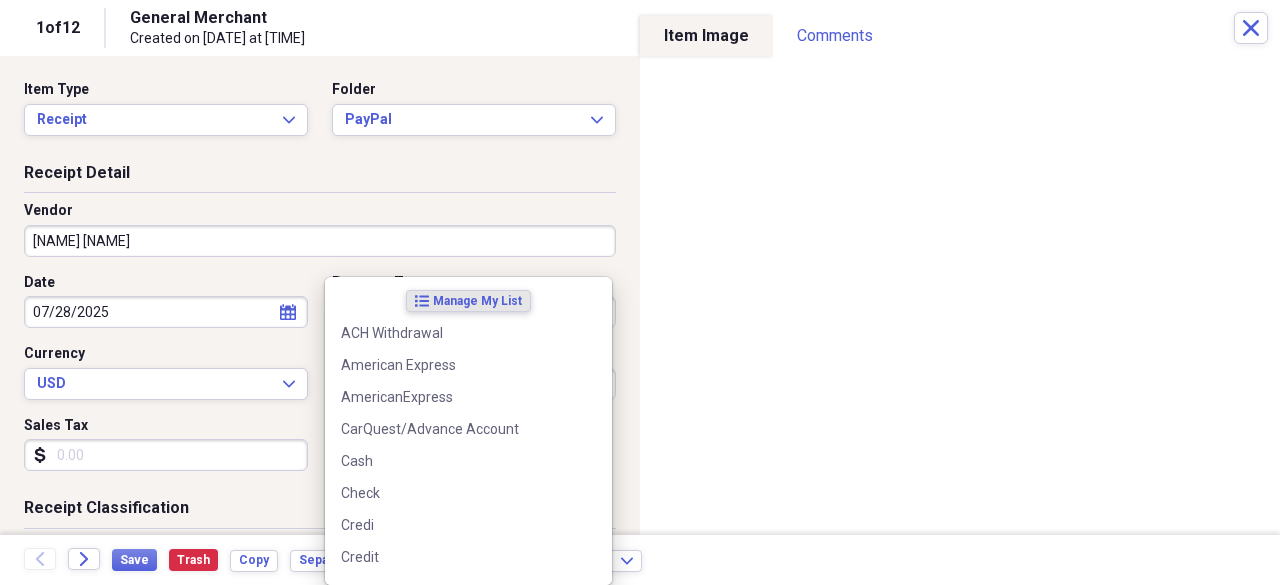 click on "Do My Books Collapse transactions Accounts / Transactions insights Insights reconciliation Monthly Review Organize My Files 21 Collapse Unfiled Needs Review 21 Unfiled All Files Unfiled Unfiled Unfiled Saved Reports Collapse My Cabinet My Cabinet Add Folder Expand Folder 2020 Receipts Add Folder Expand Folder 2021 Receipts Add Folder Expand Folder 2022 Receipts Add Folder Expand Folder 2023 Receipts Add Folder Expand Folder 2024 Receipts Add Folder Collapse Open Folder 2025 Receipts Add Folder Expand Folder April 2025 Add Folder Expand Folder February 2025 Add Folder Folder HOP Records Add Folder Expand Folder January 2025 Add Folder Collapse Open Folder July 2025 Add Folder Folder Advanced Add Folder Folder Autobell Add Folder Folder Bloomerang Add Folder Folder Checking Add Folder Folder Mel Add Folder Folder Money Market Add Folder Folder PayPal Add Folder Expand Folder June 2025 Add Folder Expand Folder March 2025 Add Folder Expand Folder May 2025 Add Folder Collapse Trash Trash Folder 04-April 2023 [PERSON]" at bounding box center (640, 292) 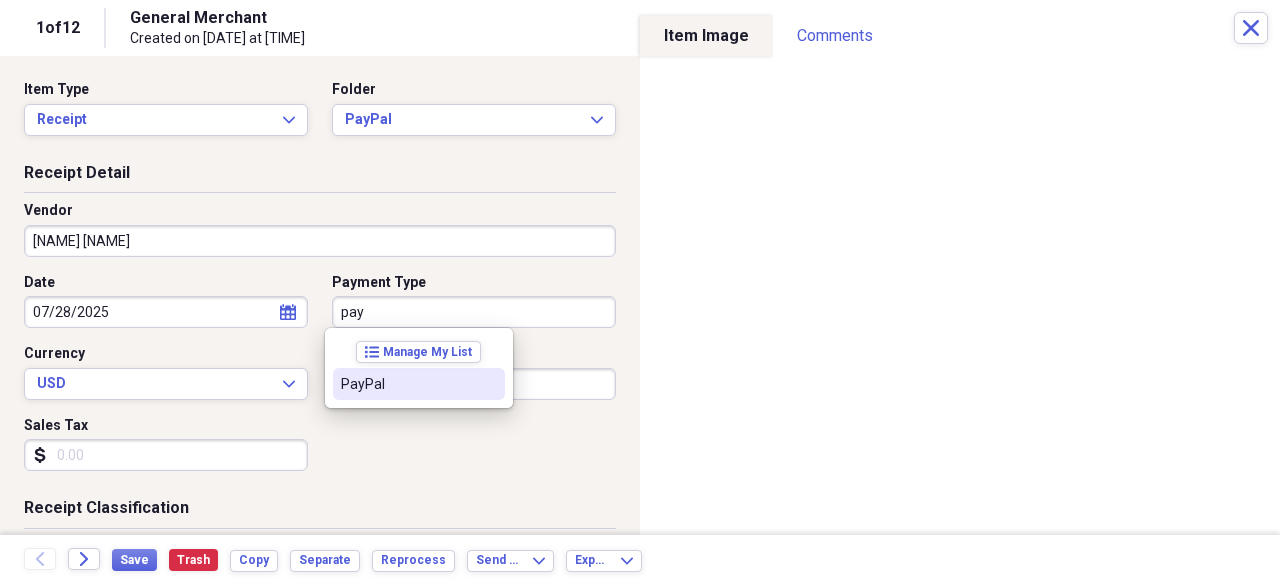 click on "PayPal" at bounding box center [419, 384] 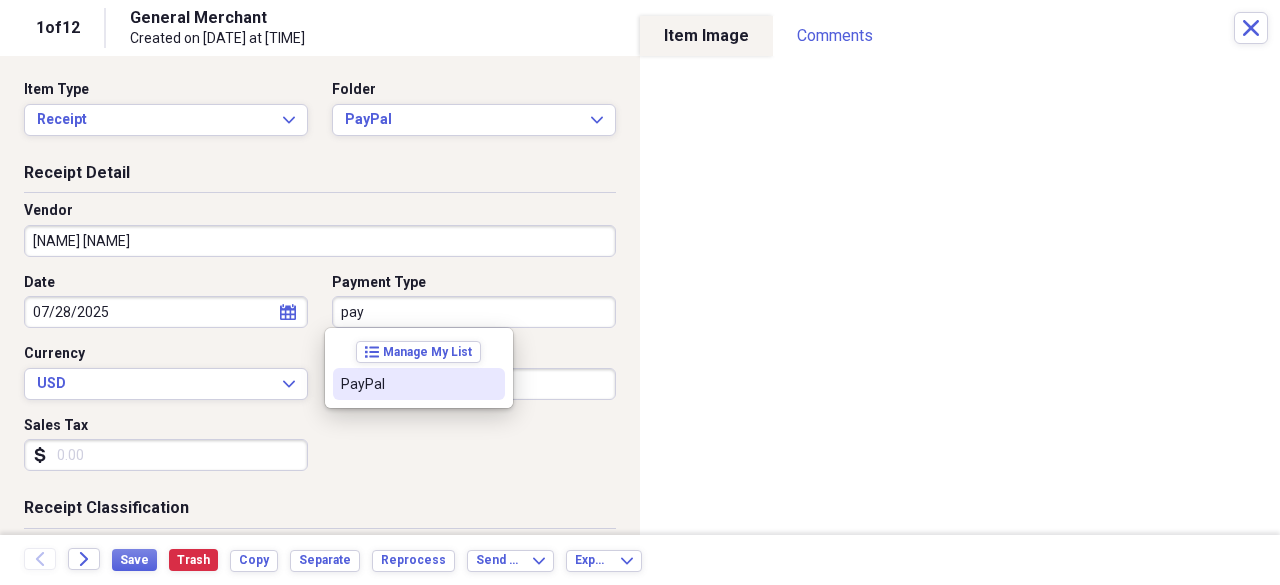 type on "PayPal" 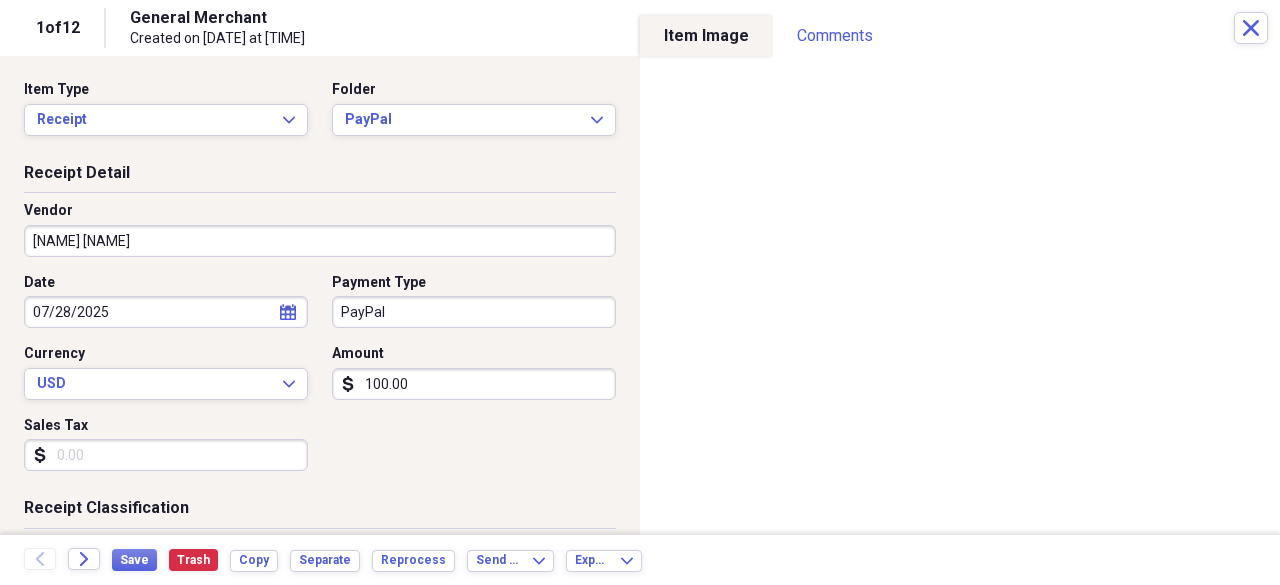 click on "100.00" at bounding box center (474, 384) 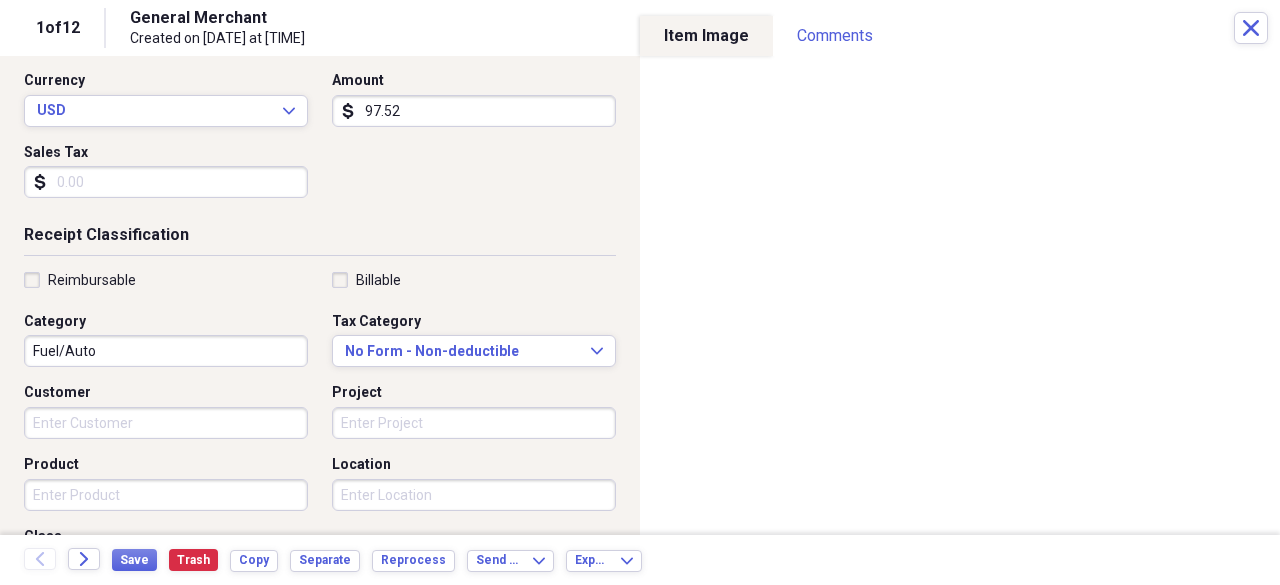 scroll, scrollTop: 307, scrollLeft: 0, axis: vertical 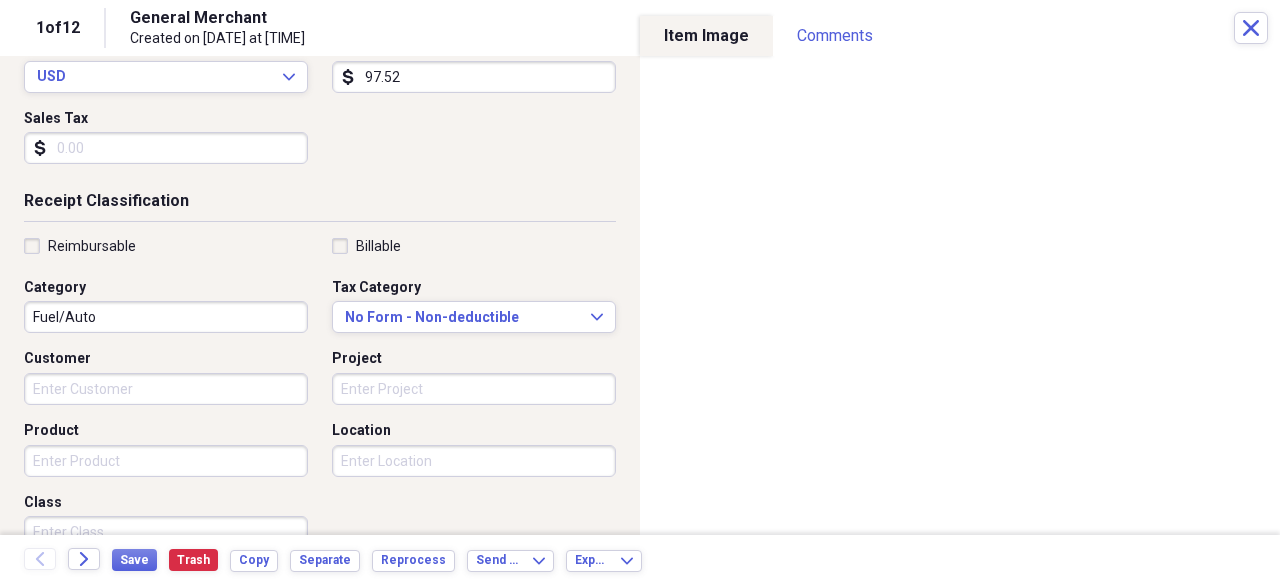 type on "97.52" 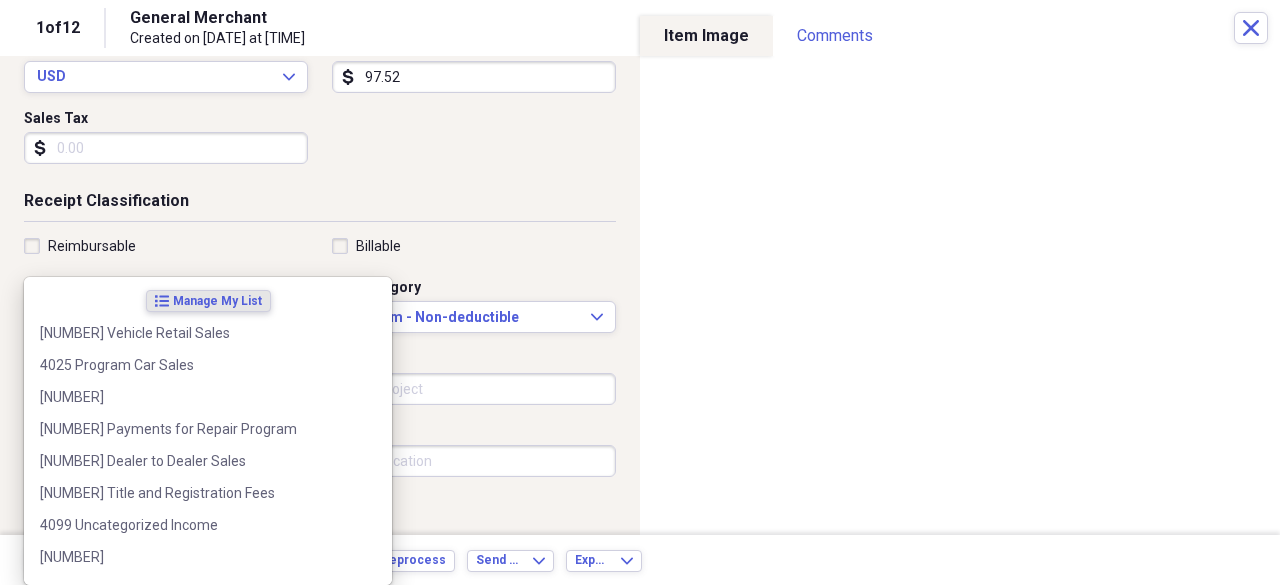 click on "Do My Books Collapse transactions Accounts / Transactions insights Insights reconciliation Monthly Review Organize My Files 21 Collapse Unfiled Needs Review 21 Unfiled All Files Unfiled Unfiled Unfiled Saved Reports Collapse My Cabinet My Cabinet Add Folder Expand Folder 2020 Receipts Add Folder Expand Folder 2021 Receipts Add Folder Expand Folder 2022 Receipts Add Folder Expand Folder 2023 Receipts Add Folder Expand Folder 2024 Receipts Add Folder Collapse Open Folder 2025 Receipts Add Folder Expand Folder April 2025 Add Folder Expand Folder February 2025 Add Folder Folder HOP Records Add Folder Expand Folder January 2025 Add Folder Collapse Open Folder July 2025 Add Folder Folder Advanced Add Folder Folder Autobell Add Folder Folder Bloomerang Add Folder Folder Checking Add Folder Folder Mel Add Folder Folder Money Market Add Folder Folder PayPal Add Folder Expand Folder June 2025 Add Folder Expand Folder March 2025 Add Folder Expand Folder May 2025 Add Folder Collapse Trash Trash Folder 04-April 2023 [PERSON]" at bounding box center [640, 292] 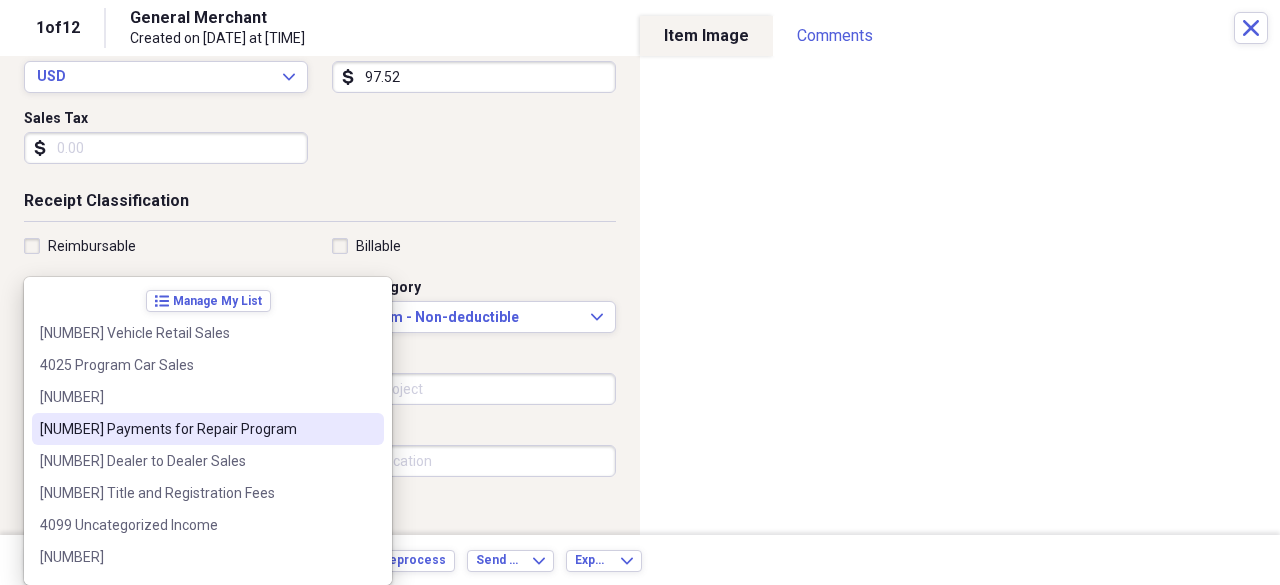 click on "[NUMBER] Payments for Repair Program" at bounding box center (196, 429) 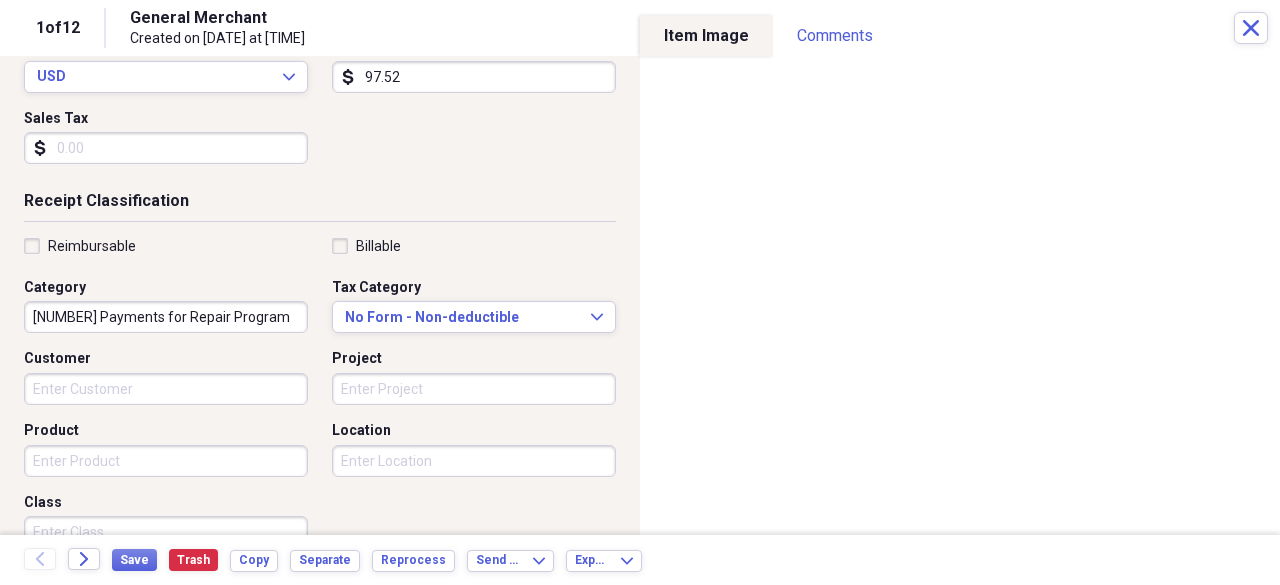 click on "Product" at bounding box center [166, 461] 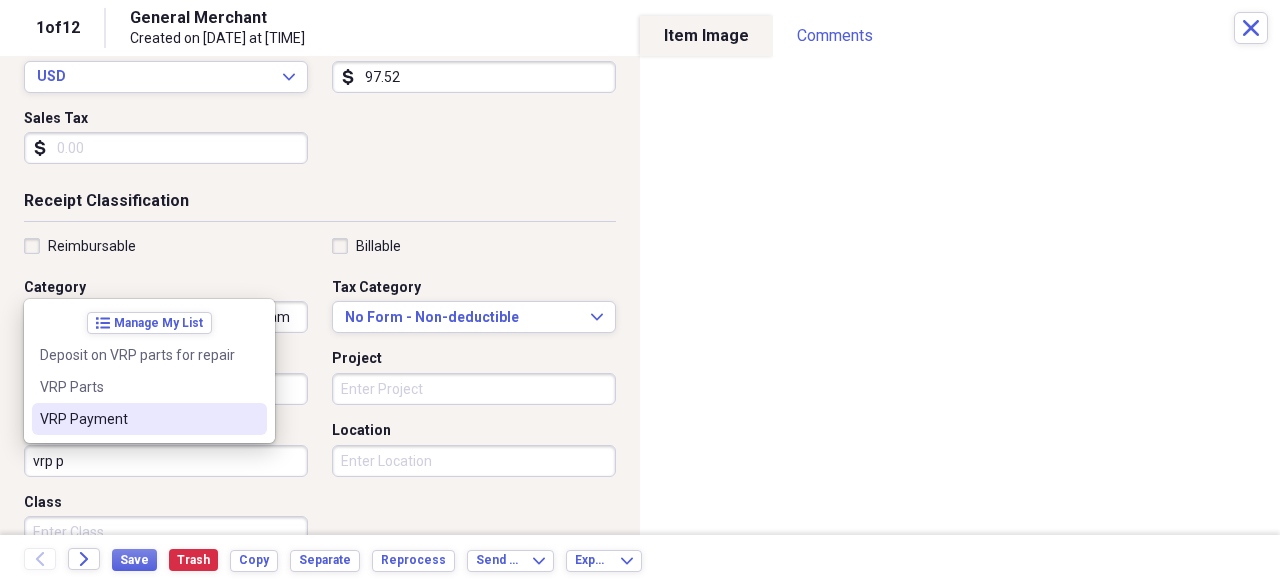 click on "VRP Payment" at bounding box center [137, 419] 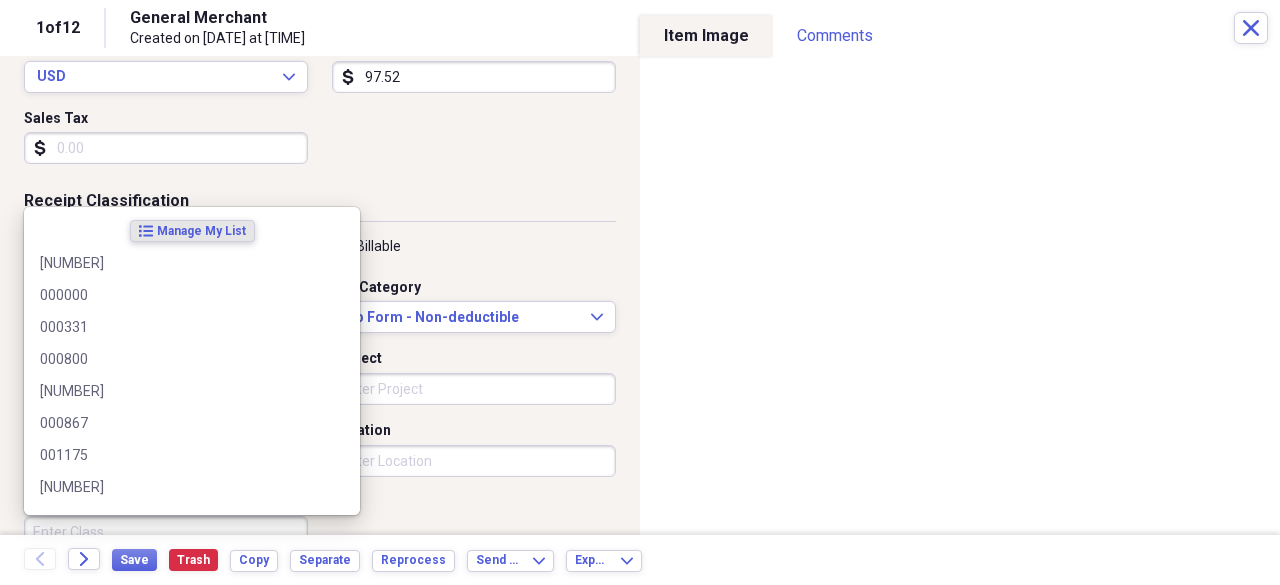 click on "Class" at bounding box center (166, 532) 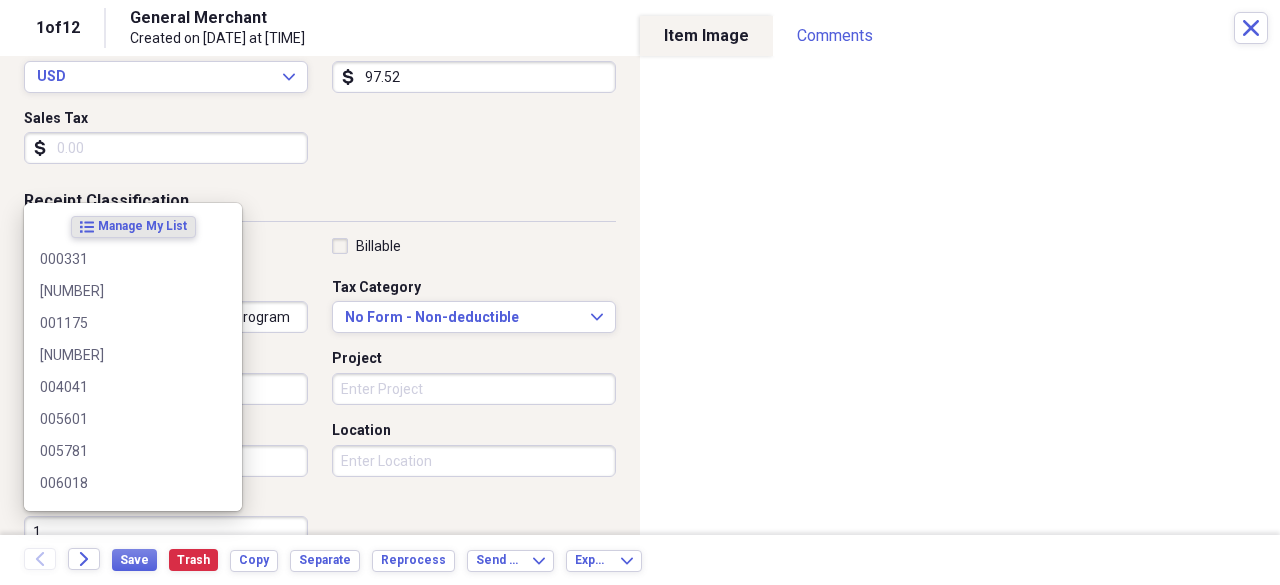 scroll, scrollTop: 312, scrollLeft: 0, axis: vertical 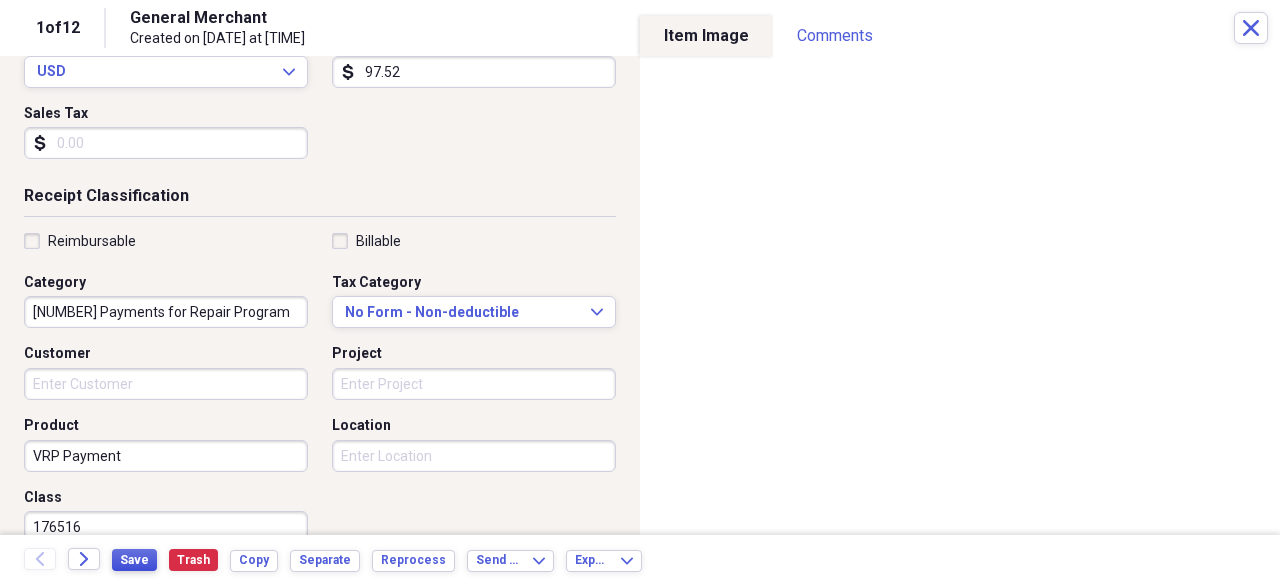 type on "176516" 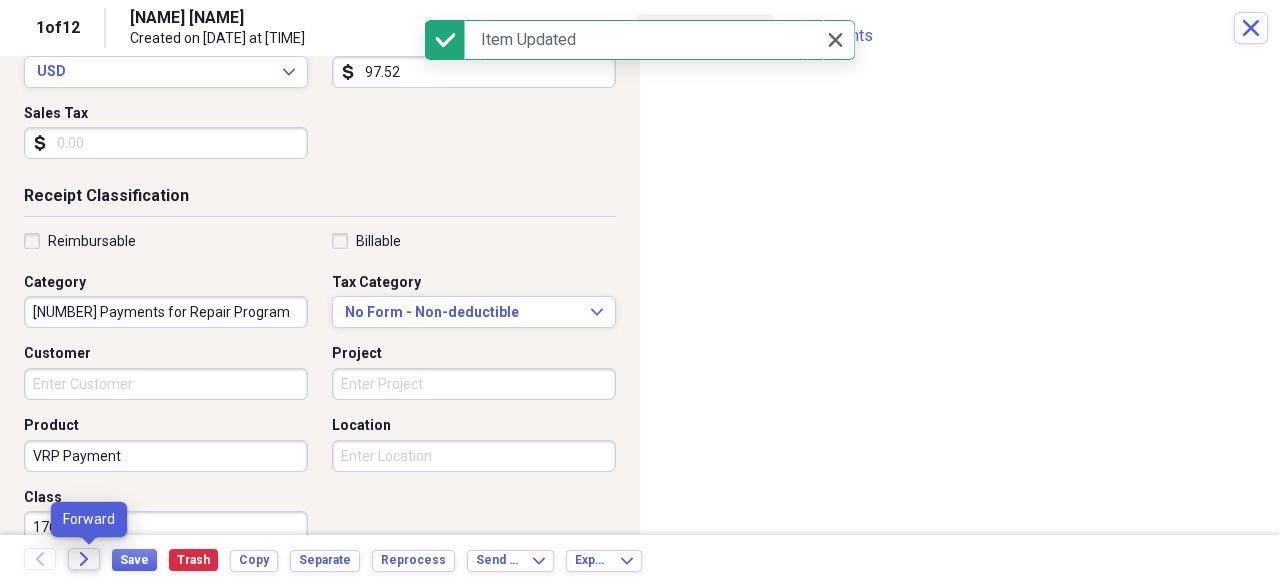 click on "Forward" 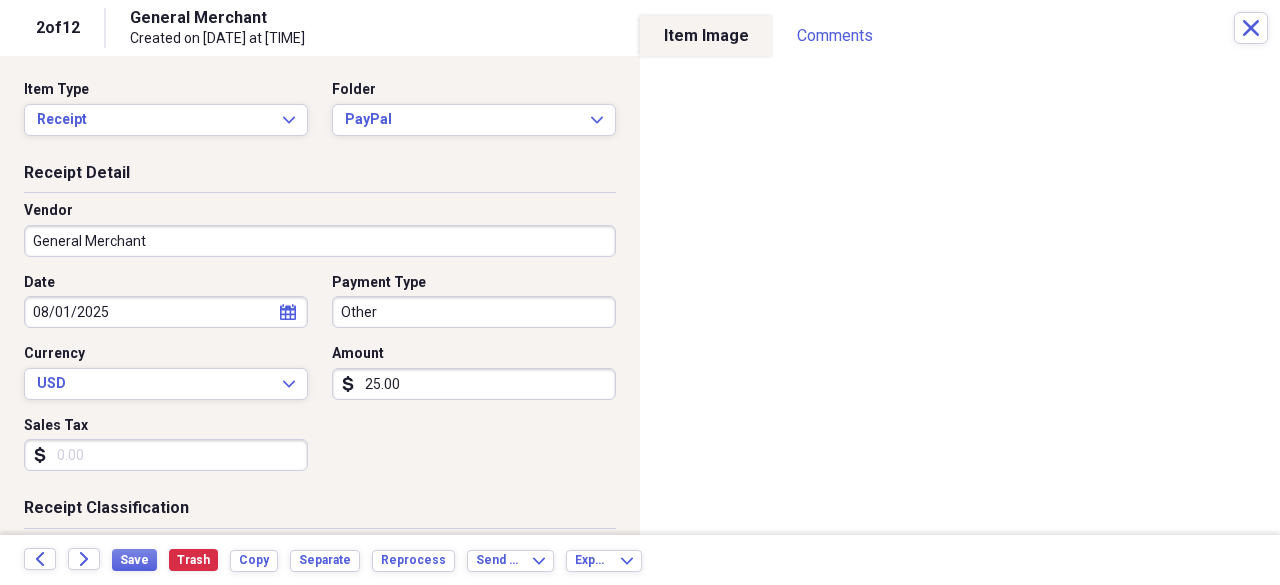 click on "General Merchant" at bounding box center (320, 241) 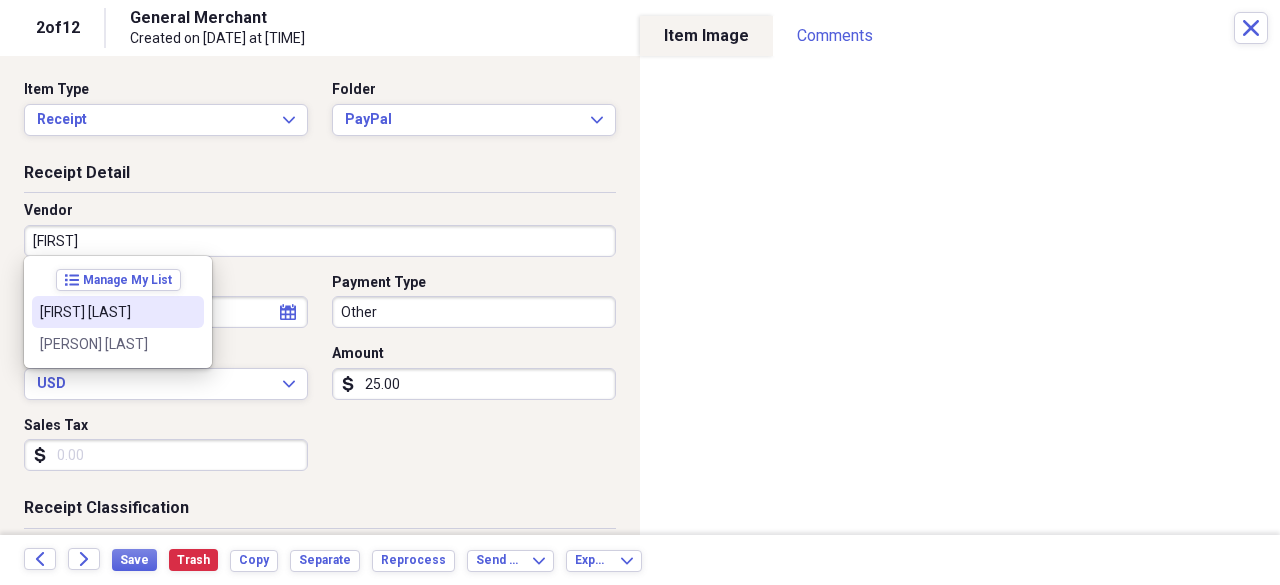 click on "[FIRST] [LAST]" at bounding box center (106, 312) 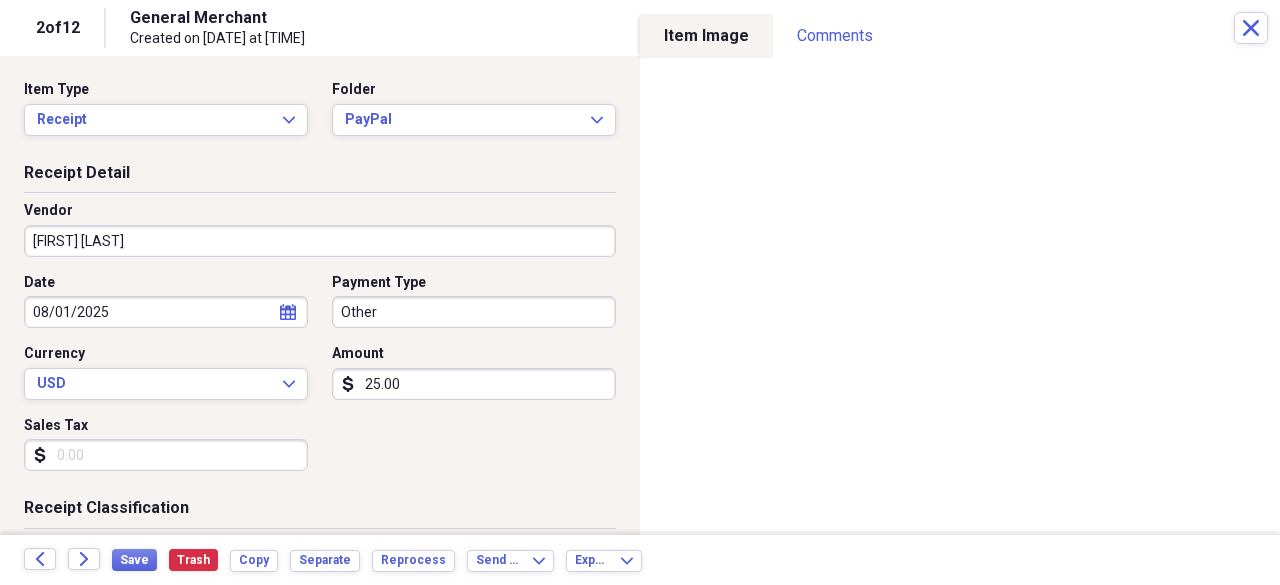 type on "[NUMBER] Individual Cash Donations" 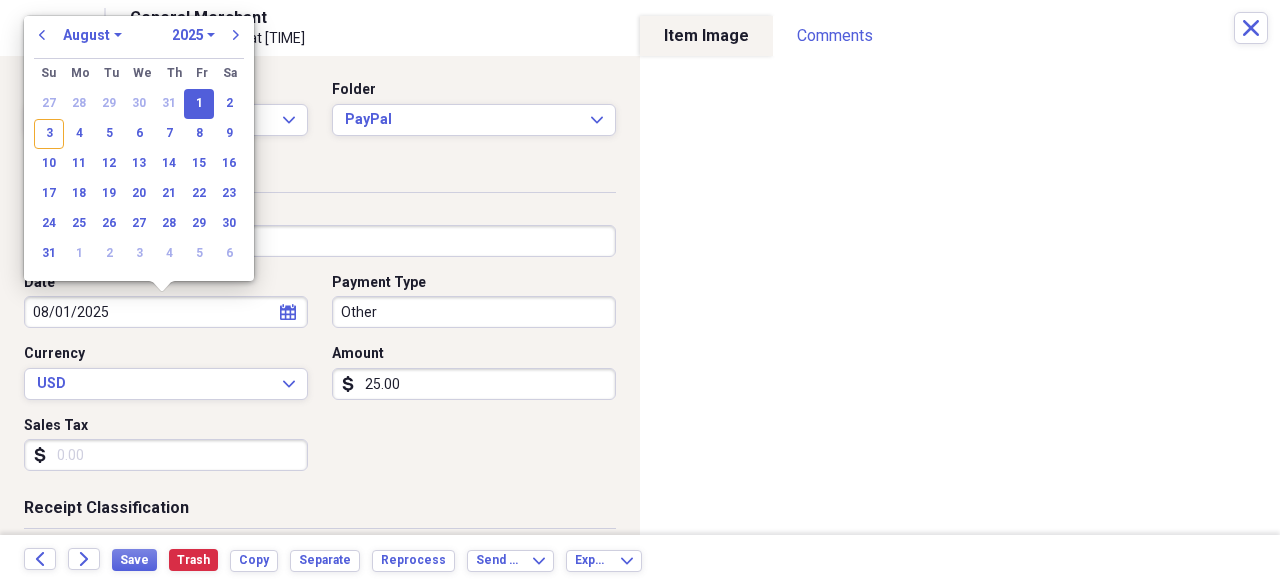 click on "08/01/2025" at bounding box center [166, 312] 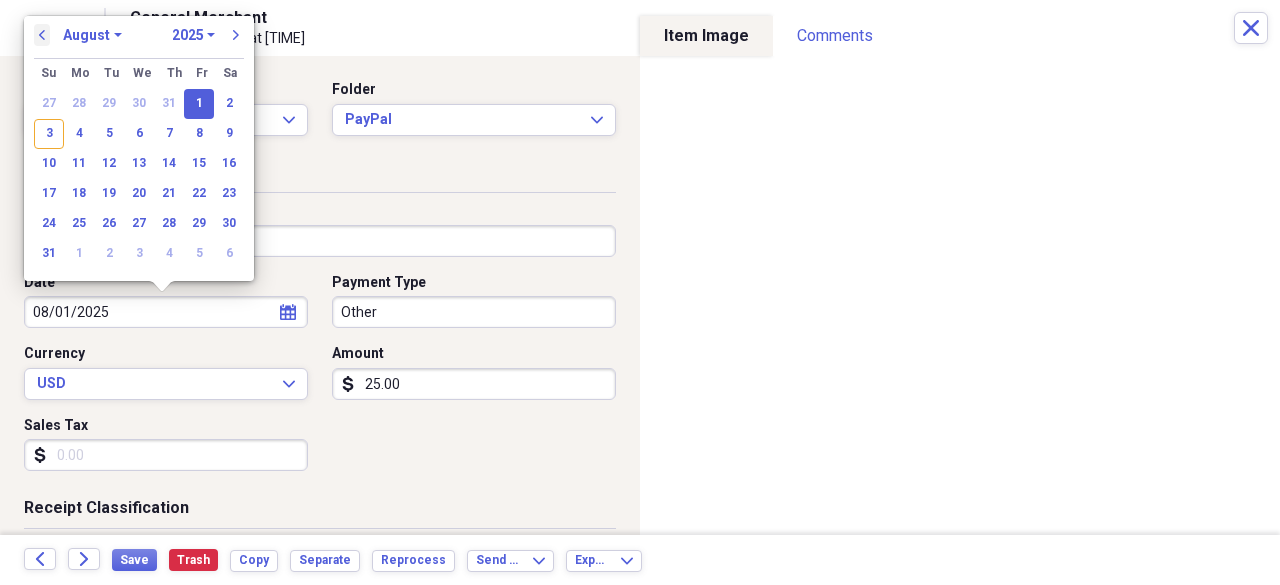 click on "previous" at bounding box center [42, 35] 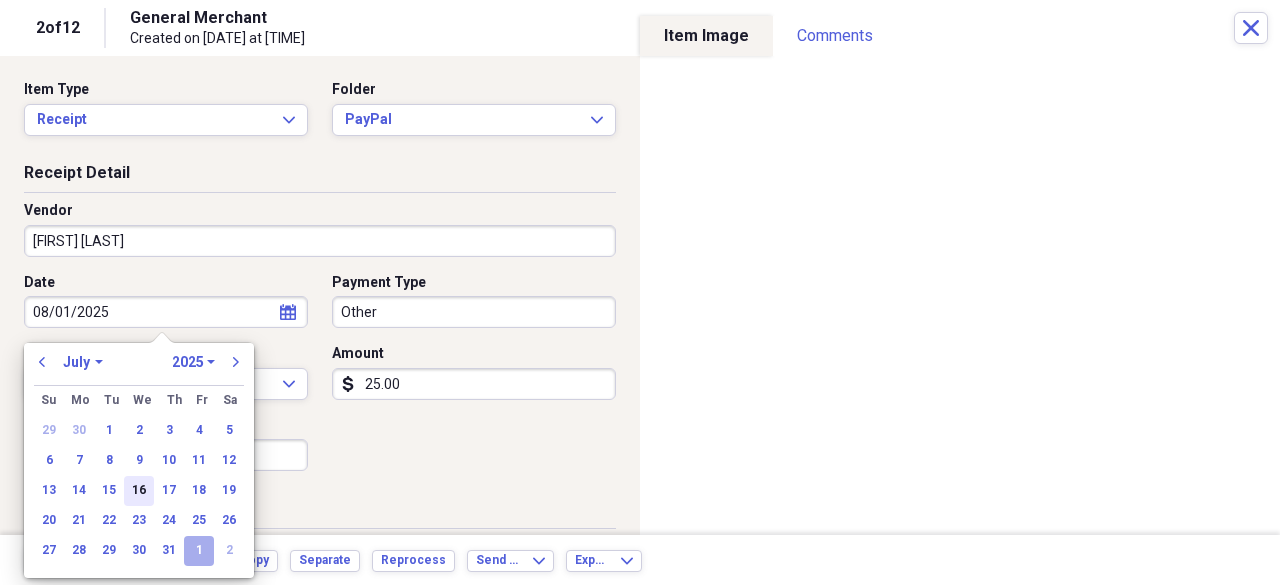 click on "16" at bounding box center (139, 491) 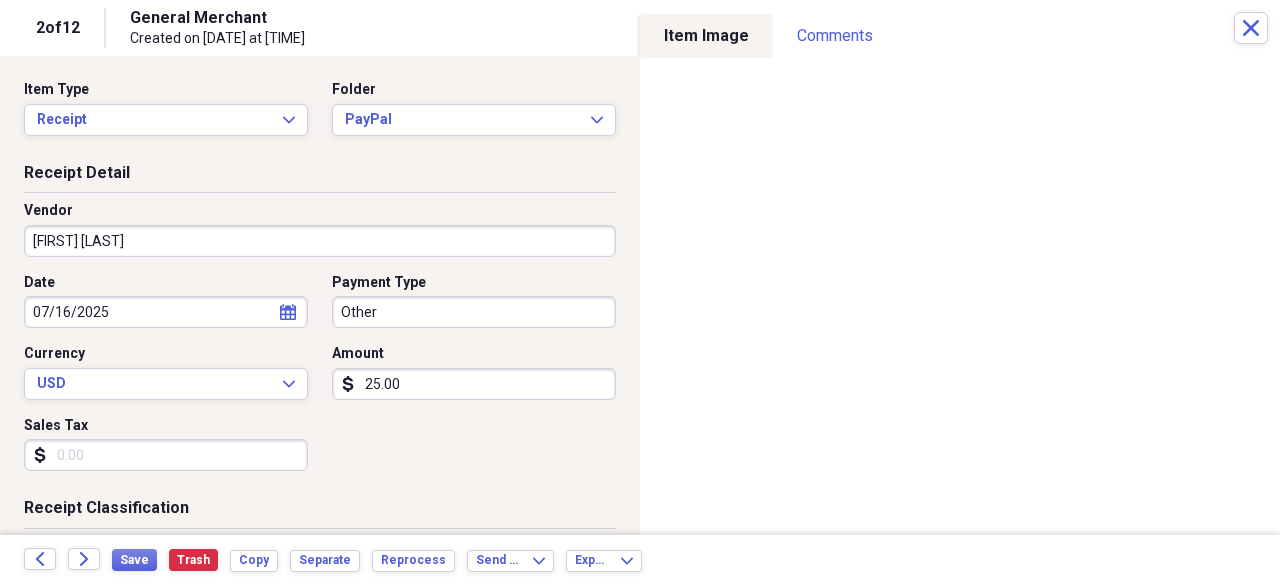 click on "25.00" at bounding box center [474, 384] 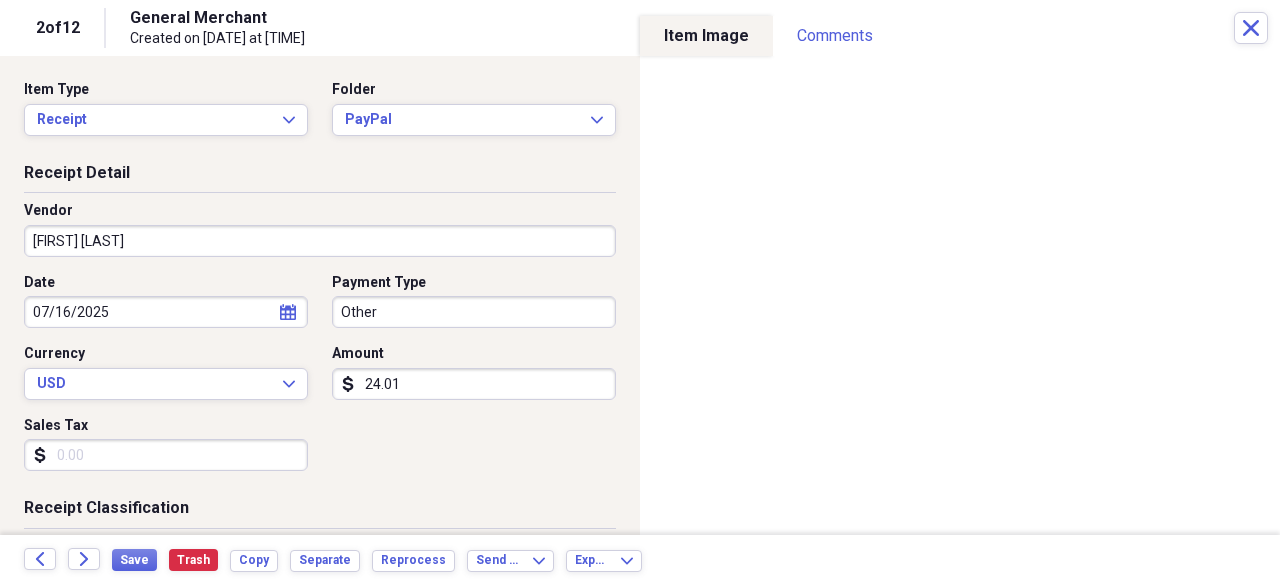 type on "24.01" 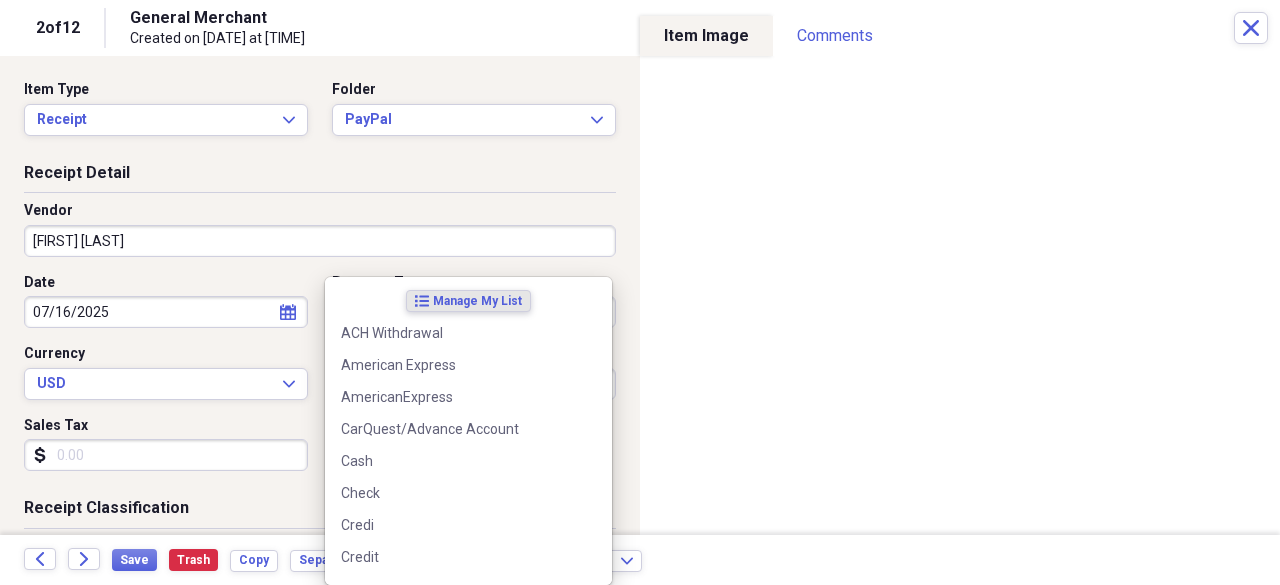click on "Do My Books Collapse transactions Accounts / Transactions insights Insights reconciliation Monthly Review Organize My Files [NUMBER] Collapse Unfiled Needs Review [NUMBER] Unfiled All Files Unfiled Unfiled Unfiled Saved Reports Collapse My Cabinet My Cabinet Add Folder Expand Folder [YEAR] Receipts Add Folder Expand Folder [YEAR] Receipts Add Folder Expand Folder [YEAR] Receipts Add Folder Expand Folder [YEAR] Receipts Add Folder Expand Folder [YEAR] Receipts Add Folder Collapse Open Folder [YEAR] Receipts Add Folder Expand Folder [MONTH] [YEAR] Add Folder Expand Folder [MONTH] [YEAR] Add Folder Folder [ORGANIZATION] Records Add Folder Expand Folder [MONTH] [YEAR] Add Folder Collapse Open Folder [MONTH] [YEAR] Add Folder Folder [ORGANIZATION] Add Folder Folder [ORGANIZATION] Add Folder Folder [ORGANIZATION] Add Folder Folder [ORGANIZATION] Add Folder Folder [ORGANIZATION] Add Folder Expand Folder [MONTH] [YEAR] Add Folder Expand Folder [MONTH] [YEAR] Add Folder Expand Folder [MONTH] [YEAR] Add Folder Collapse Trash Trash Folder [MONTH]-[MONTH] [YEAR] [FIRST]" at bounding box center [640, 292] 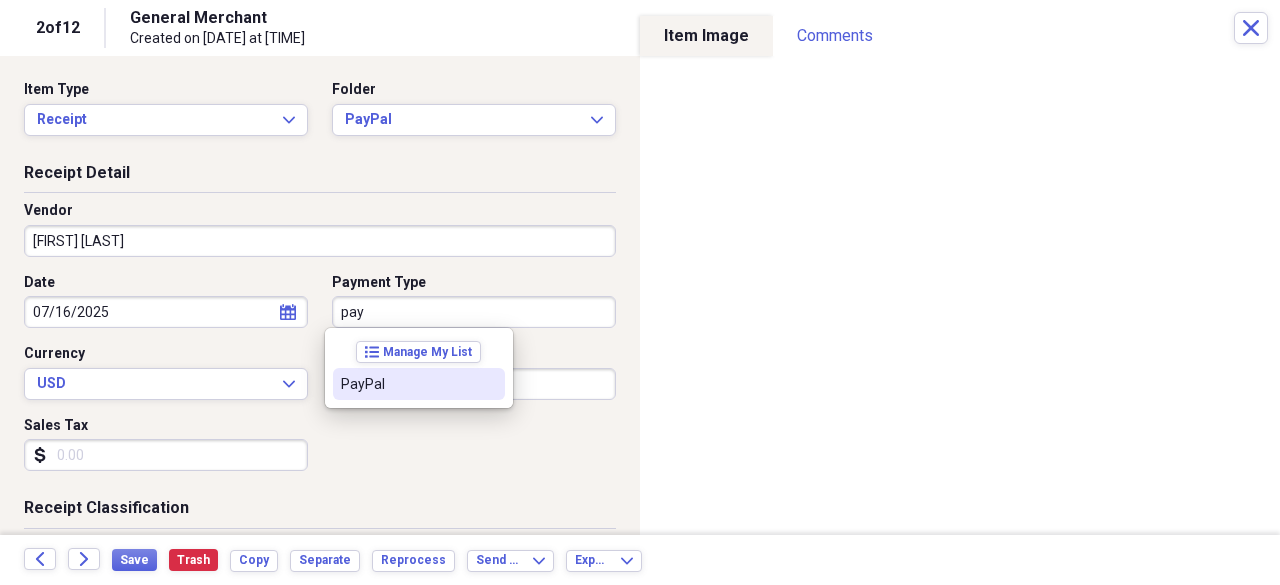 click on "PayPal" at bounding box center (407, 384) 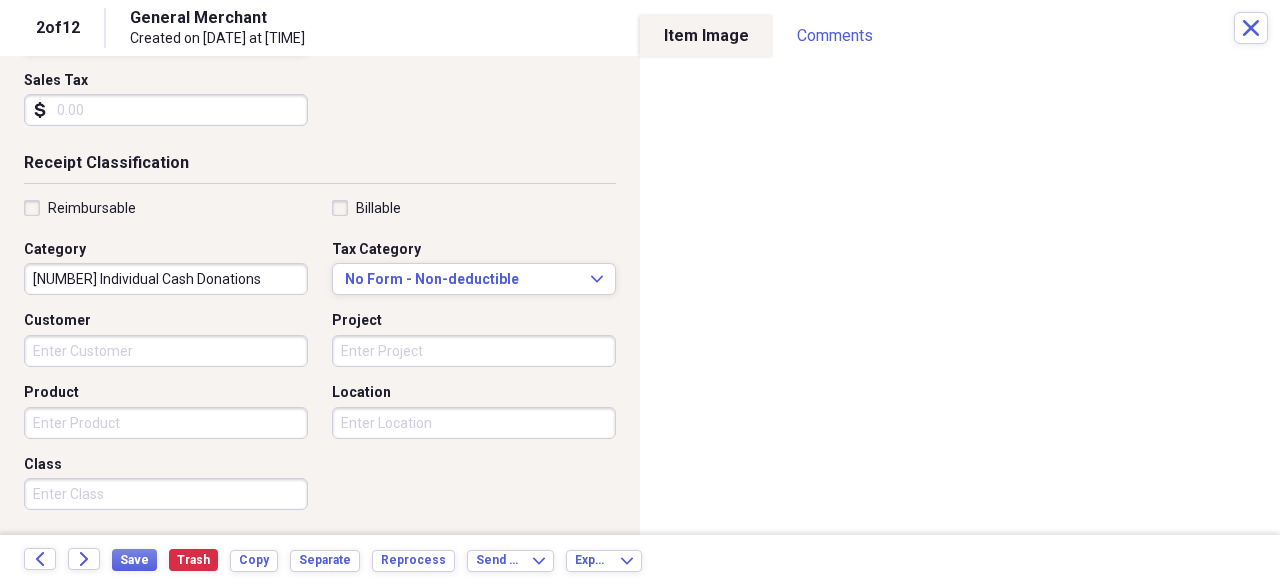 scroll, scrollTop: 350, scrollLeft: 0, axis: vertical 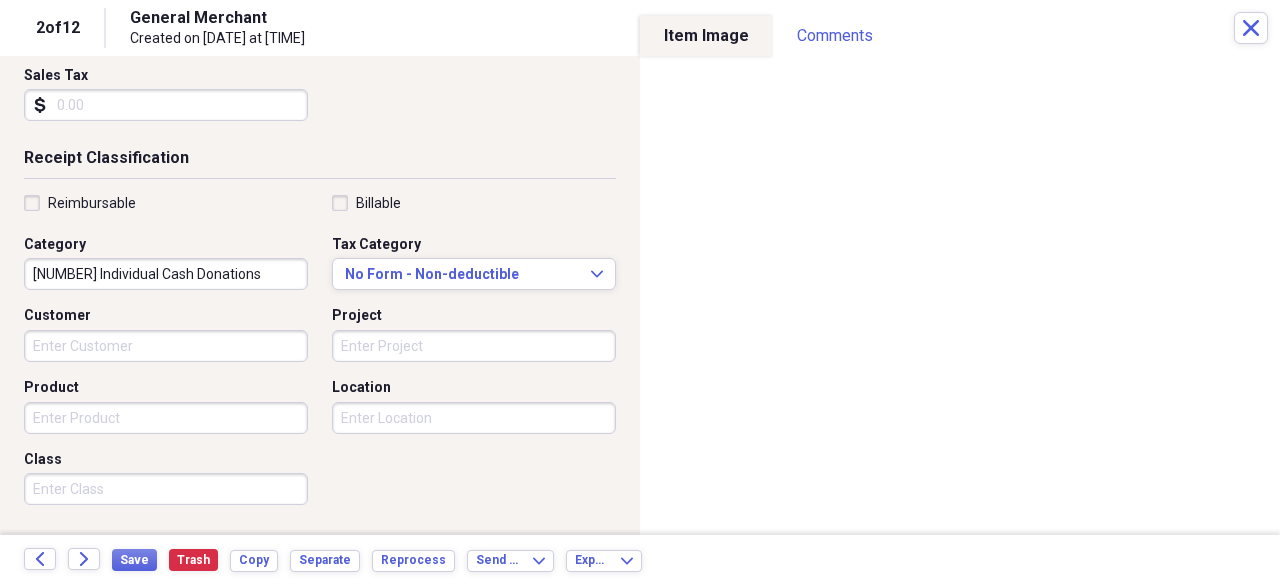 click on "Product" at bounding box center [166, 418] 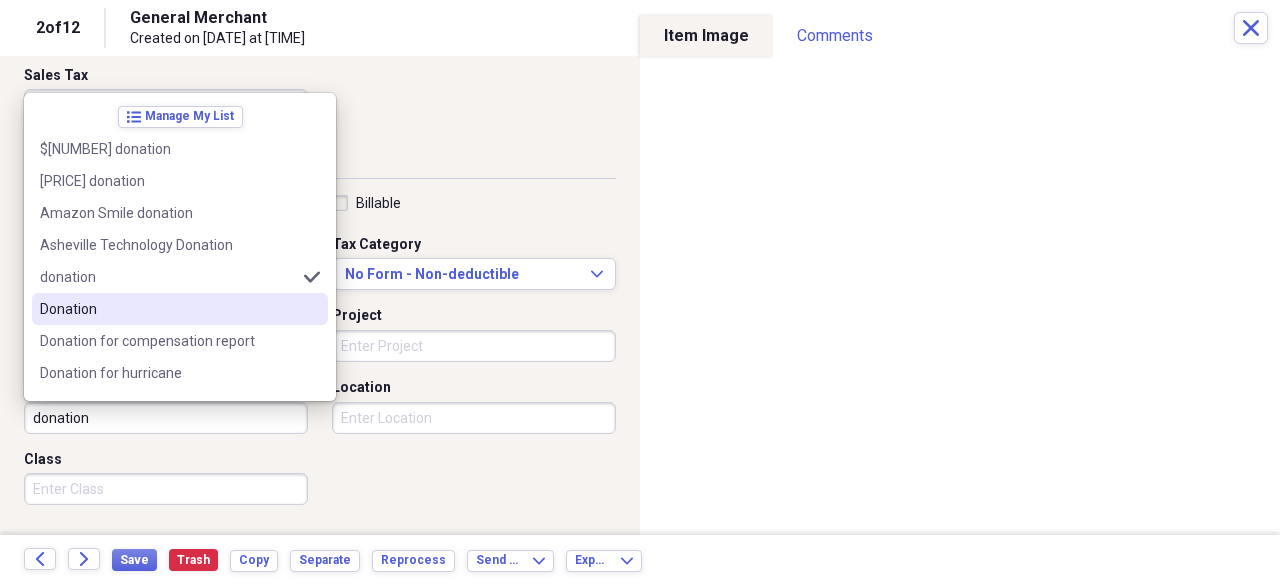 click on "Donation" at bounding box center [168, 309] 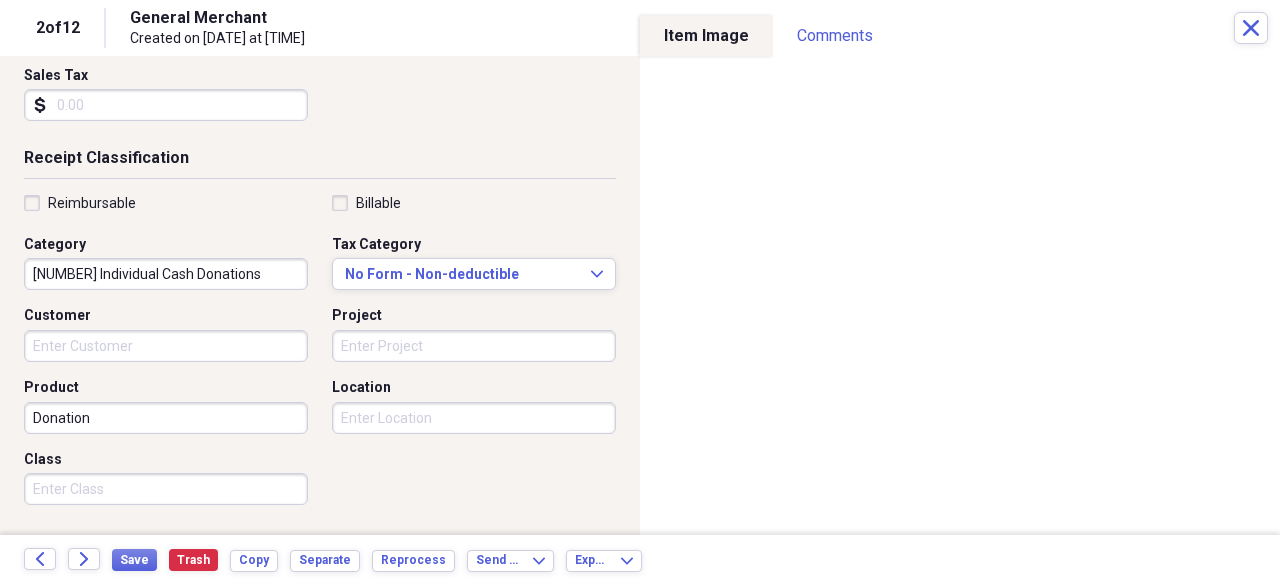 click on "Save Trash Copy Separate Reprocess" at bounding box center [289, 560] 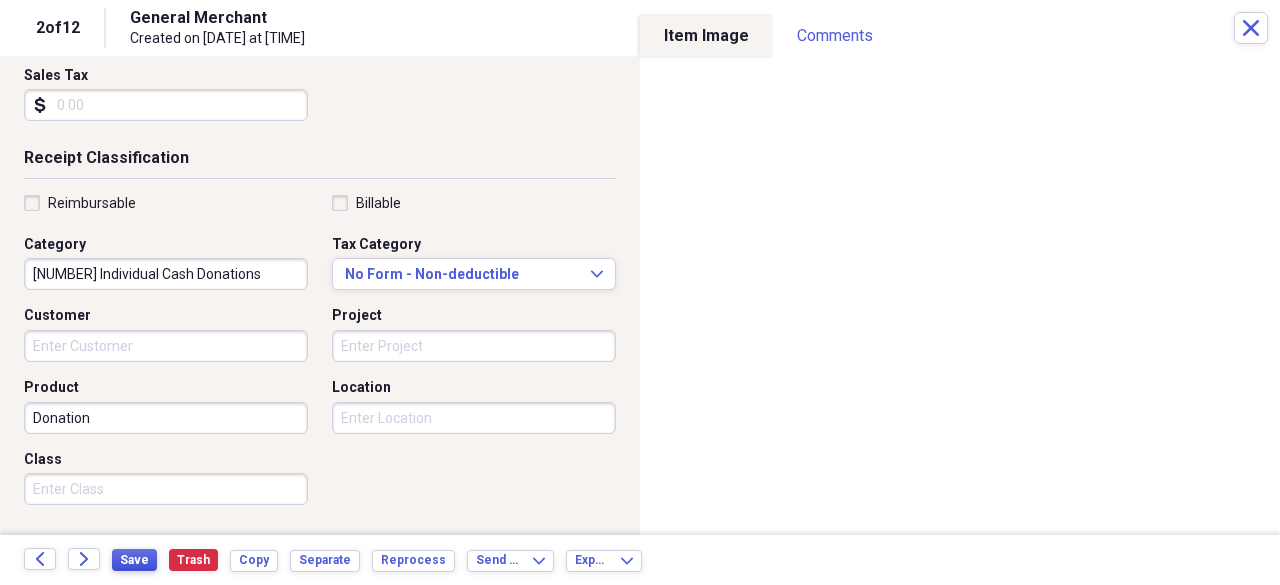 click on "Save" at bounding box center [134, 560] 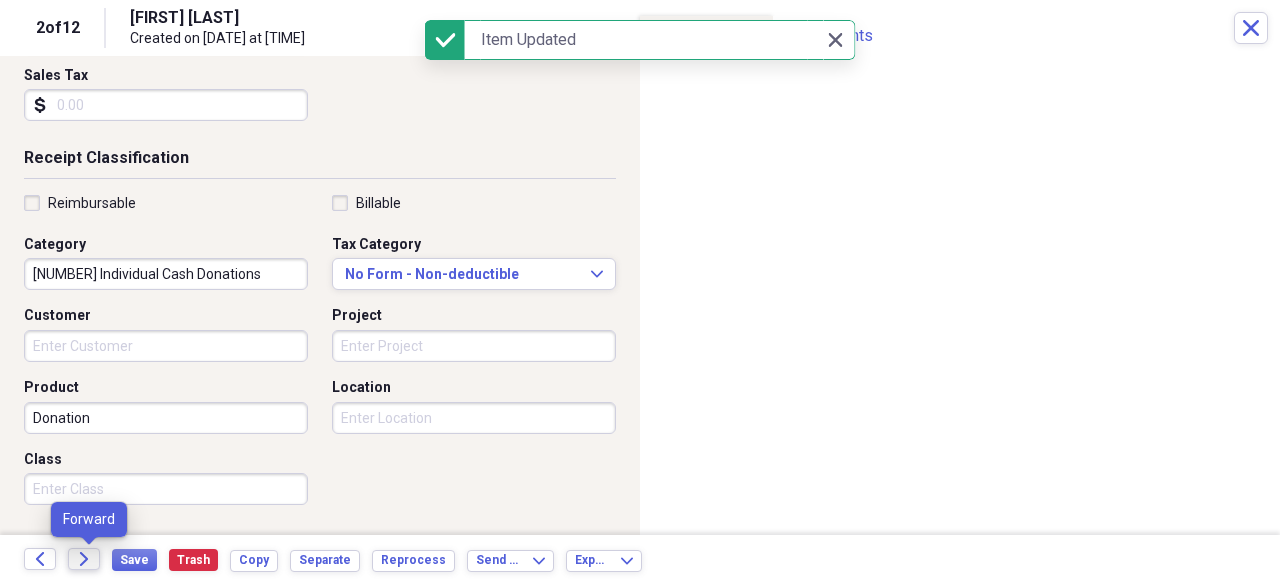 click on "Forward" 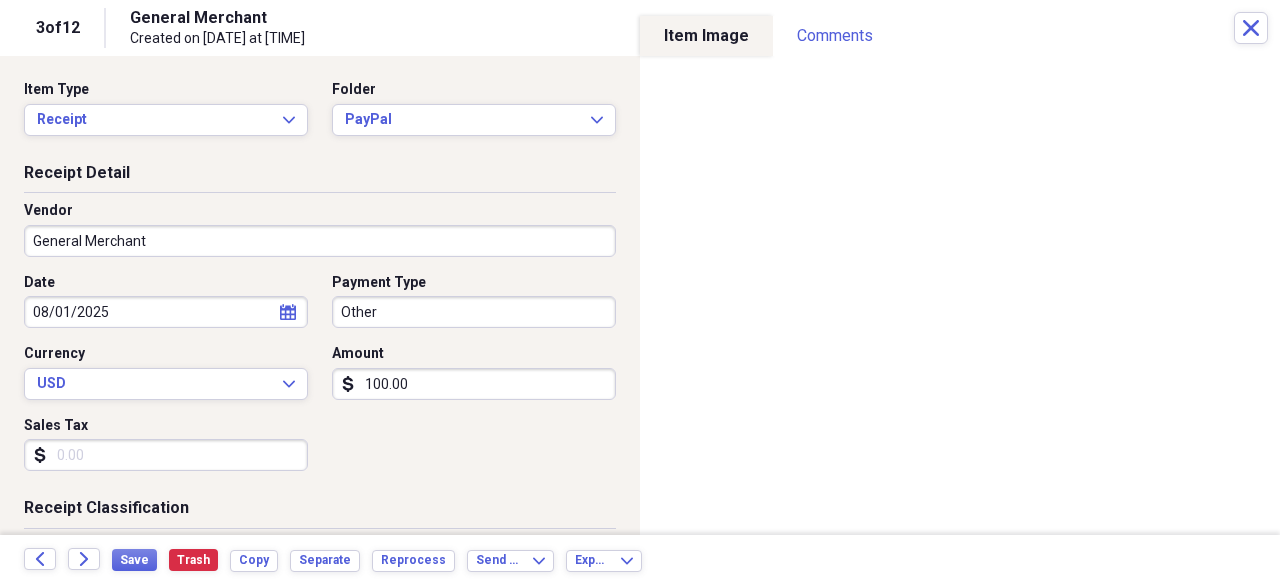 click on "General Merchant" at bounding box center (320, 241) 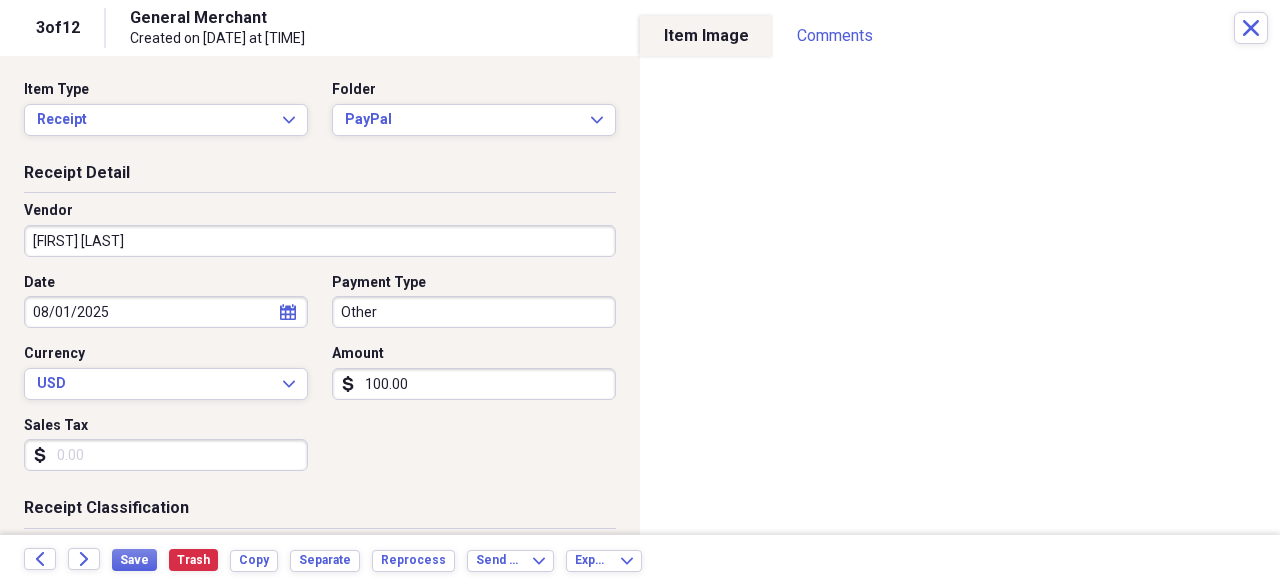 type on "[FIRST] [LAST]" 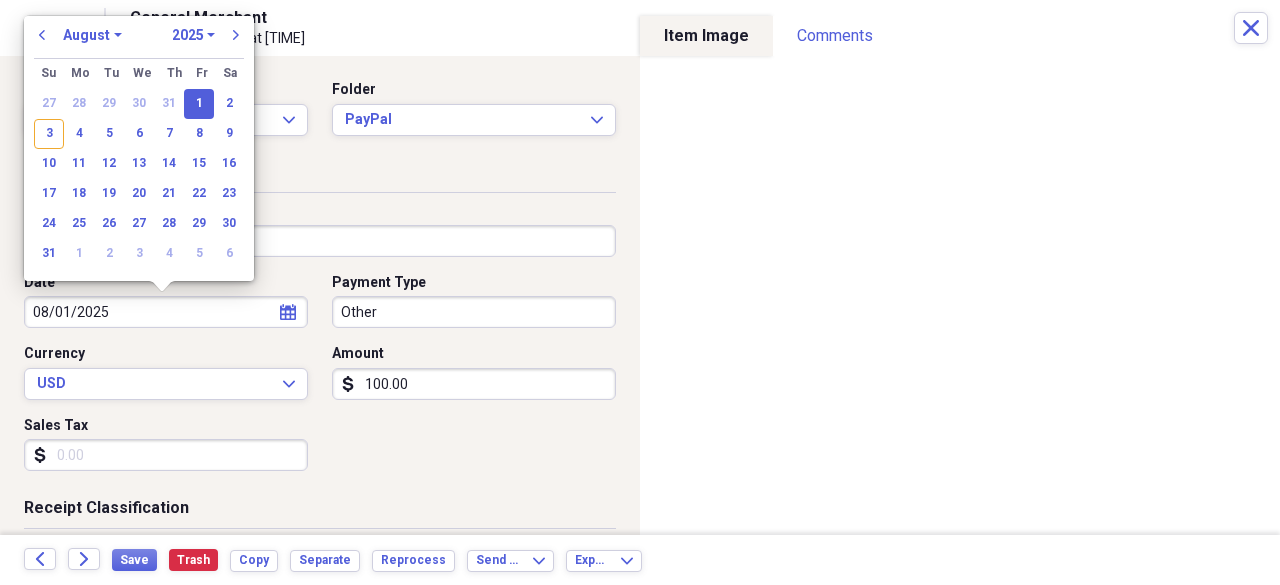 click on "08/01/2025" at bounding box center [166, 312] 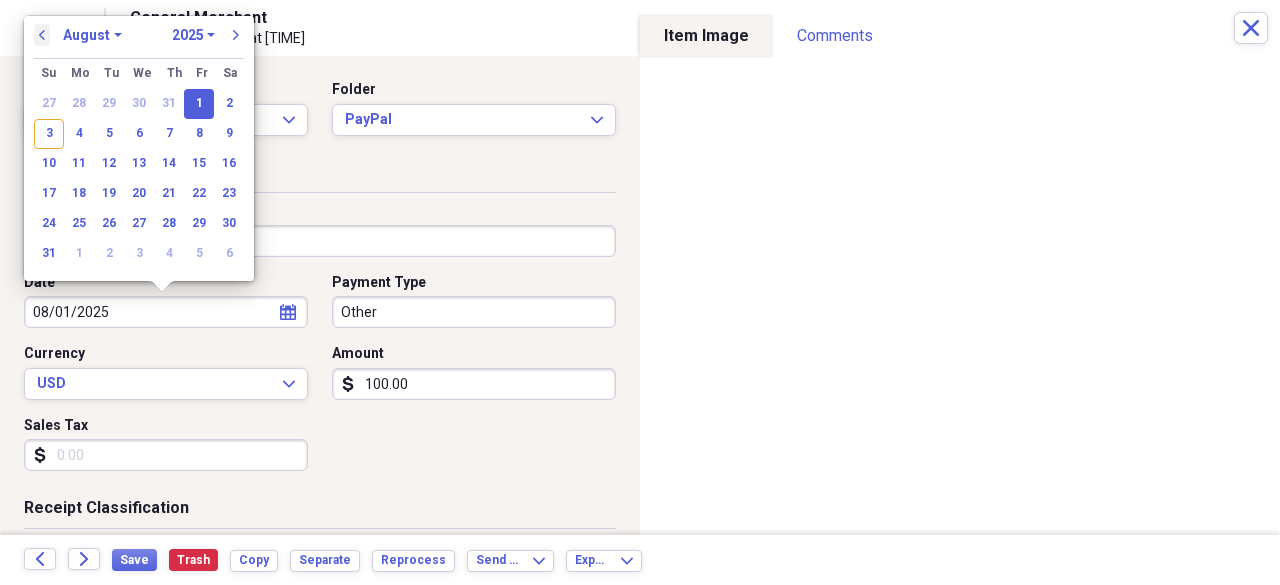 click on "previous" at bounding box center (42, 35) 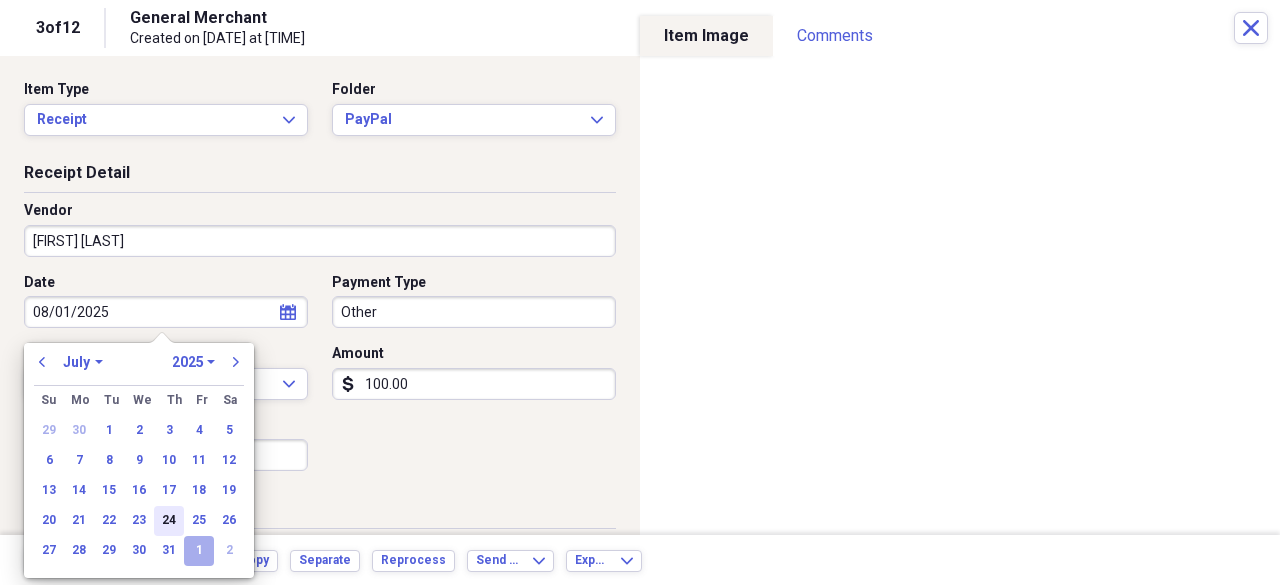click on "24" at bounding box center [169, 521] 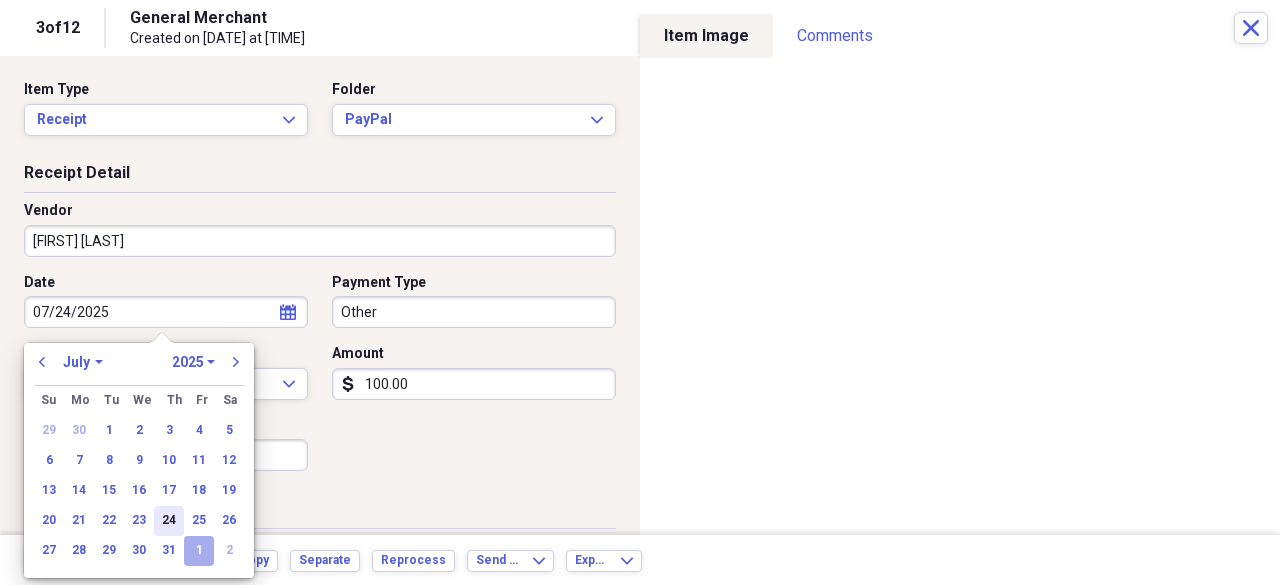 type on "07/24/2025" 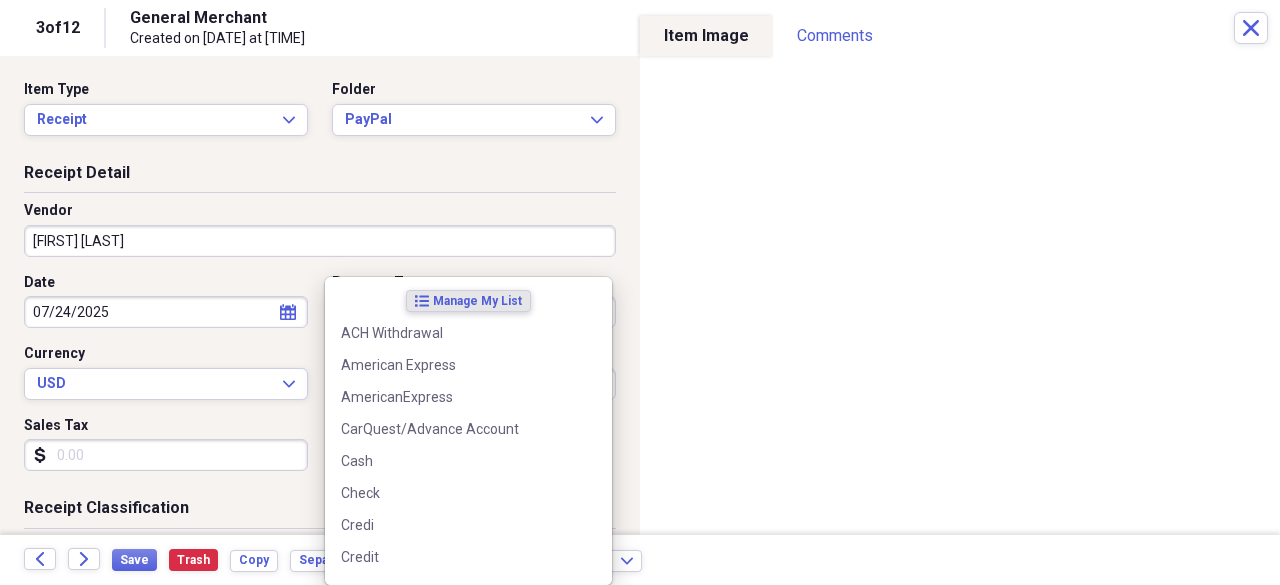 click on "Folder HOP Records Add Folder Expand Folder 2025 Receipts Add Folder Expand Folder April 2025 Add Folder Expand Folder February 2025 Add Folder Folder HOP Records Add Folder Expand Folder January 2025 Add Folder Collapse Open Folder July 2025 Add Folder Folder Advanced Add Folder Folder Autobell Add Folder Folder Bloomerang Add Folder Folder Checking Add Folder Folder Mel Add Folder Folder Money Market Add Folder Folder PayPal Add Folder Expand Folder June 2025 Add Folder Expand Folder March 2025 Add Folder Expand Folder May 2025 Add Folder Collapse Trash Trash Folder 04-April 2023 [PERSON]" at bounding box center (640, 292) 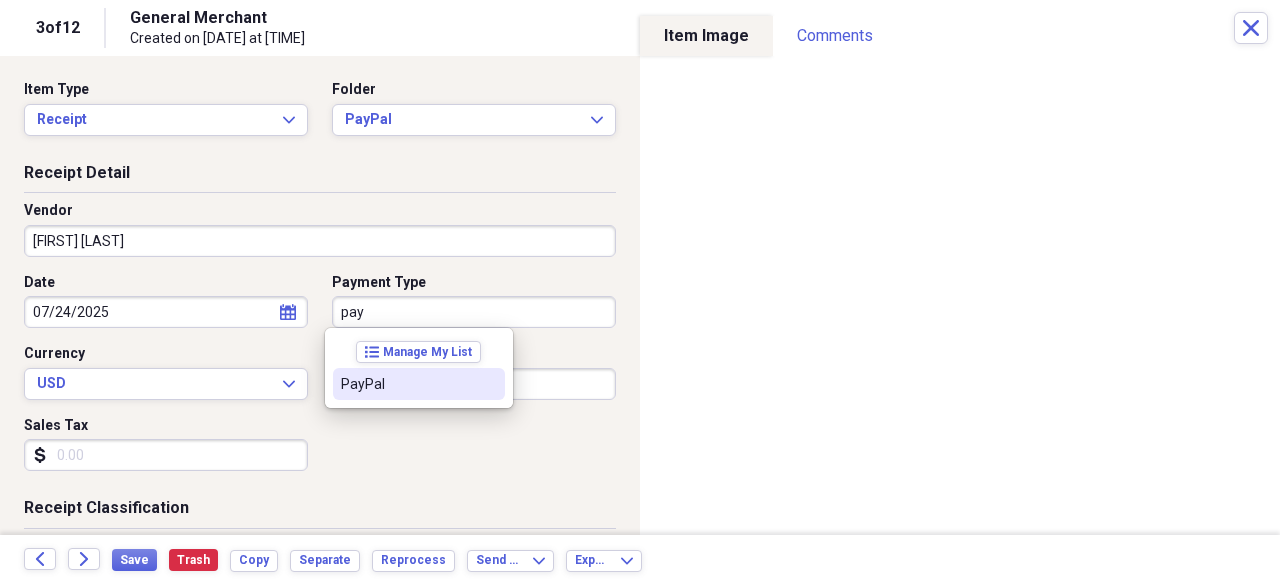 click on "PayPal" at bounding box center [407, 384] 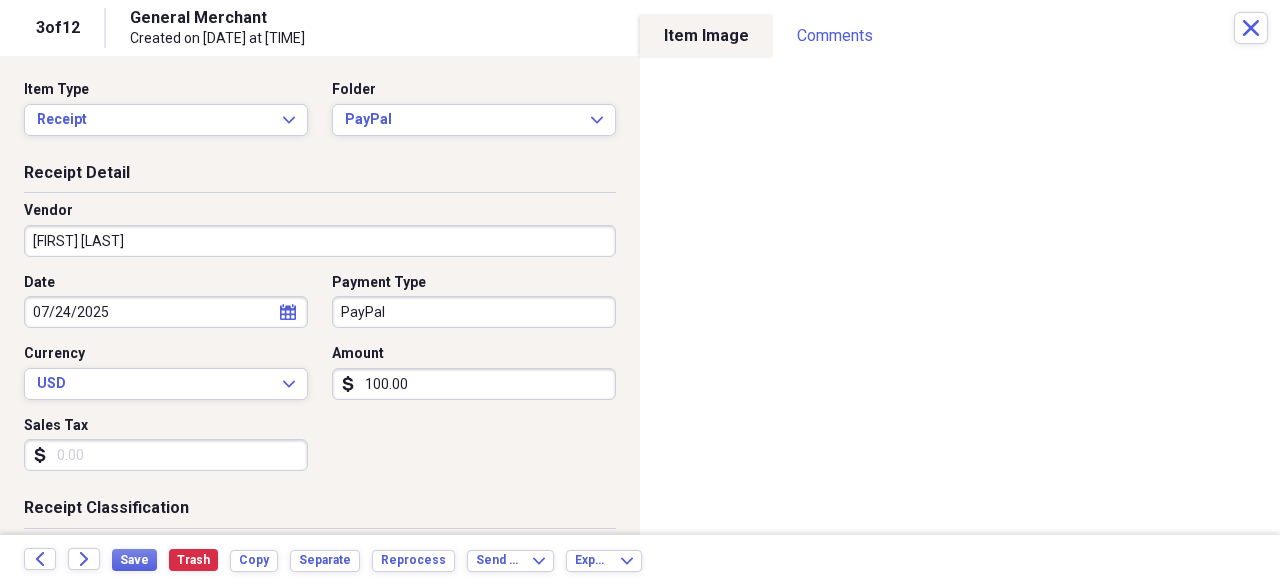 click on "100.00" at bounding box center [474, 384] 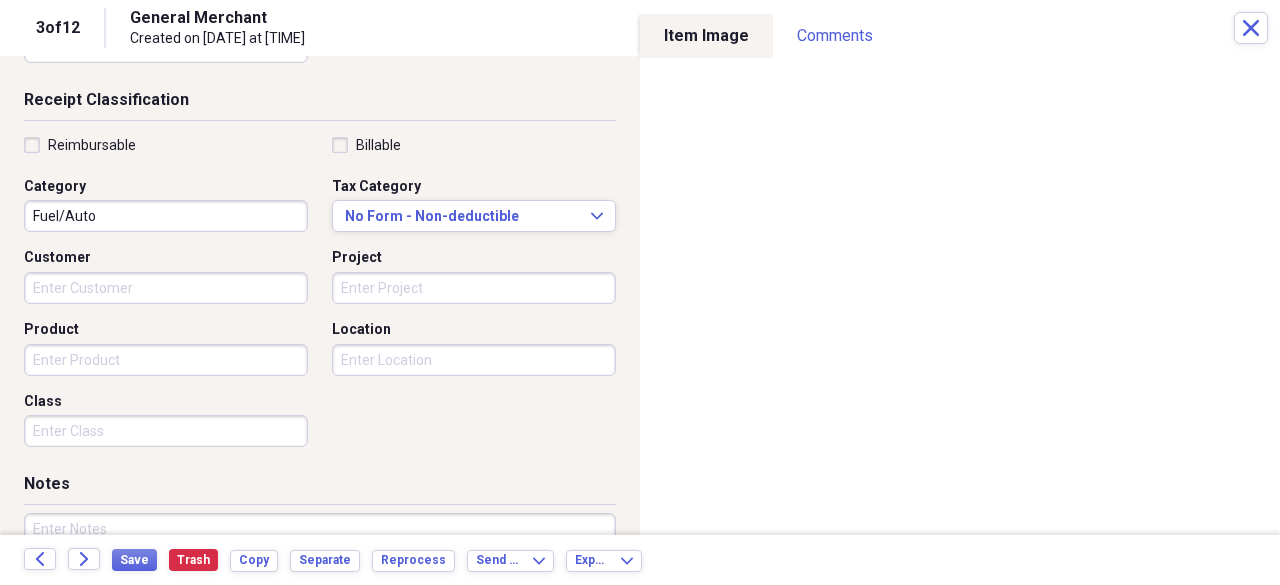 scroll, scrollTop: 411, scrollLeft: 0, axis: vertical 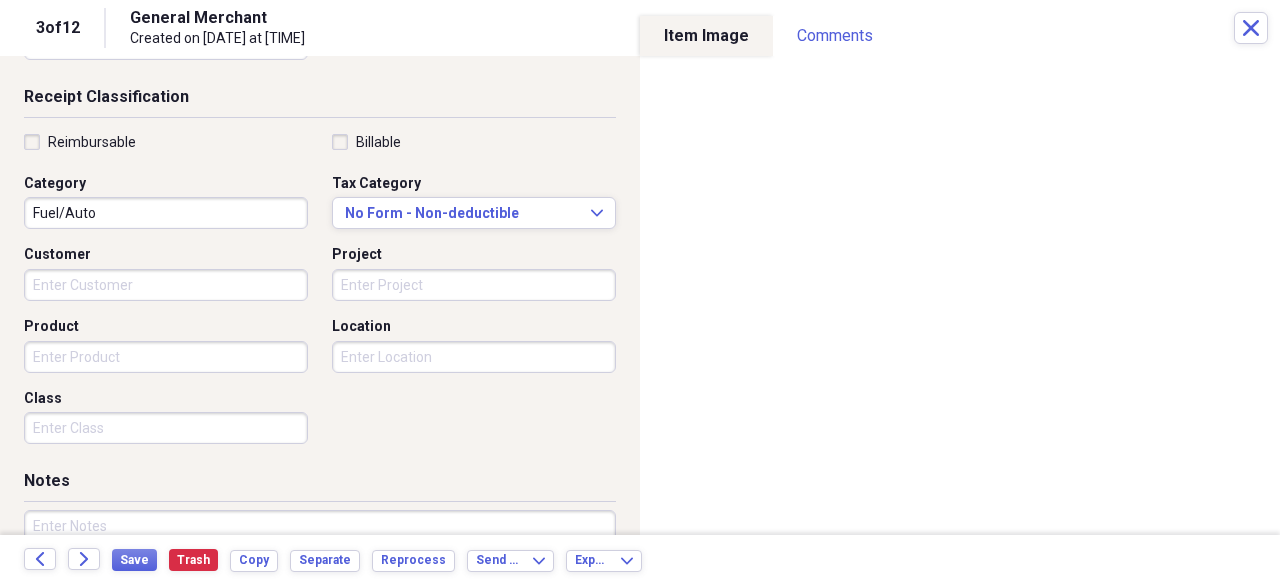 type on "97.52" 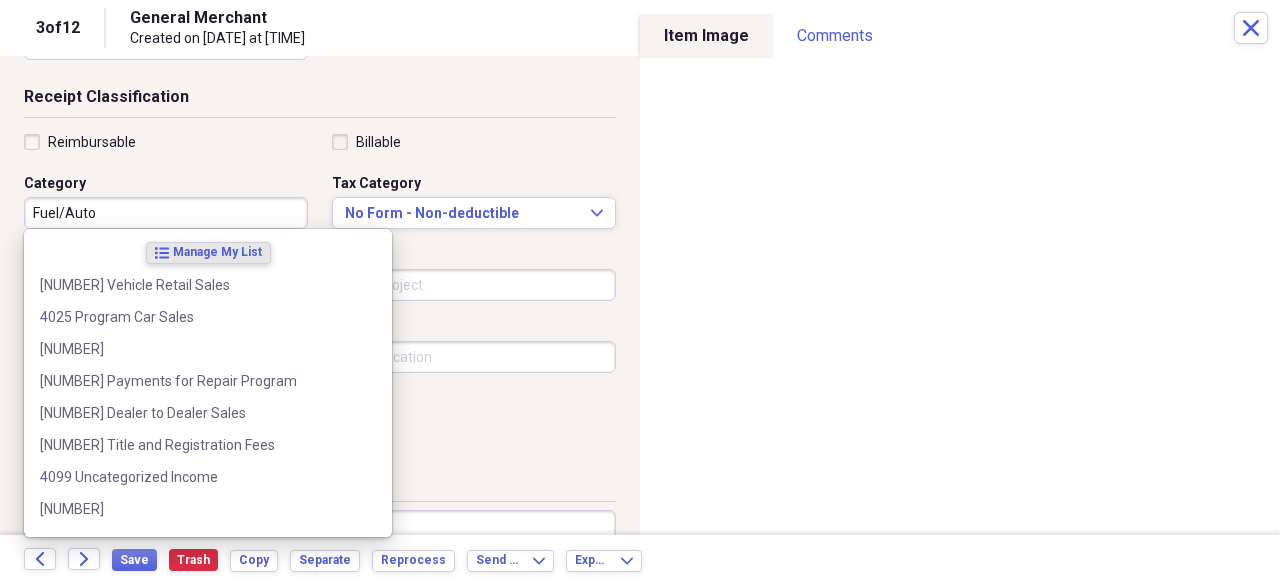 click on "Fuel/Auto" at bounding box center [166, 213] 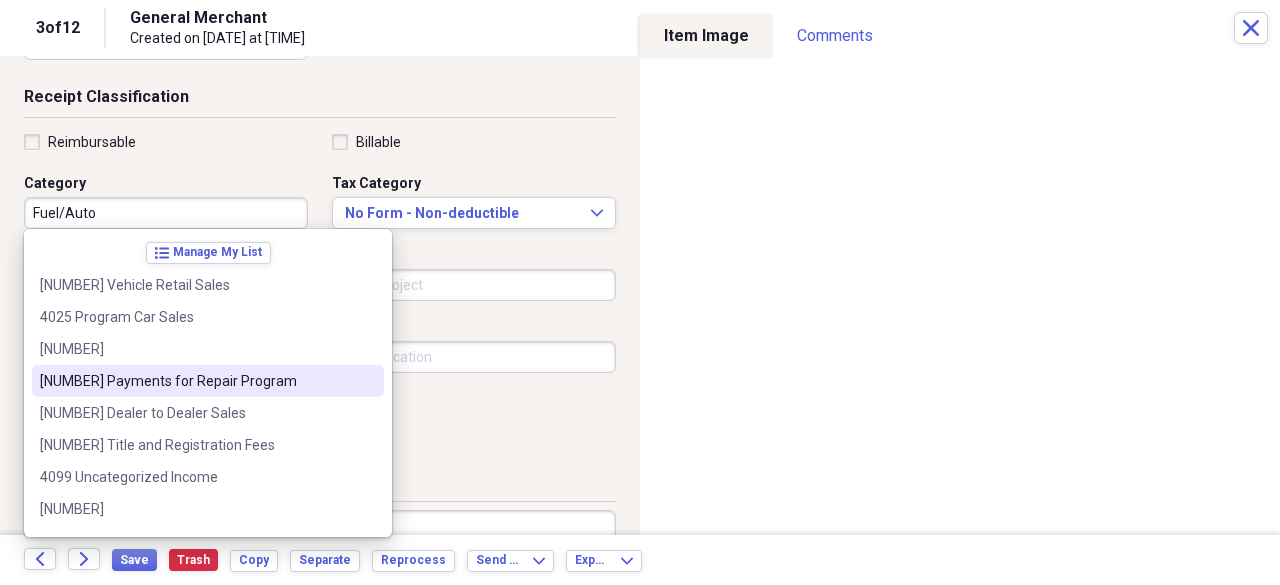 click on "[NUMBER] Payments for Repair Program" at bounding box center [196, 381] 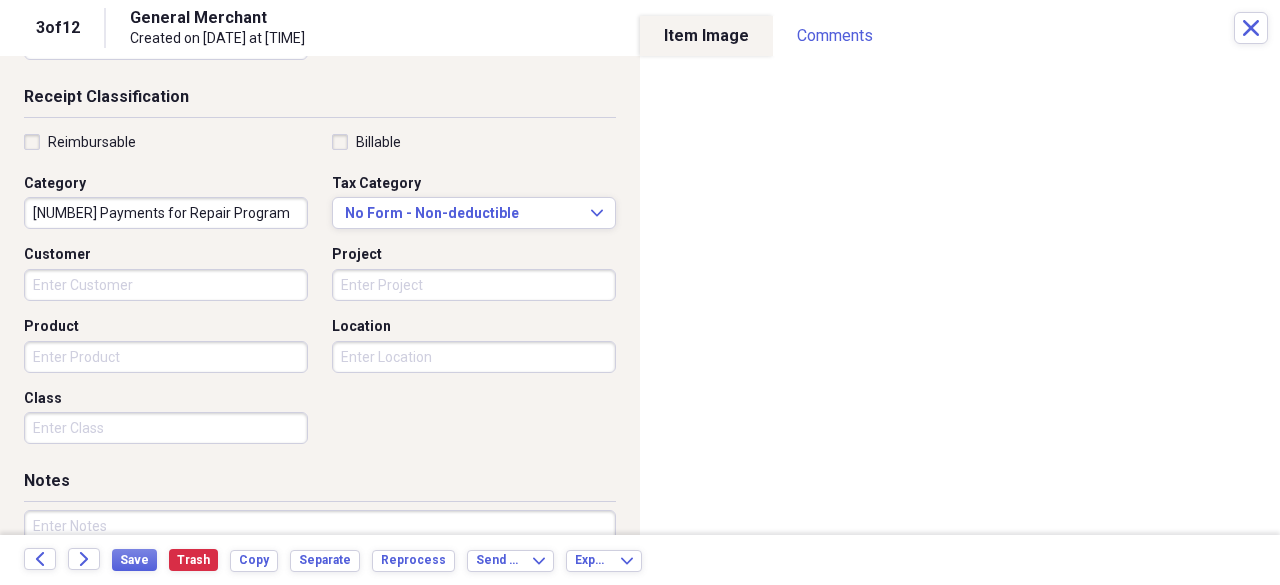 click on "Class" at bounding box center (166, 428) 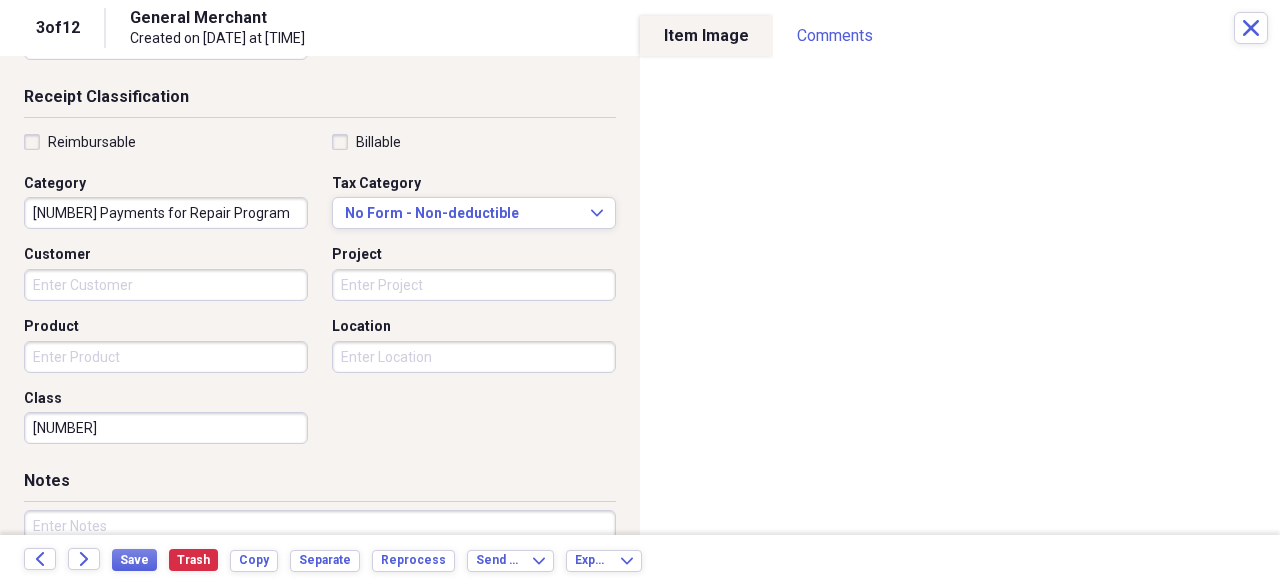 type on "[NUMBER]" 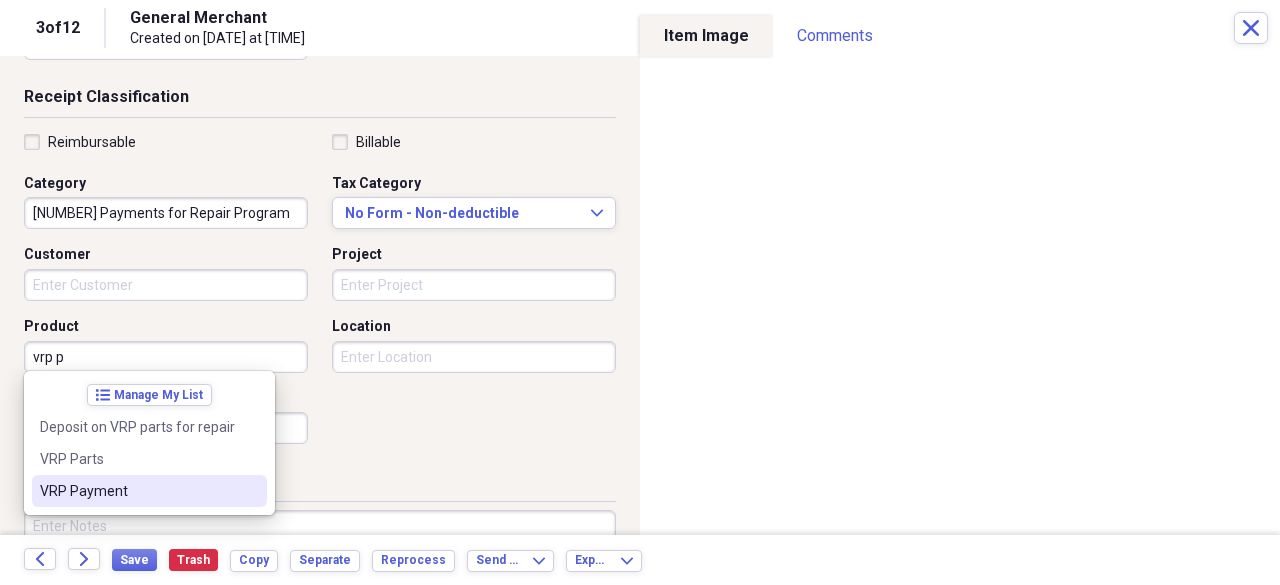 click on "VRP Payment" at bounding box center (137, 491) 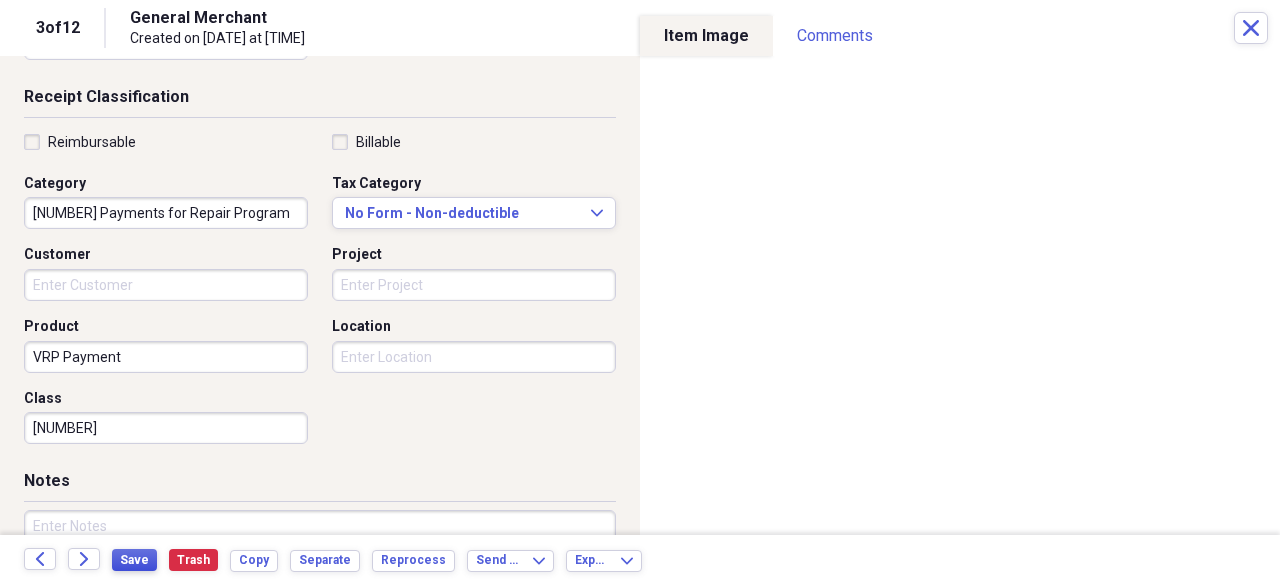 click on "Save" at bounding box center (134, 560) 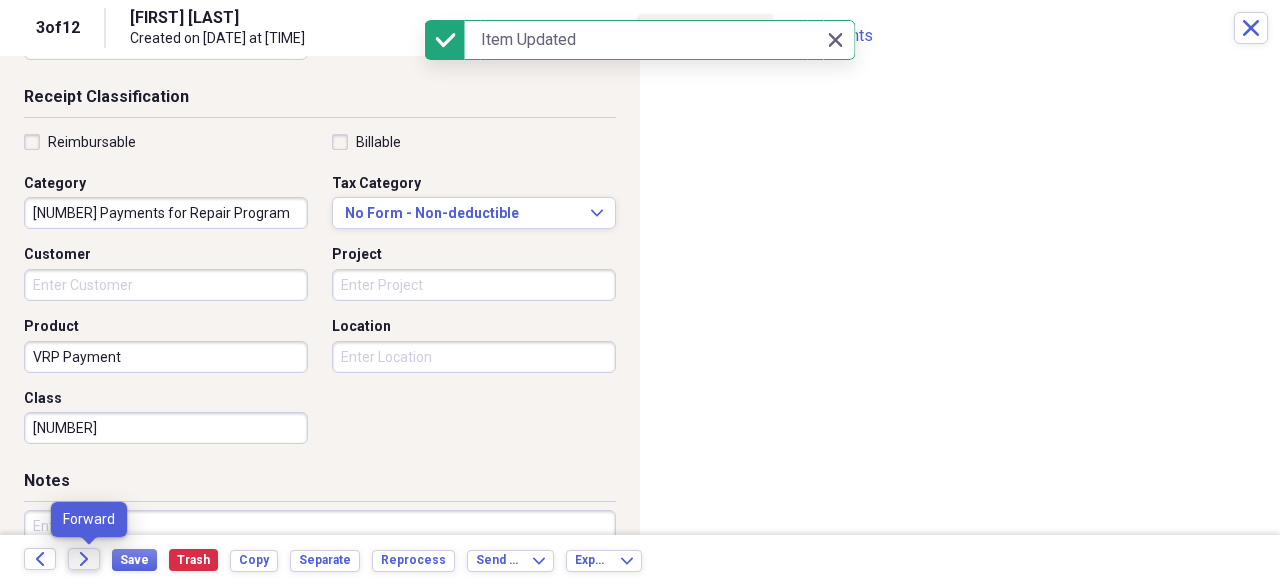 click 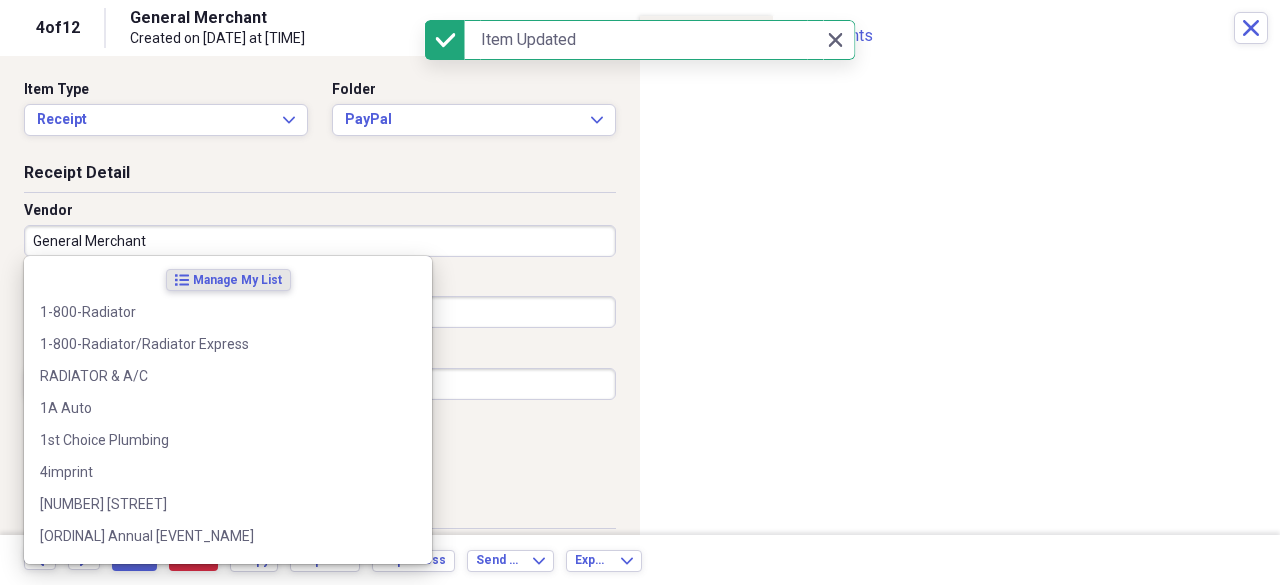click on "General Merchant" at bounding box center (320, 241) 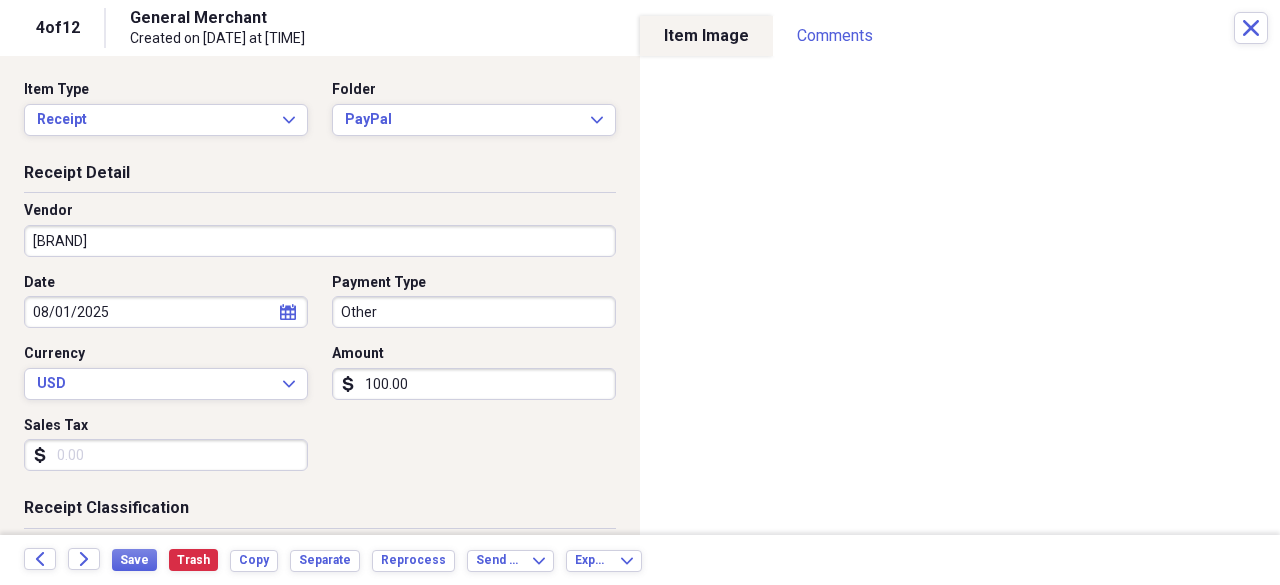 type on "[BRAND]" 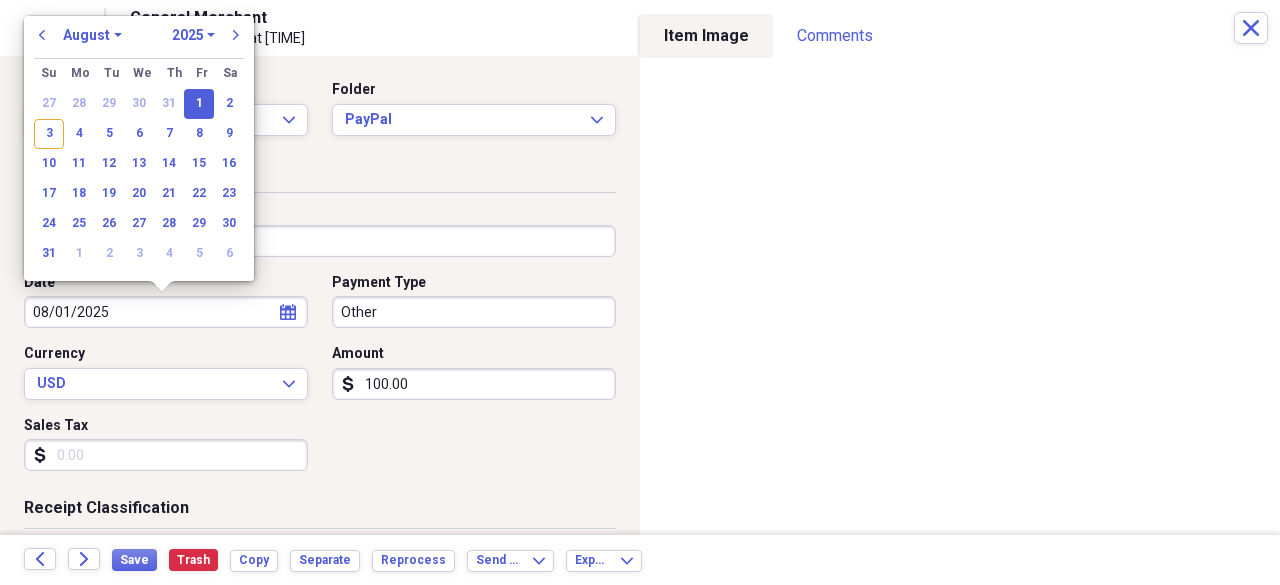 click on "08/01/2025" at bounding box center [166, 312] 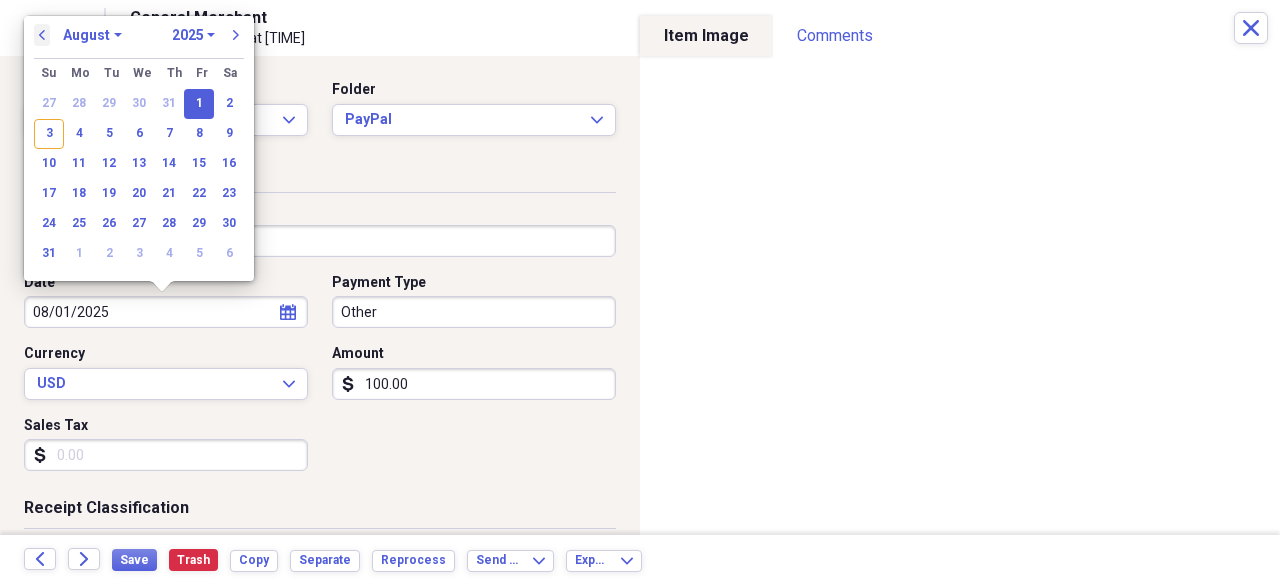 click on "previous" at bounding box center [42, 35] 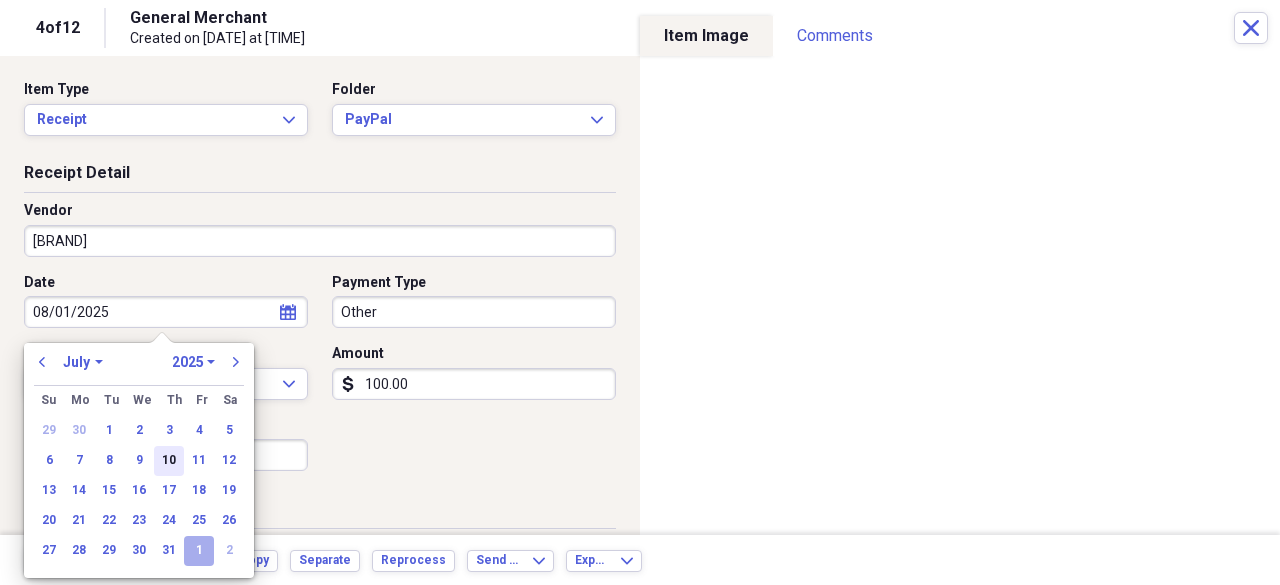 click on "10" at bounding box center (169, 461) 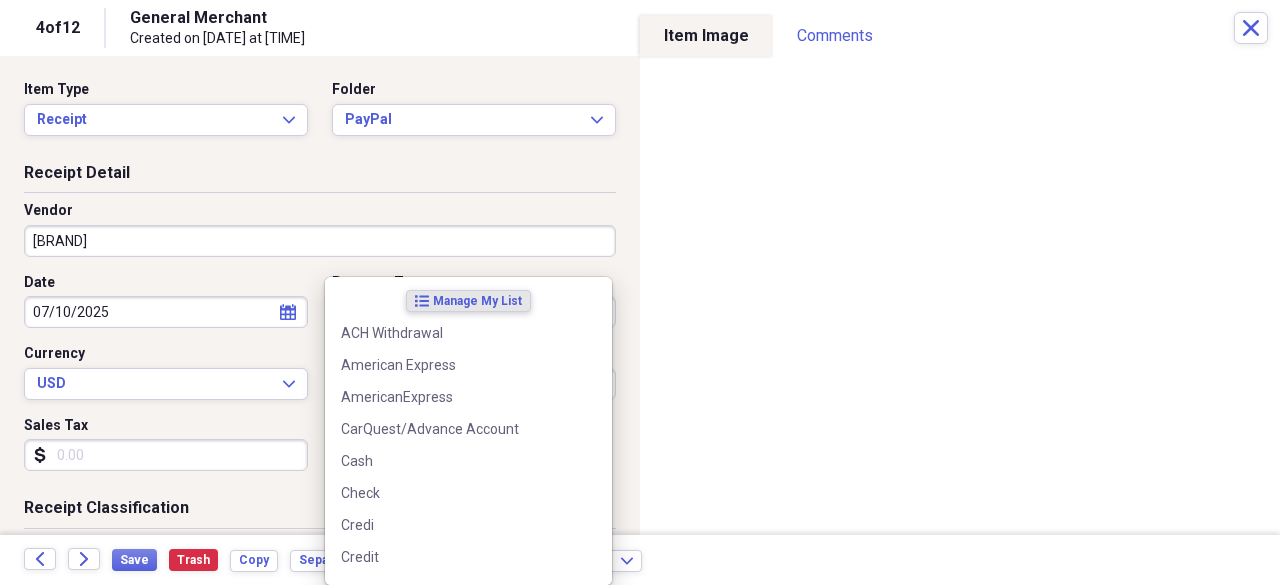 click on "Do My Books Collapse transactions Accounts / Transactions insights Insights reconciliation Monthly Review Organize My Files 18 Collapse Unfiled Needs Review 18 Unfiled All Files Unfiled Unfiled Unfiled Saved Reports Collapse My Cabinet My Cabinet Add Folder Expand Folder 2020 Receipts Add Folder Expand Folder 2021 Receipts Add Folder Expand Folder 2022 Receipts Add Folder Expand Folder 2023 Receipts Add Folder Expand Folder 2024 Receipts Add Folder Collapse Open Folder 2025 Receipts Add Folder Expand Folder April 2025 Add Folder Expand Folder February 2025 Add Folder Folder HOP Records Add Folder Expand Folder January 2025 Add Folder Collapse Open Folder July 2025 Add Folder Folder Advanced Add Folder Folder Autobell Add Folder Folder Bloomerang Add Folder Folder Checking Add Folder Folder Mel Add Folder Folder Money Market Add Folder Folder PayPal Add Folder Expand Folder June 2025 Add Folder Expand Folder March 2025 Add Folder Expand Folder May 2025 Add Folder Collapse Trash Trash Folder 04-April 2023 [LAST]" at bounding box center (640, 292) 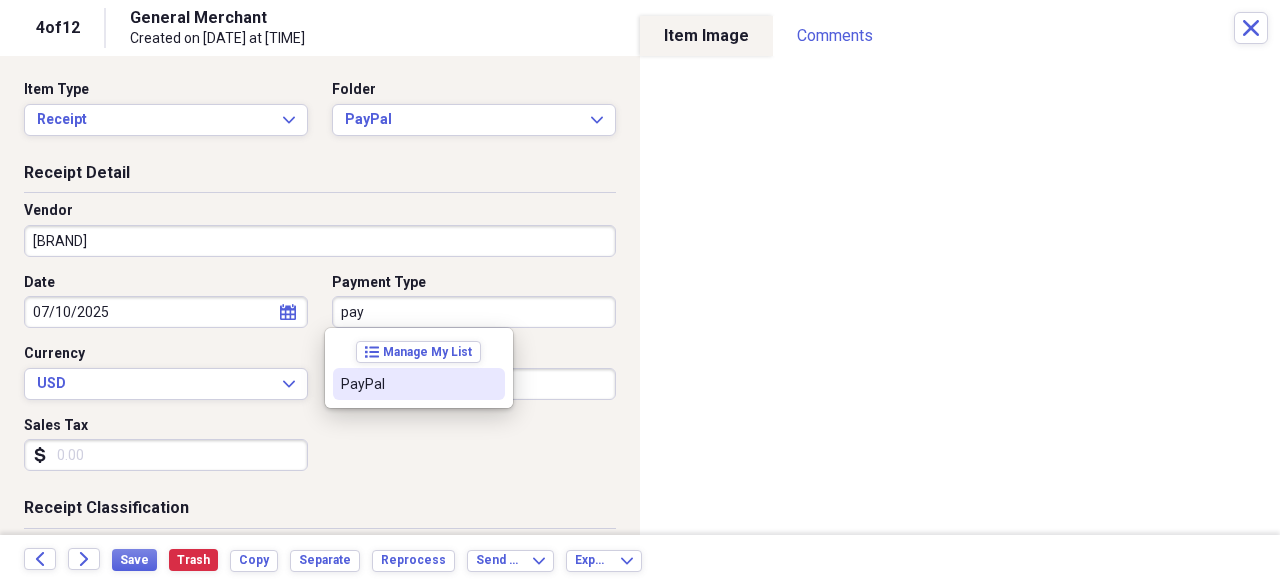 click on "PayPal" at bounding box center [419, 384] 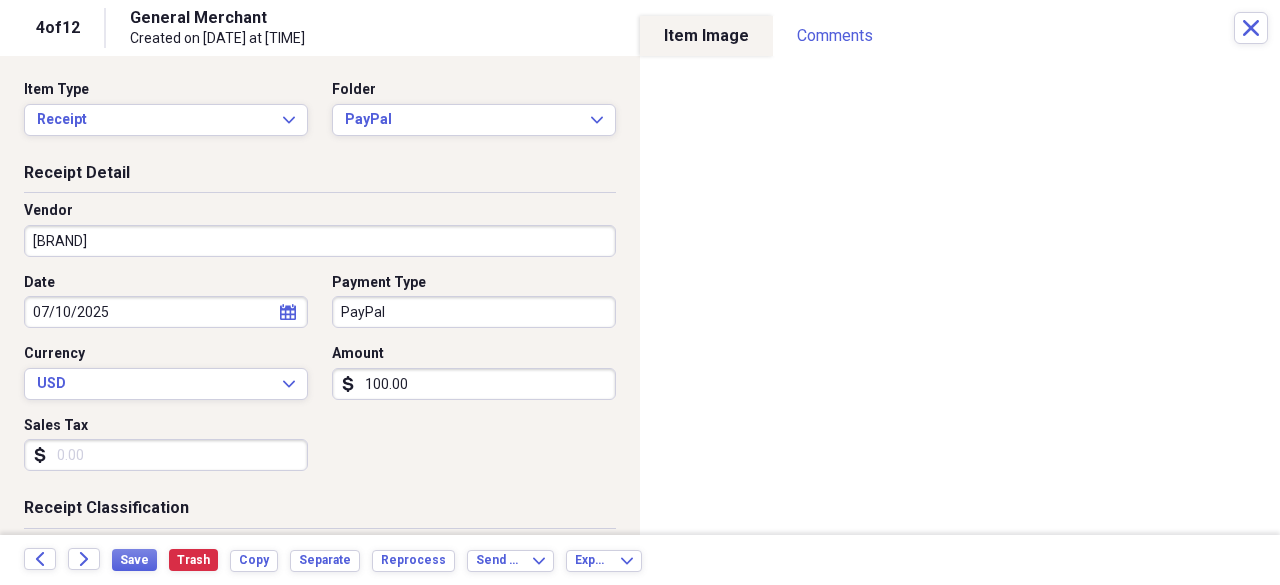 click on "100.00" at bounding box center (474, 384) 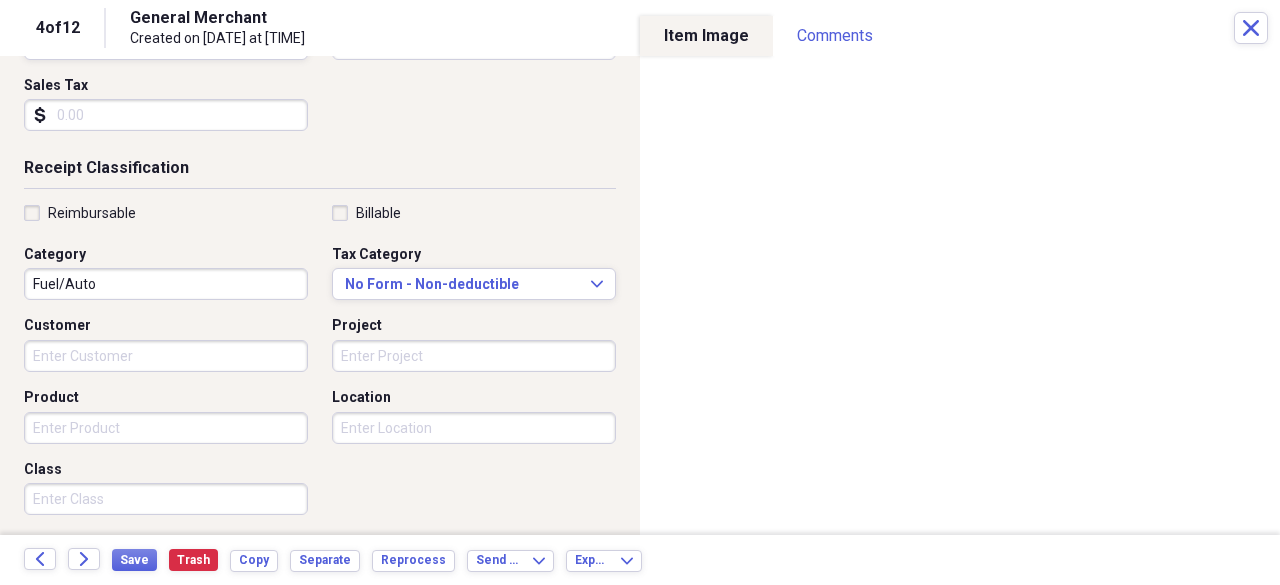 scroll, scrollTop: 474, scrollLeft: 0, axis: vertical 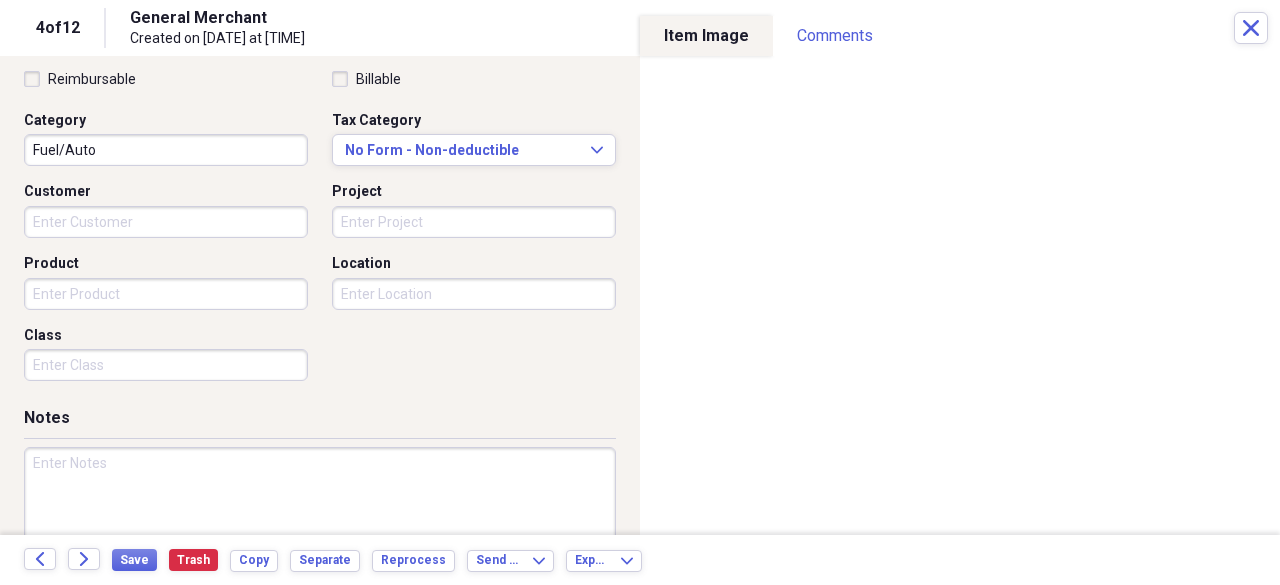 type on "97.52" 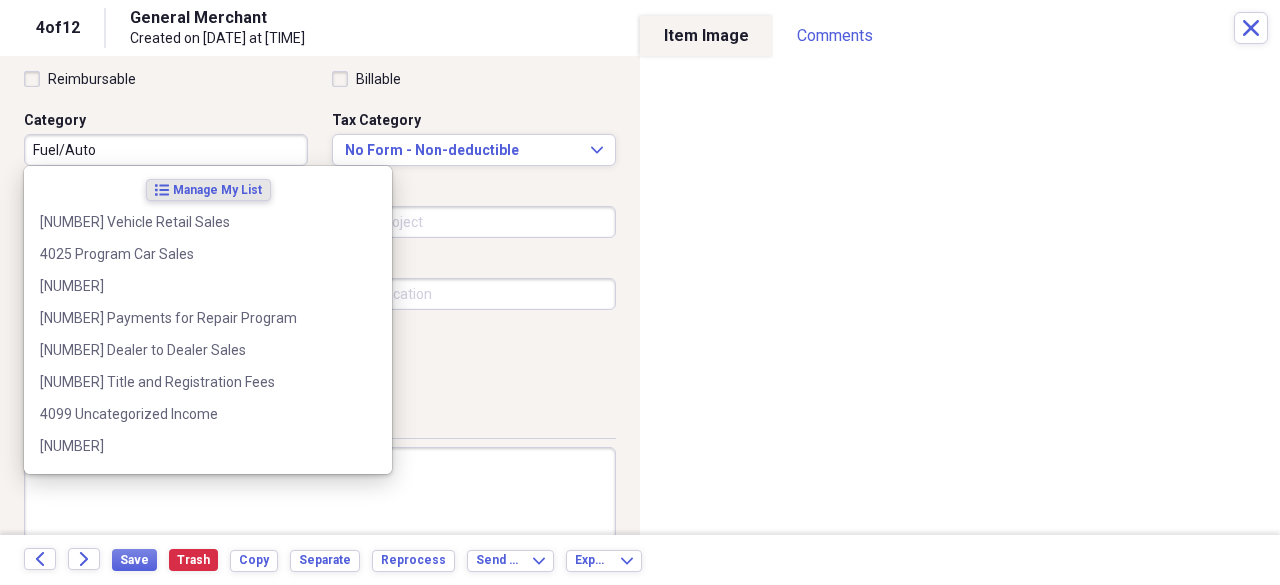 click on "Fuel/Auto" at bounding box center [166, 150] 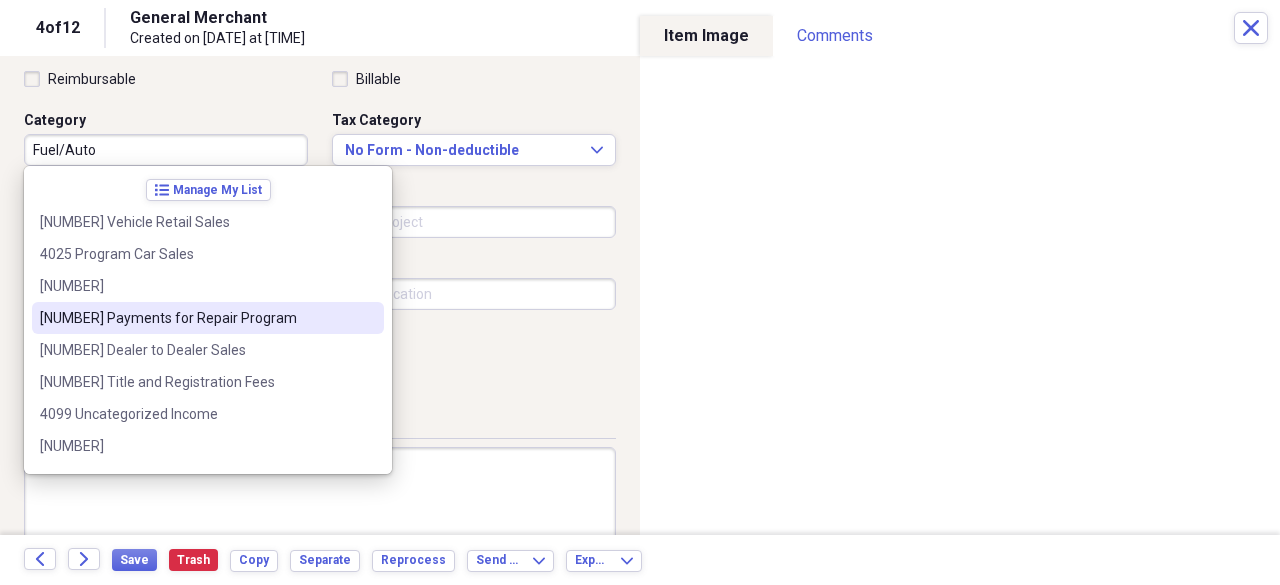 click on "[NUMBER] Payments for Repair Program" at bounding box center (196, 318) 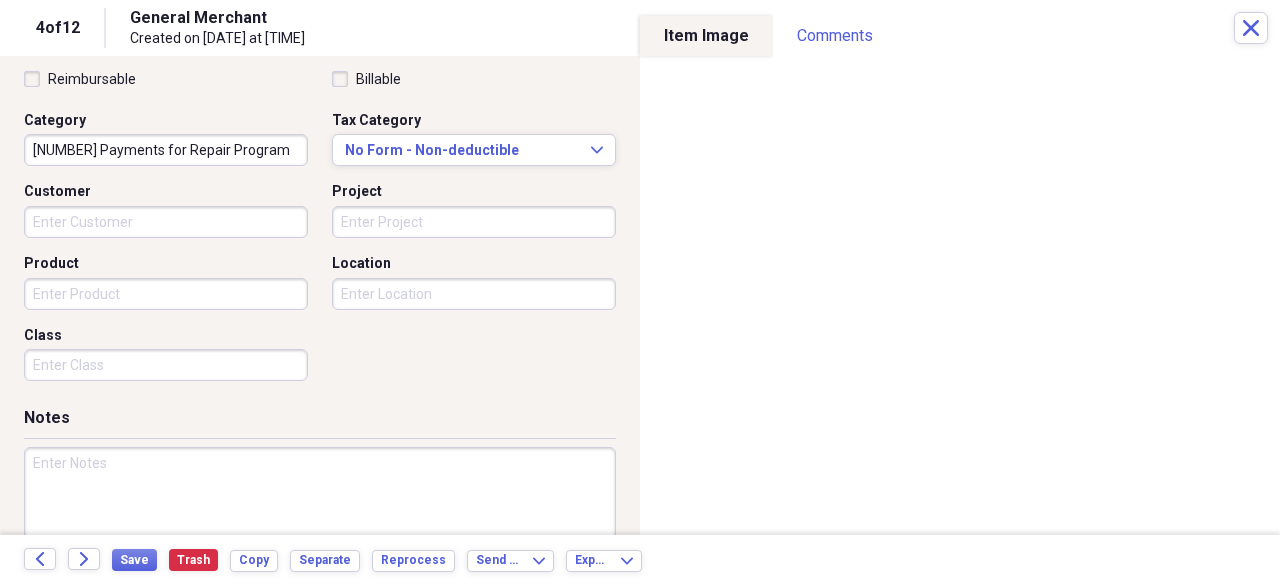click on "Do My Books Collapse transactions Accounts / Transactions insights Insights reconciliation Monthly Review Organize My Files 18 Collapse Unfiled Needs Review 18 Unfiled All Files Unfiled Unfiled Unfiled Saved Reports Collapse My Cabinet My Cabinet Add Folder Expand Folder 2020 Receipts Add Folder Expand Folder 2021 Receipts Add Folder Expand Folder 2022 Receipts Add Folder Expand Folder 2023 Receipts Add Folder Expand Folder 2024 Receipts Add Folder Collapse Open Folder 2025 Receipts Add Folder Expand Folder April 2025 Add Folder Expand Folder February 2025 Add Folder Folder HOP Records Add Folder Expand Folder January 2025 Add Folder Collapse Open Folder July 2025 Add Folder Folder Advanced Add Folder Folder Autobell Add Folder Folder Bloomerang Add Folder Folder Checking Add Folder Folder Mel Add Folder Folder Money Market Add Folder Folder PayPal Add Folder Expand Folder June 2025 Add Folder Expand Folder March 2025 Add Folder Expand Folder May 2025 Add Folder Collapse Trash Trash Folder 04-April 2023 [LAST]" at bounding box center (640, 292) 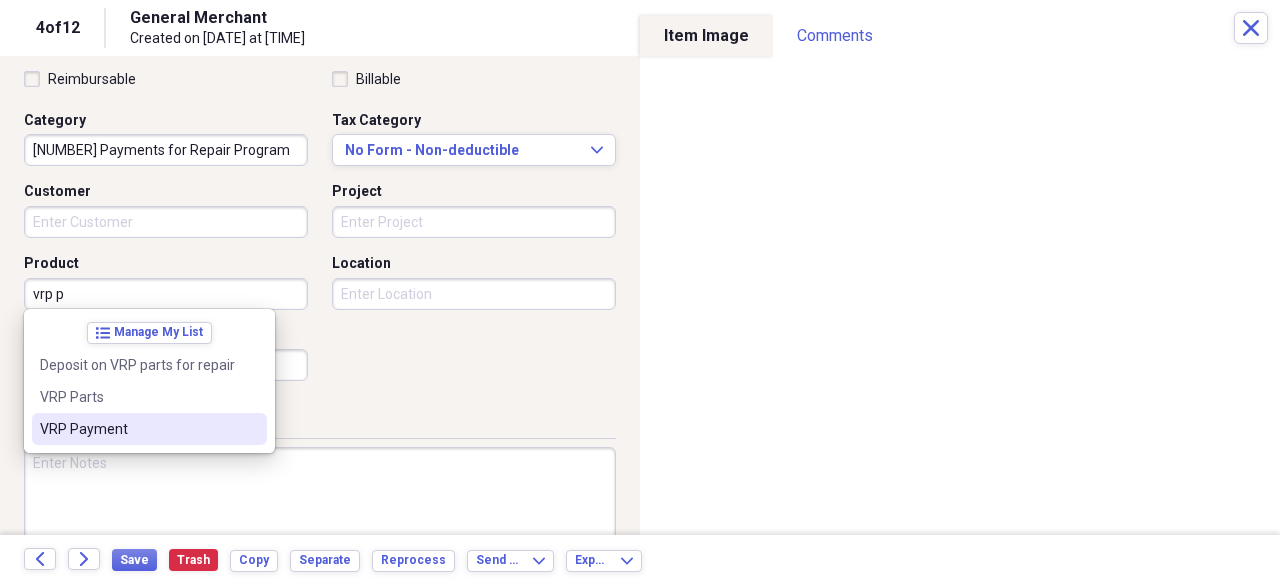 click on "VRP Payment" at bounding box center [137, 429] 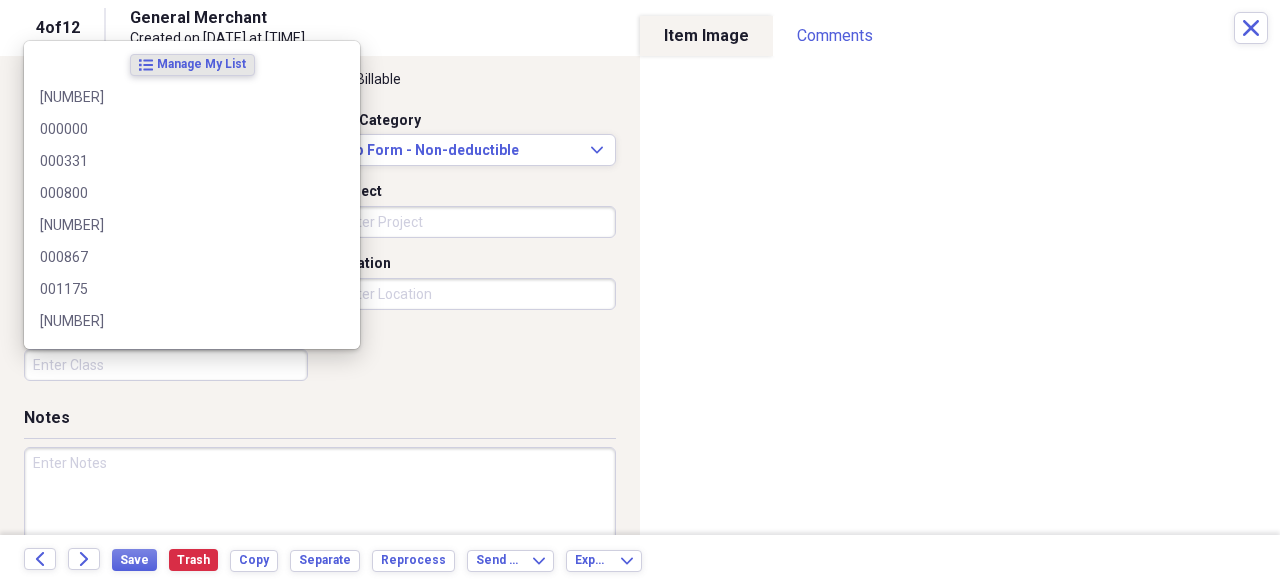 click on "Class" at bounding box center [166, 365] 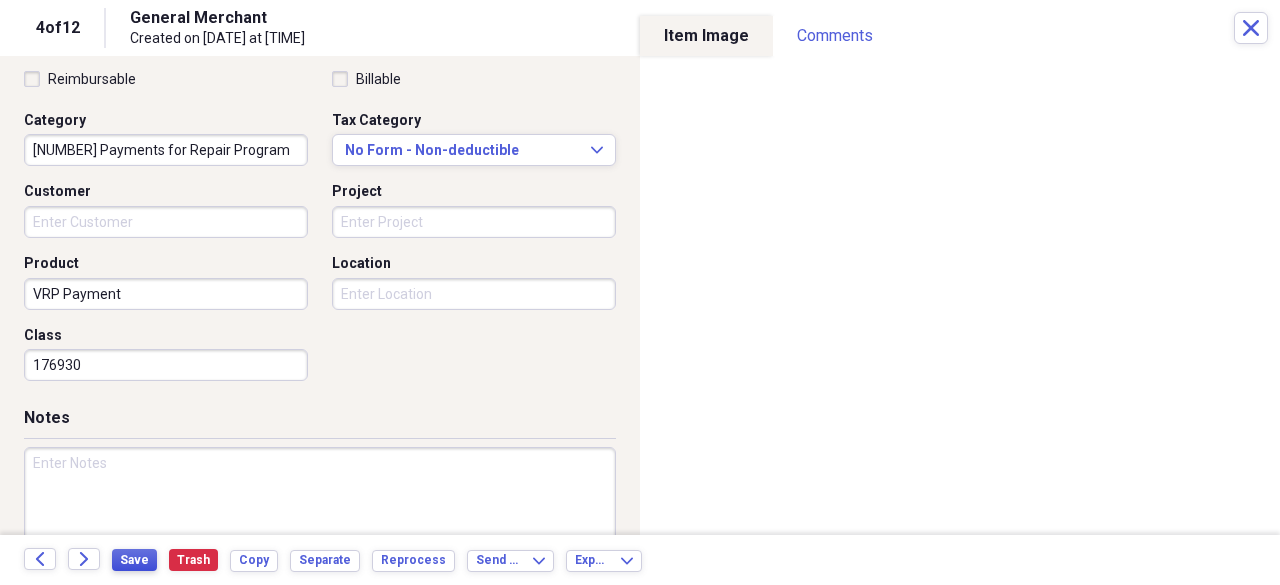 type on "176930" 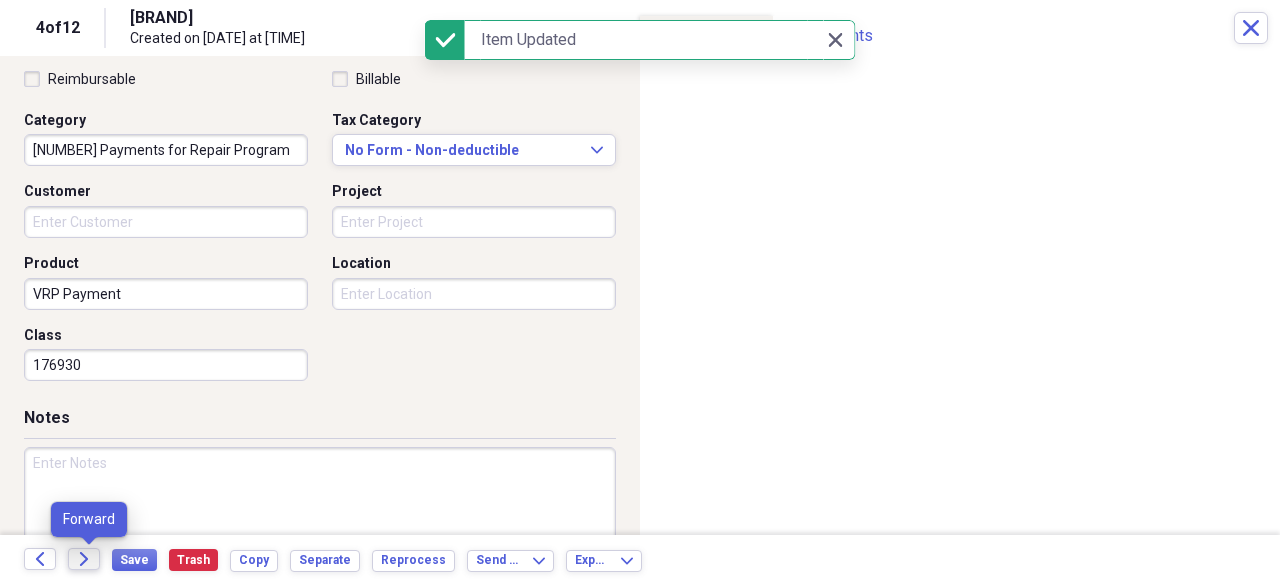 click 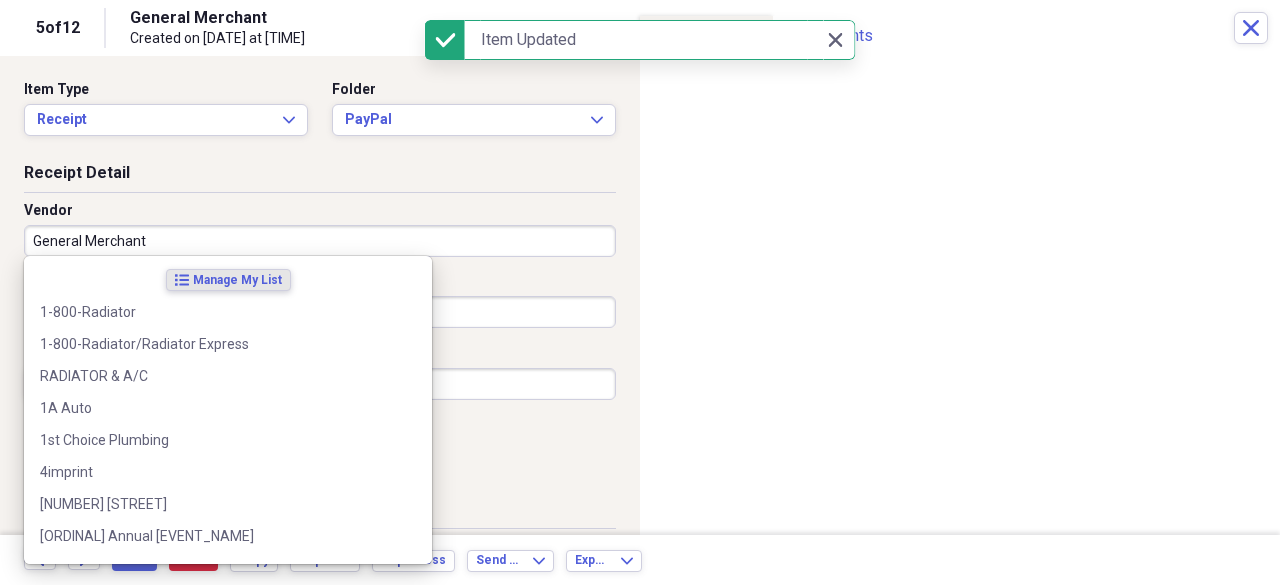 click on "General Merchant" at bounding box center [320, 241] 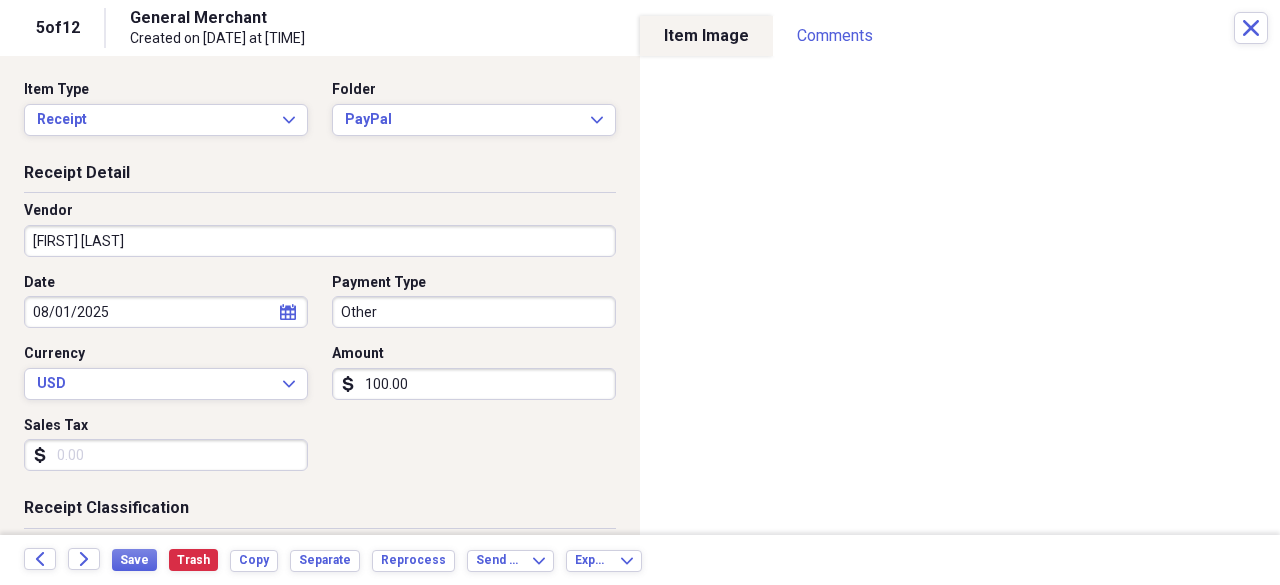 type on "[FIRST] [LAST]" 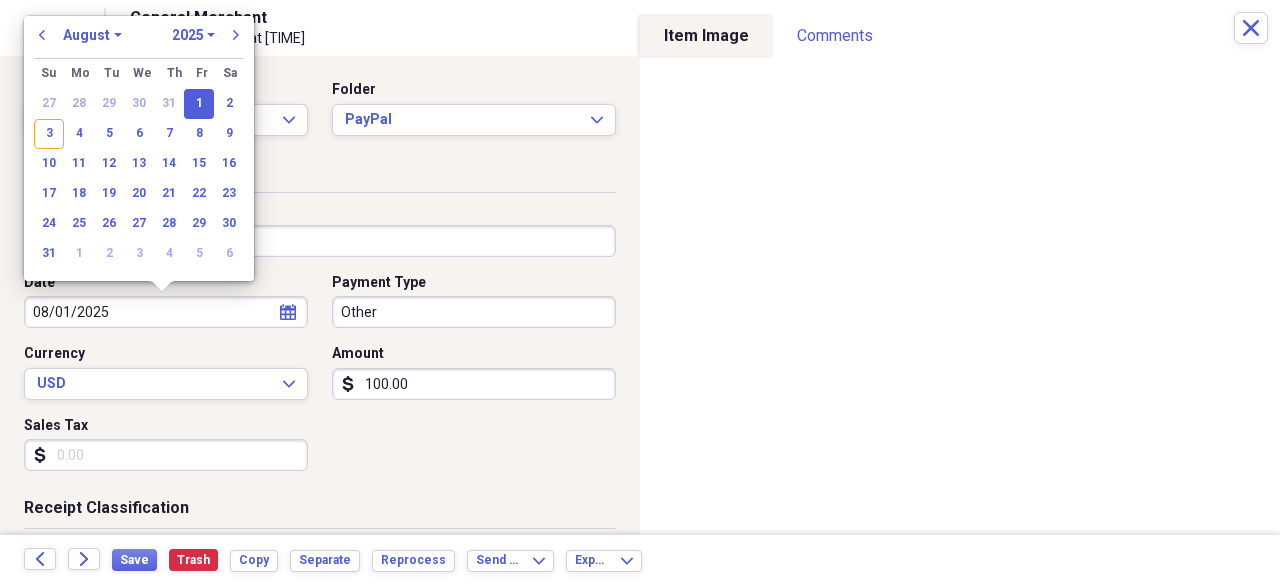 click on "08/01/2025" at bounding box center [166, 312] 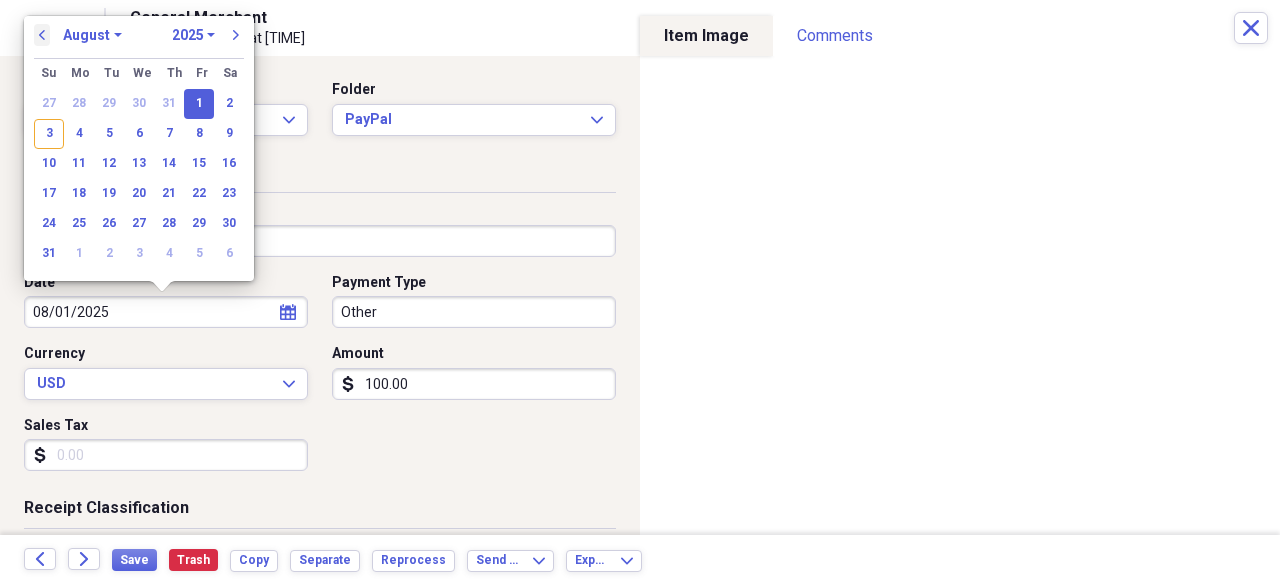 click on "previous" at bounding box center (42, 35) 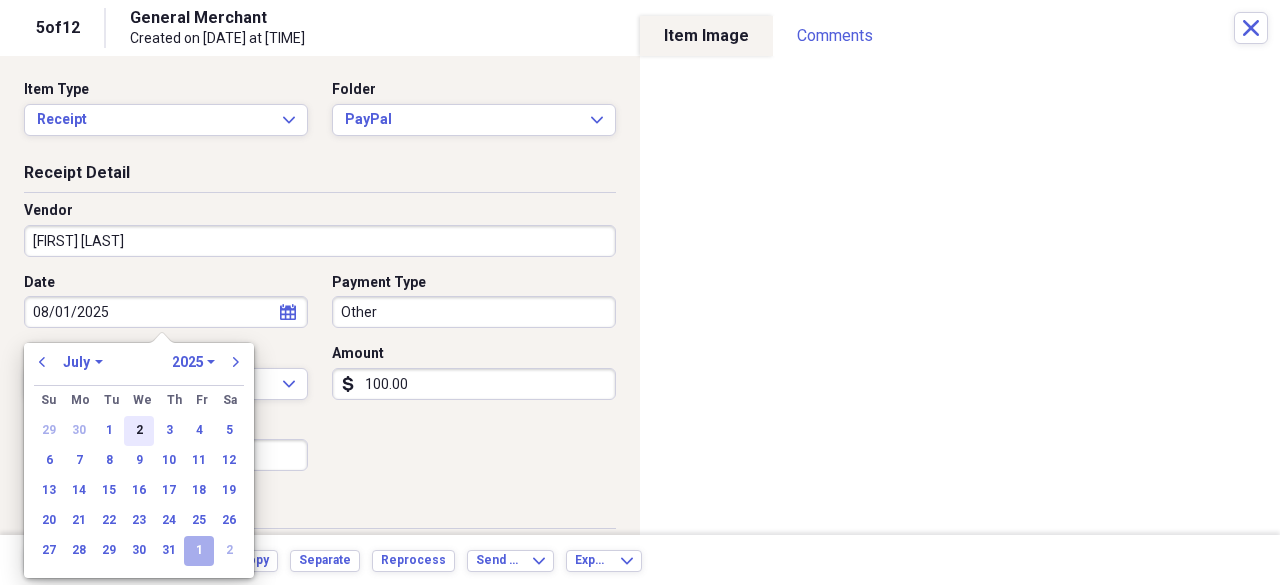 click on "2" at bounding box center (139, 431) 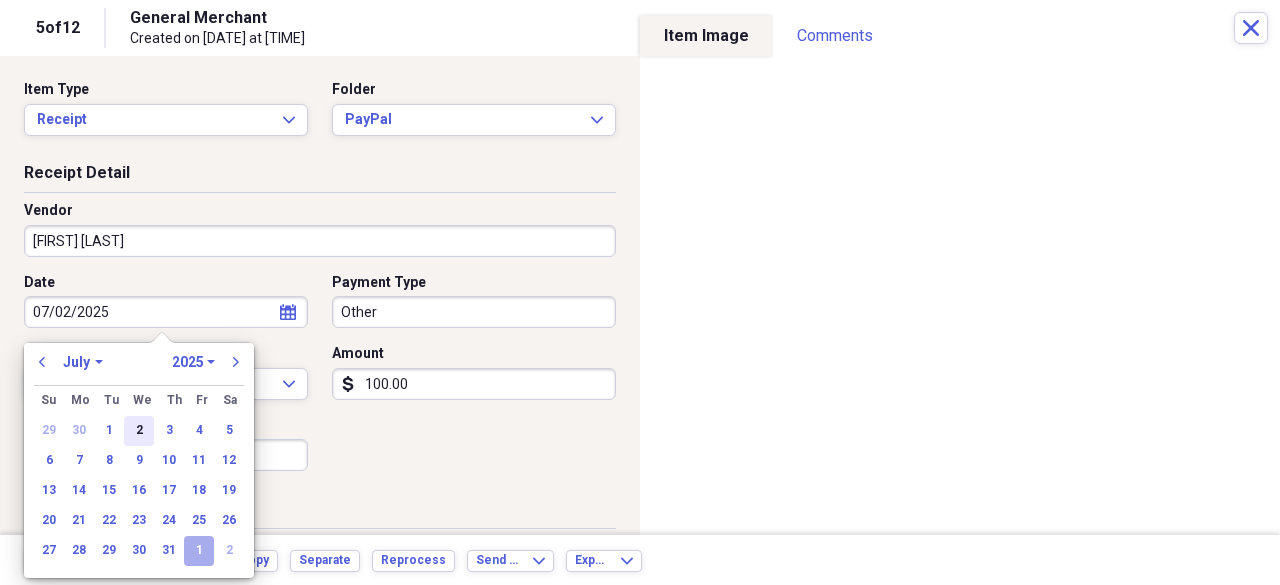 type on "07/02/2025" 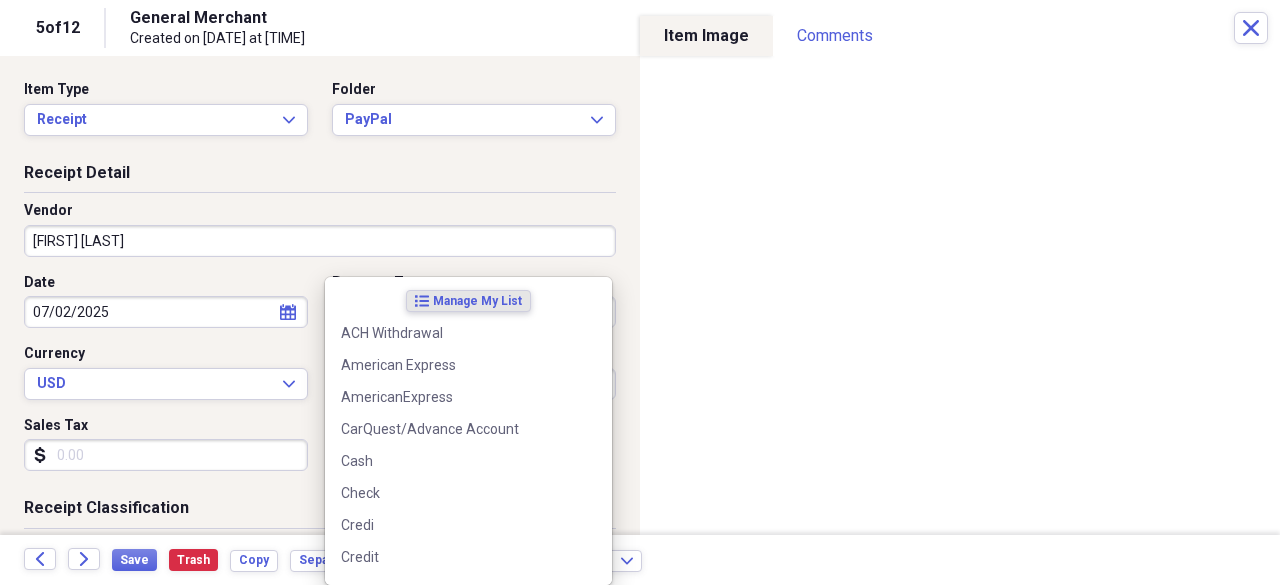 click on "Do My Books Collapse transactions Accounts / Transactions insights Insights reconciliation Monthly Review Organize My Files [NUMBER] Collapse Unfiled Needs Review [NUMBER] Unfiled All Files Unfiled Unfiled Unfiled Saved Reports Collapse My Cabinet My Cabinet Add Folder Expand Folder 2020 Receipts Add Folder Expand Folder 2021 Receipts Add Folder Expand Folder 2022 Receipts Add Folder Expand Folder 2023 Receipts Add Folder Expand Folder 2024 Receipts Add Folder Collapse Open Folder 2025 Receipts Add Folder Expand Folder April 2025 Add Folder Expand Folder February 2025 Add Folder Folder HOP Records Add Folder Expand Folder January 2025 Add Folder Collapse Open Folder July 2025 Add Folder Folder Advanced Add Folder Folder Autobell Add Folder Folder Bloomerang Add Folder Folder Checking Add Folder Folder Mel Add Folder Folder Money Market Add Folder Folder PayPal Add Folder Expand Folder June 2025 Add Folder Expand Folder March 2025 Add Folder Expand Folder May 2025 Add Folder Collapse Trash Trash Folder 04-April 2023 [LAST]" at bounding box center [640, 292] 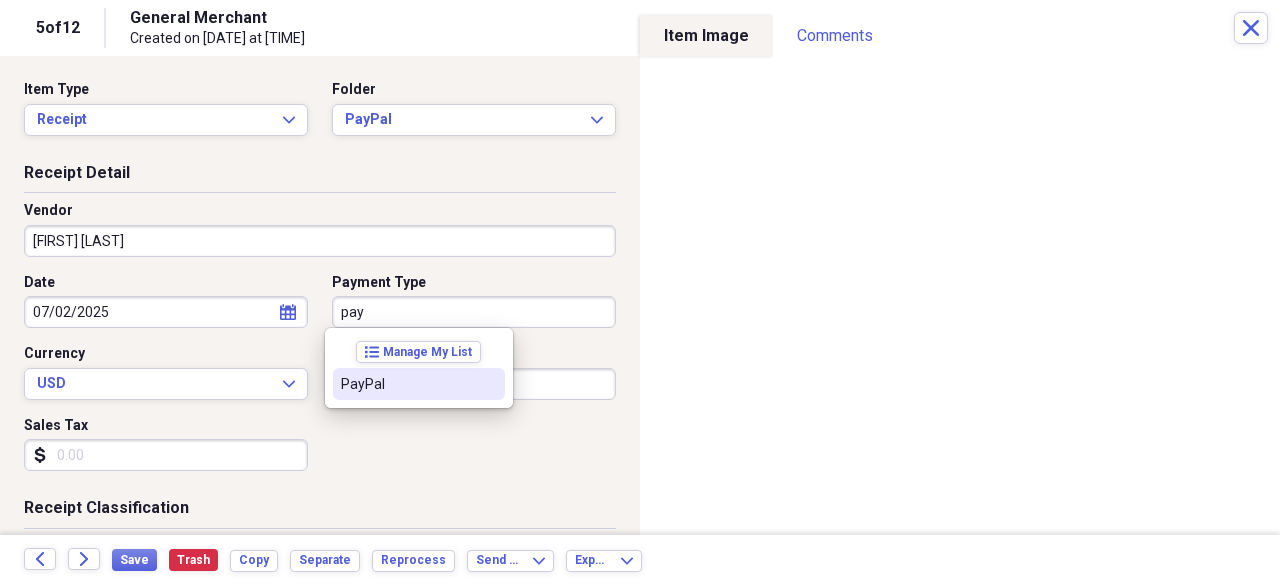 click on "PayPal" at bounding box center (407, 384) 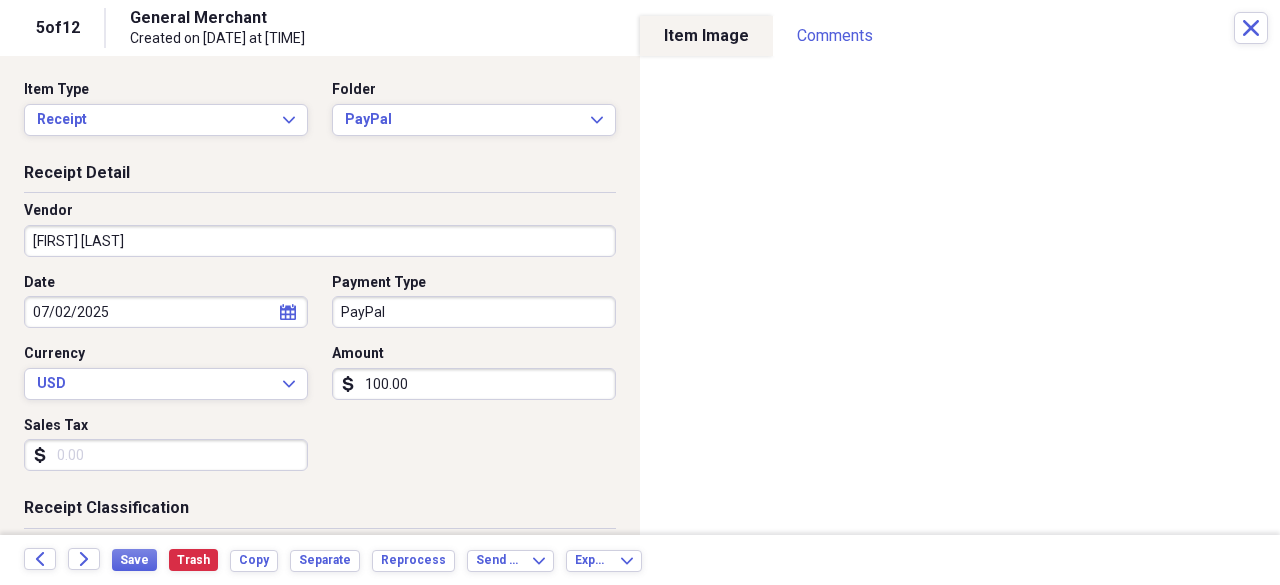 click on "100.00" at bounding box center (474, 384) 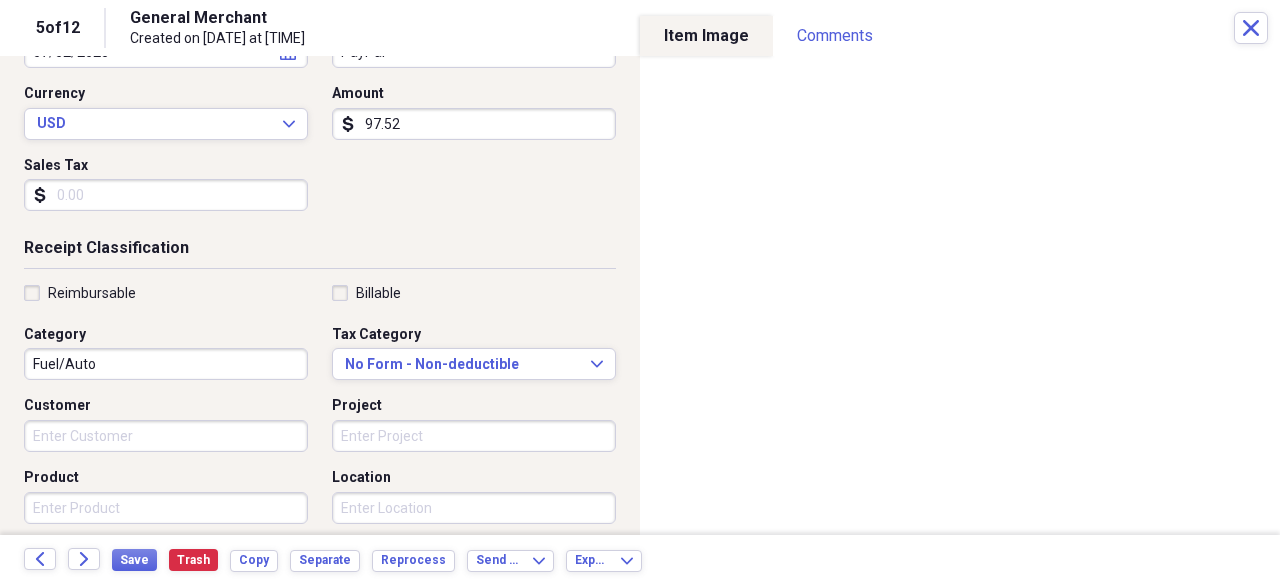 scroll, scrollTop: 264, scrollLeft: 0, axis: vertical 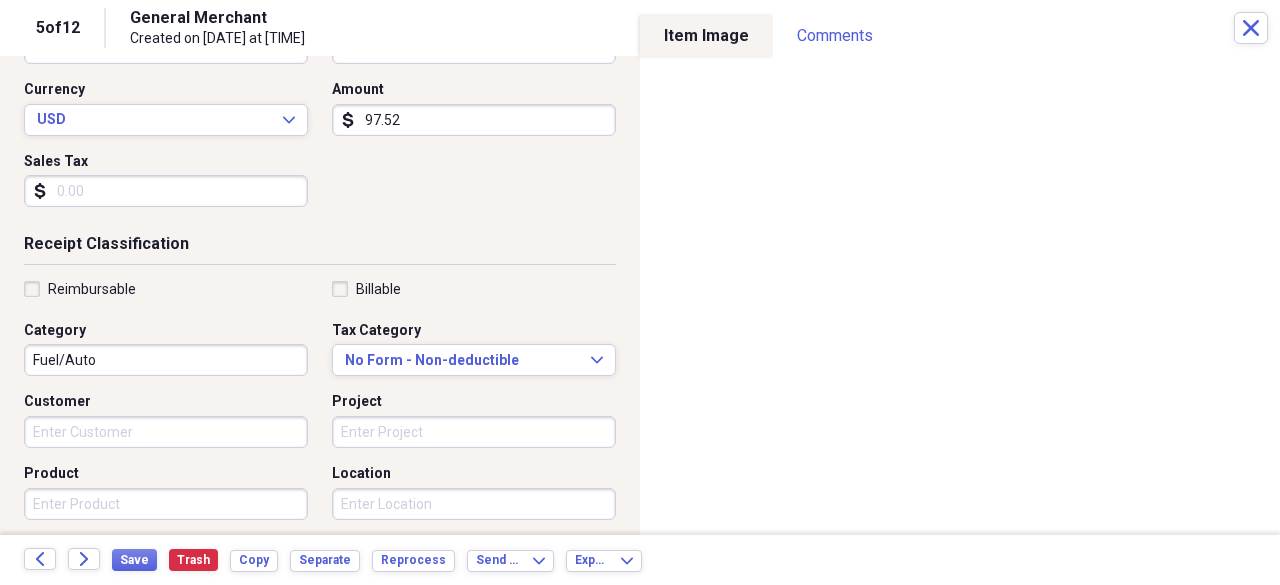 type on "97.52" 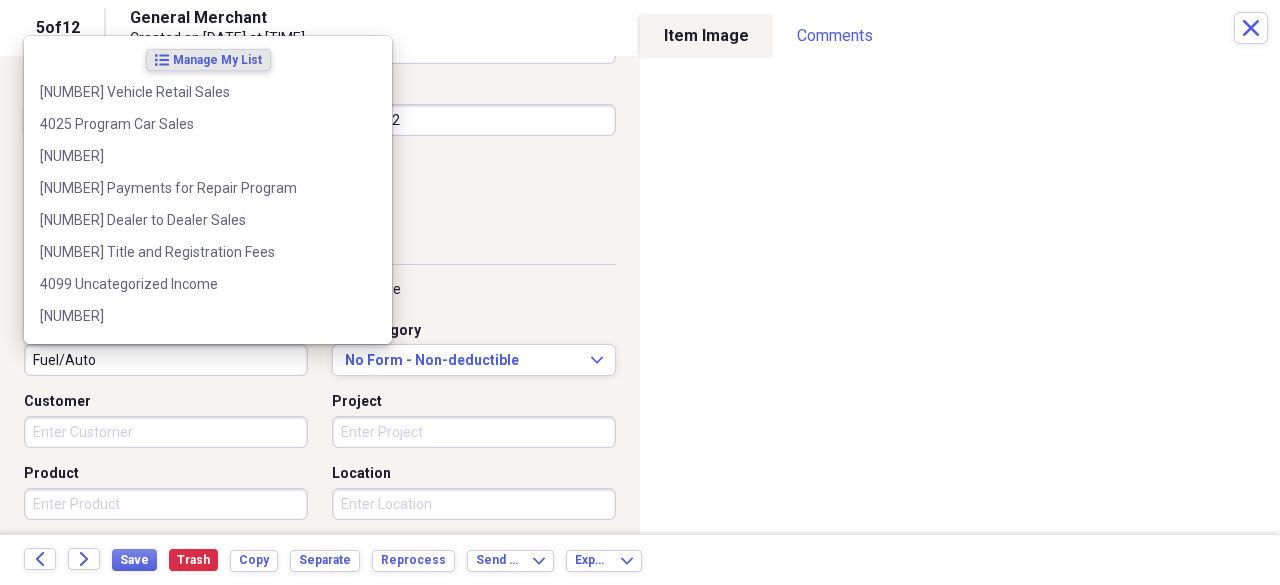 click on "Fuel/Auto" at bounding box center [166, 360] 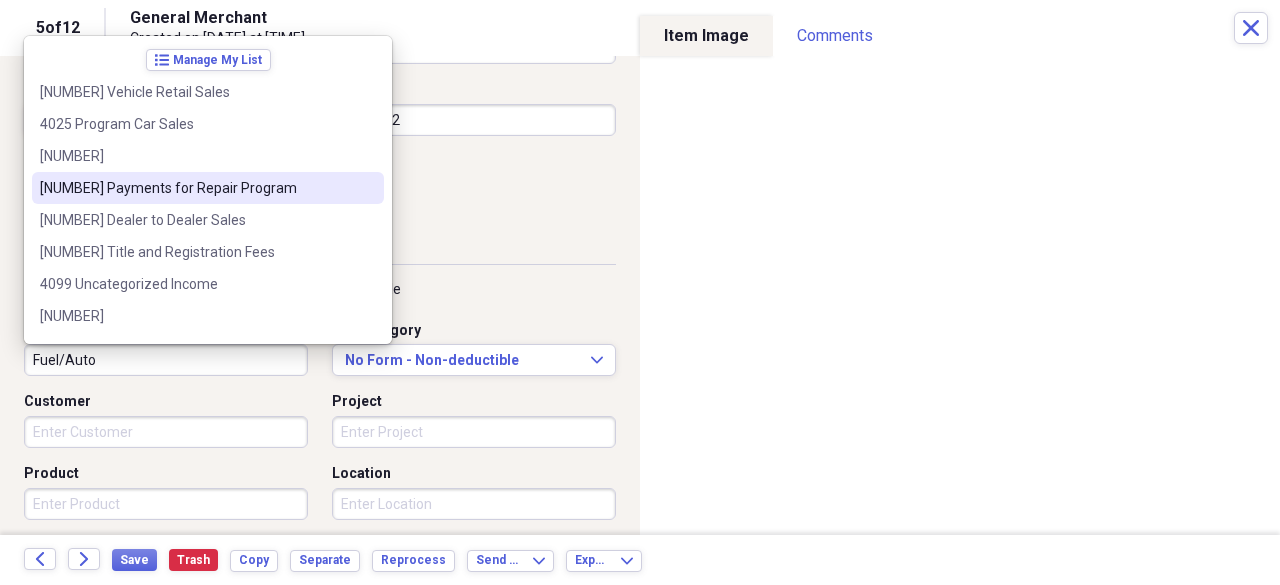 click on "[NUMBER] Payments for Repair Program" at bounding box center (196, 188) 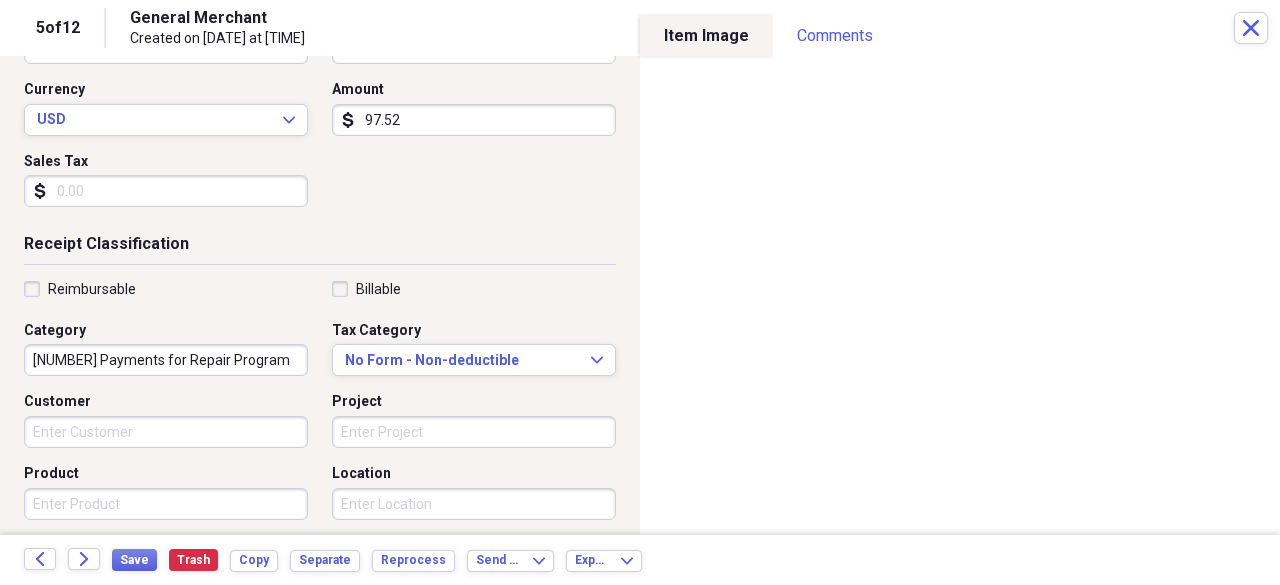 click on "Product" at bounding box center [166, 504] 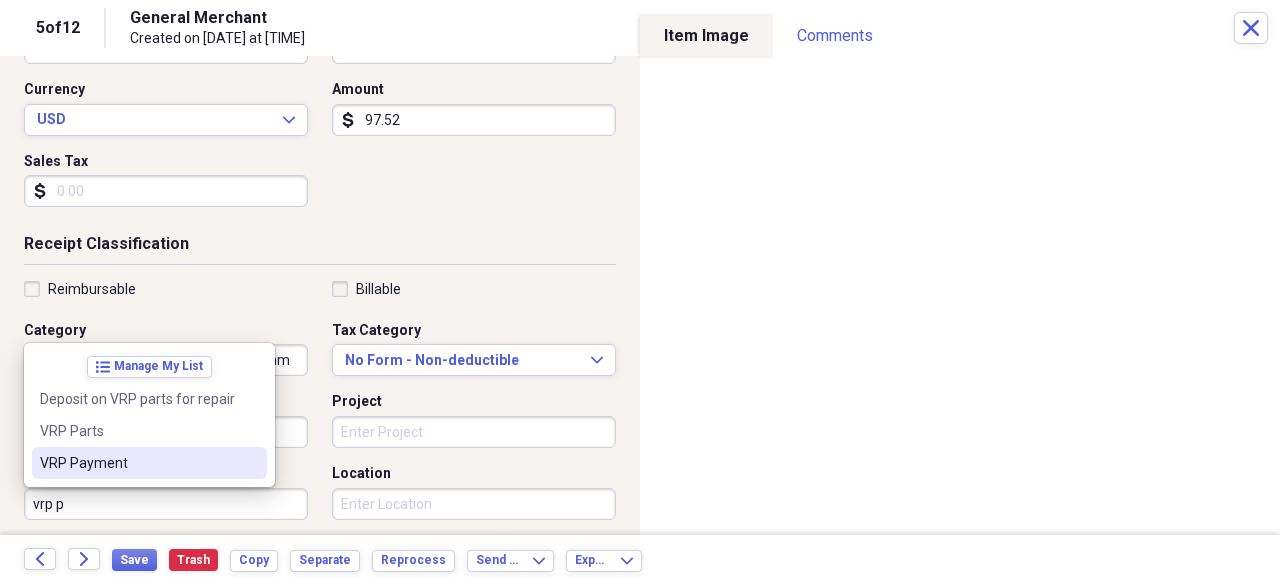 click on "VRP Payment" at bounding box center [137, 463] 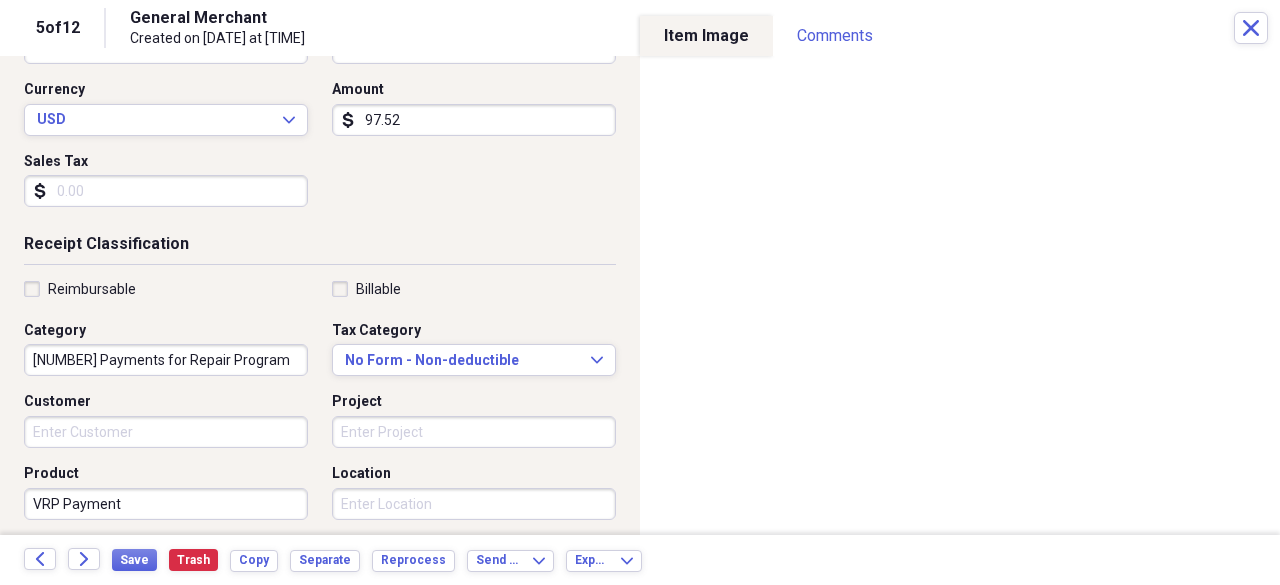 scroll, scrollTop: 462, scrollLeft: 0, axis: vertical 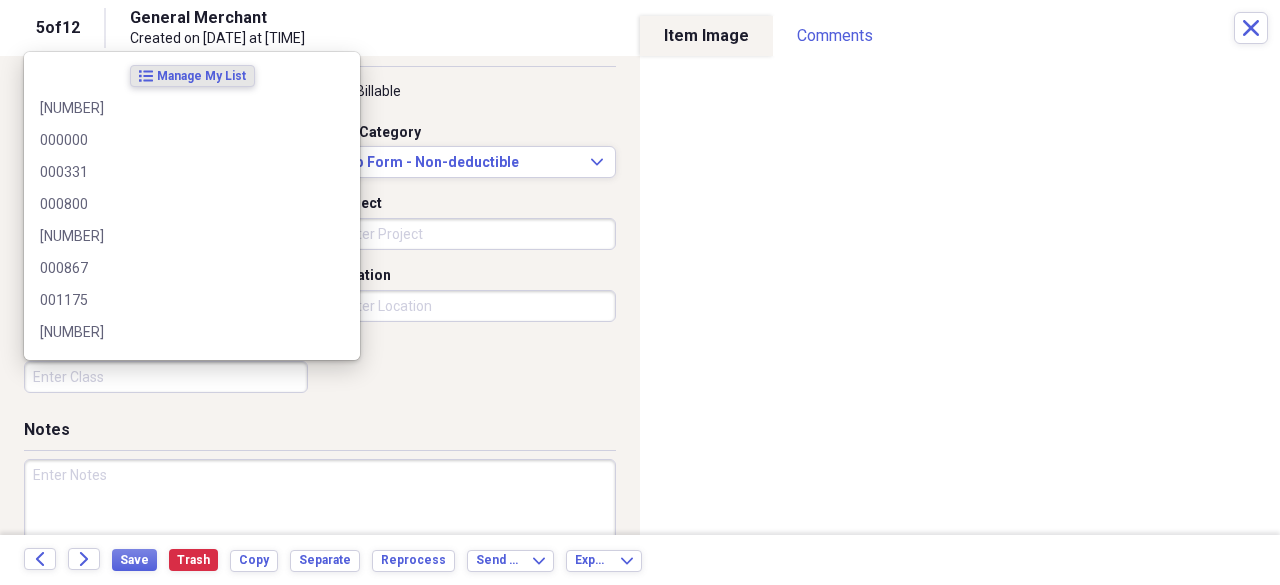click on "Class" at bounding box center (166, 377) 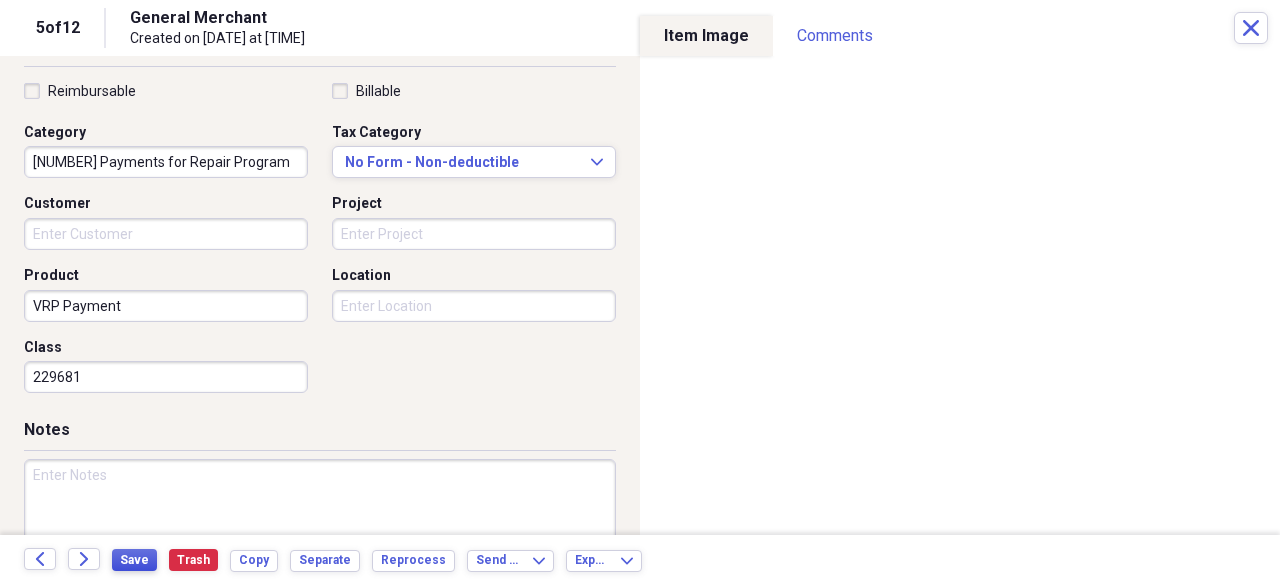 type on "229681" 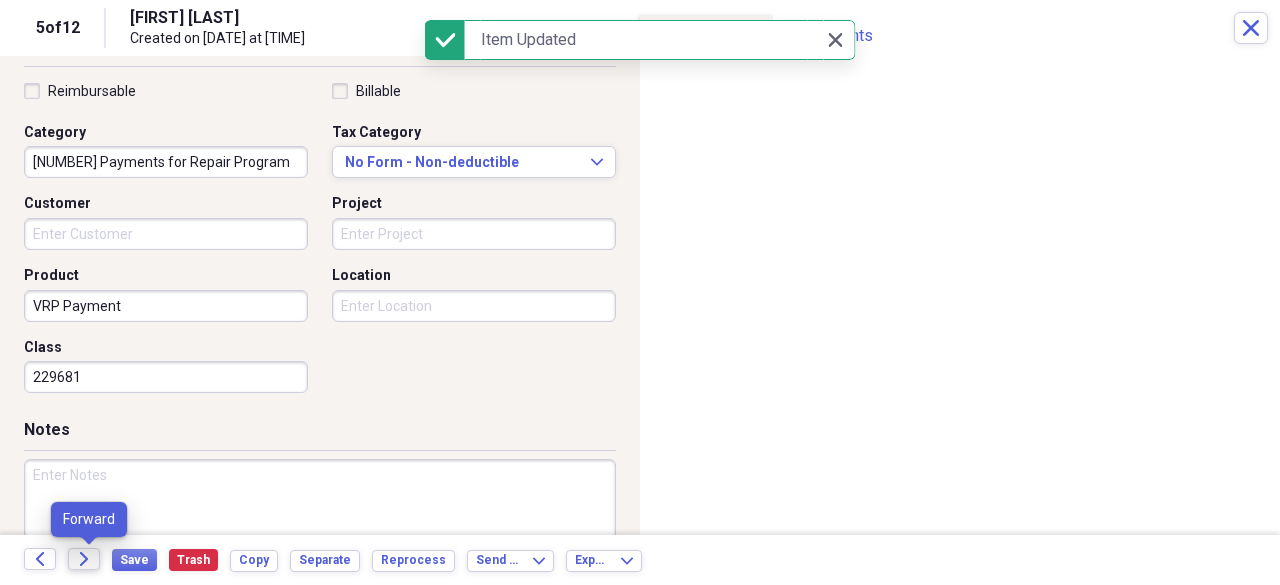 click 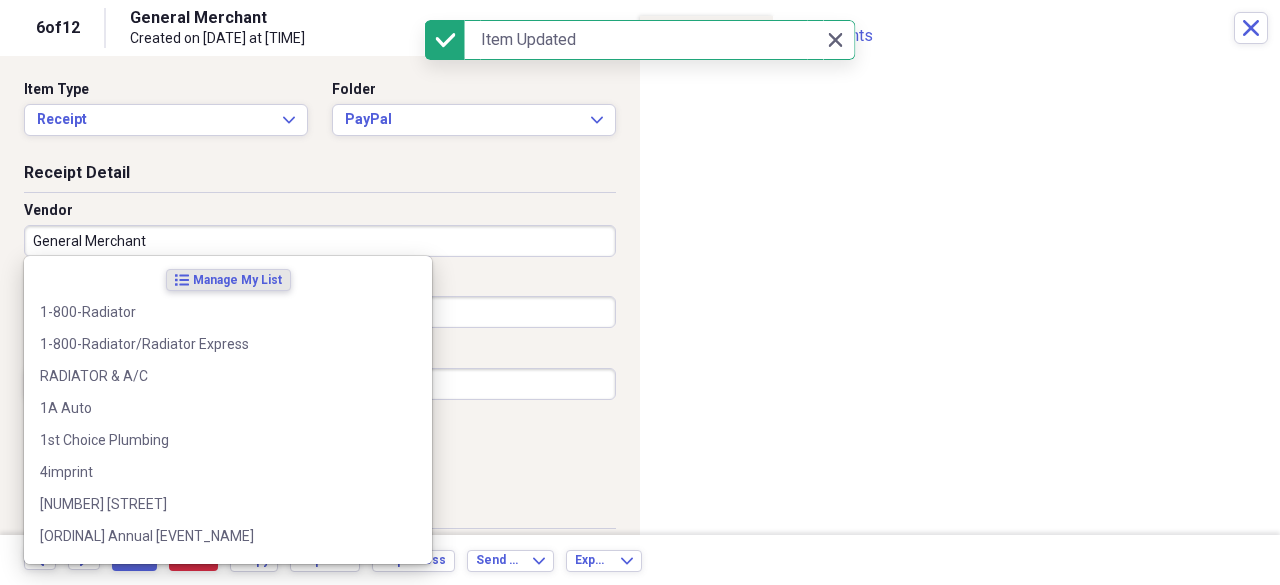 click on "General Merchant" at bounding box center [320, 241] 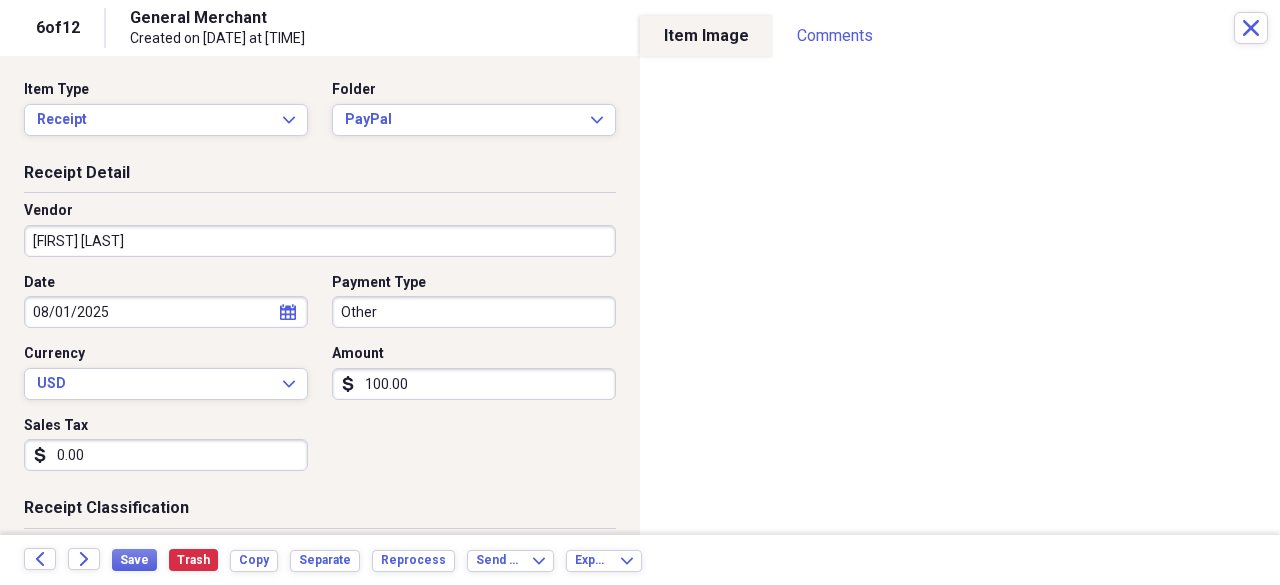 type on "[FIRST] [LAST]" 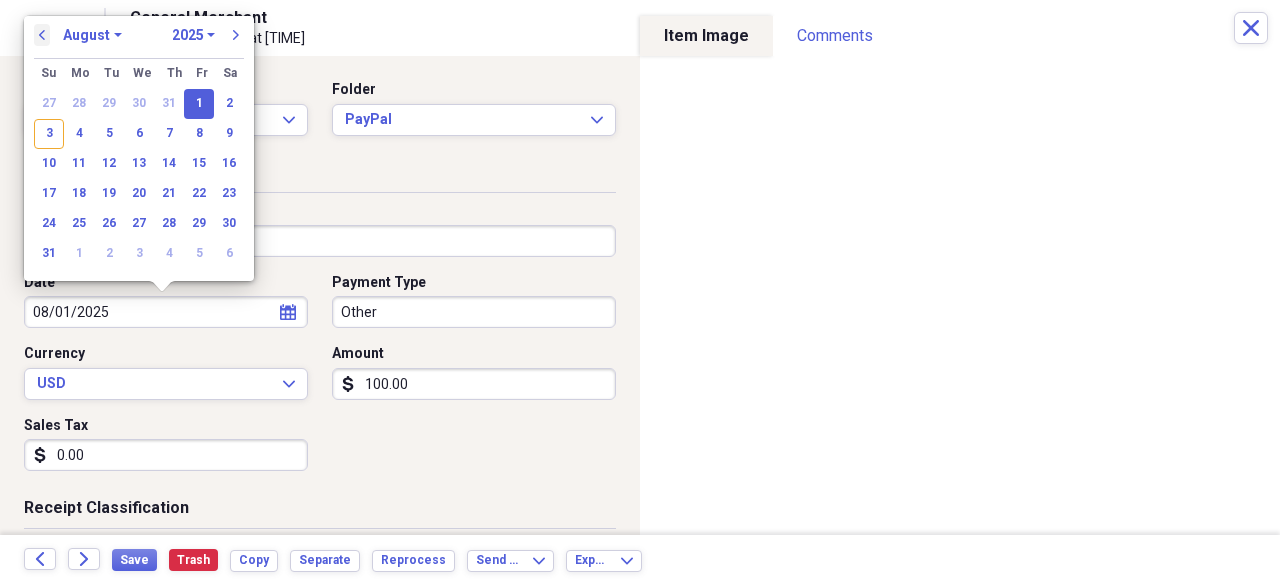 click on "previous" at bounding box center (42, 35) 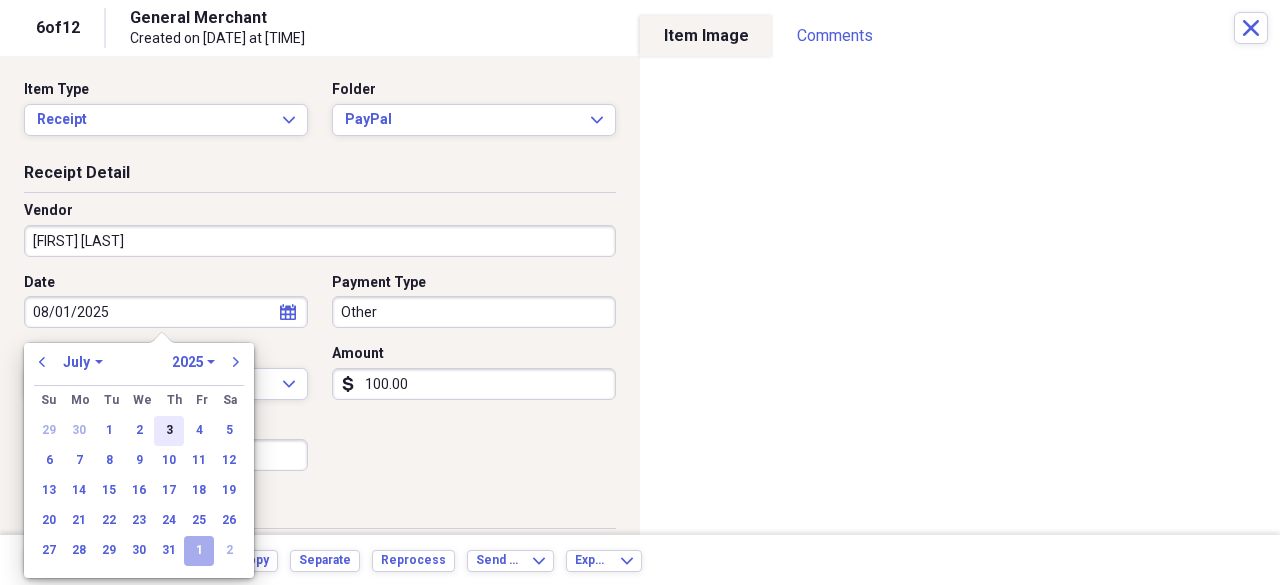 click on "3" at bounding box center [169, 431] 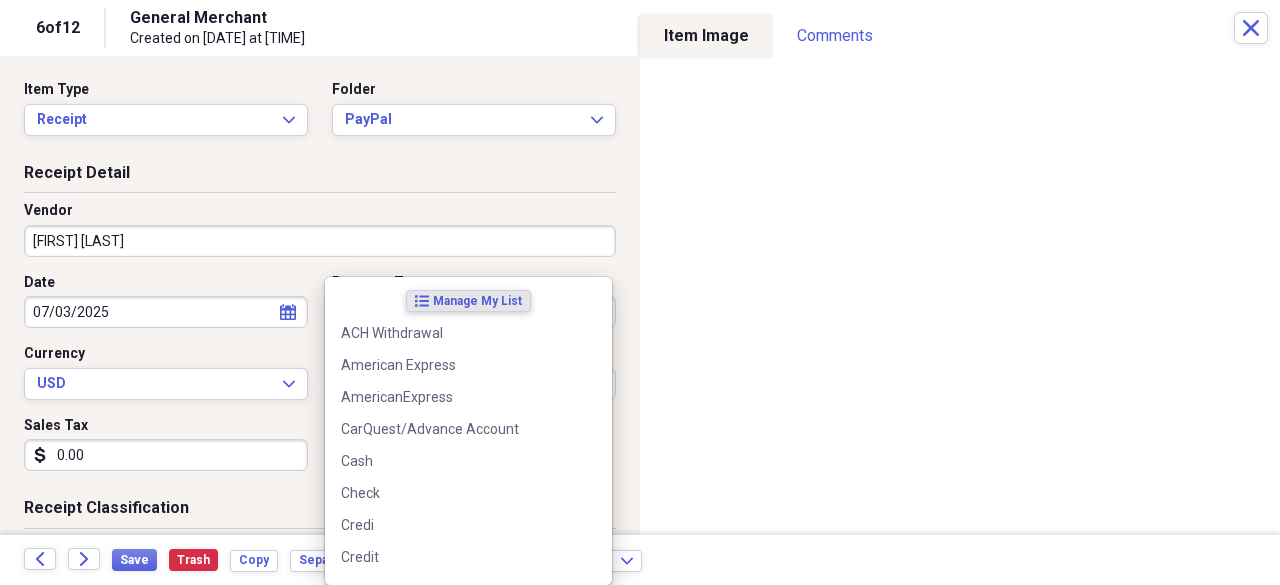 click on "Do My Books Collapse transactions Accounts / Transactions insights Insights reconciliation Monthly Review Organize My Files 16 Collapse Unfiled Needs Review 16 Unfiled All Files Unfiled Unfiled Unfiled Saved Reports Collapse My Cabinet My Cabinet Add Folder Expand Folder 2020 Receipts Add Folder Expand Folder 2021 Receipts Add Folder Expand Folder 2022 Receipts Add Folder Expand Folder 2023 Receipts Add Folder Expand Folder 2024 Receipts Add Folder Collapse Open Folder 2025 Receipts Add Folder Expand Folder April 2025 Add Folder Expand Folder February 2025 Add Folder Folder HOP Records Add Folder Expand Folder January 2025 Add Folder Collapse Open Folder July 2025 Add Folder Folder Advanced Add Folder Folder Autobell Add Folder Folder Bloomerang Add Folder Folder Checking Add Folder Folder Mel Add Folder Folder Money Market Add Folder Folder PayPal Add Folder Expand Folder June 2025 Add Folder Expand Folder March 2025 Add Folder Expand Folder May 2025 Add Folder Collapse Trash Trash Folder 04-April 2023 [PERSON]" at bounding box center (640, 292) 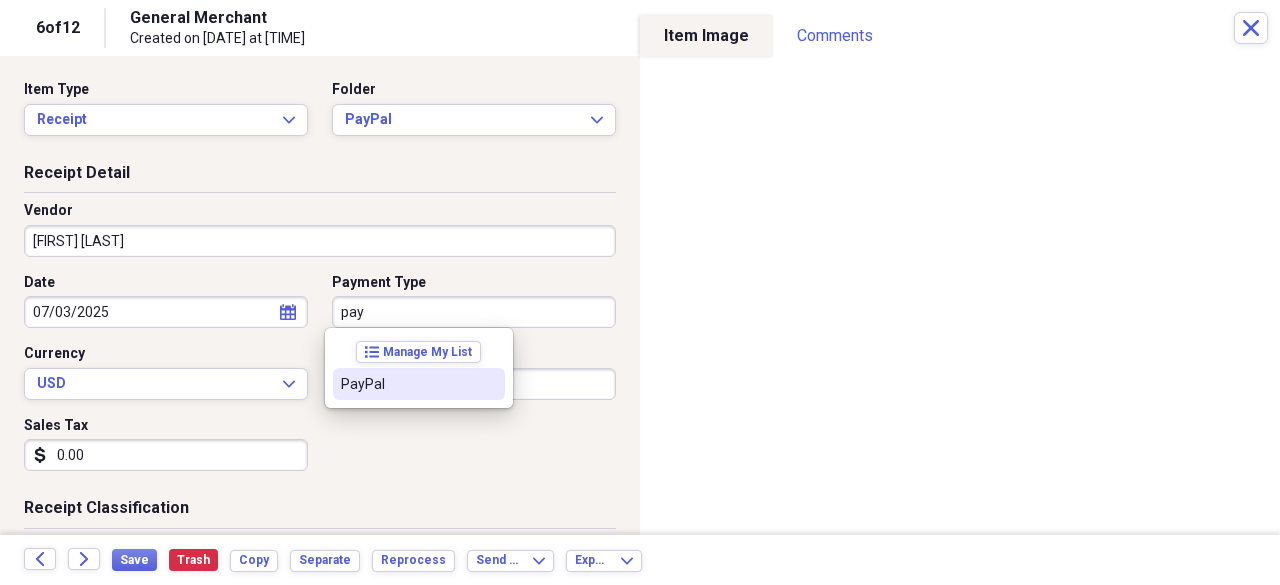 click on "PayPal" at bounding box center [419, 384] 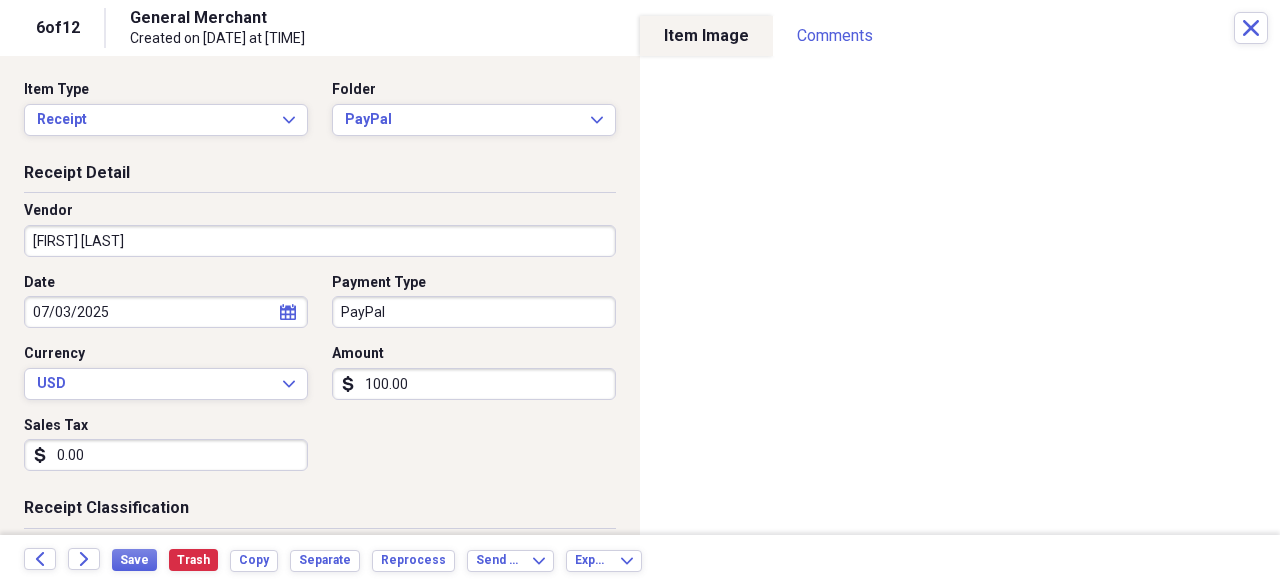click on "100.00" at bounding box center [474, 384] 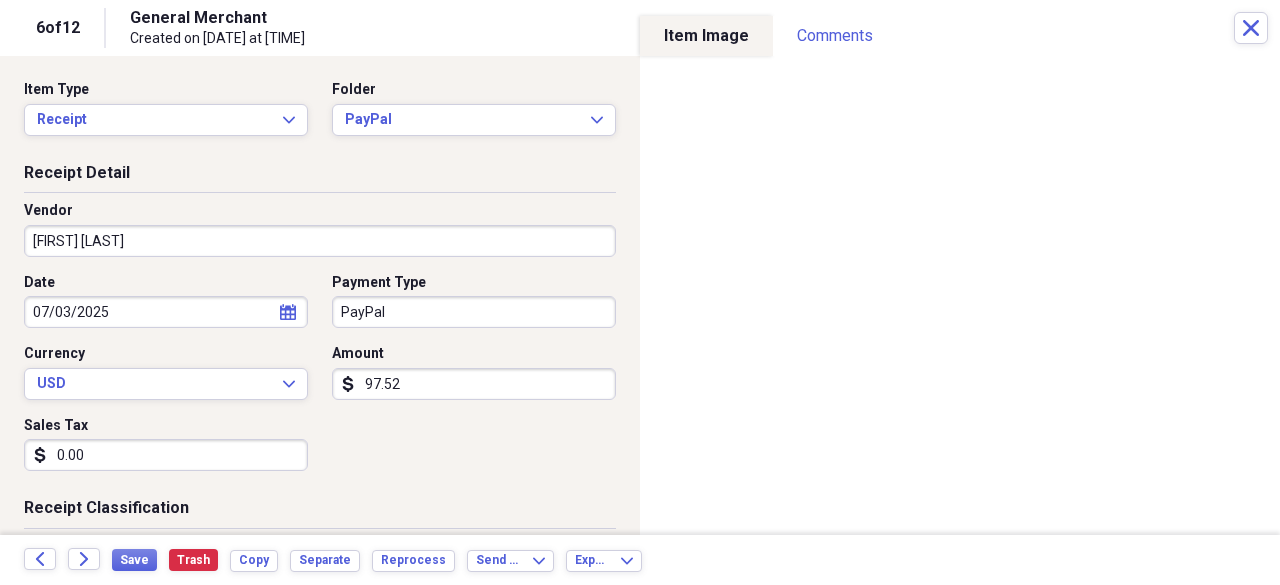 type on "97.52" 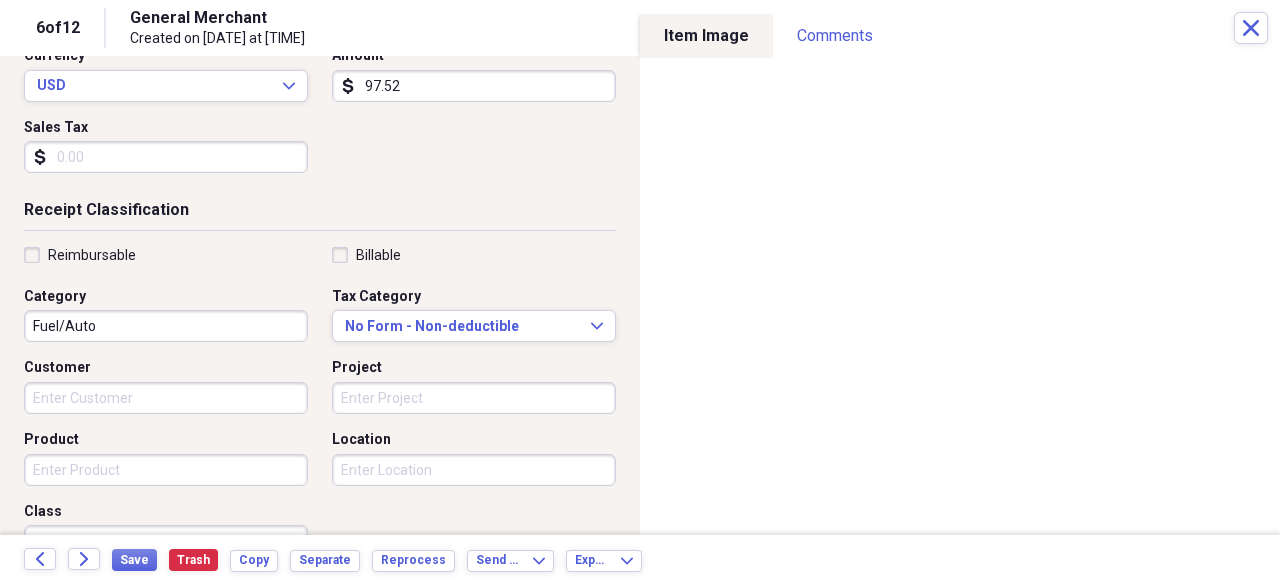 scroll, scrollTop: 314, scrollLeft: 0, axis: vertical 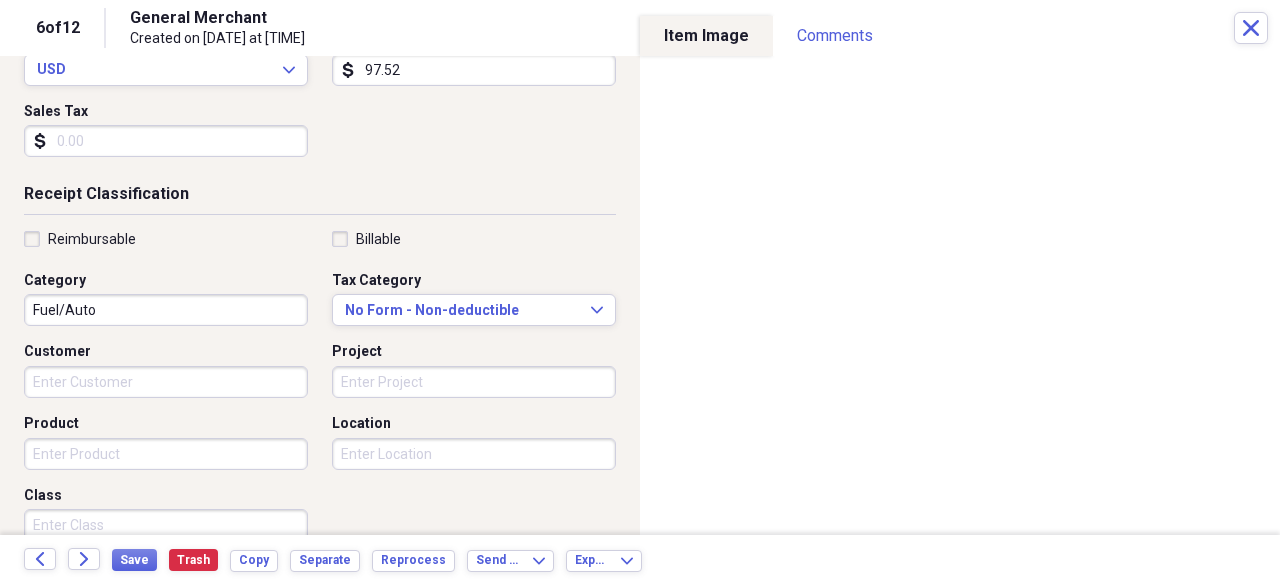 type 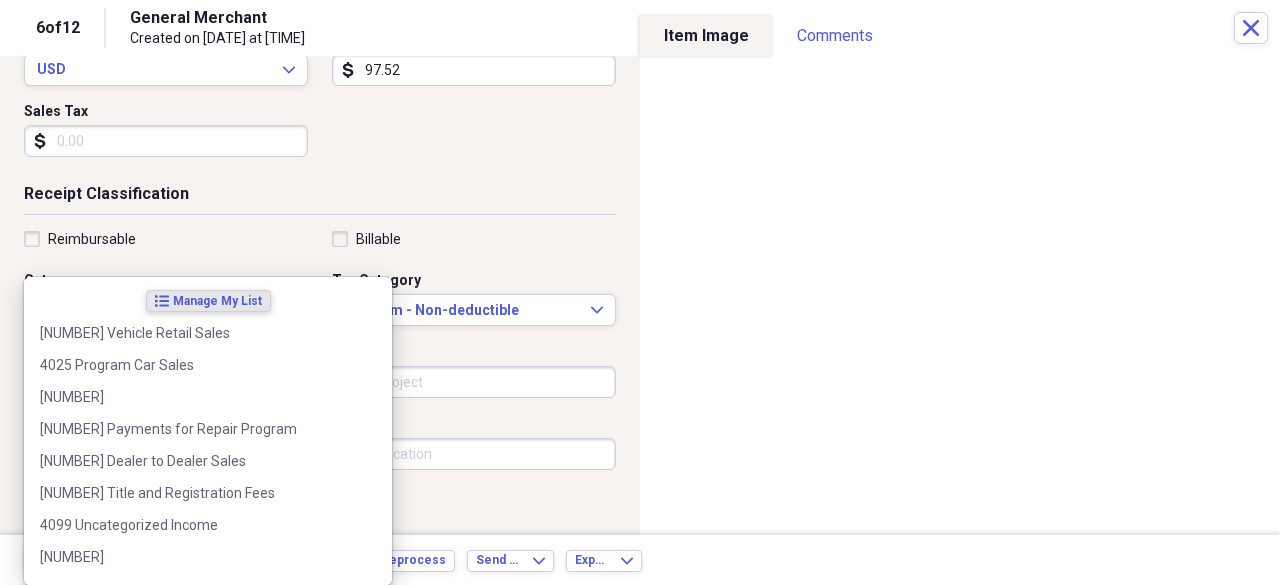 click on "Do My Books Collapse transactions Accounts / Transactions insights Insights reconciliation Monthly Review Organize My Files 16 Collapse Unfiled Needs Review 16 Unfiled All Files Unfiled Unfiled Unfiled Saved Reports Collapse My Cabinet My Cabinet Add Folder Expand Folder 2020 Receipts Add Folder Expand Folder 2021 Receipts Add Folder Expand Folder 2022 Receipts Add Folder Expand Folder 2023 Receipts Add Folder Expand Folder 2024 Receipts Add Folder Collapse Open Folder 2025 Receipts Add Folder Expand Folder April 2025 Add Folder Expand Folder February 2025 Add Folder Folder HOP Records Add Folder Expand Folder January 2025 Add Folder Collapse Open Folder July 2025 Add Folder Folder Advanced Add Folder Folder Autobell Add Folder Folder Bloomerang Add Folder Folder Checking Add Folder Folder Mel Add Folder Folder Money Market Add Folder Folder PayPal Add Folder Expand Folder June 2025 Add Folder Expand Folder March 2025 Add Folder Expand Folder May 2025 Add Folder Collapse Trash Trash Folder 04-April 2023 [PERSON]" at bounding box center (640, 292) 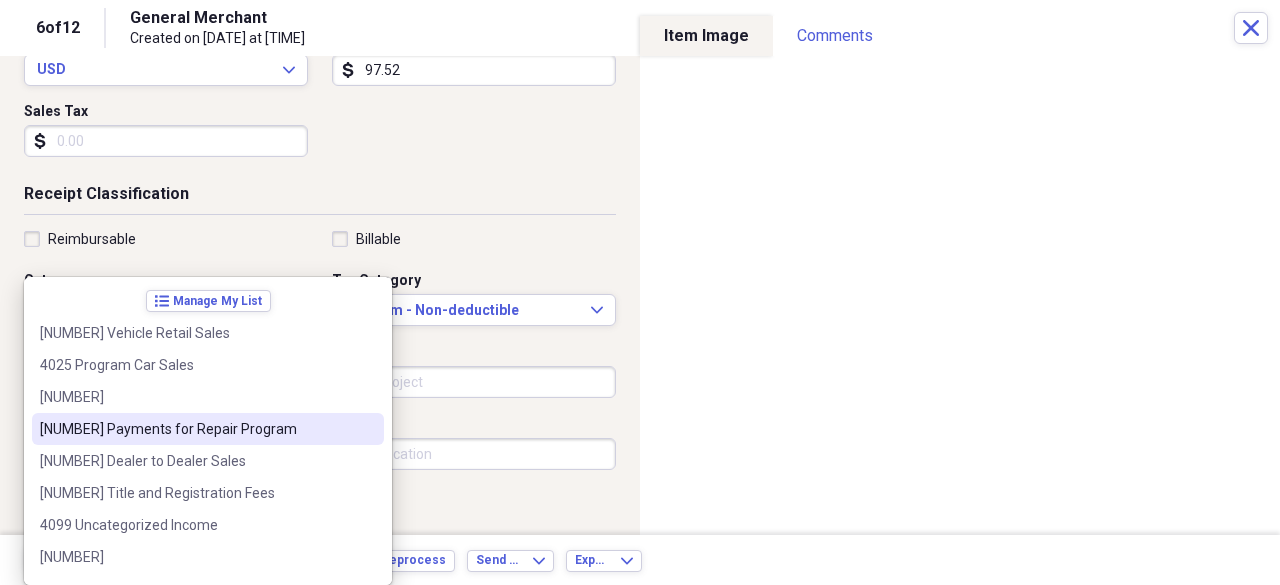click on "[NUMBER] Payments for Repair Program" at bounding box center (196, 429) 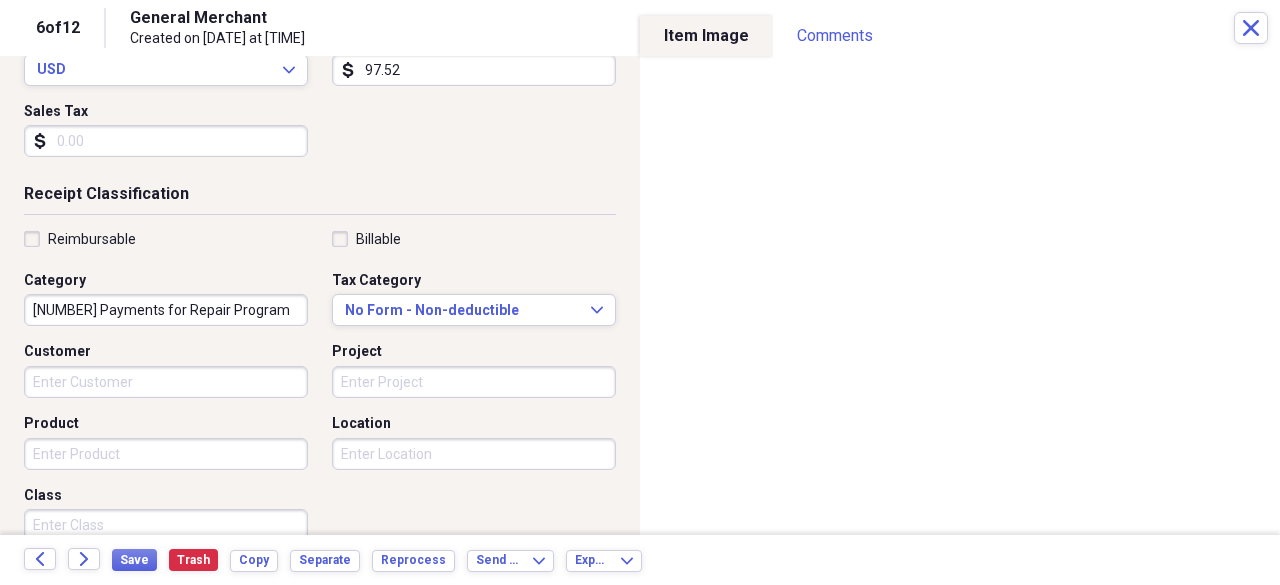 click on "Product" at bounding box center [166, 454] 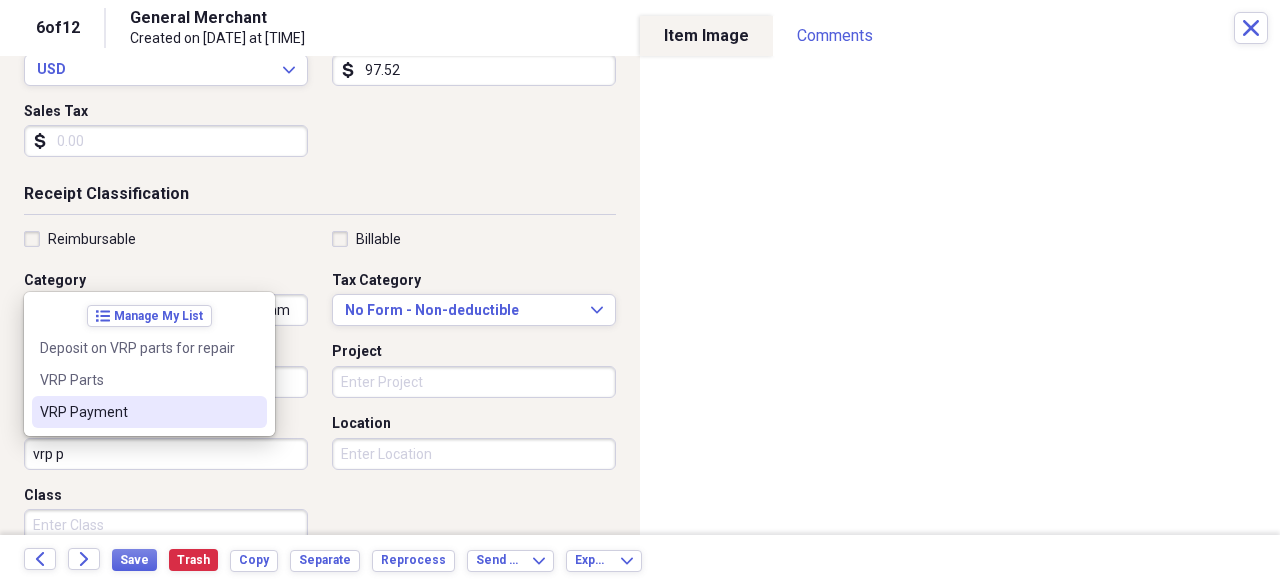 click on "VRP Payment" at bounding box center (137, 412) 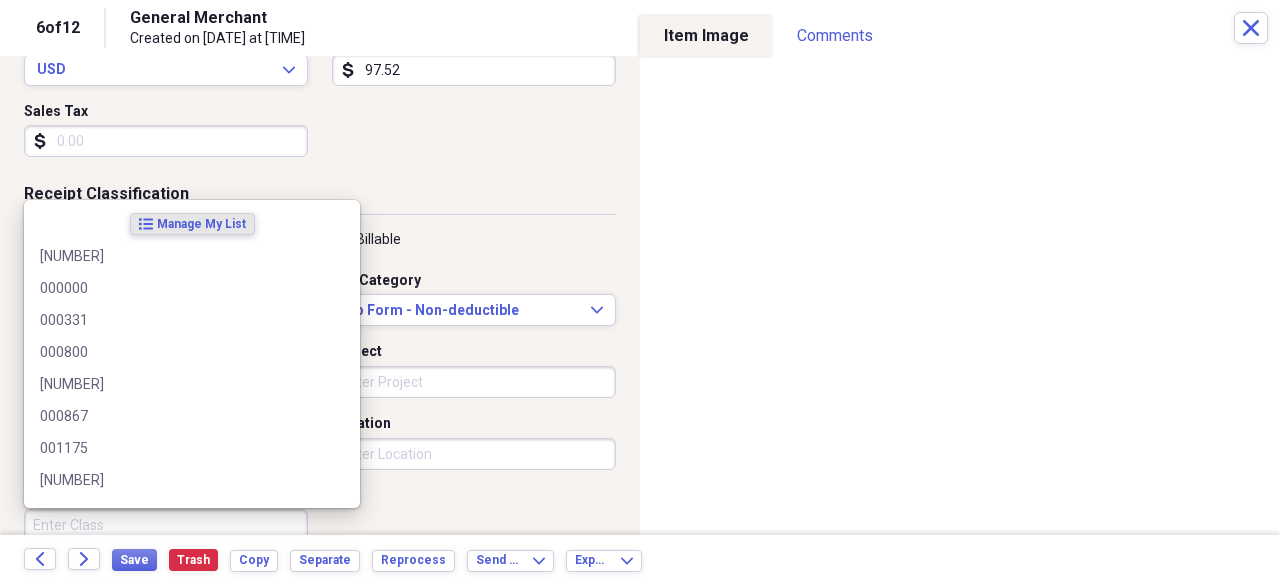 click on "Class" at bounding box center [166, 525] 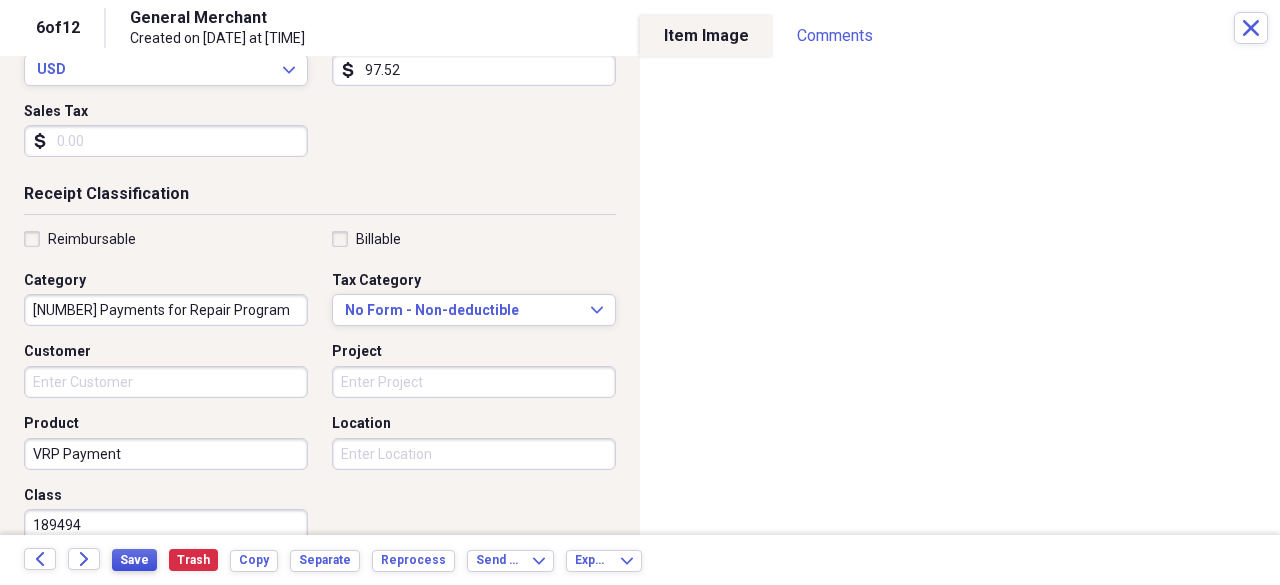 type on "189494" 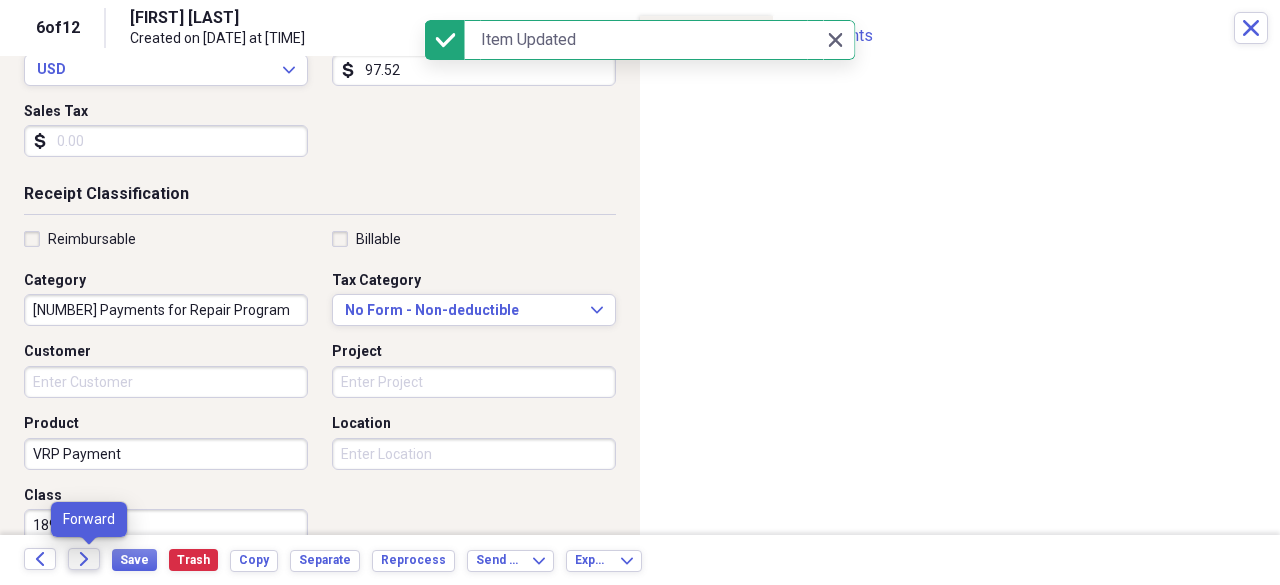 click on "Forward" 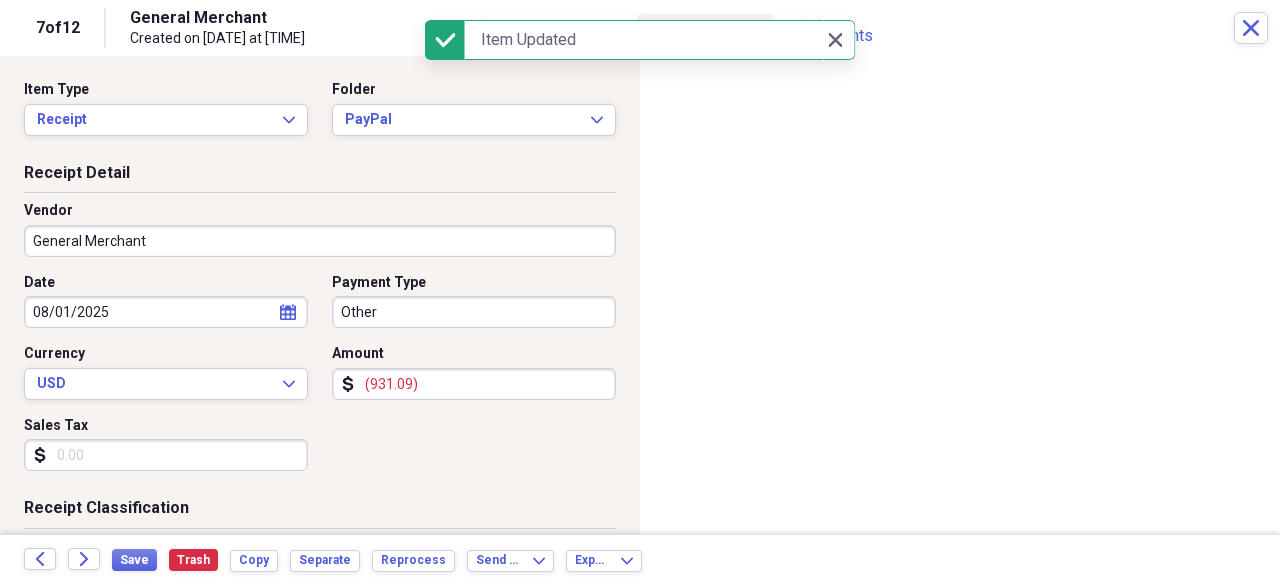 click on "General Merchant" at bounding box center [320, 241] 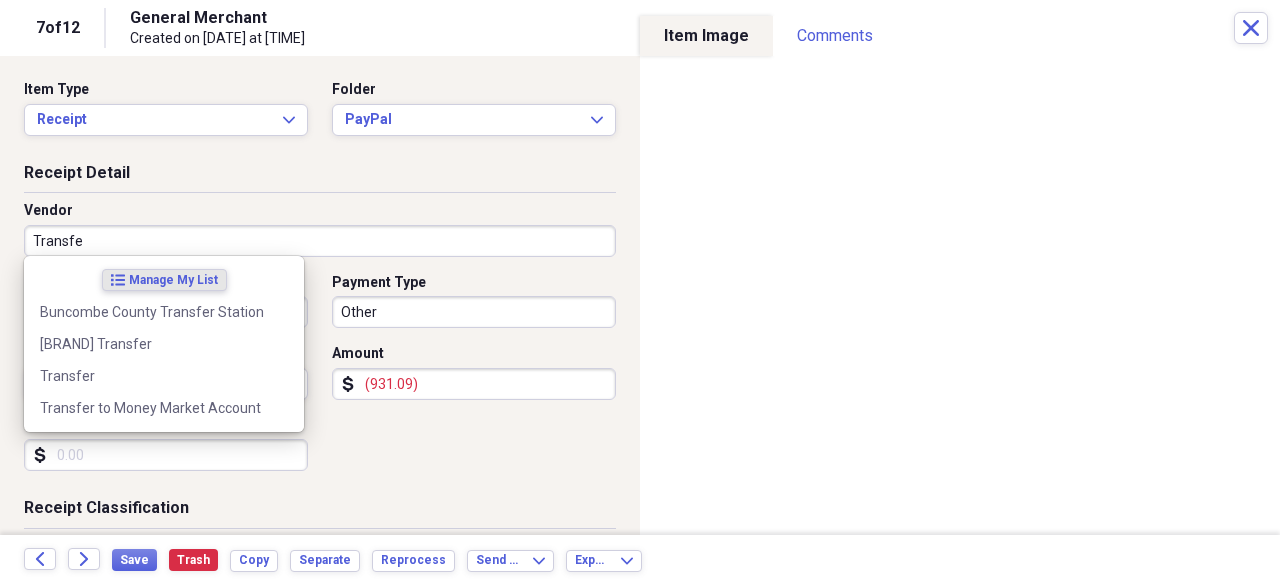 type on "Transfer" 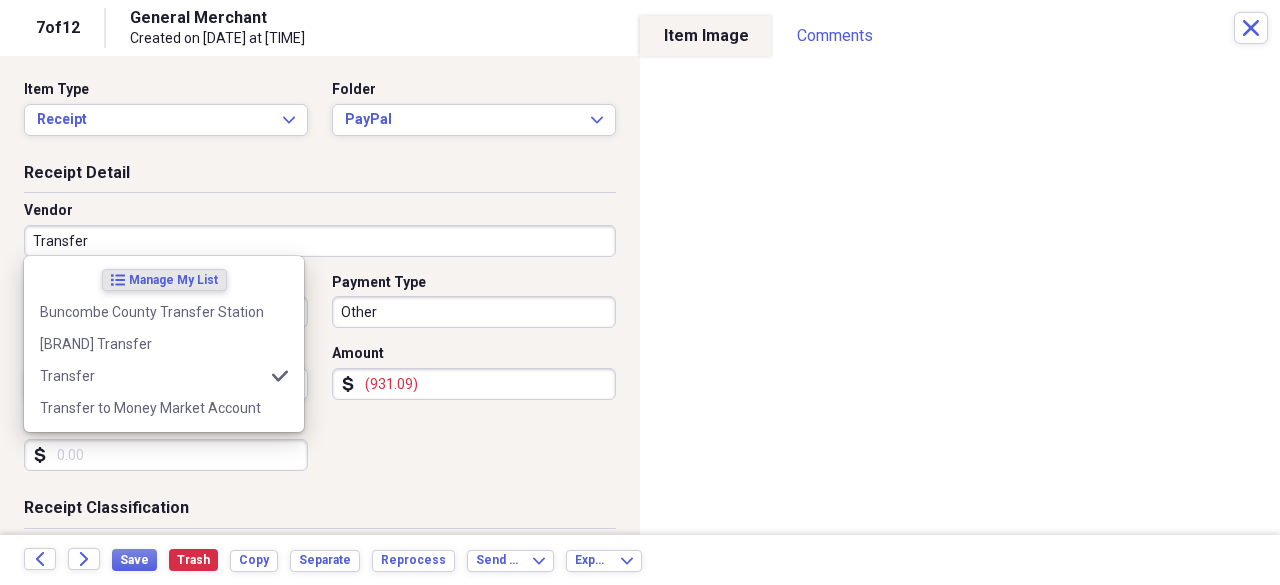 type on "Transfer" 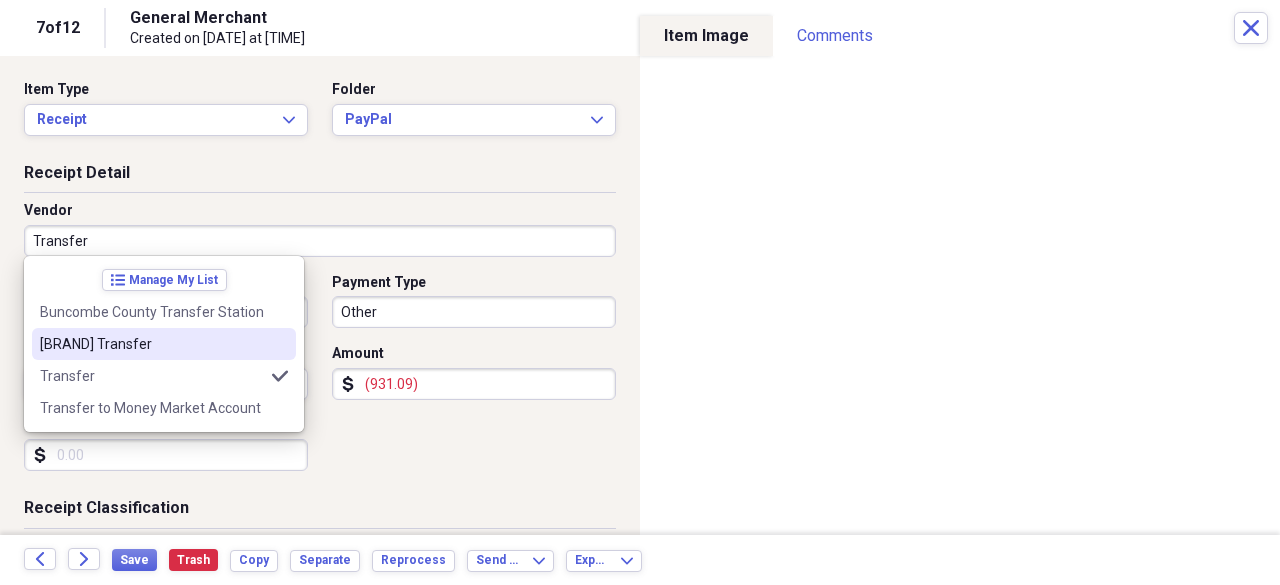 click on "[BRAND] Transfer" at bounding box center [152, 344] 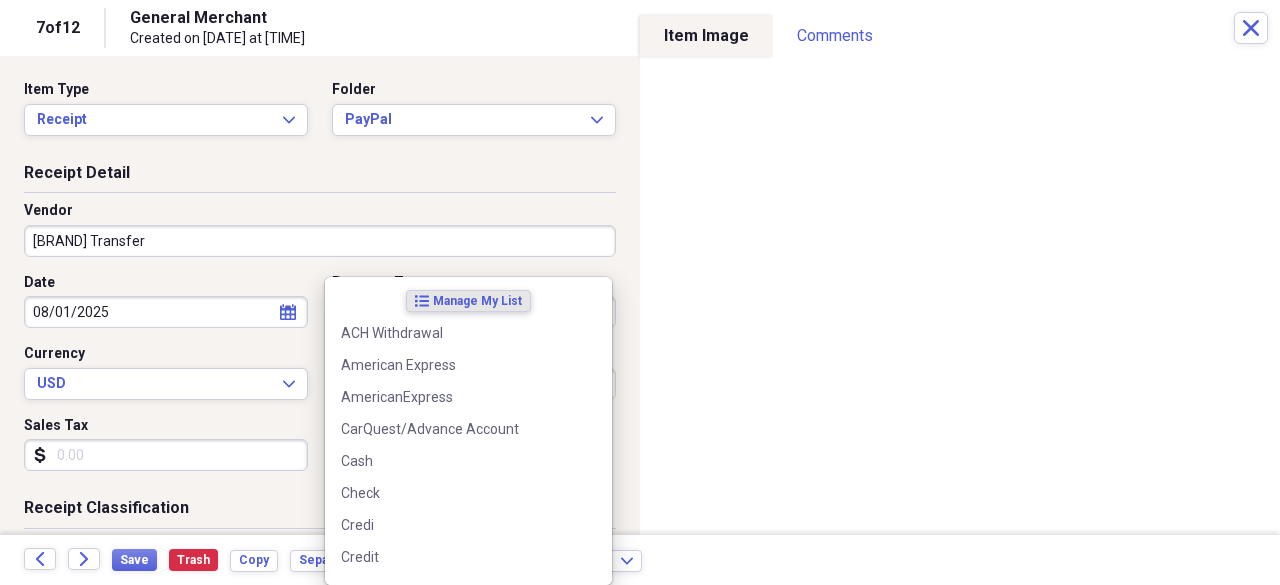 click on "Do My Books Collapse transactions Accounts / Transactions insights Insights reconciliation Monthly Review Organize My Files 15 Collapse Unfiled Needs Review 15 Unfiled All Files Unfiled Unfiled Unfiled Saved Reports Collapse My Cabinet My Cabinet Add Folder Expand Folder 2020 Receipts Add Folder Expand Folder 2021 Receipts Add Folder Expand Folder 2022 Receipts Add Folder Expand Folder 2023 Receipts Add Folder Expand Folder 2024 Receipts Add Folder Collapse Open Folder 2025 Receipts Add Folder Expand Folder April 2025 Add Folder Expand Folder February 2025 Add Folder Folder HOP Records Add Folder Expand Folder January 2025 Add Folder Collapse Open Folder July 2025 Add Folder Folder Advanced Add Folder Folder Autobell Add Folder Folder Bloomerang Add Folder Folder Checking Add Folder Folder Mel Add Folder Folder Money Market Add Folder Folder PayPal Add Folder Expand Folder June 2025 Add Folder Expand Folder March 2025 Add Folder Expand Folder May 2025 Add Folder Collapse Trash Trash Folder 04-April 2023 [PERSON]" at bounding box center (640, 292) 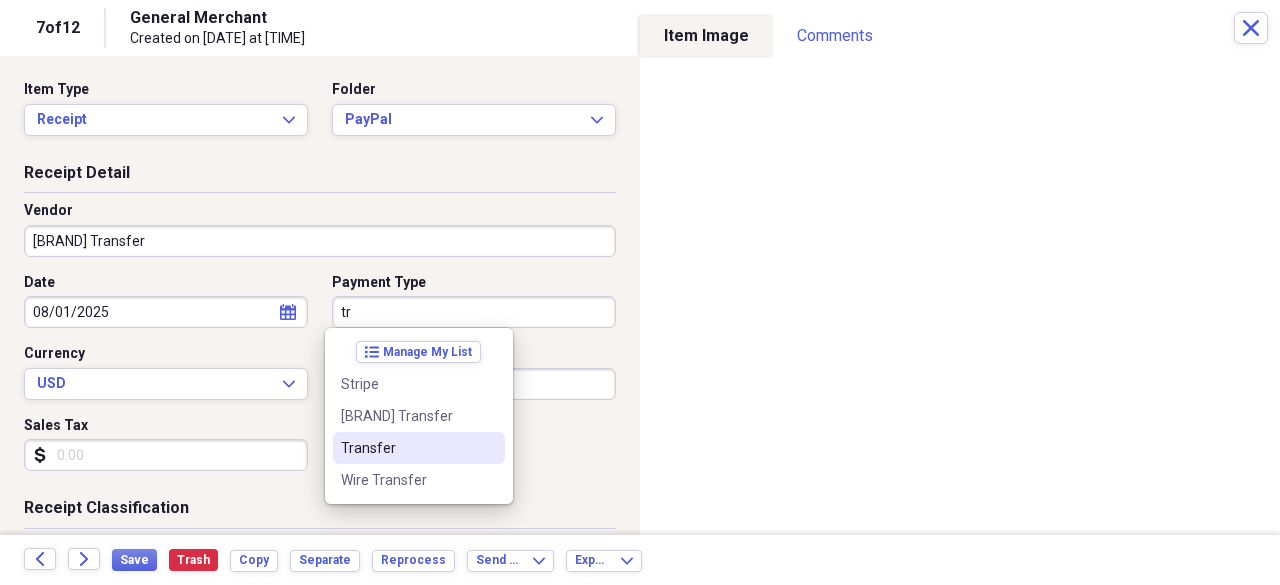 click on "Transfer" at bounding box center (407, 448) 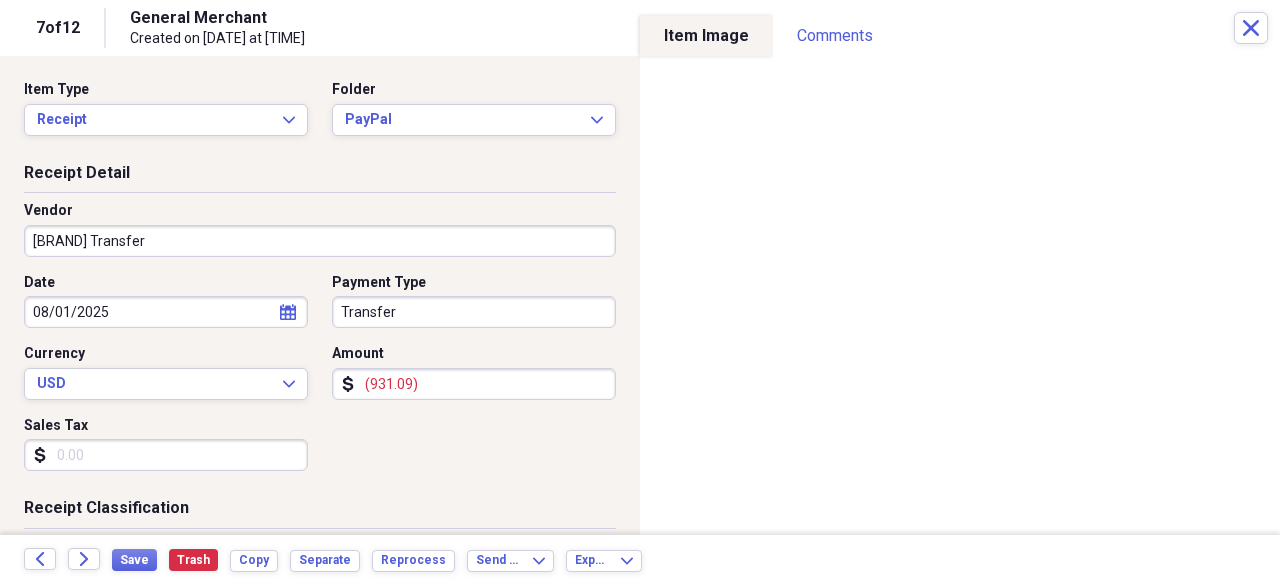 select on "7" 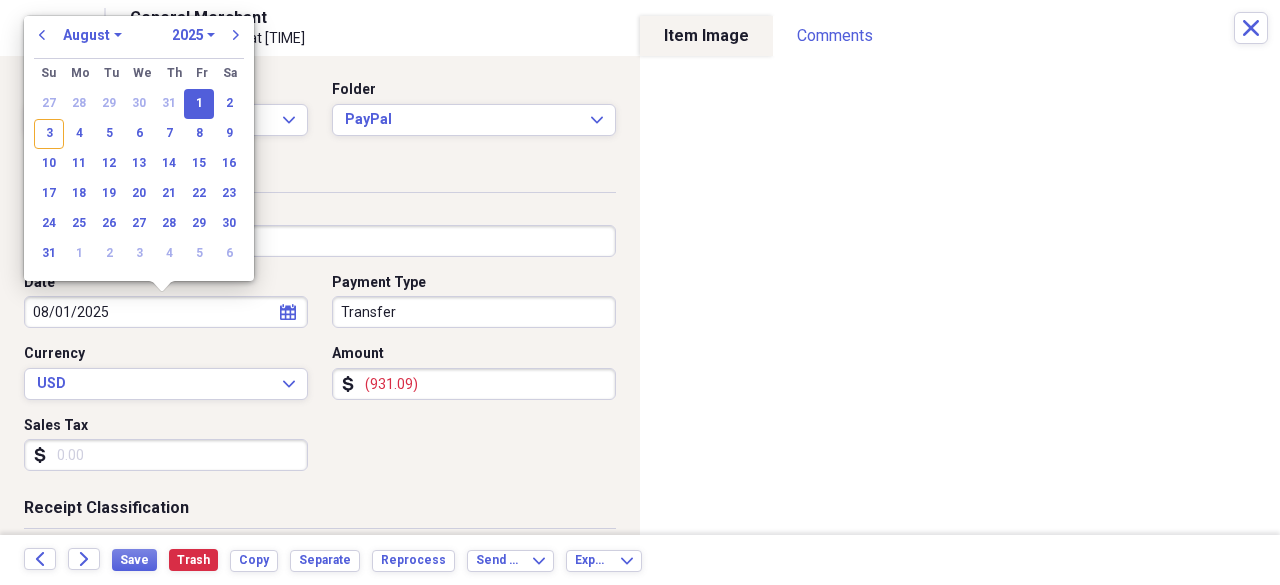 click on "08/01/2025" at bounding box center [166, 312] 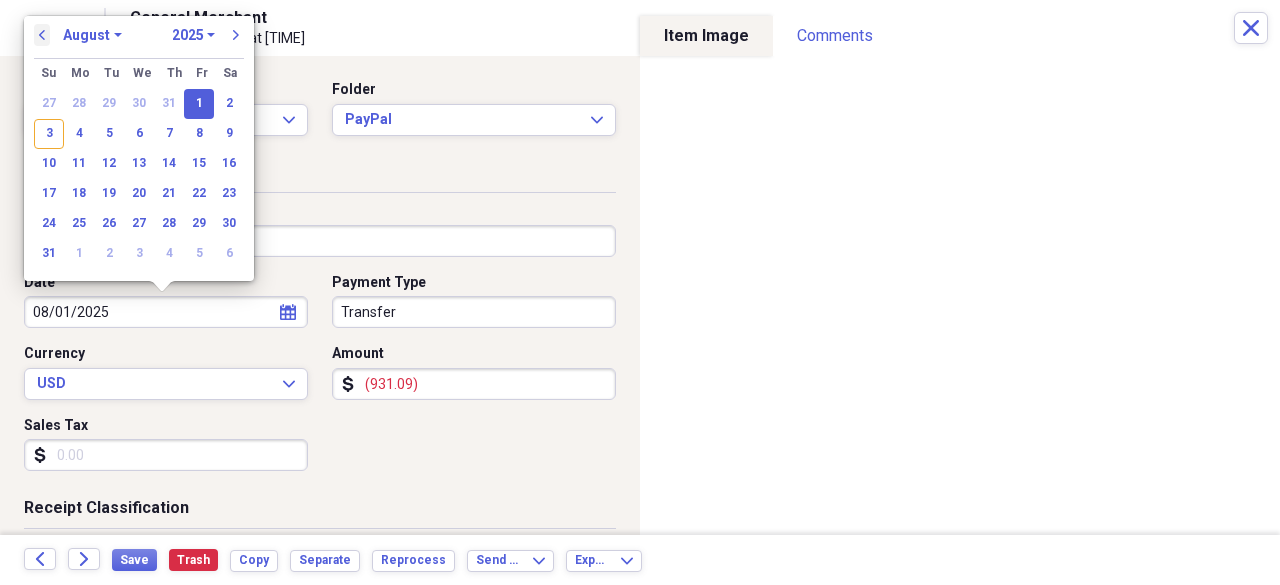 click on "previous" at bounding box center (42, 35) 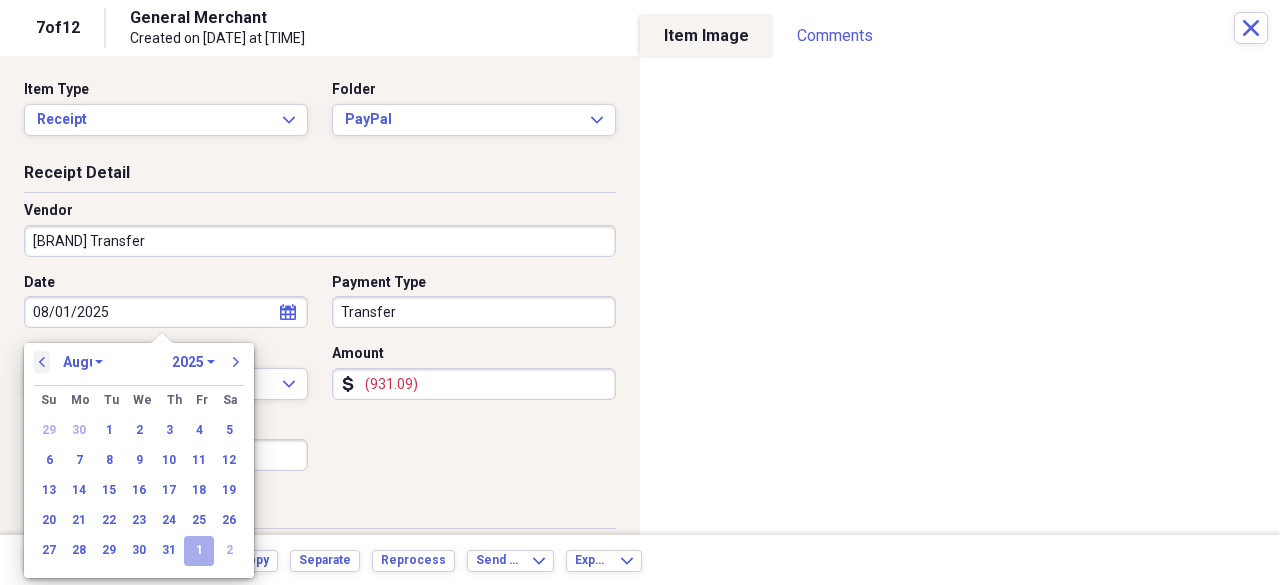 select on "6" 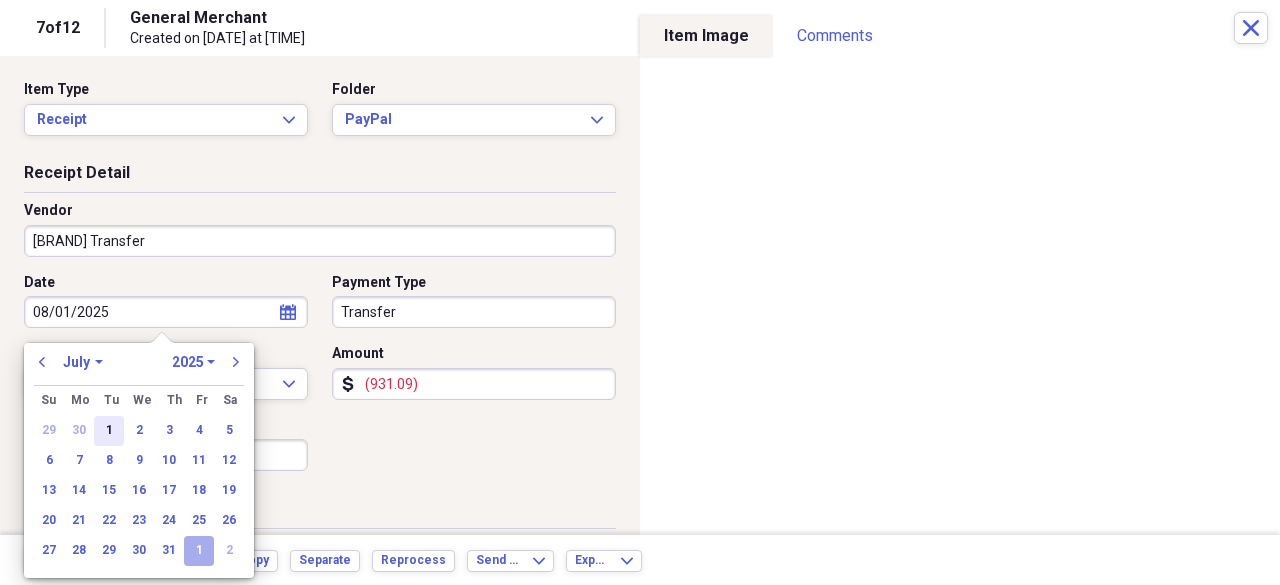 click on "1" at bounding box center [109, 431] 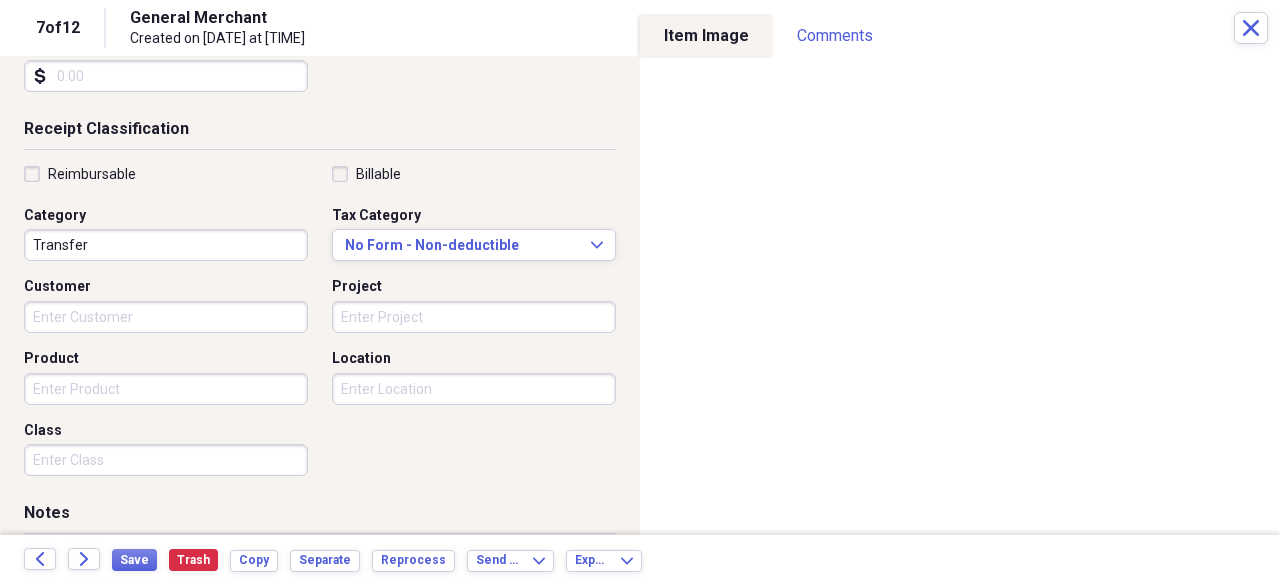 scroll, scrollTop: 391, scrollLeft: 0, axis: vertical 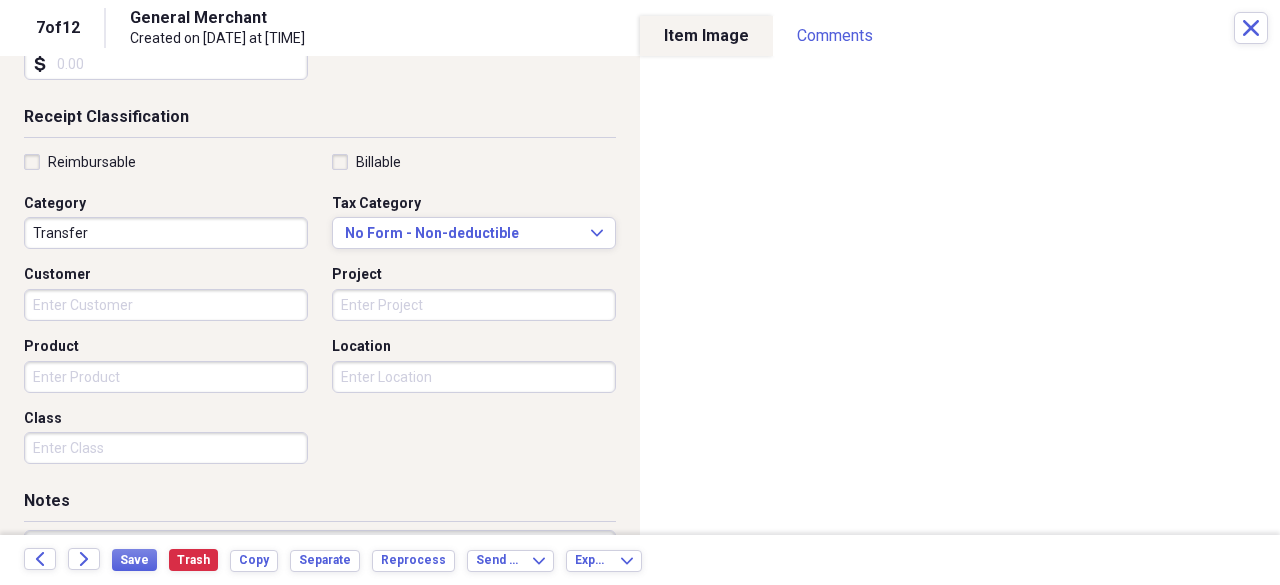 click on "Product" at bounding box center [166, 377] 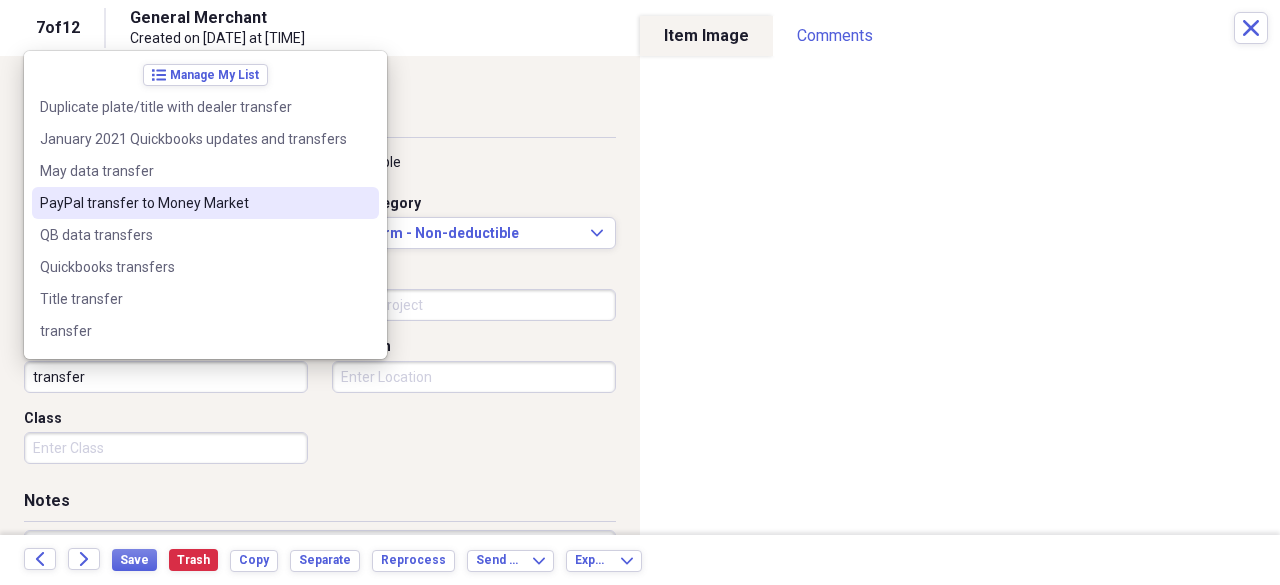 click on "PayPal transfer to Money Market" at bounding box center (193, 203) 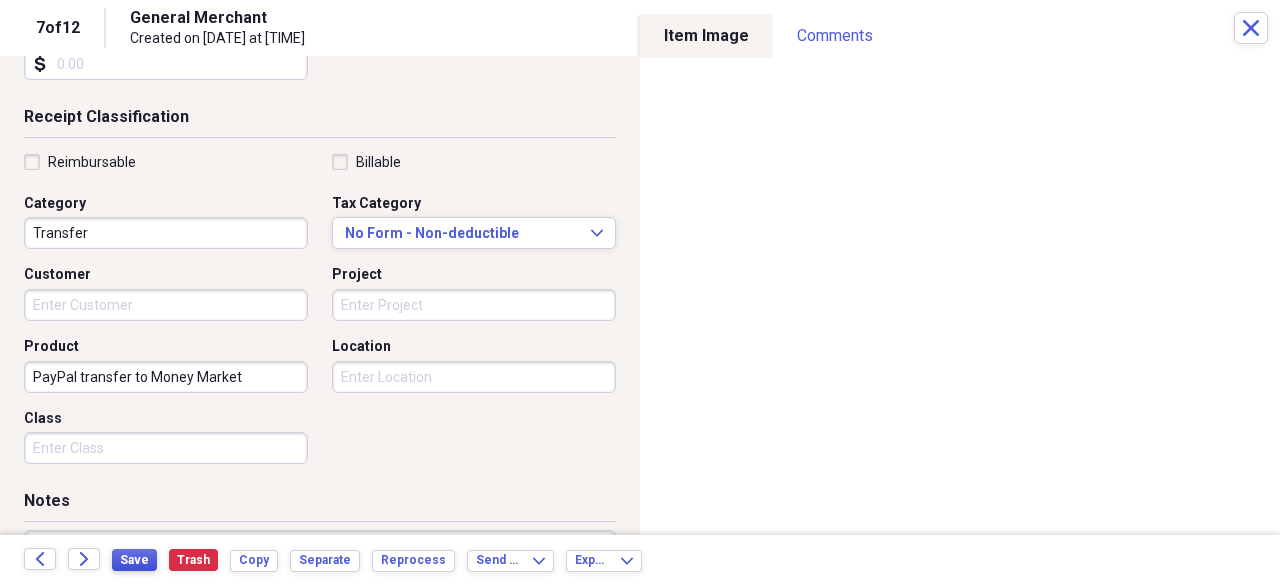 click on "Save" at bounding box center (134, 560) 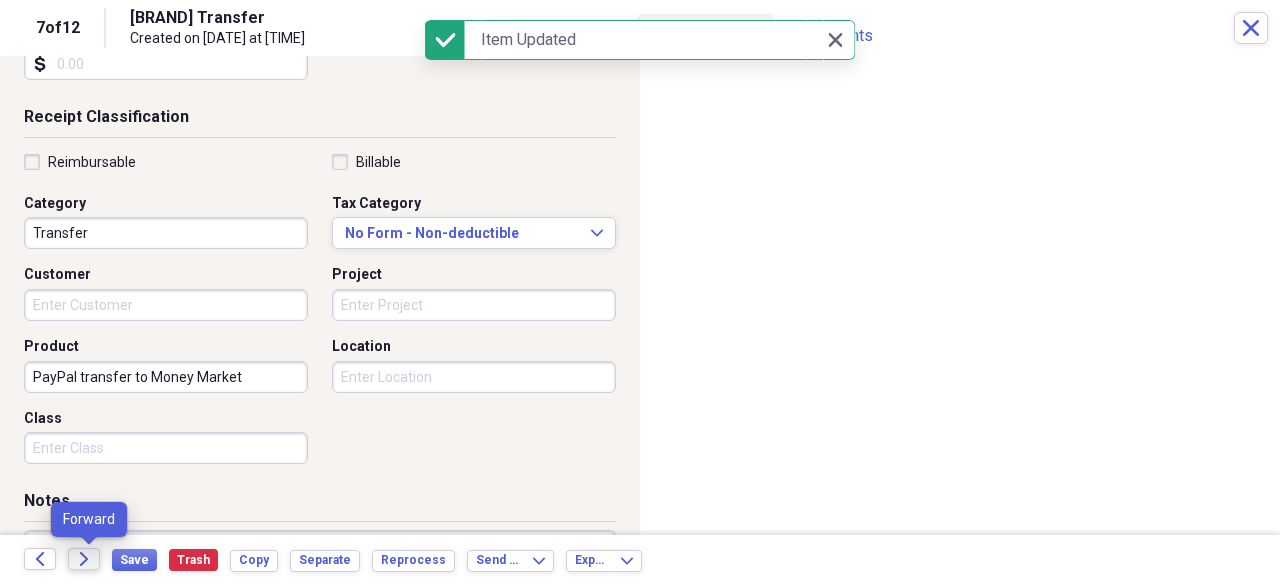click on "Forward" 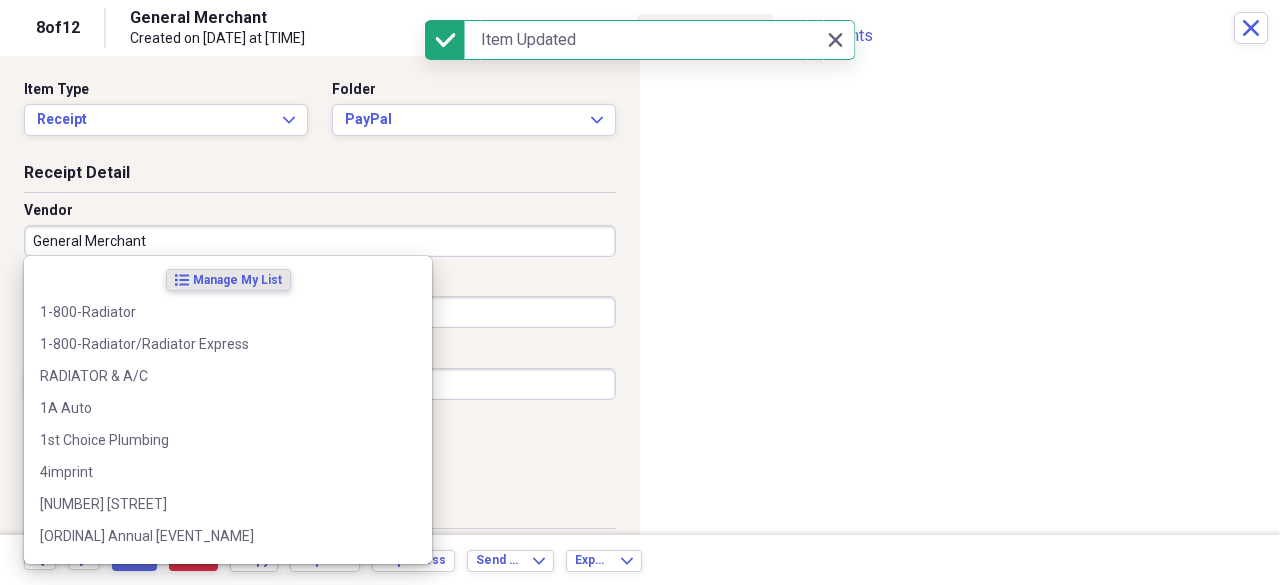 click on "General Merchant" at bounding box center (320, 241) 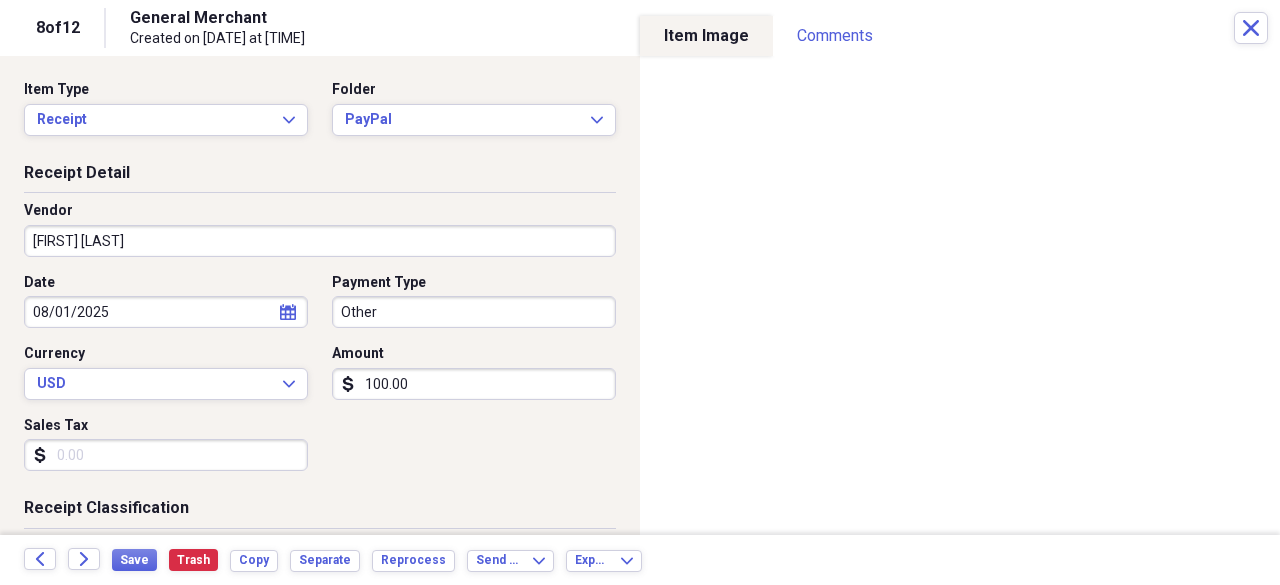 type on "[FIRST] [LAST]" 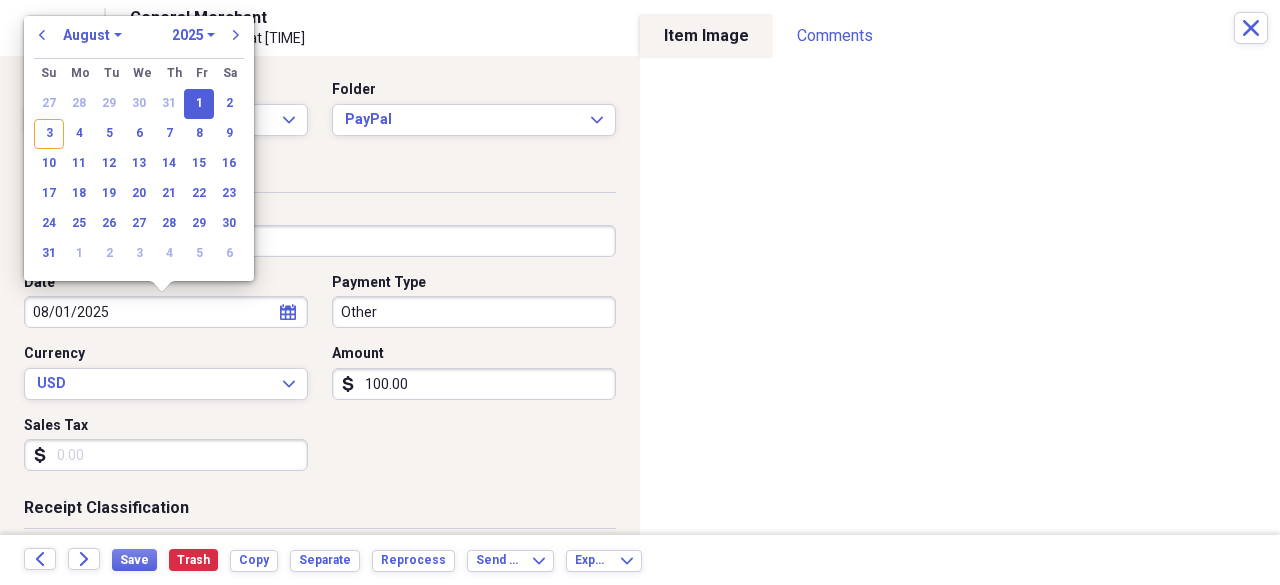 click on "08/01/2025" at bounding box center [166, 312] 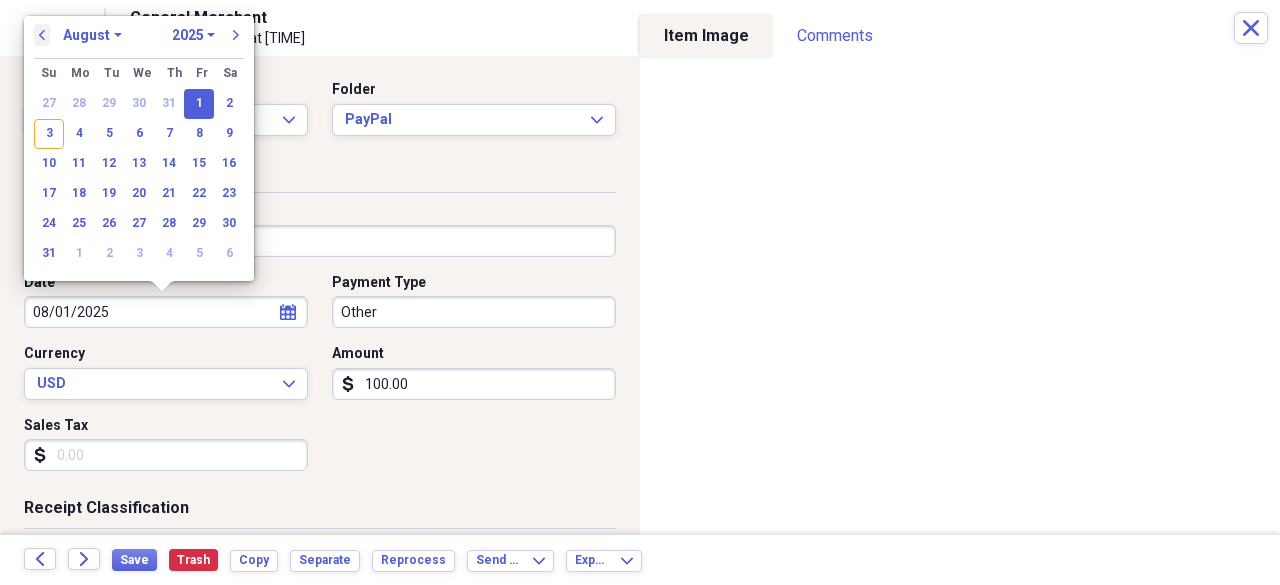 click on "previous" at bounding box center [42, 35] 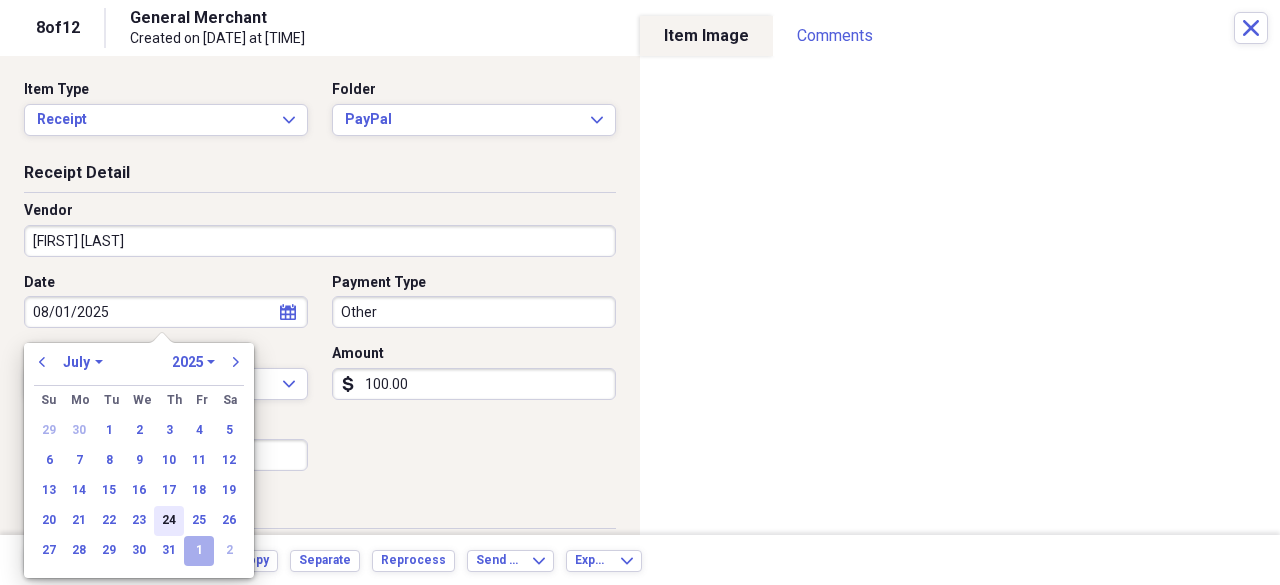 click on "24" at bounding box center [169, 521] 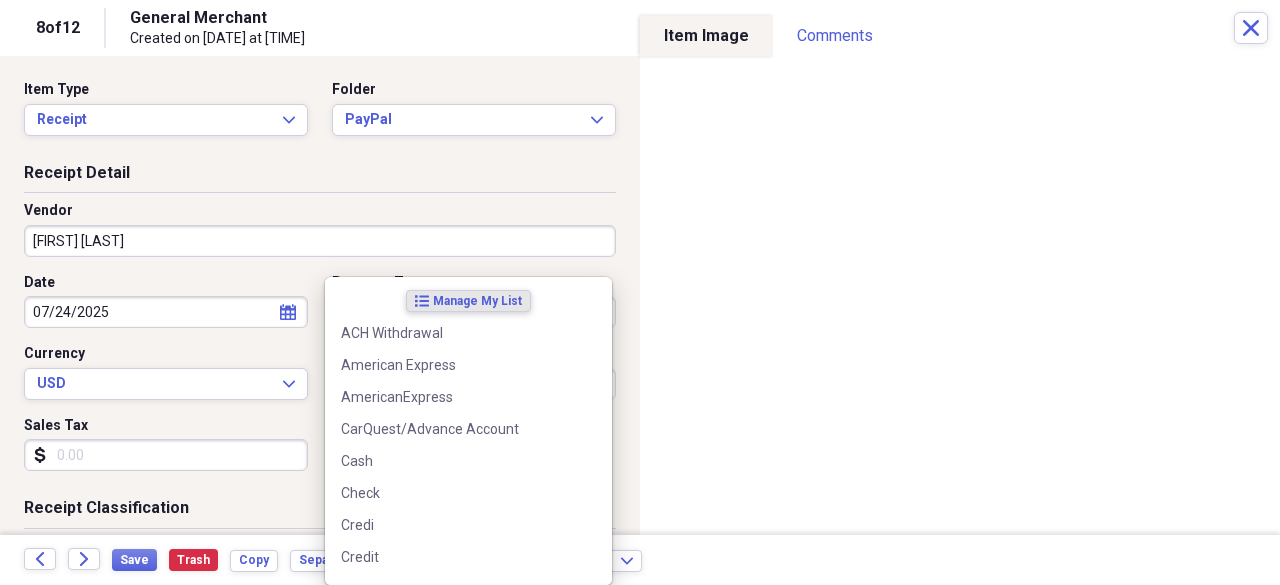 click on "04-[DATE] [LAST]" at bounding box center [640, 292] 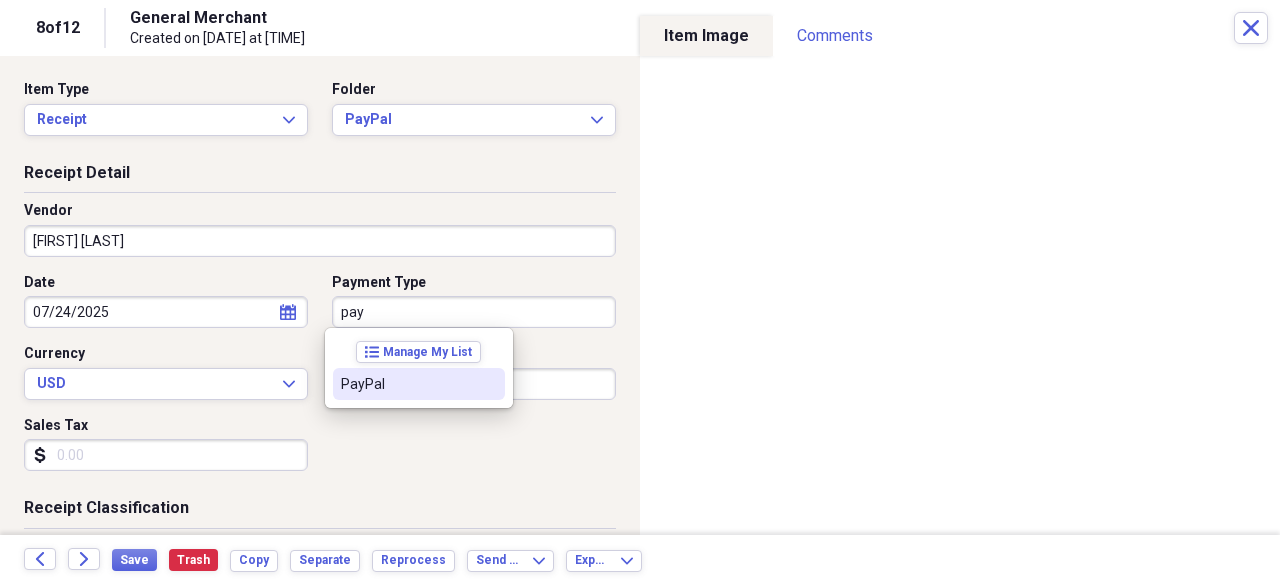 click on "PayPal" at bounding box center [407, 384] 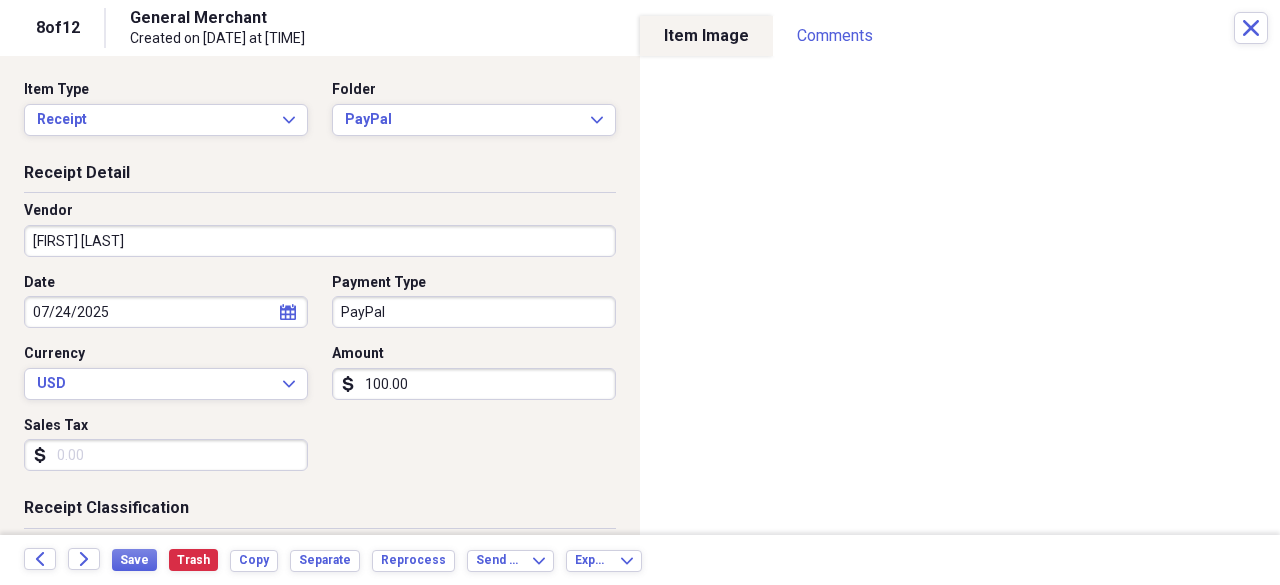 click on "100.00" at bounding box center [474, 384] 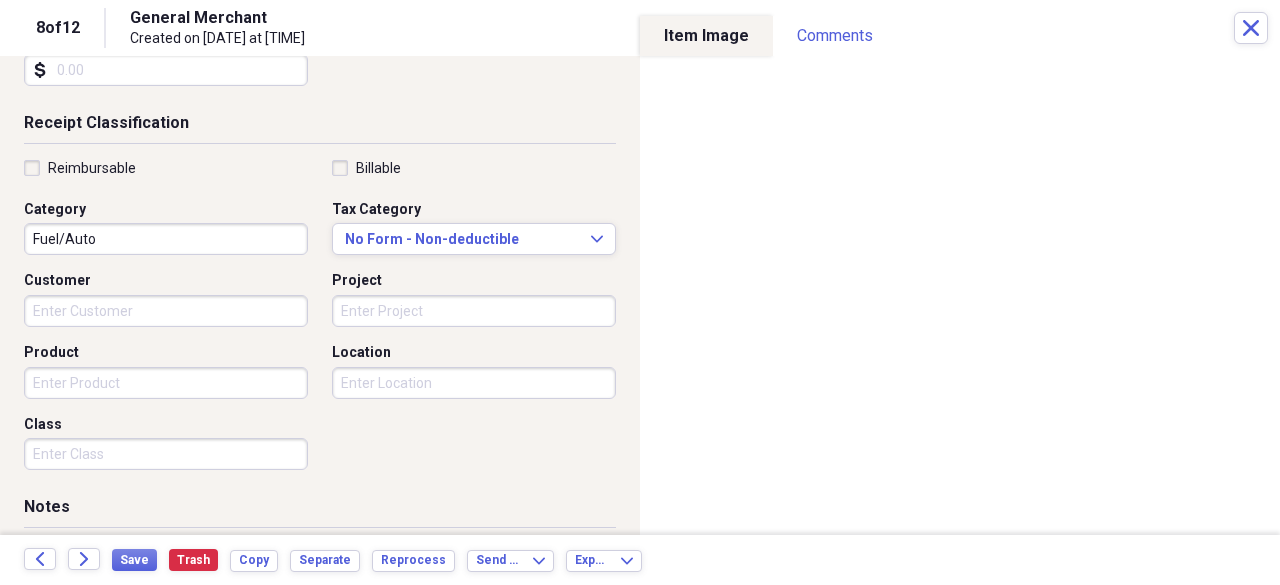 scroll, scrollTop: 397, scrollLeft: 0, axis: vertical 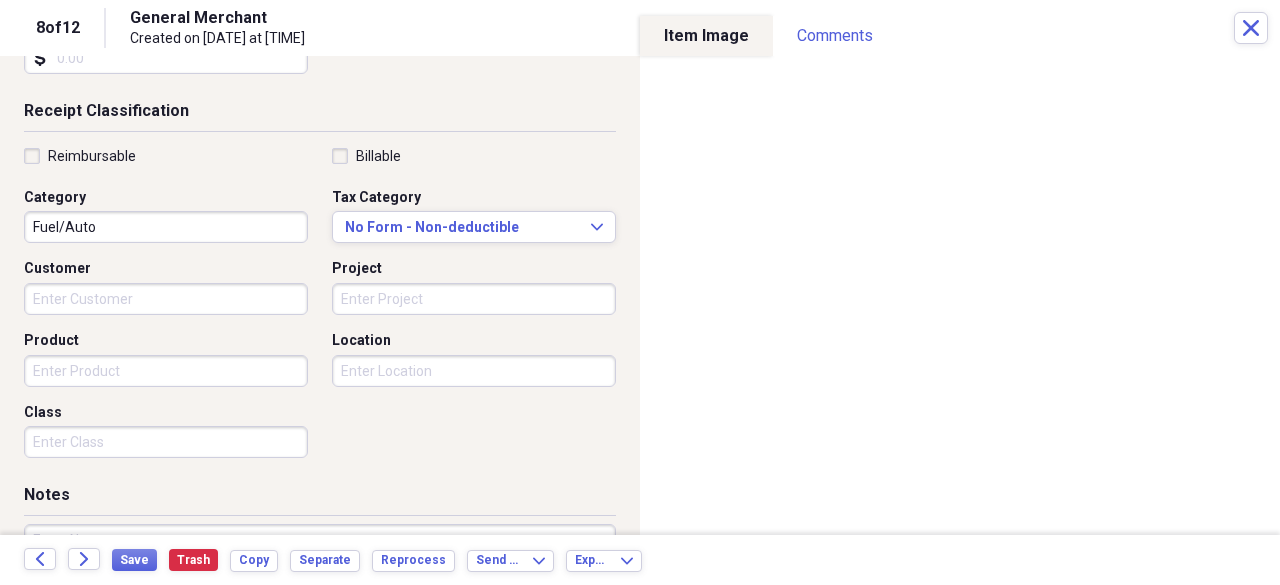 type on "97.52" 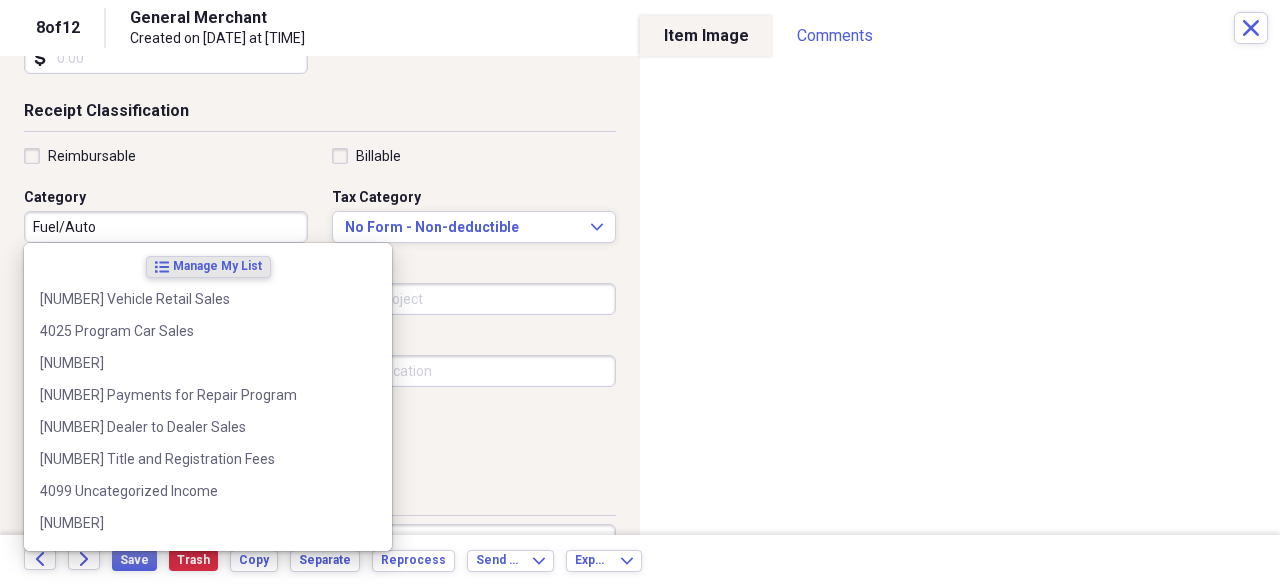 click on "Fuel/Auto" at bounding box center (166, 227) 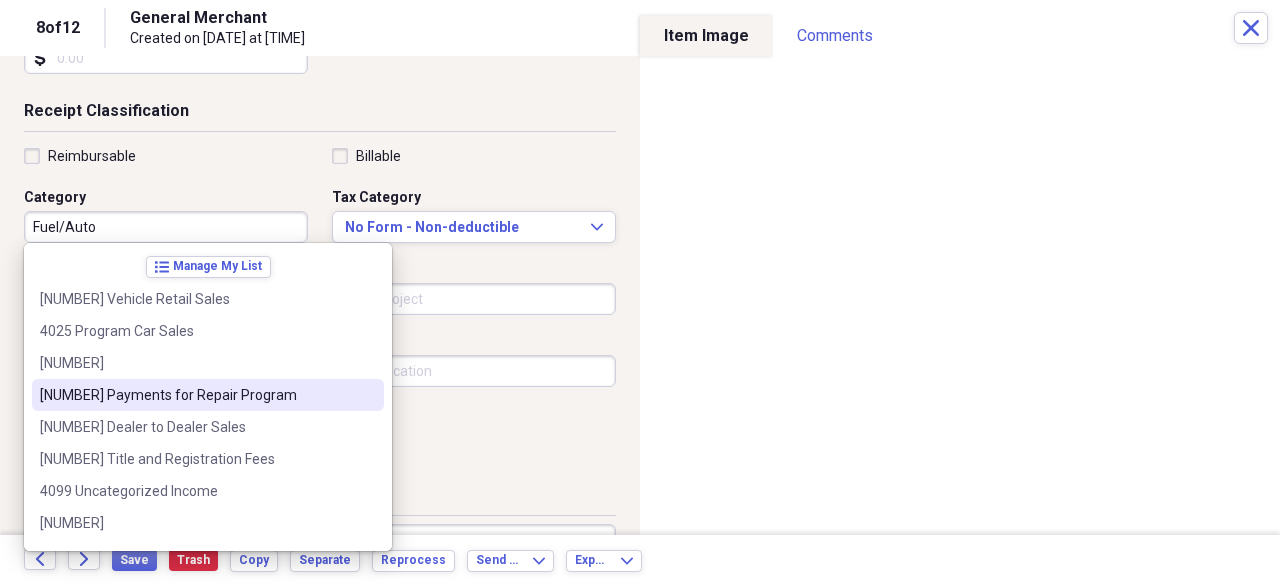 click on "[NUMBER] Payments for Repair Program" at bounding box center (196, 395) 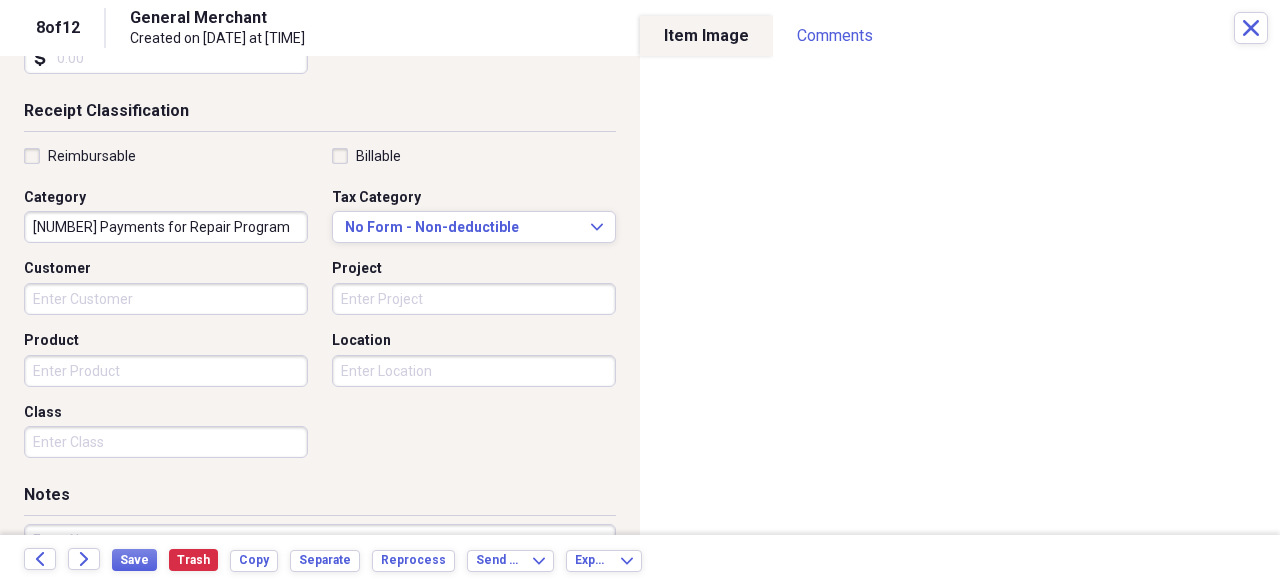 click on "Product" at bounding box center [166, 371] 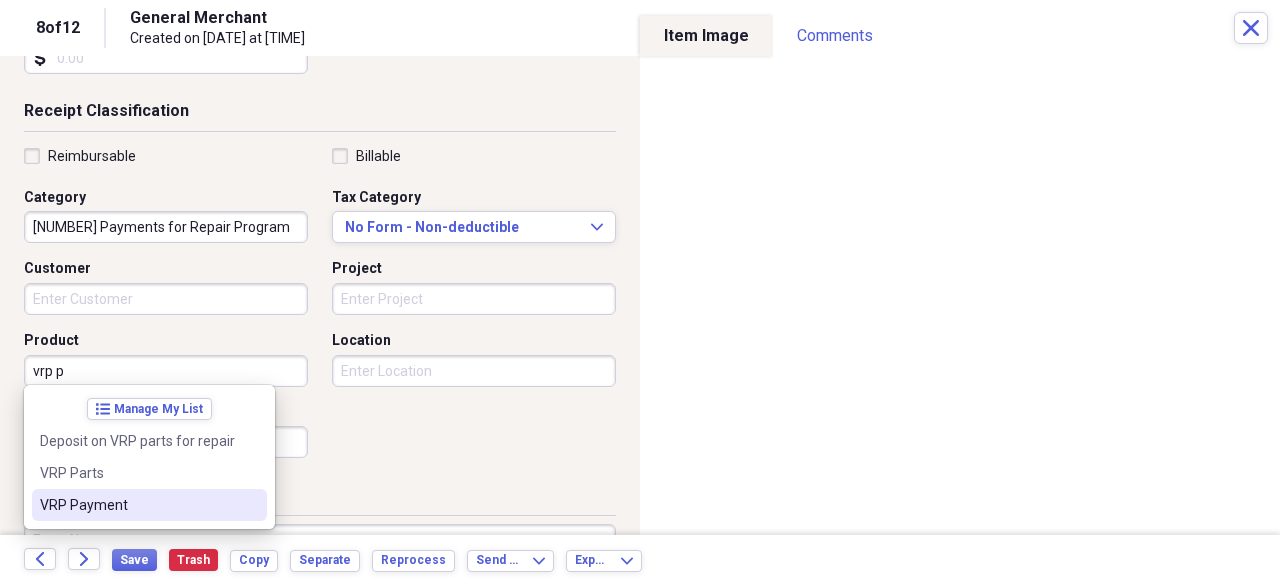 click on "VRP Payment" at bounding box center [137, 505] 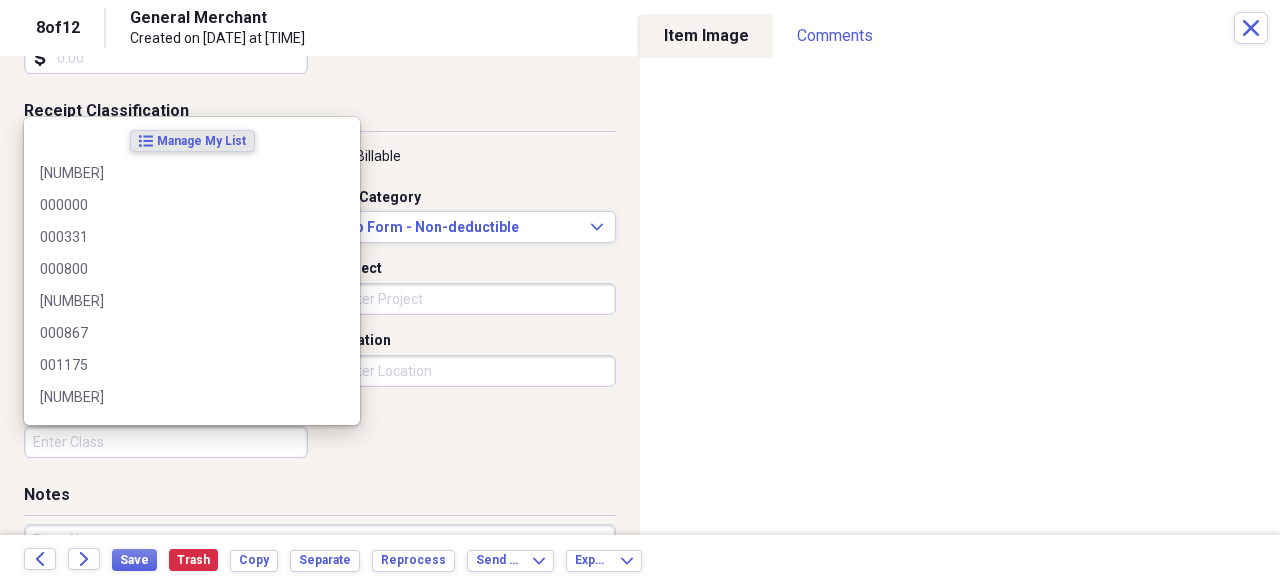 click on "Class" at bounding box center (166, 442) 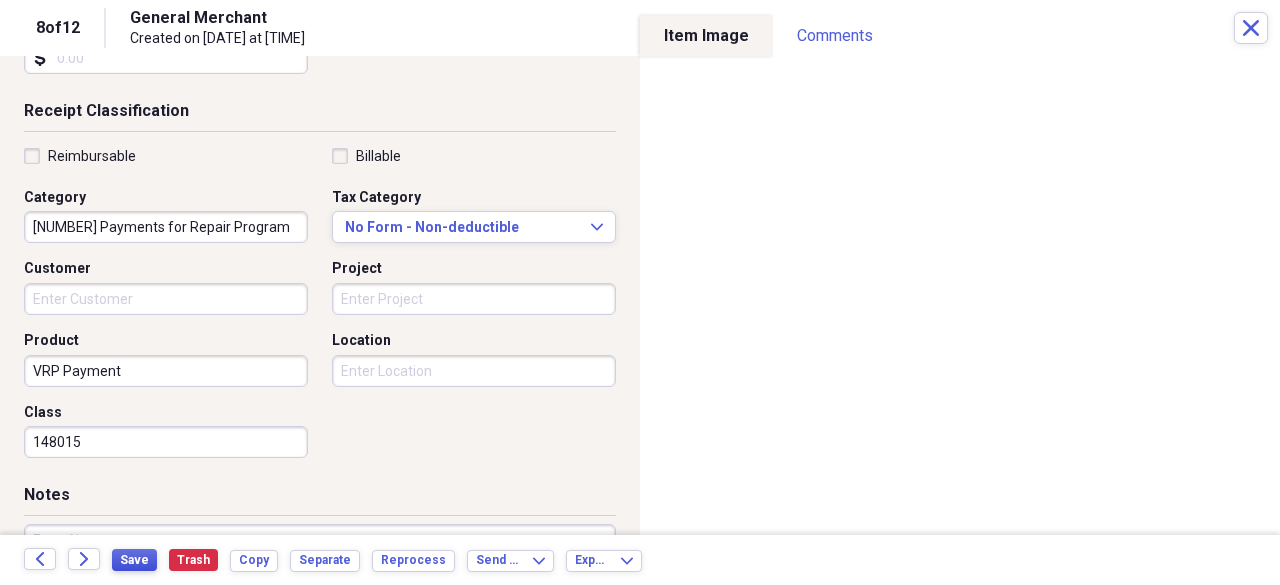type on "148015" 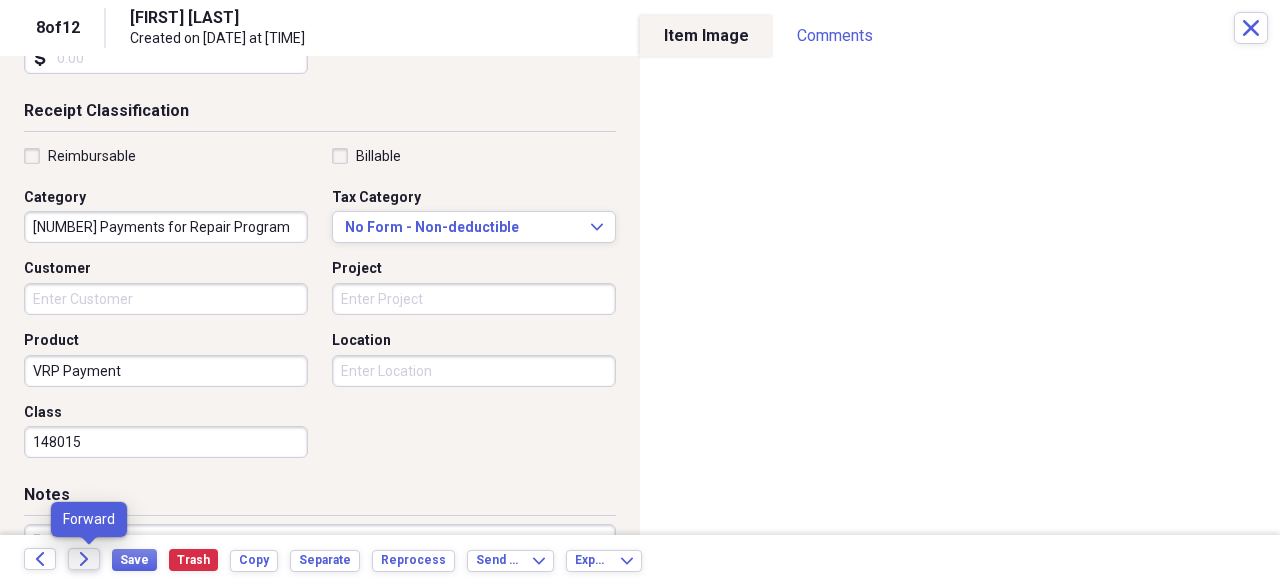 click on "Forward" 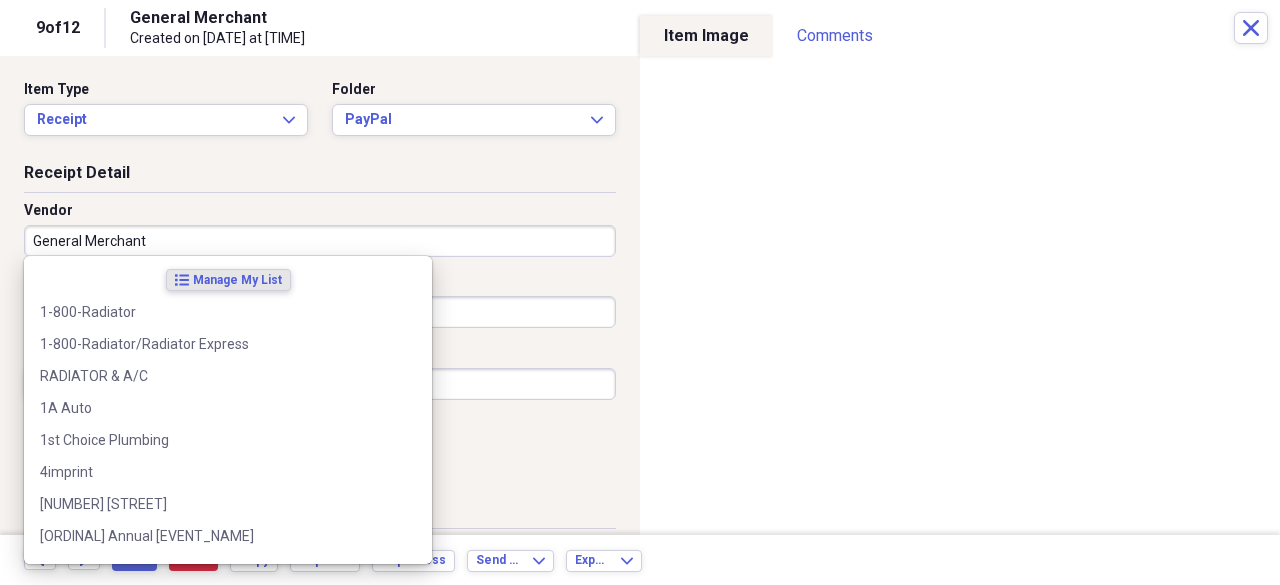 click on "General Merchant" at bounding box center (320, 241) 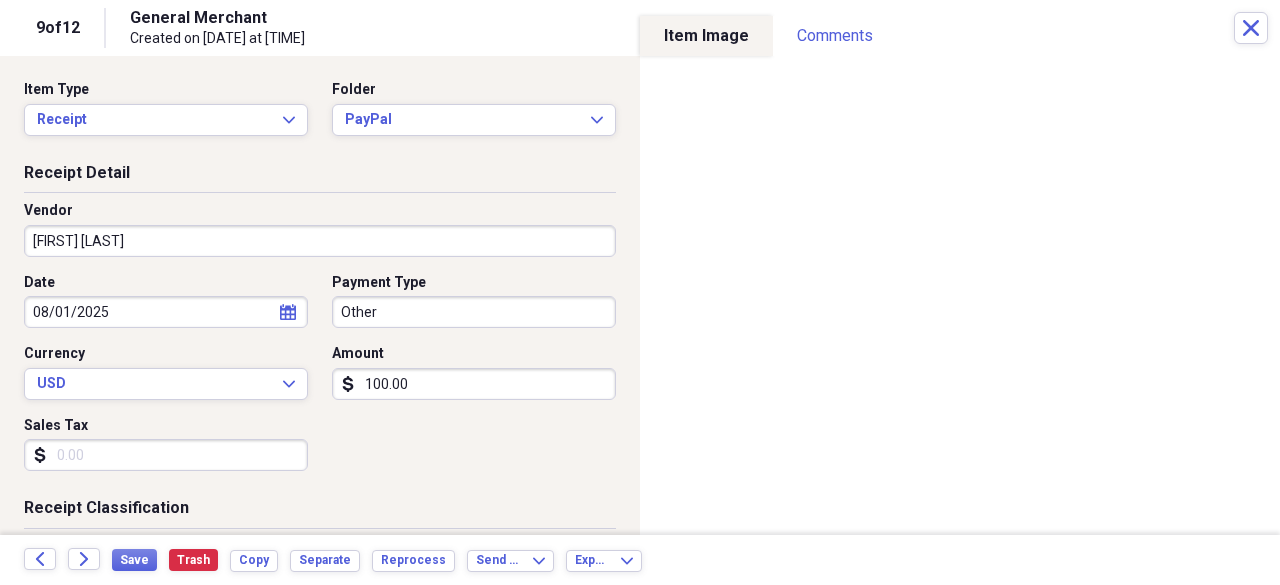 type on "[FIRST] [LAST]" 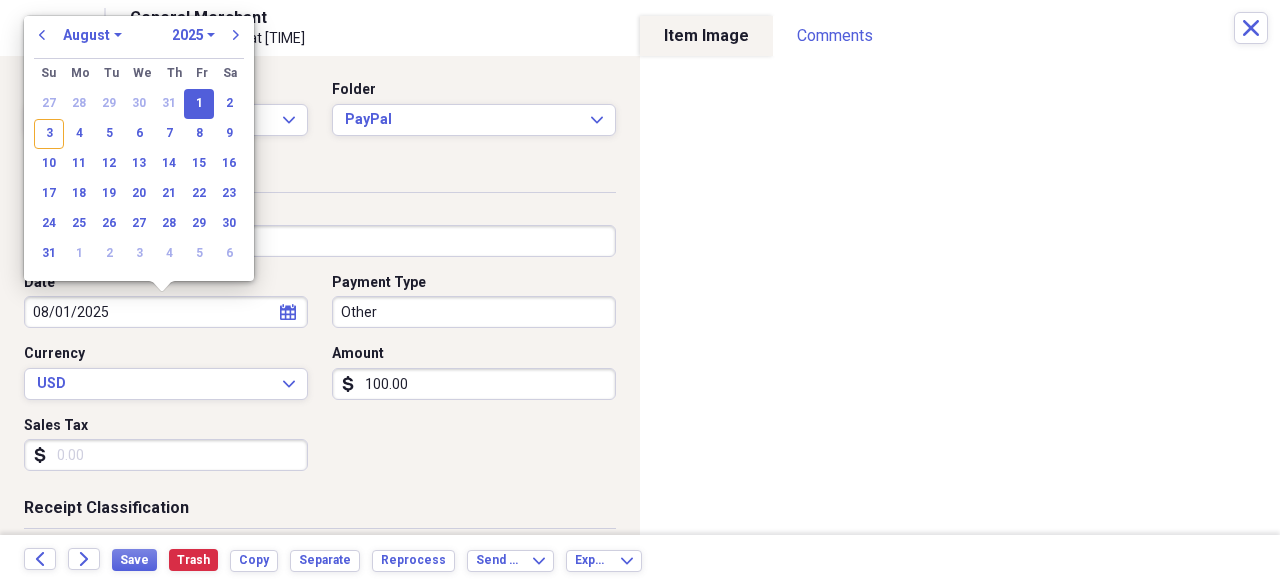 click on "08/01/2025" at bounding box center (166, 312) 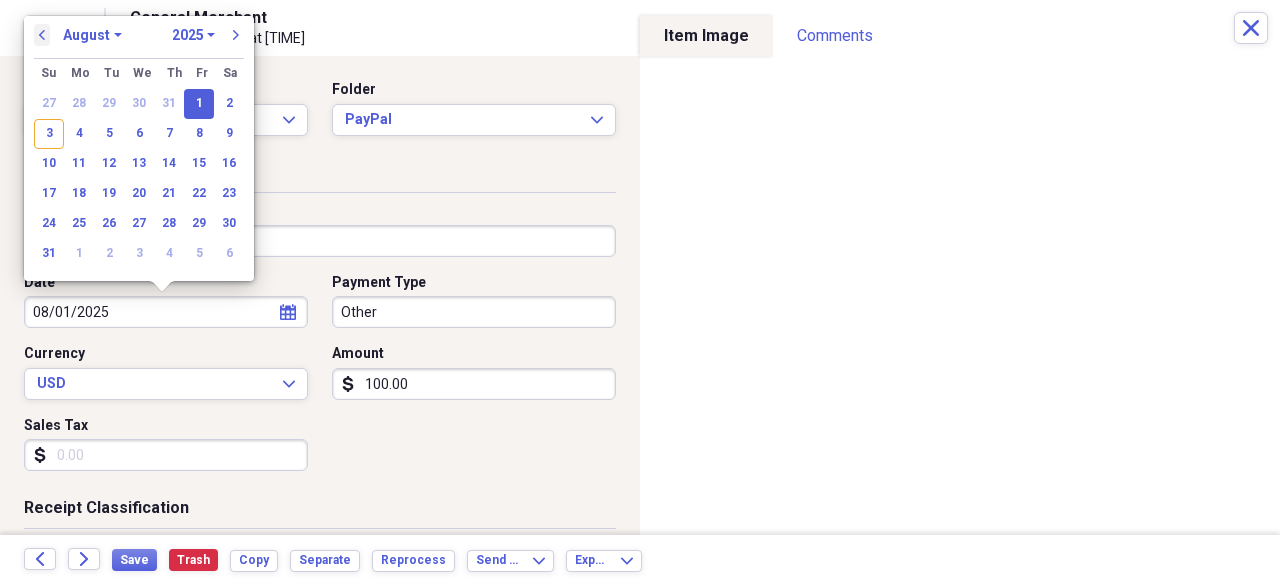 click on "previous" at bounding box center (42, 35) 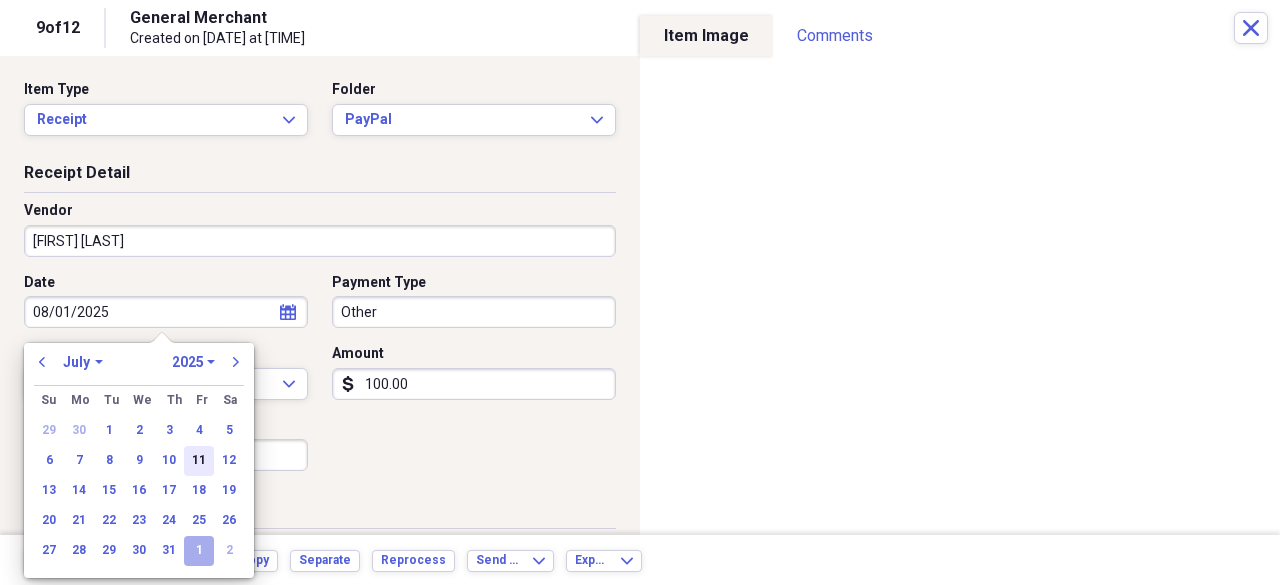 click on "11" at bounding box center (199, 461) 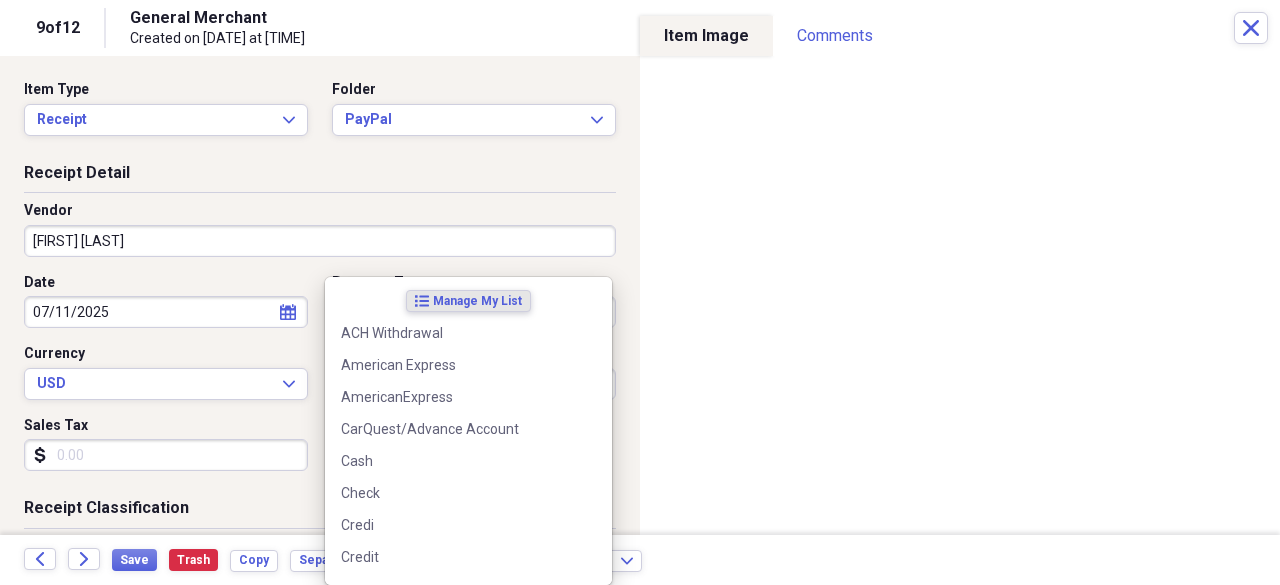 click on "Do My Books Collapse transactions Accounts / Transactions insights Insights reconciliation Monthly Review Organize My Files [NUMBER] Collapse Unfiled Needs Review [NUMBER] Unfiled All Files Unfiled Unfiled Unfiled Saved Reports Collapse My Cabinet My Cabinet Add Folder Expand Folder 2020 Receipts Add Folder Expand Folder 2021 Receipts Add Folder Expand Folder 2022 Receipts Add Folder Expand Folder 2023 Receipts Add Folder Expand Folder 2024 Receipts Add Folder Collapse Open Folder 2025 Receipts Add Folder Expand Folder April 2025 Add Folder Expand Folder February 2025 Add Folder Folder HOP Records Add Folder Expand Folder January 2025 Add Folder Collapse Open Folder July 2025 Add Folder Folder Advanced Add Folder Folder Autobell Add Folder Folder Bloomerang Add Folder Folder Checking Add Folder Folder Mel Add Folder Folder Money Market Add Folder Folder PayPal Add Folder Expand Folder June 2025 Add Folder Expand Folder March 2025 Add Folder Expand Folder May 2025 Add Folder Collapse Trash Trash Folder 04-April 2023 [LAST]" at bounding box center (640, 292) 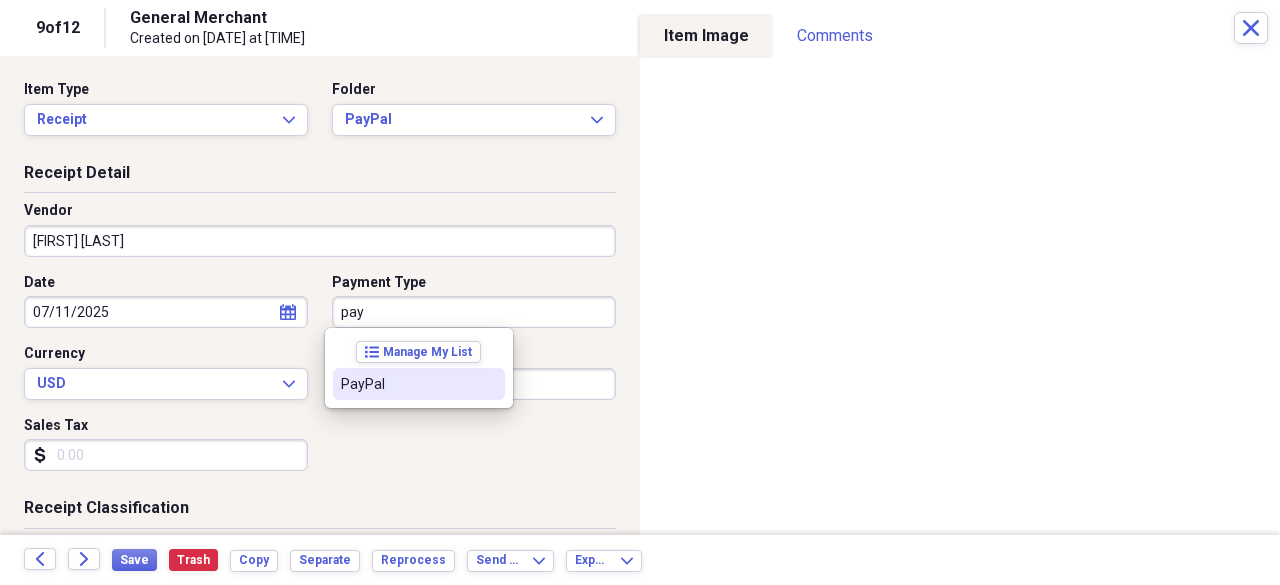 click on "PayPal" at bounding box center [407, 384] 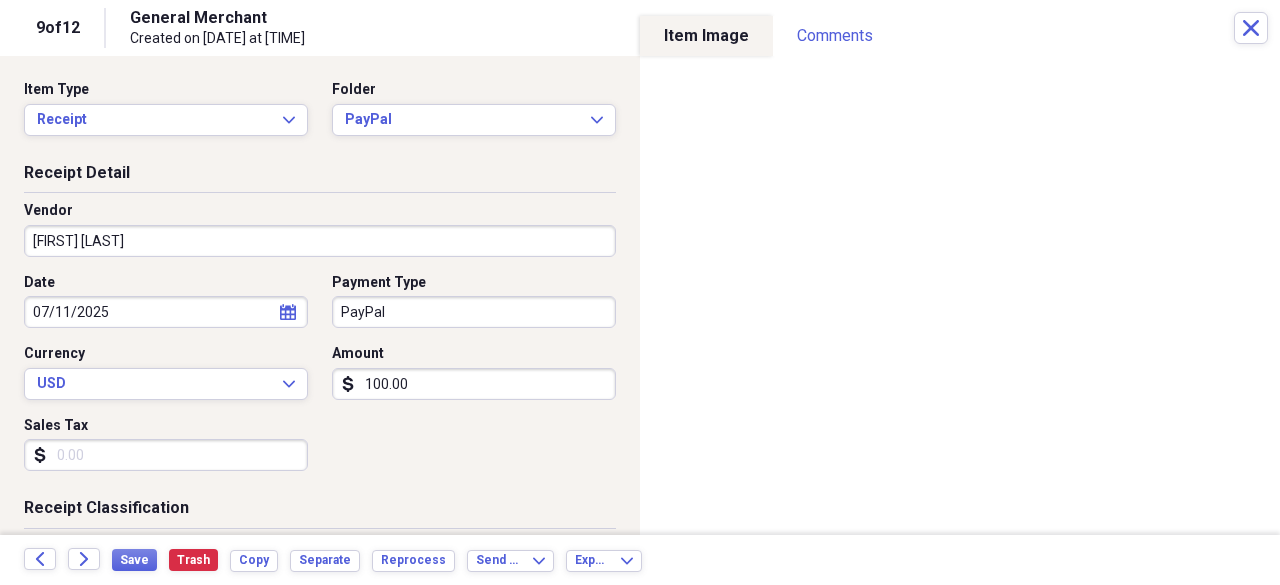 click on "100.00" at bounding box center (474, 384) 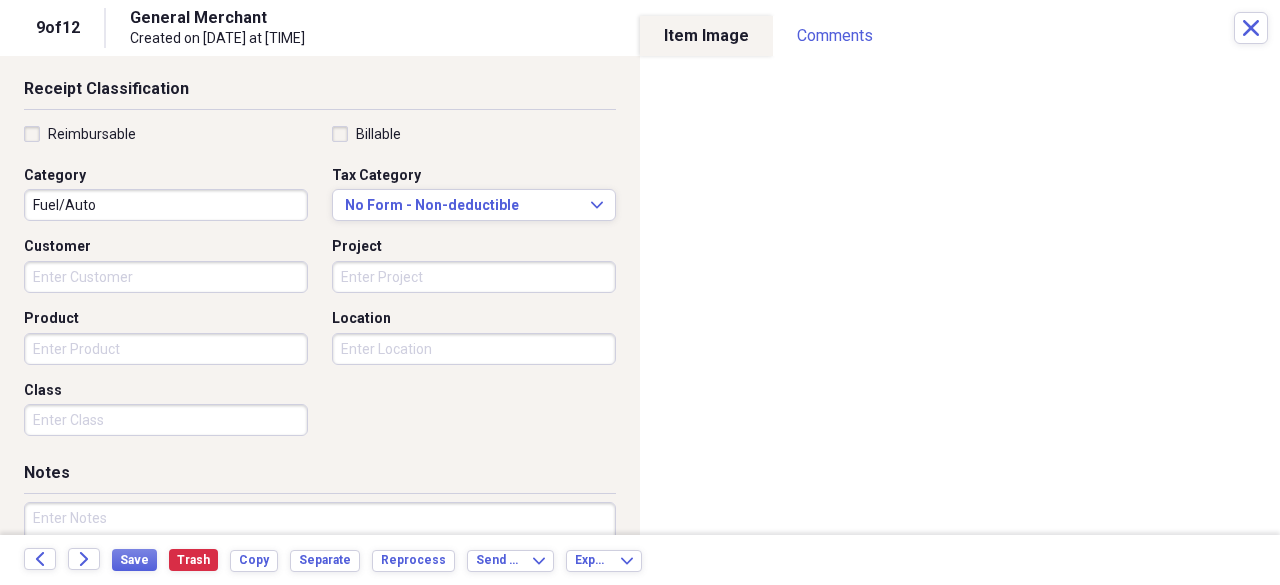 scroll, scrollTop: 428, scrollLeft: 0, axis: vertical 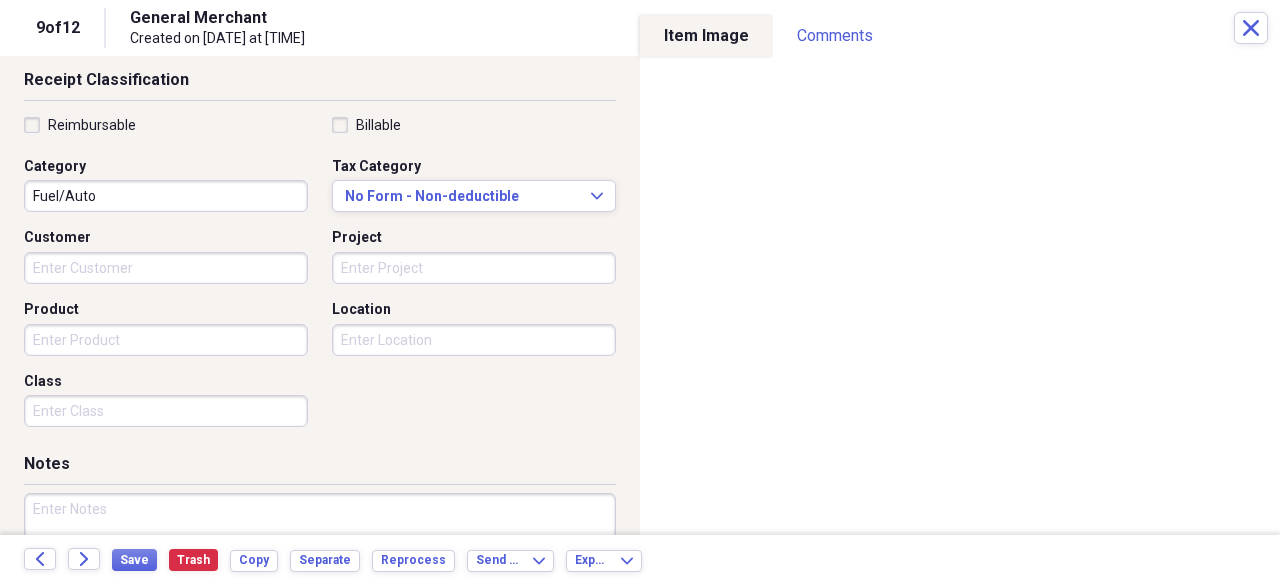 type on "97.52" 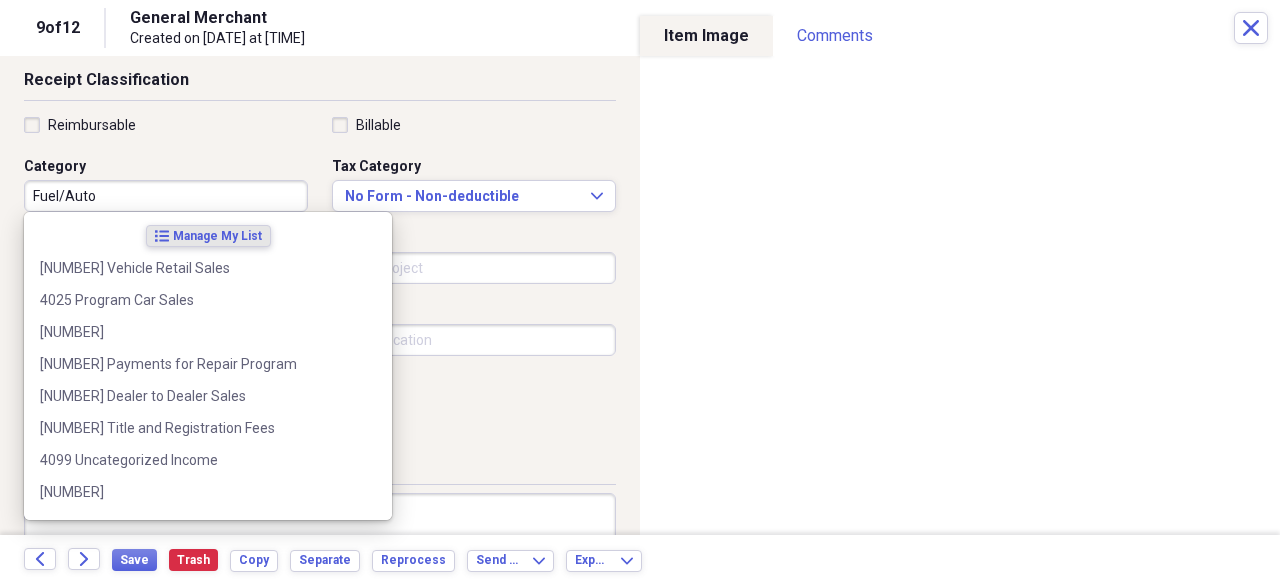 click on "Fuel/Auto" at bounding box center (166, 196) 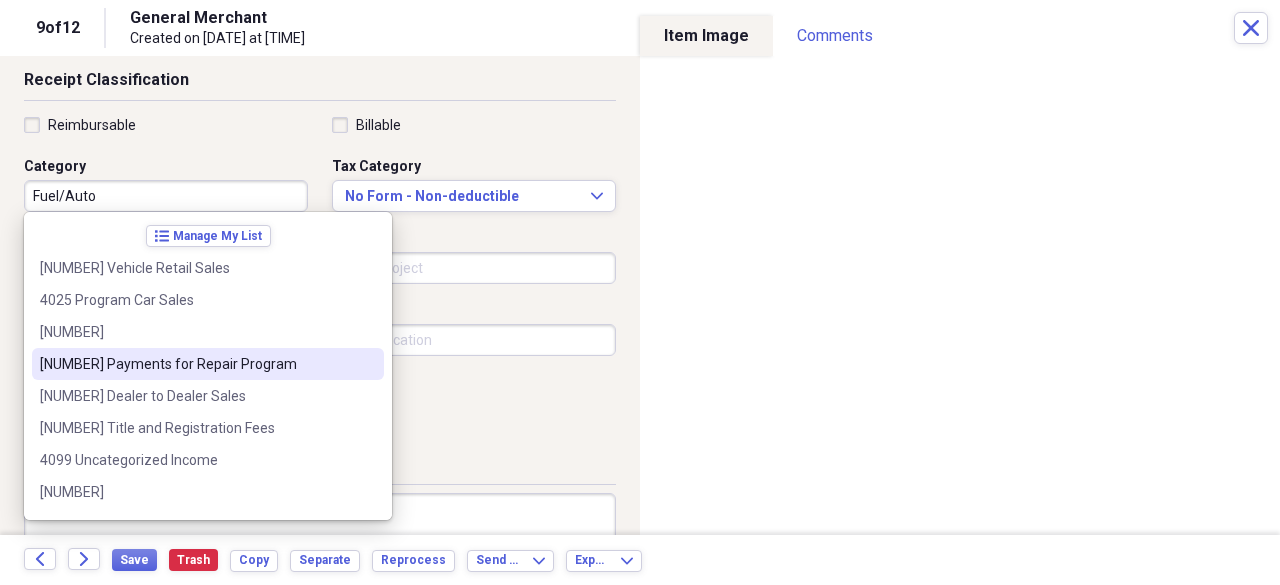 click on "[NUMBER] Payments for Repair Program" at bounding box center [196, 364] 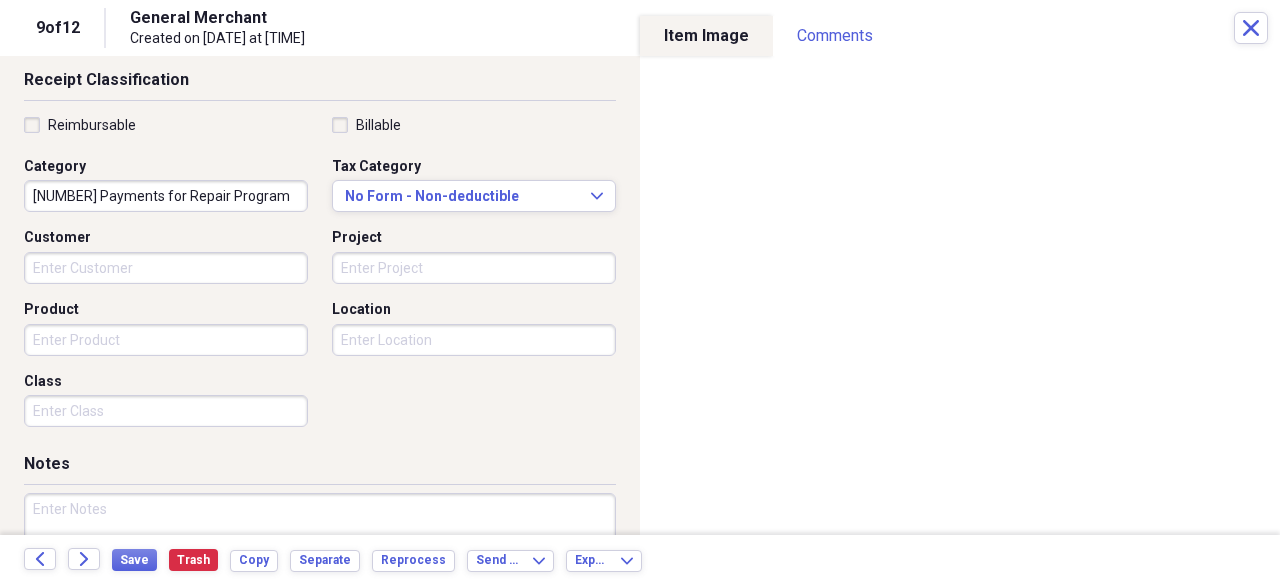 click on "Product" at bounding box center [166, 340] 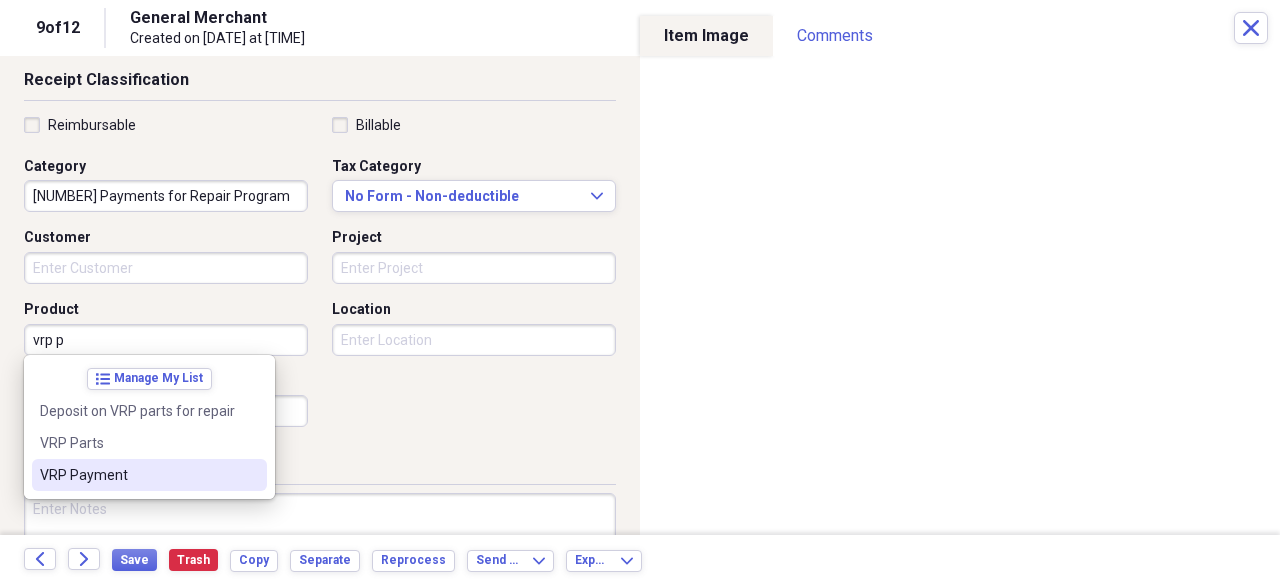 click on "VRP Payment" at bounding box center (149, 475) 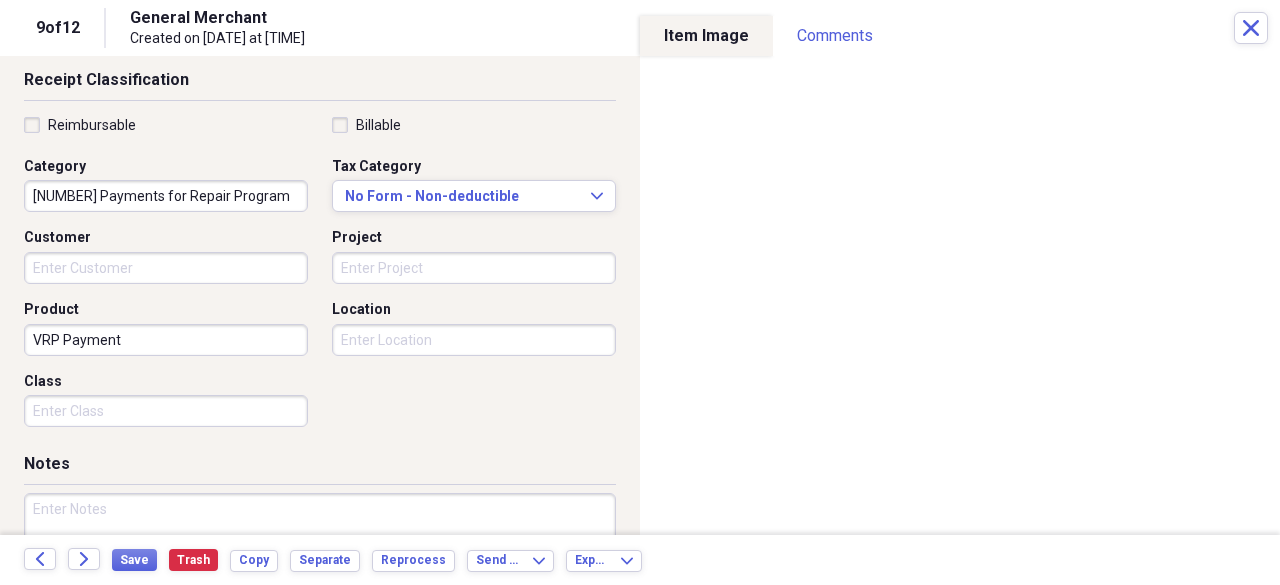 click on "Class" at bounding box center [166, 411] 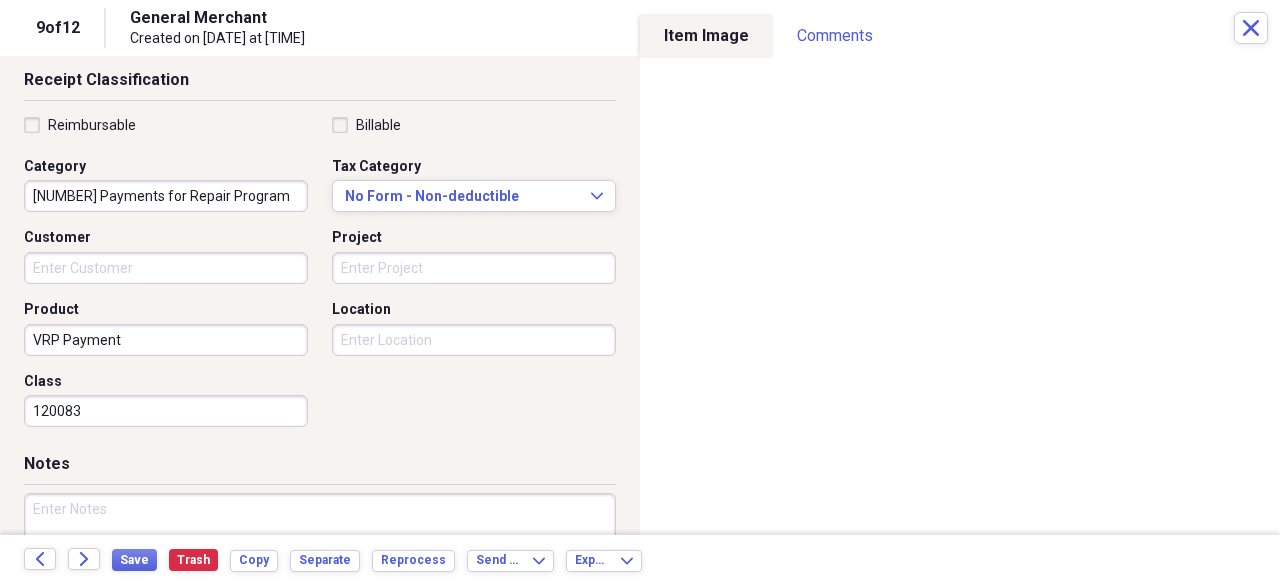 type on "120083" 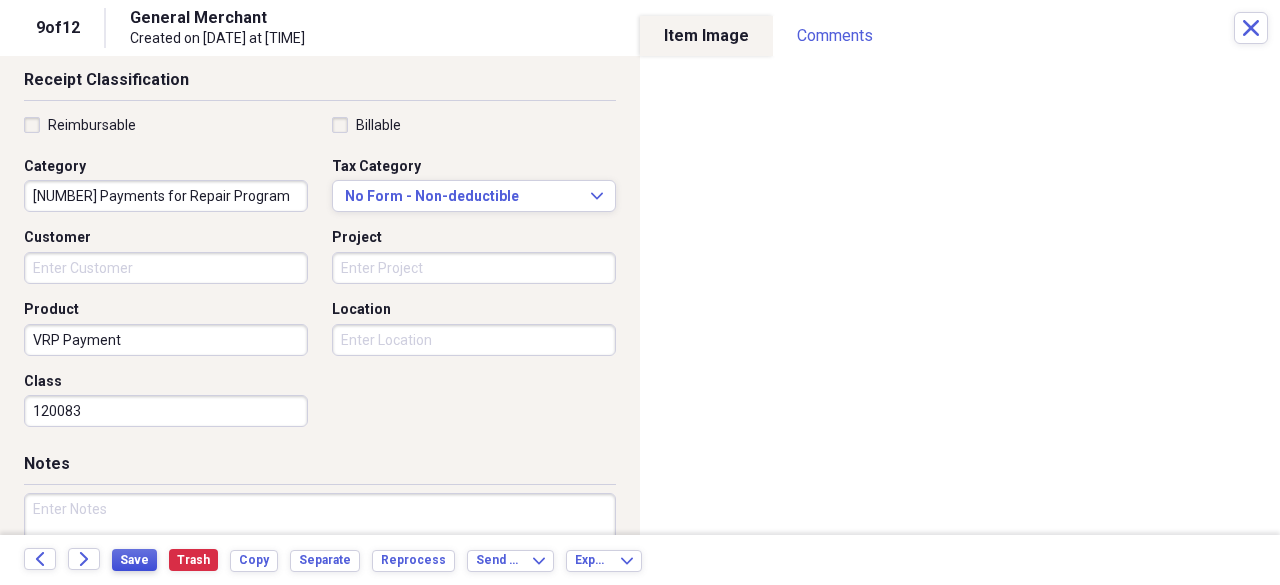 click on "Save" at bounding box center [134, 560] 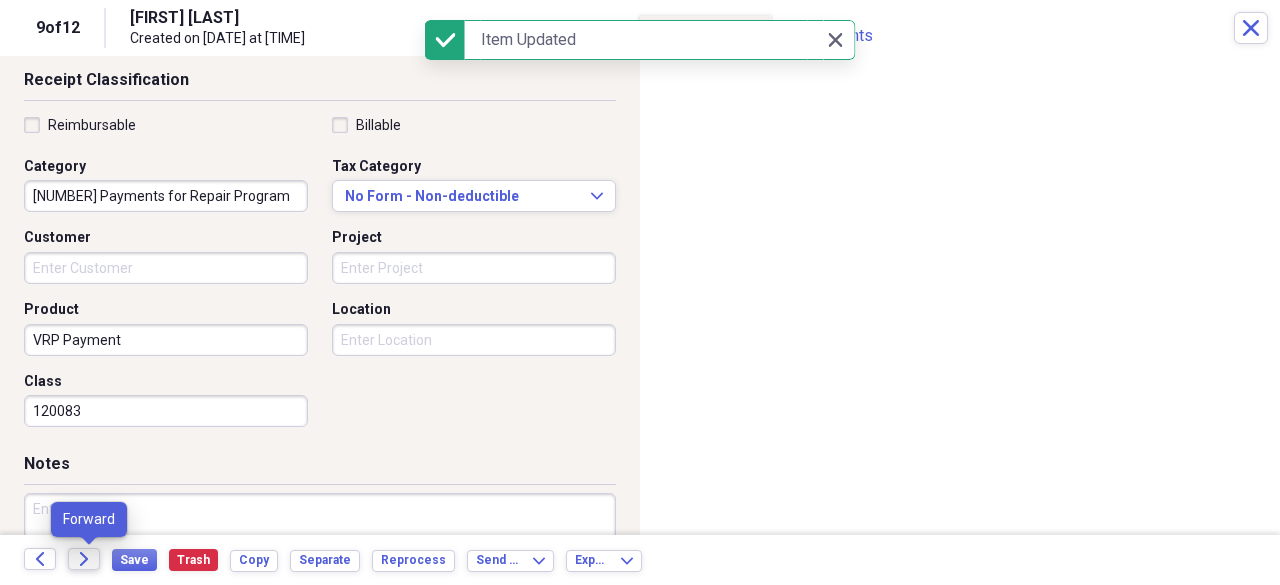 click 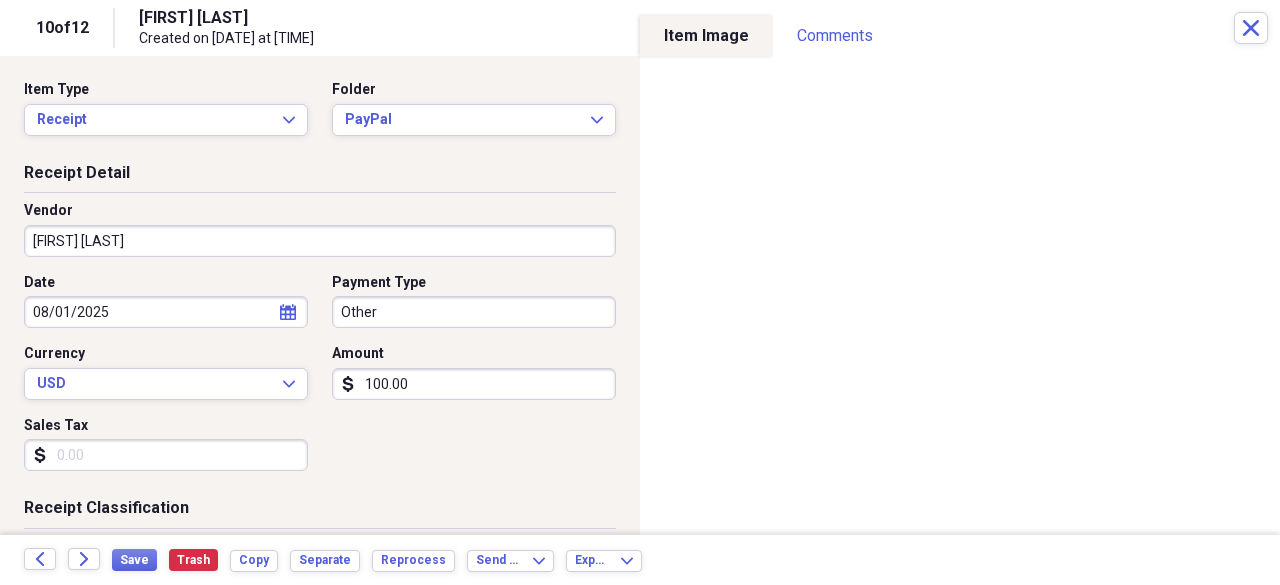 select on "7" 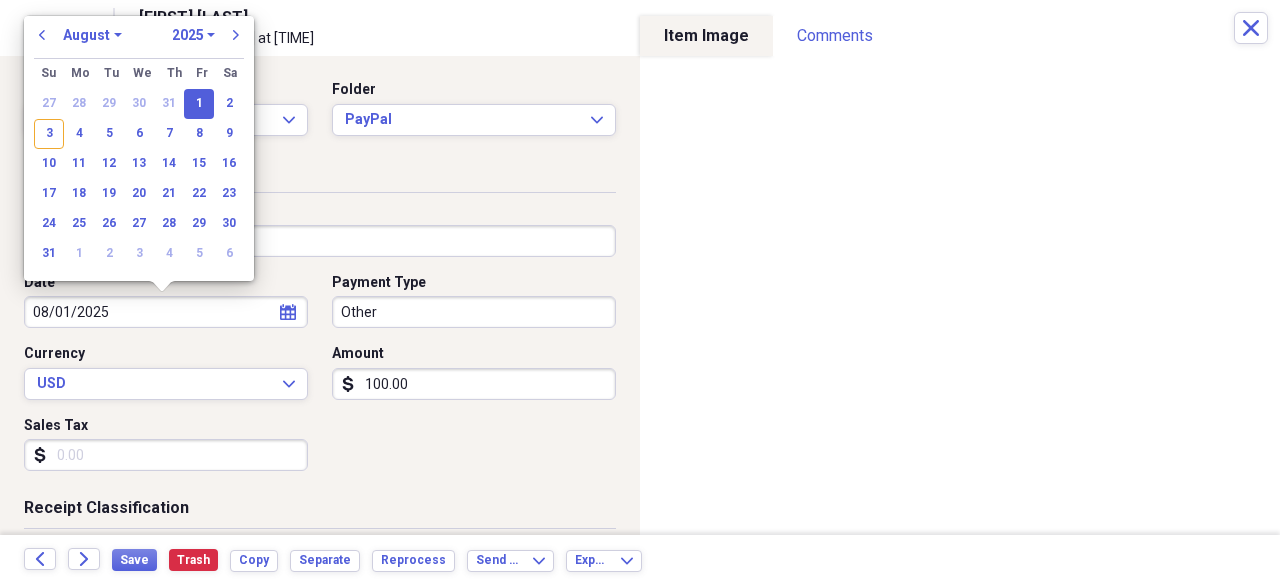 click on "08/01/2025" at bounding box center [166, 312] 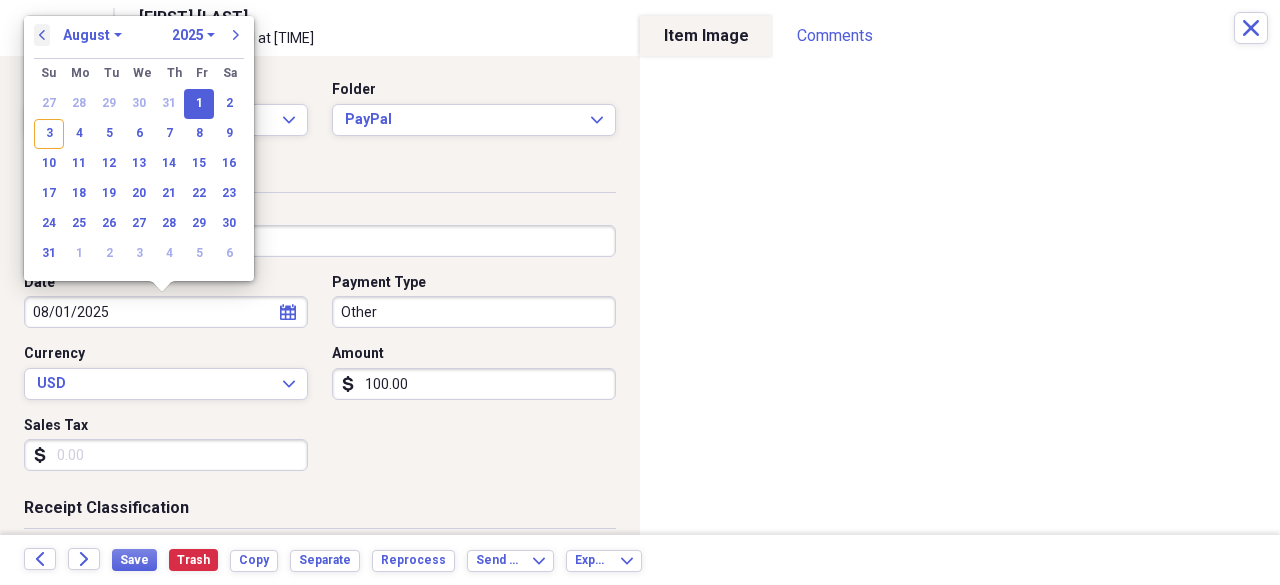 click on "previous" at bounding box center [42, 35] 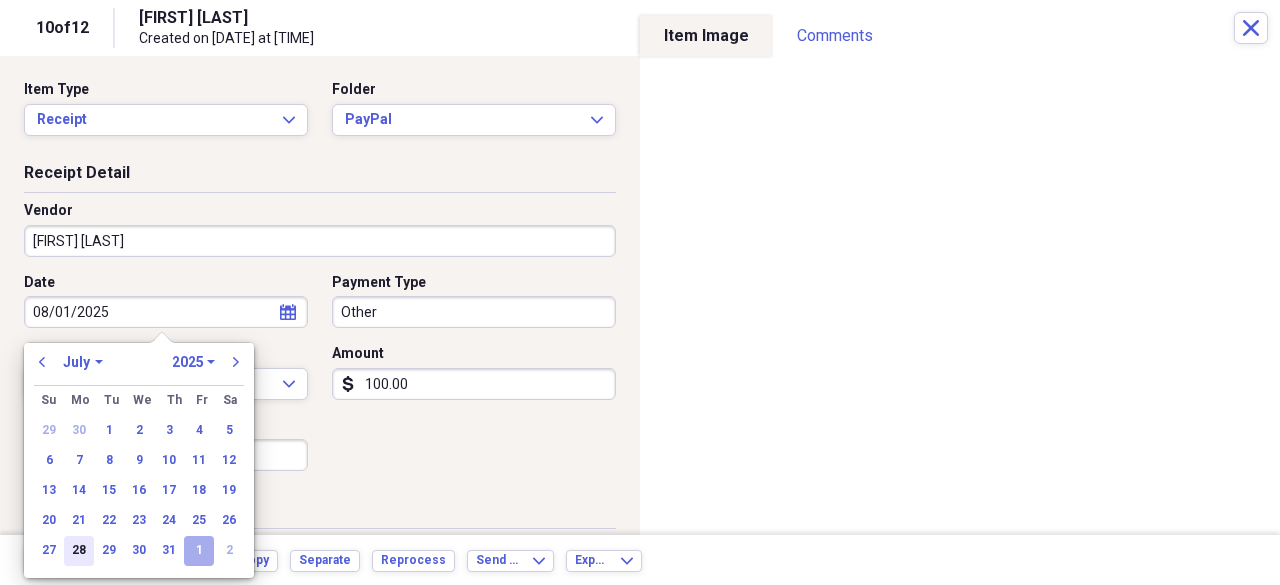 click on "28" at bounding box center (79, 551) 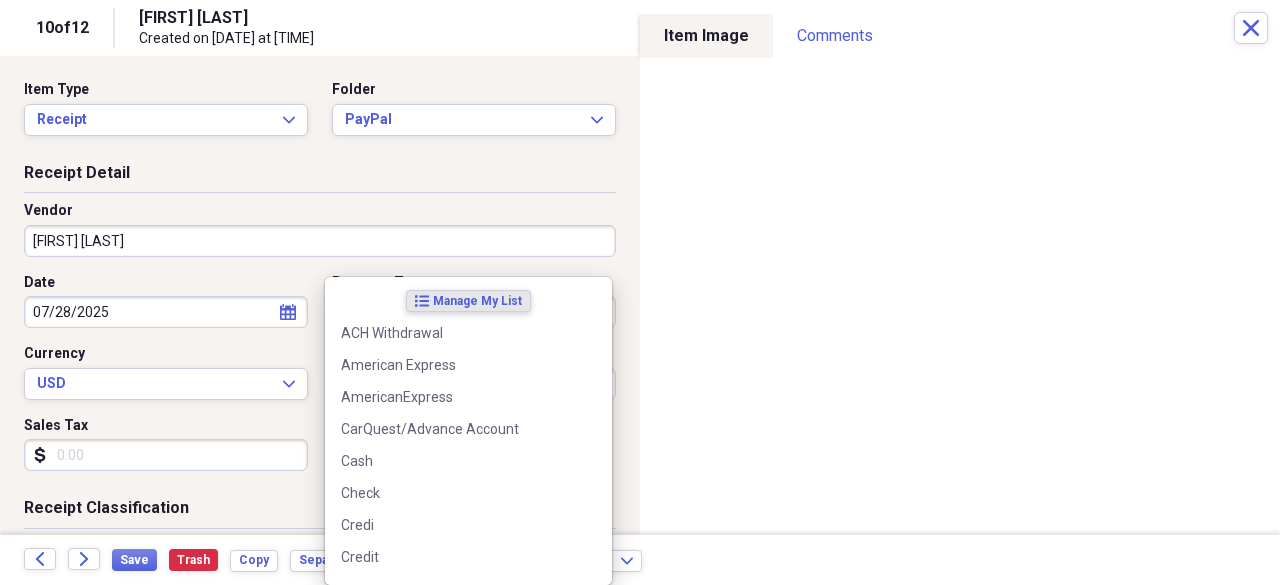 click on "Do My Books Collapse transactions Accounts / Transactions insights Insights reconciliation Monthly Review Organize My Files [NUMBER] Collapse Unfiled Needs Review [NUMBER] Unfiled All Files Unfiled Unfiled Unfiled Saved Reports Collapse My Cabinet My Cabinet Add Folder Expand Folder [YEAR] Receipts Add Folder Expand Folder [YEAR] Receipts Add Folder Expand Folder [YEAR] Receipts Add Folder Expand Folder [YEAR] Receipts Add Folder Expand Folder [YEAR] Receipts Add Folder Collapse Open Folder [YEAR] Receipts Add Folder Expand Folder [MONTH] [YEAR] Add Folder Expand Folder [MONTH] [YEAR] Add Folder Folder [ORGANIZATION] Records Add Folder Expand Folder [MONTH] [YEAR] Add Folder Collapse Open Folder [MONTH] [YEAR] Add Folder Folder [ORGANIZATION] Add Folder Folder [ORGANIZATION] Add Folder Folder [ORGANIZATION] Add Folder Folder [ORGANIZATION] Add Folder Folder [ORGANIZATION] Add Folder Expand Folder [MONTH] [YEAR] Add Folder Expand Folder [MONTH] [YEAR] Add Folder Expand Folder [MONTH] [YEAR] Add Folder Collapse Trash Trash Folder [MONTH]-[MONTH] [YEAR] [FIRST]" at bounding box center [640, 292] 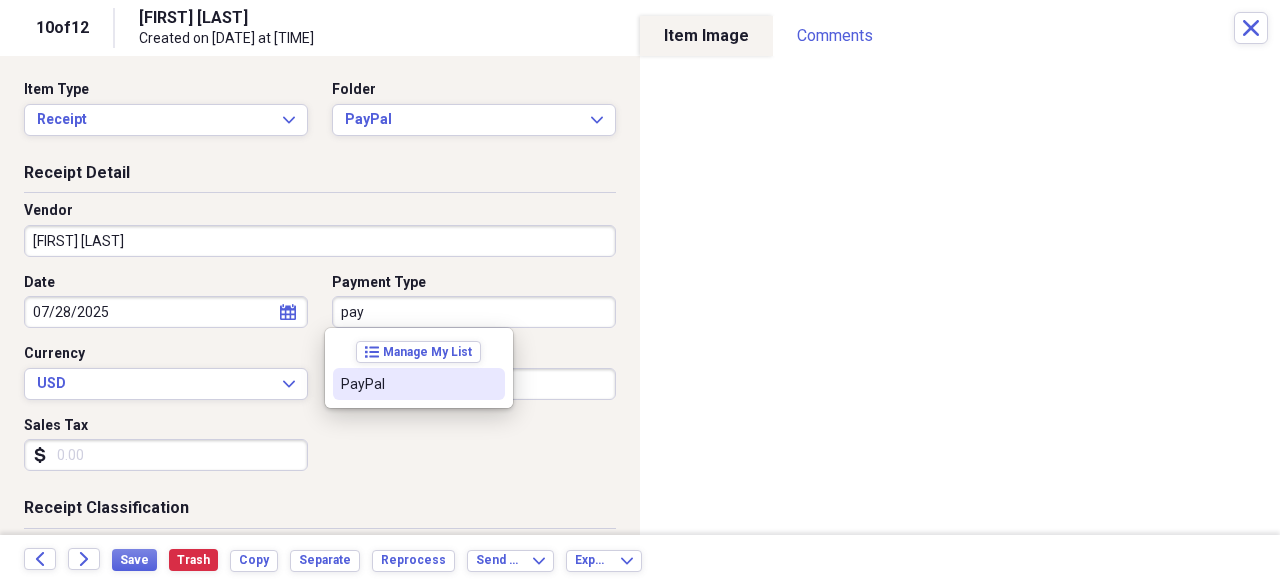 click on "PayPal" at bounding box center [407, 384] 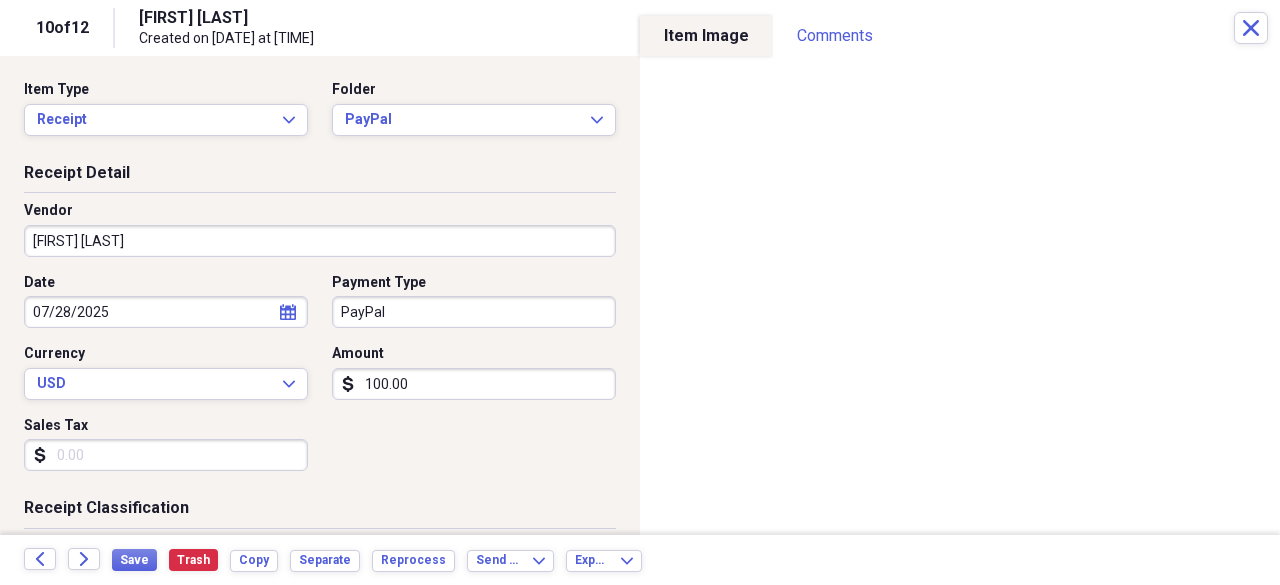 click on "100.00" at bounding box center (474, 384) 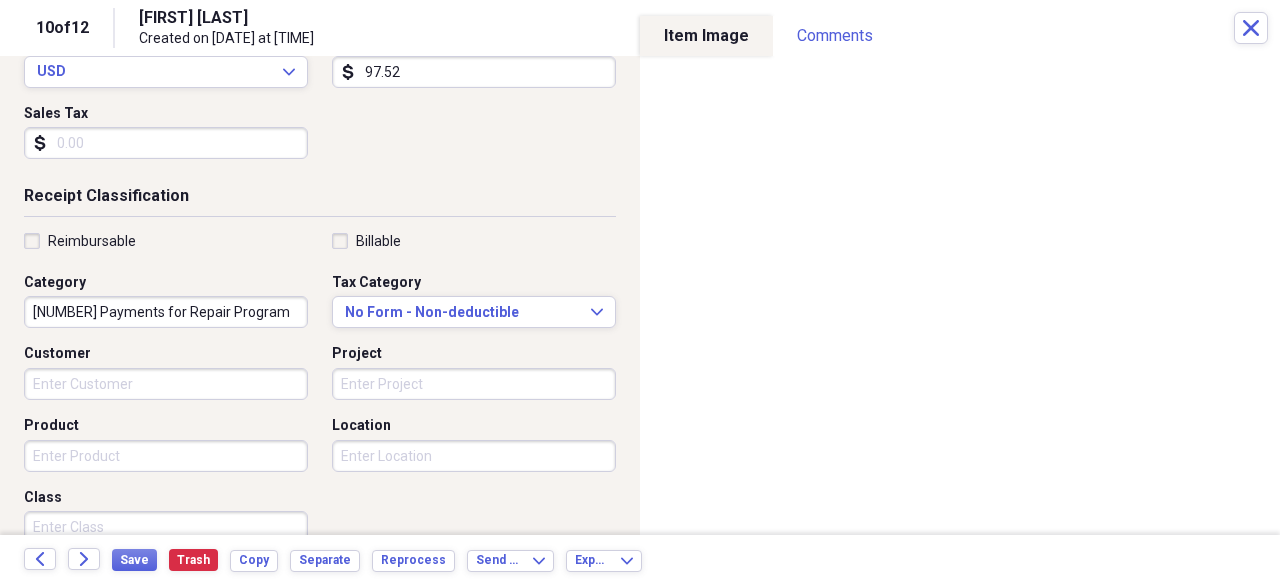 scroll, scrollTop: 310, scrollLeft: 0, axis: vertical 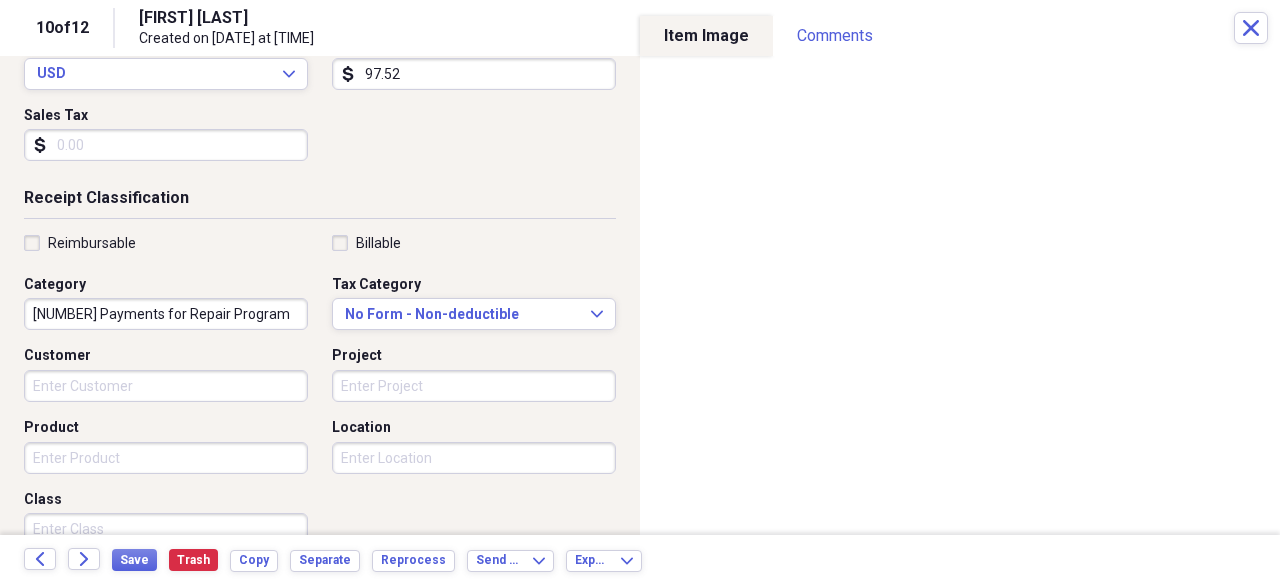 type on "97.52" 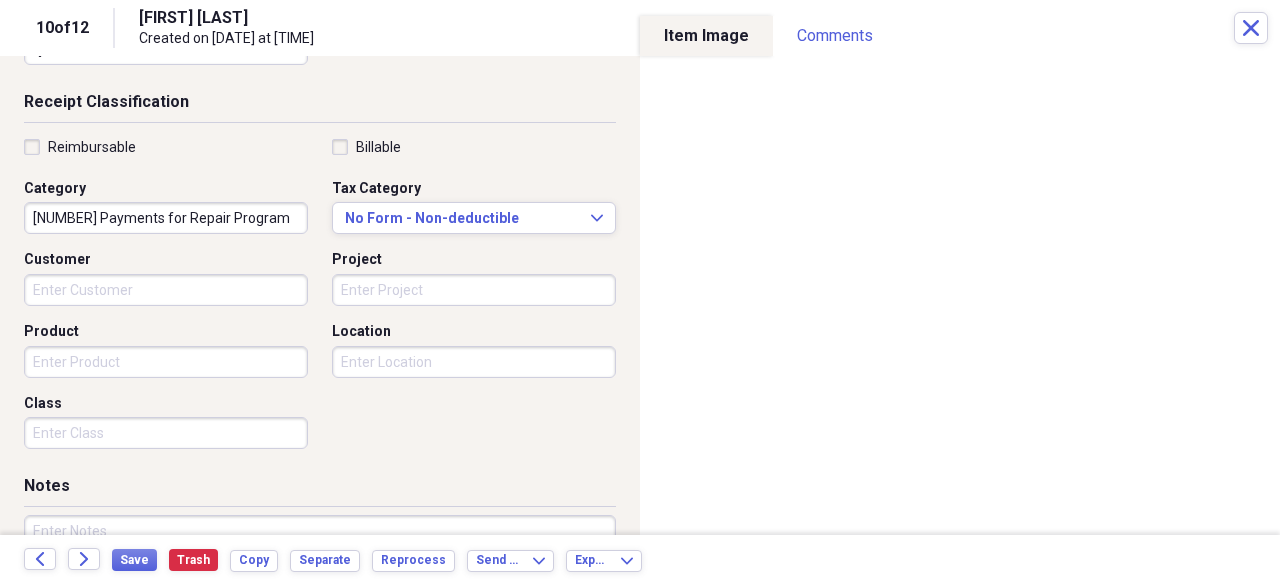 scroll, scrollTop: 416, scrollLeft: 0, axis: vertical 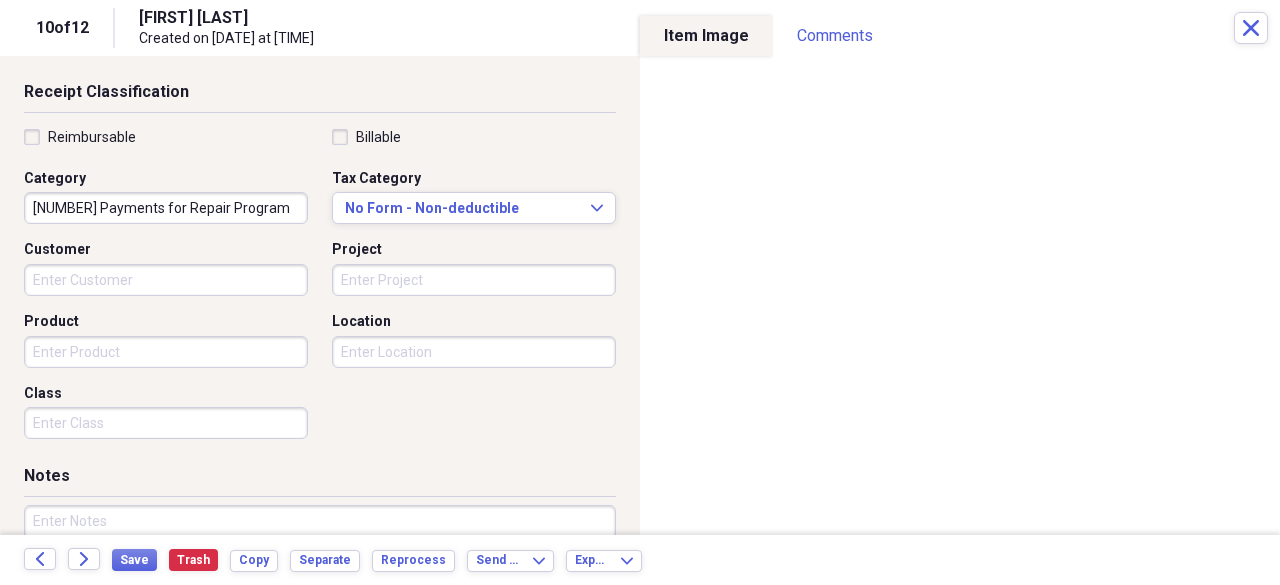 click on "Class" at bounding box center [166, 423] 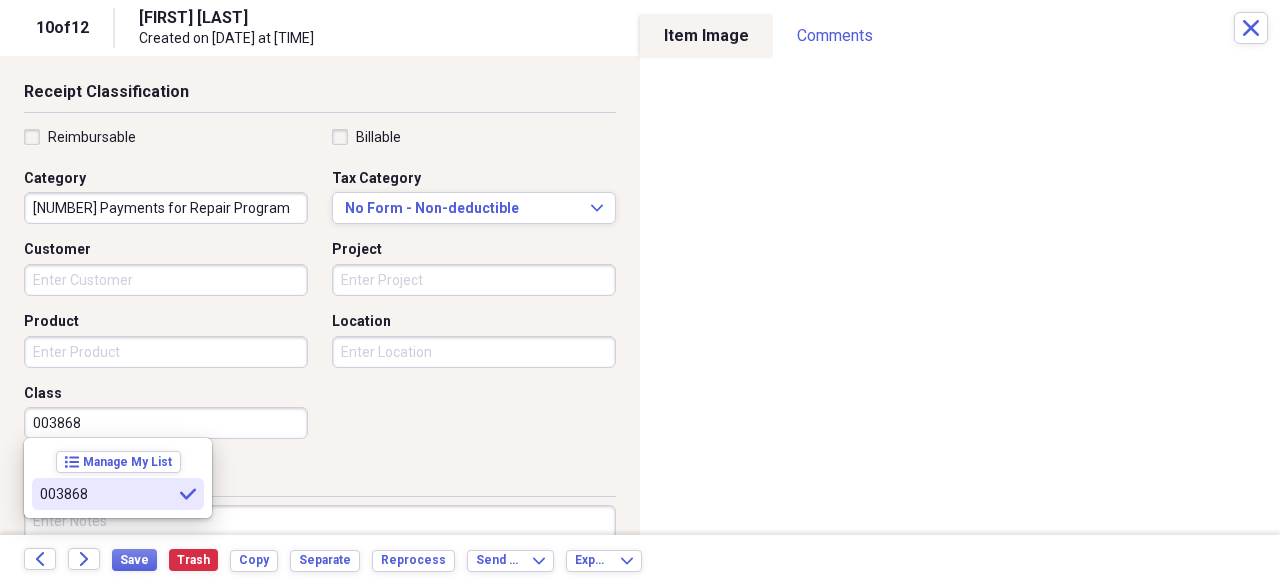 type on "003868" 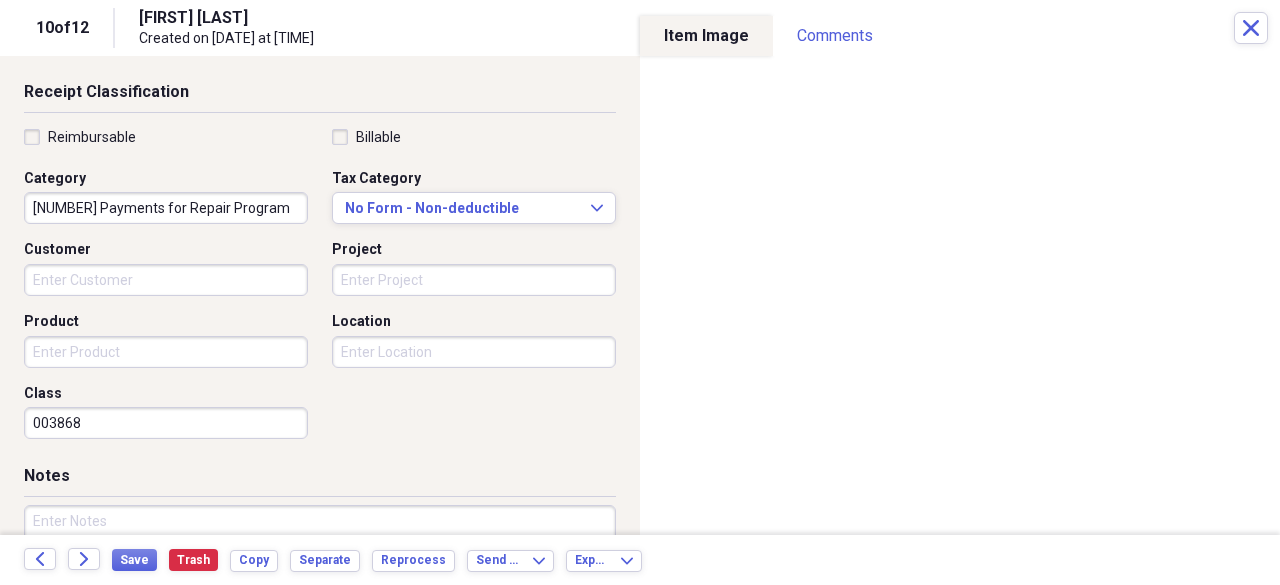 click on "Product" at bounding box center [166, 352] 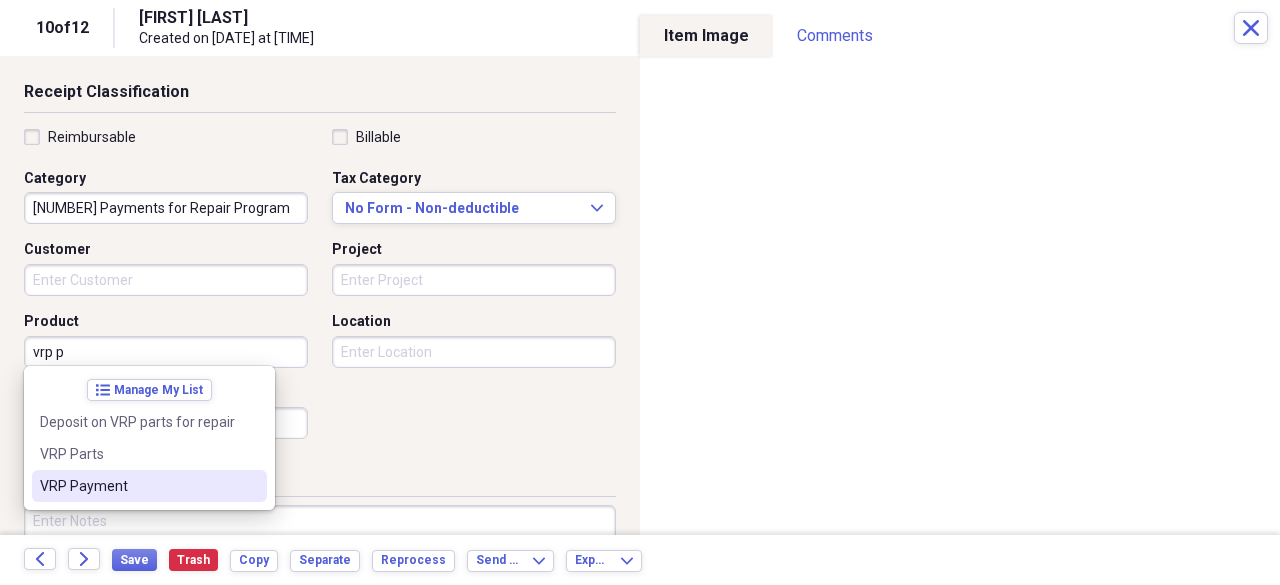 click on "VRP Payment" at bounding box center [137, 486] 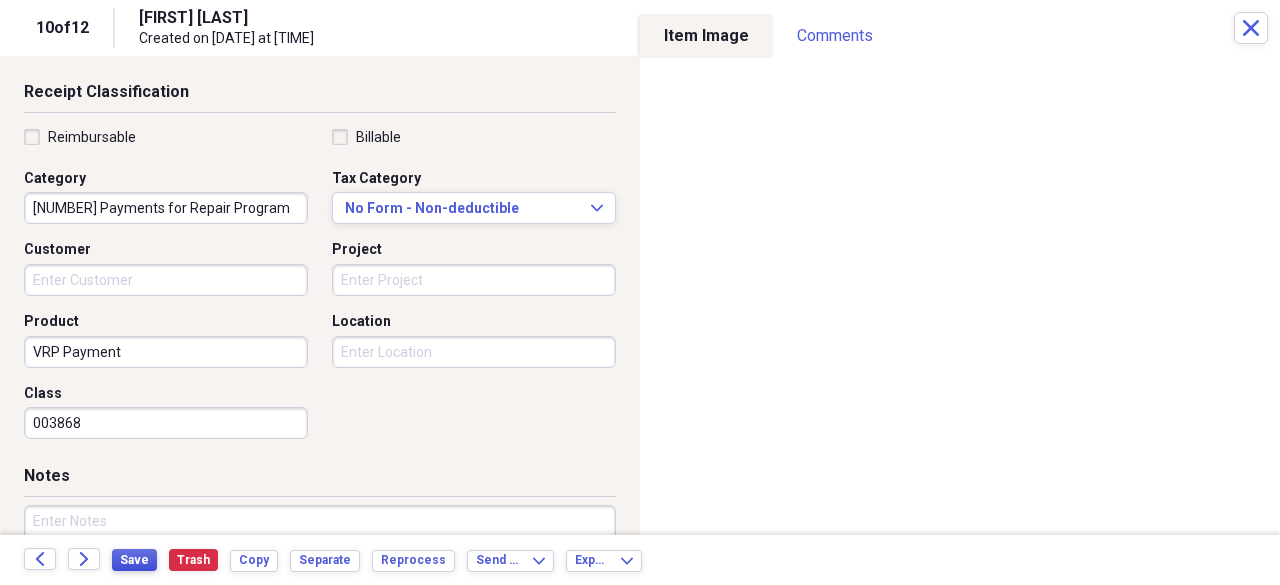 click on "Save" at bounding box center [134, 560] 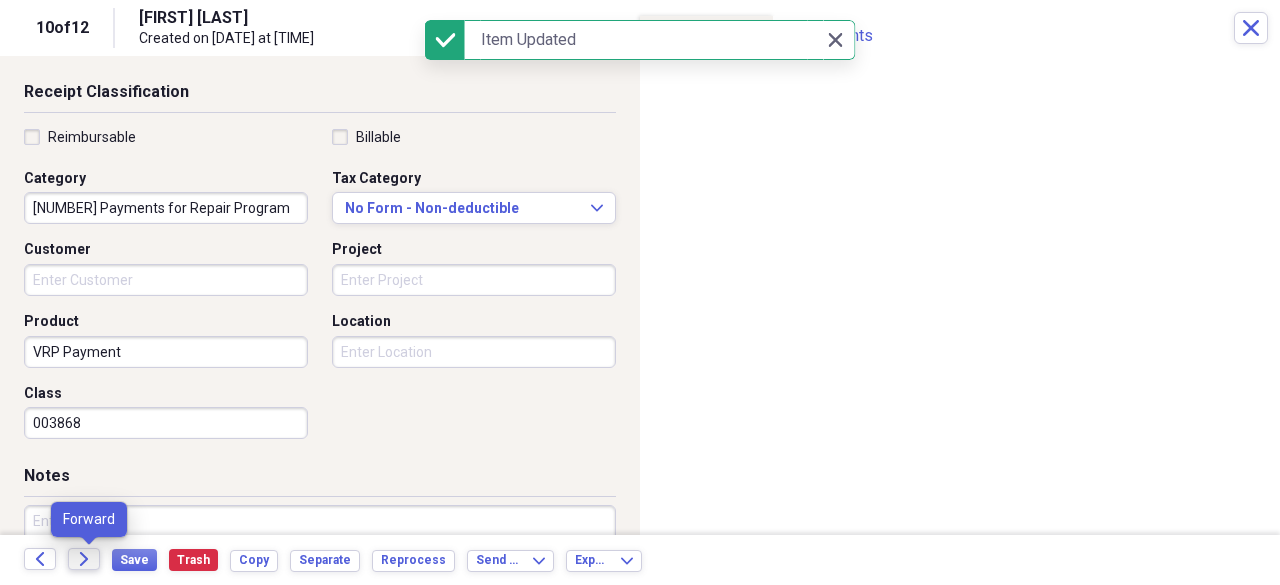 click 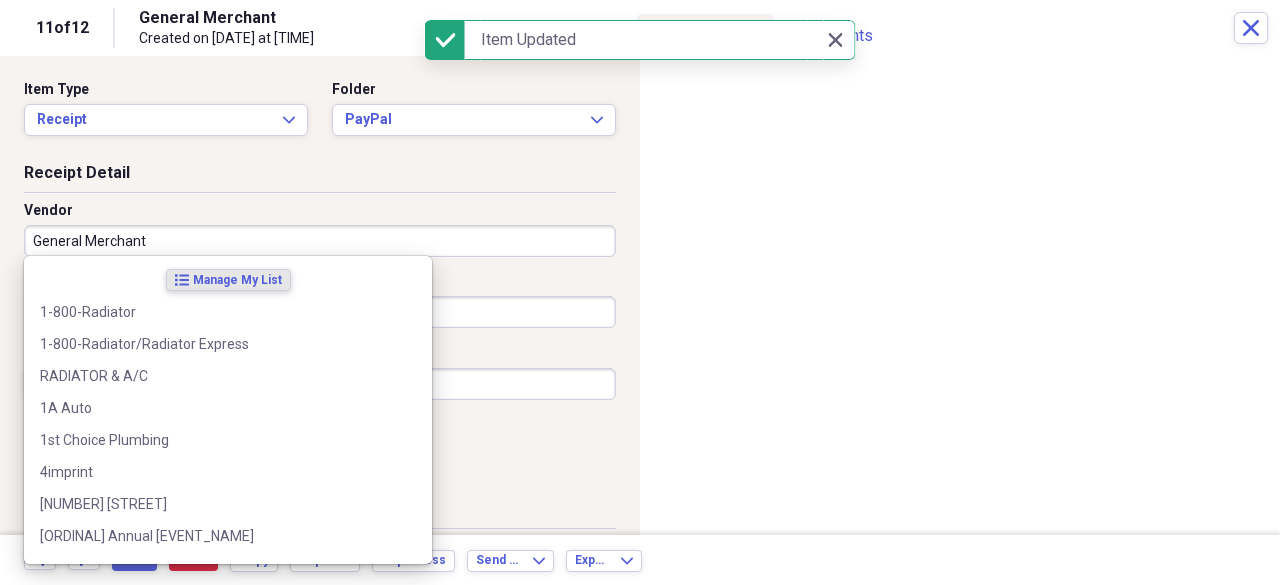 click on "General Merchant" at bounding box center (320, 241) 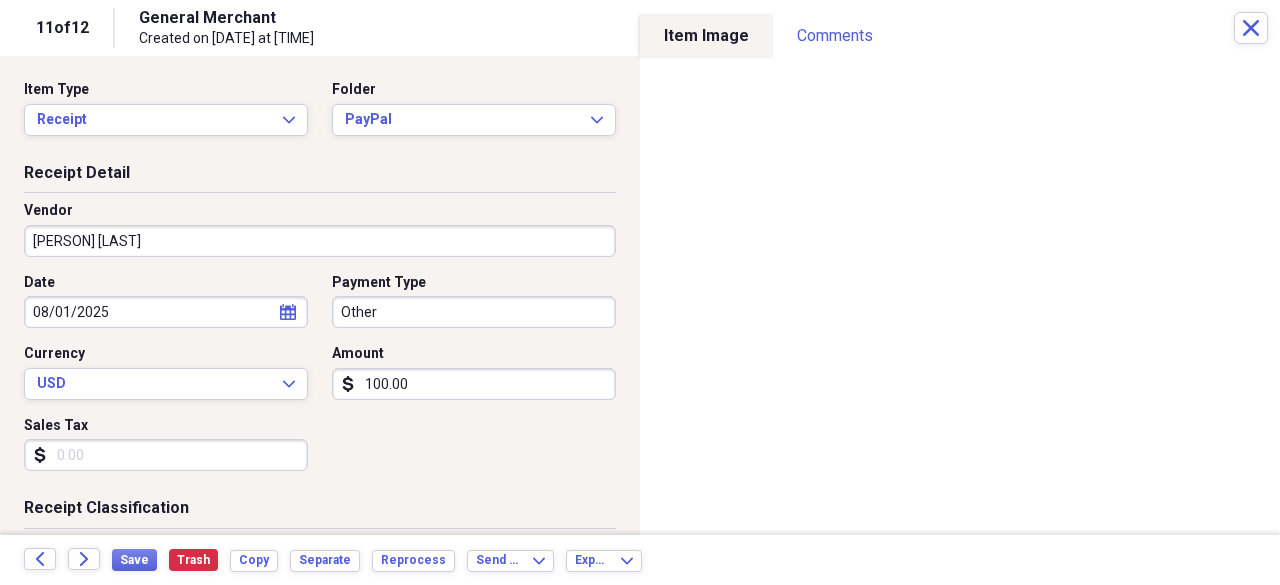 type on "[PERSON] [LAST]" 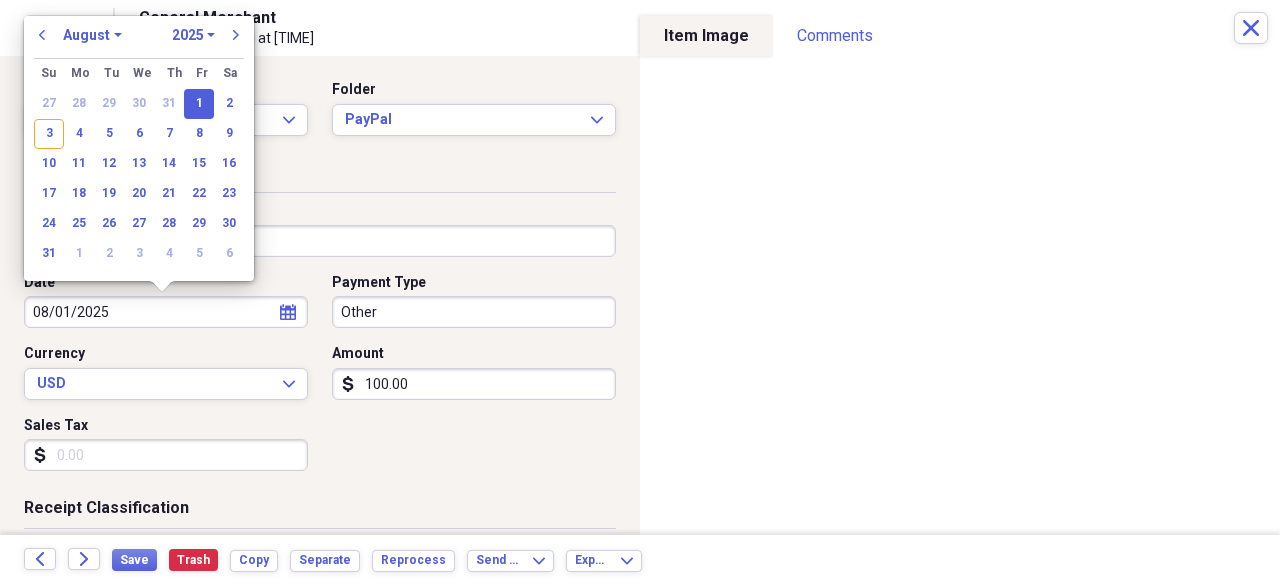 click on "08/01/2025" at bounding box center [166, 312] 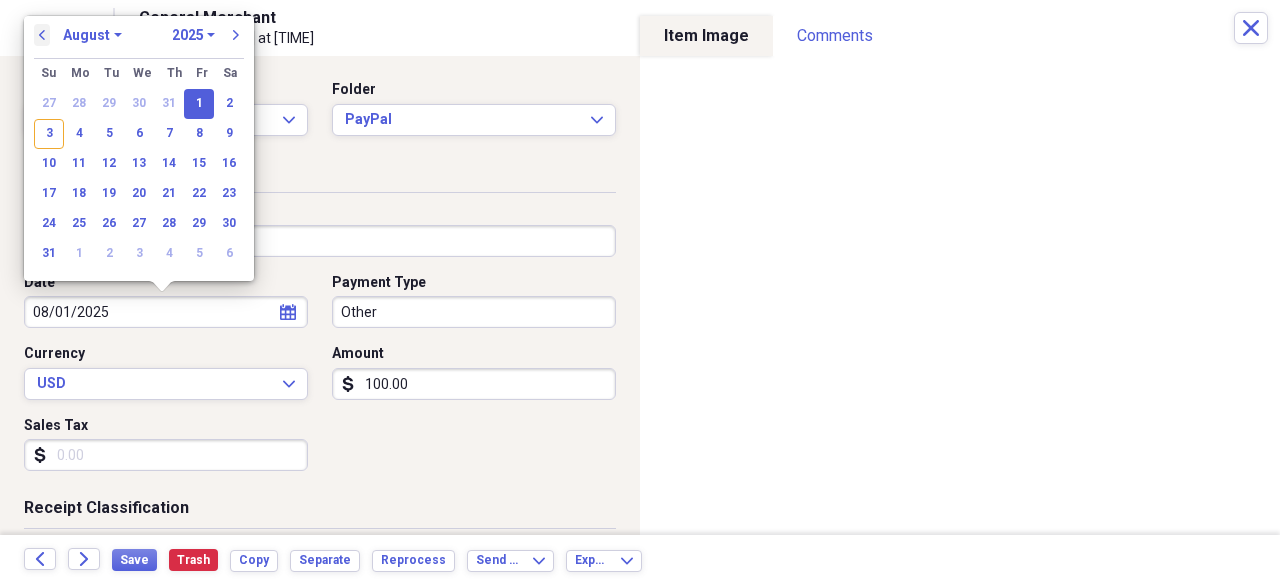 click on "previous" at bounding box center [42, 35] 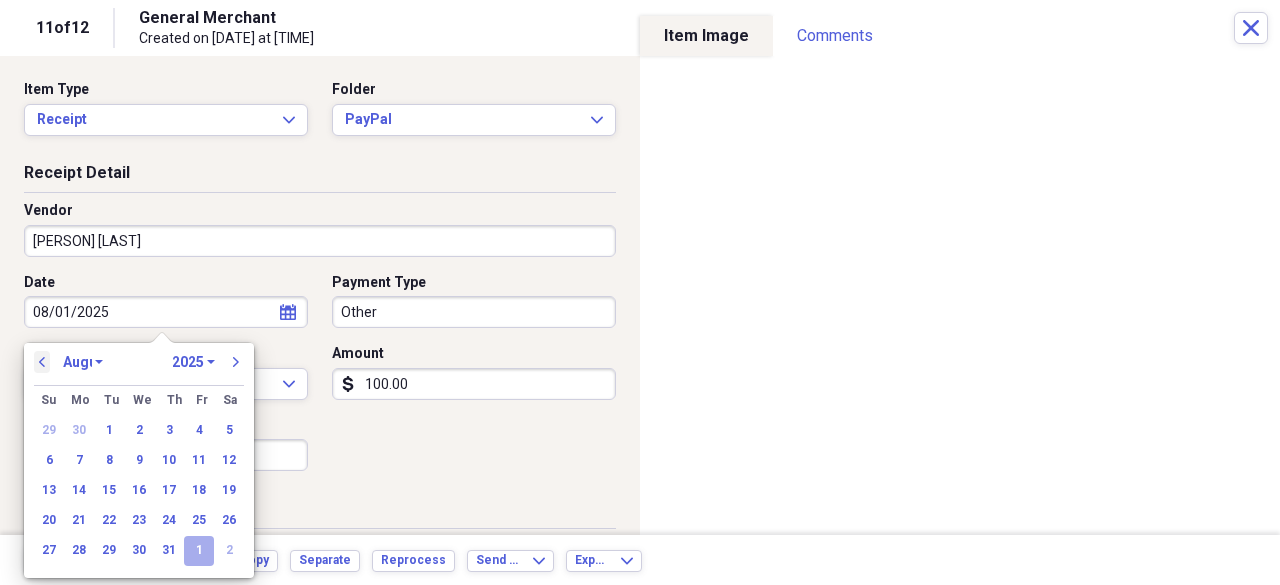 select on "6" 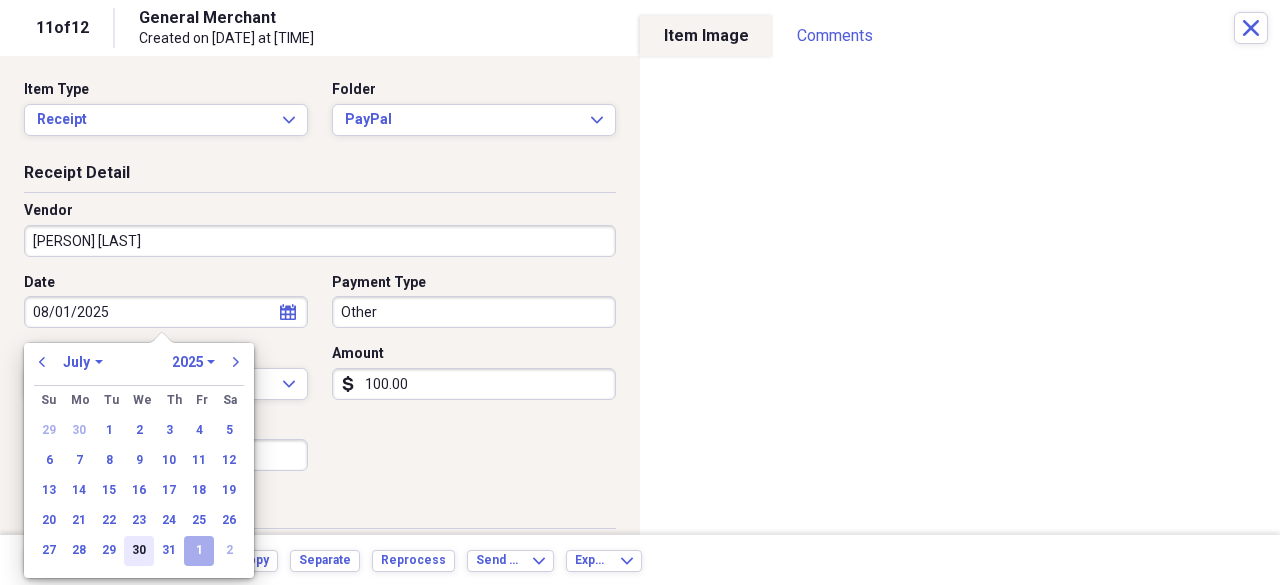 click on "30" at bounding box center (139, 551) 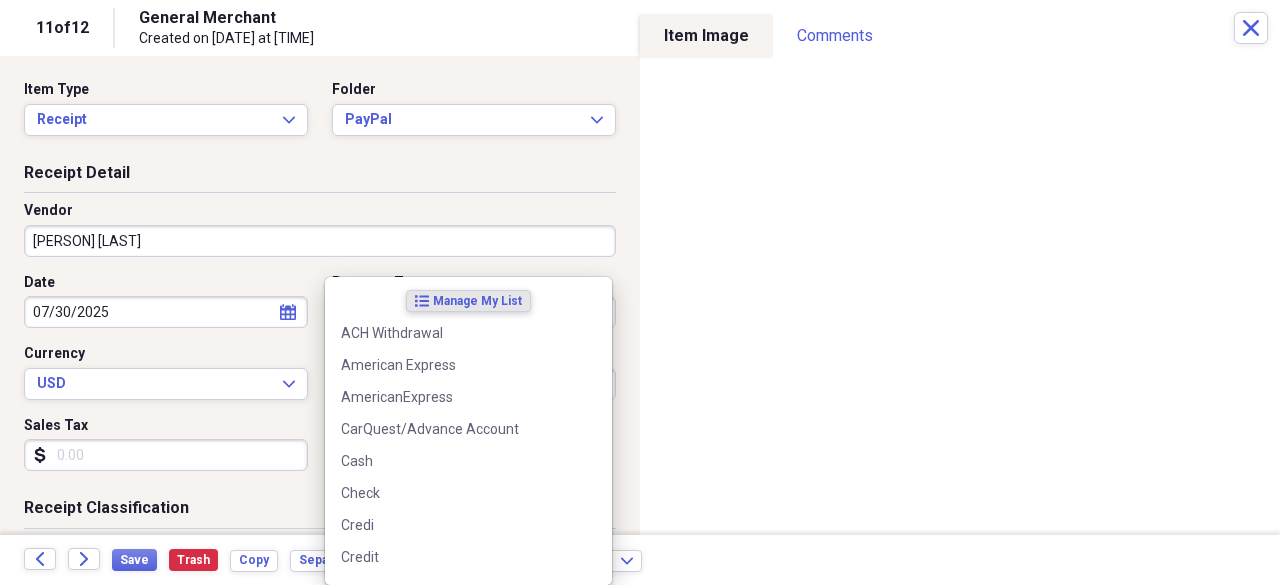 click on "04-[DATE] [LAST]" at bounding box center (640, 292) 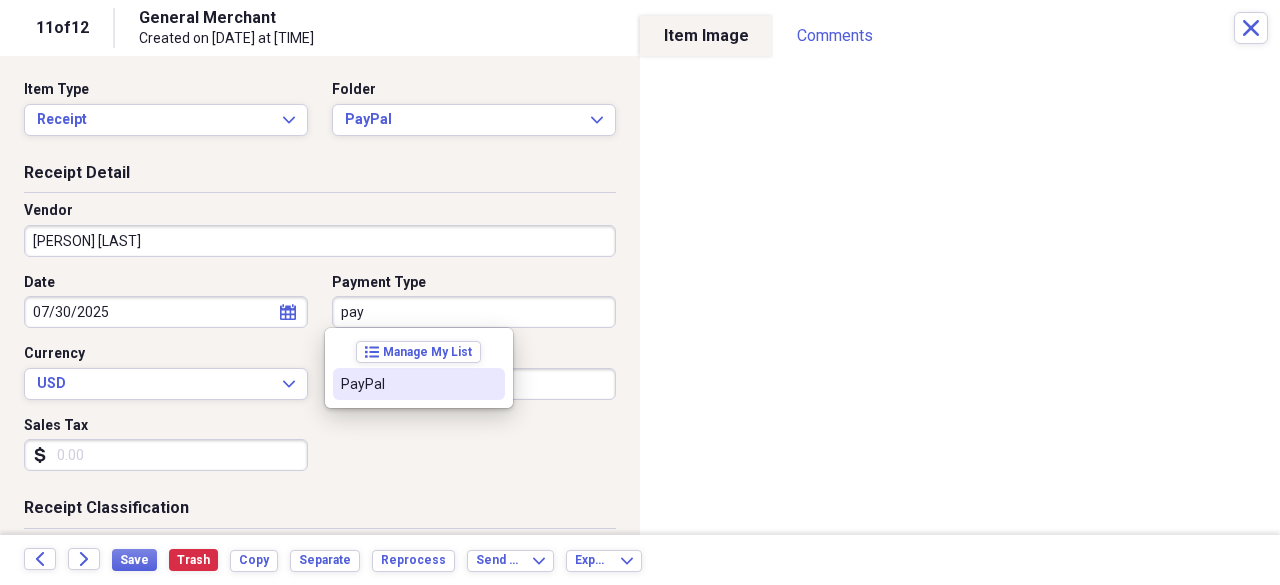 click on "PayPal" at bounding box center [419, 384] 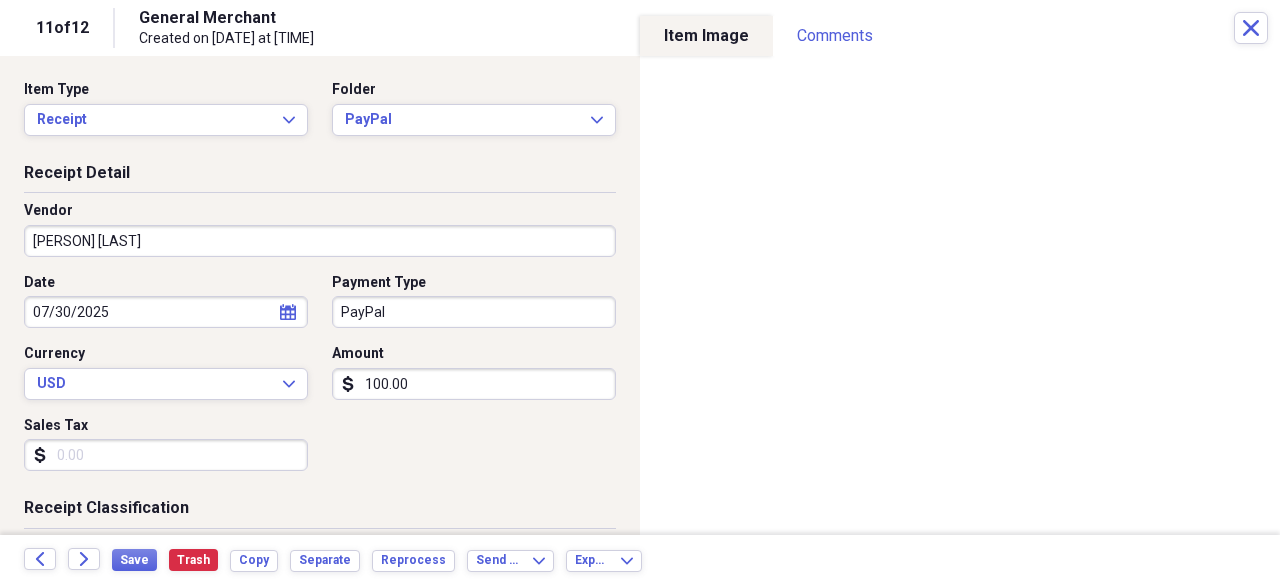 click on "100.00" at bounding box center (474, 384) 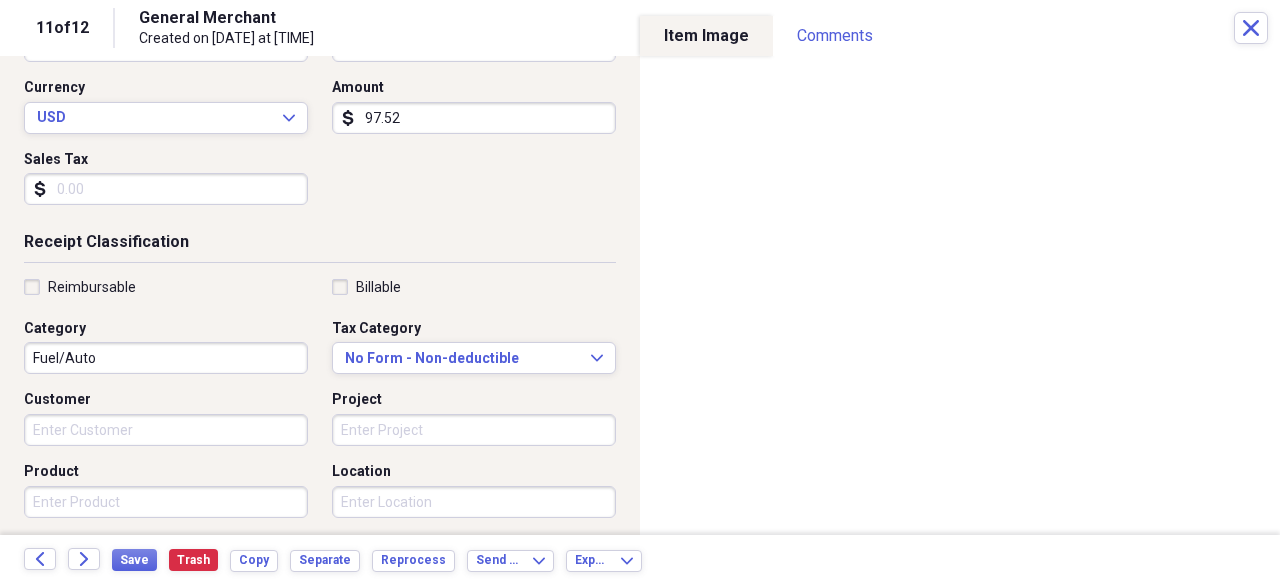 scroll, scrollTop: 324, scrollLeft: 0, axis: vertical 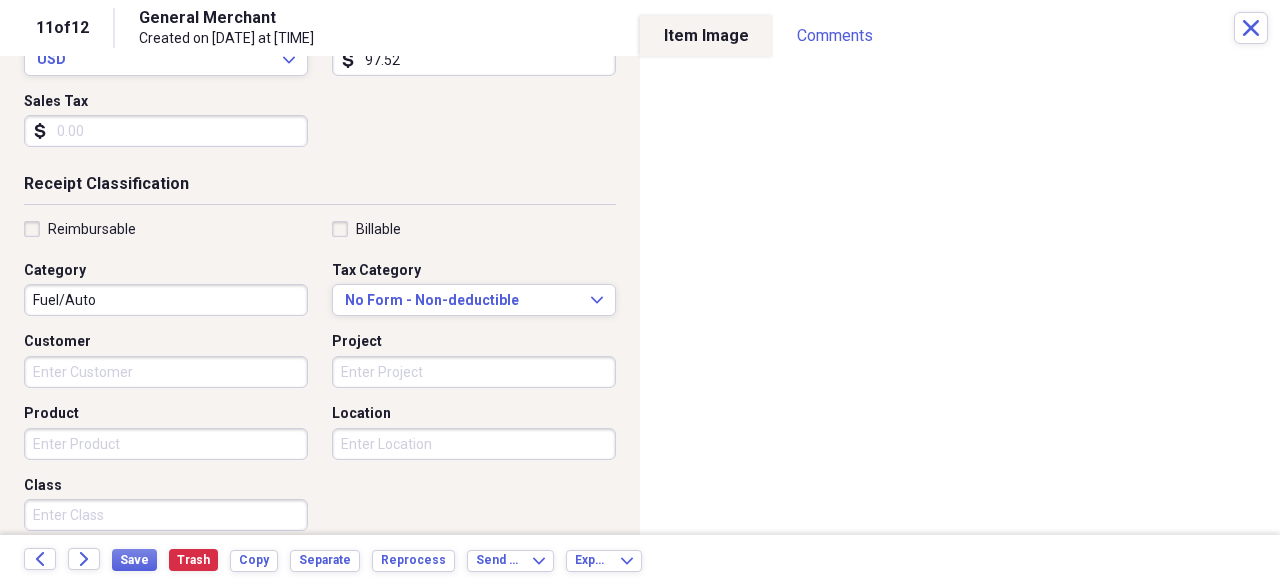 type on "97.52" 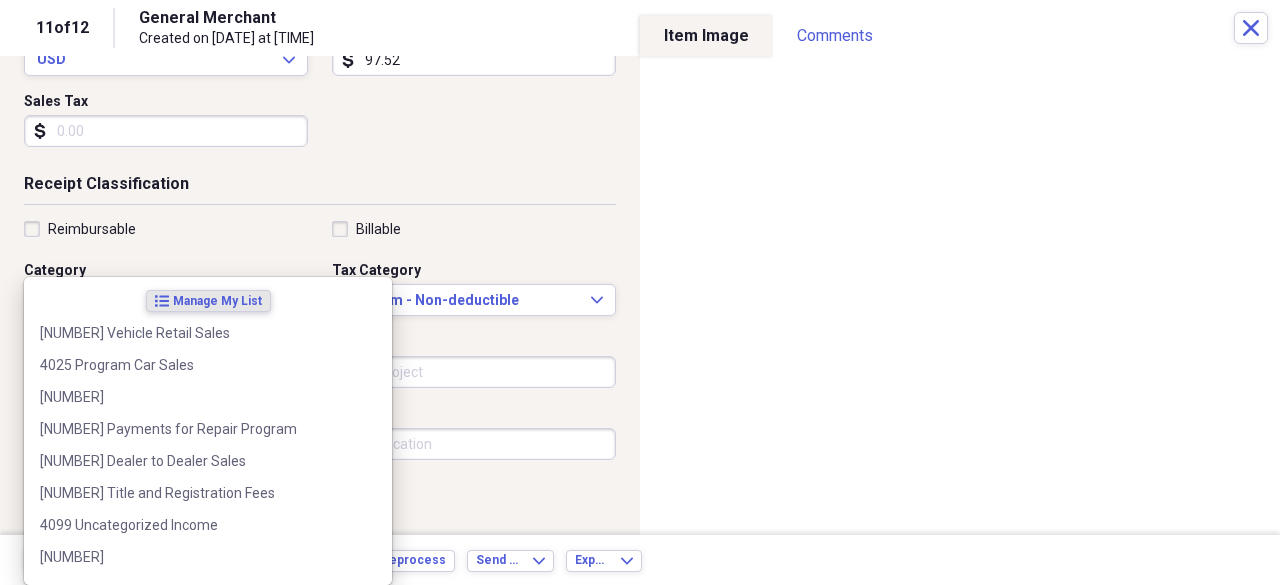 click on "04-[DATE] [LAST]" at bounding box center (640, 292) 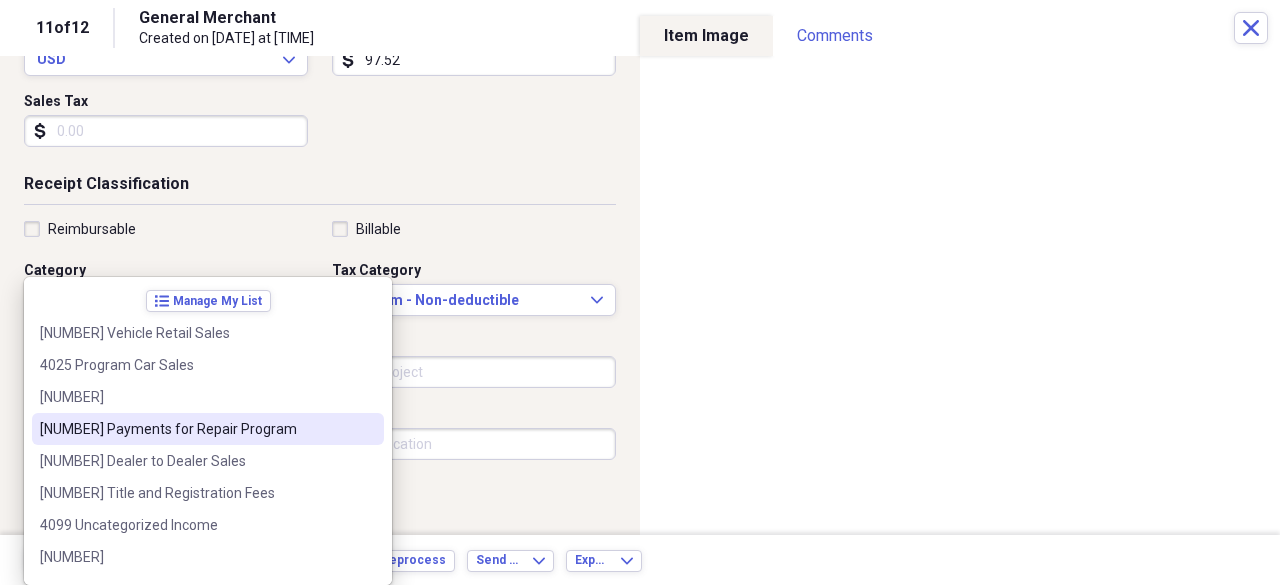 click on "[NUMBER] Payments for Repair Program" at bounding box center [208, 429] 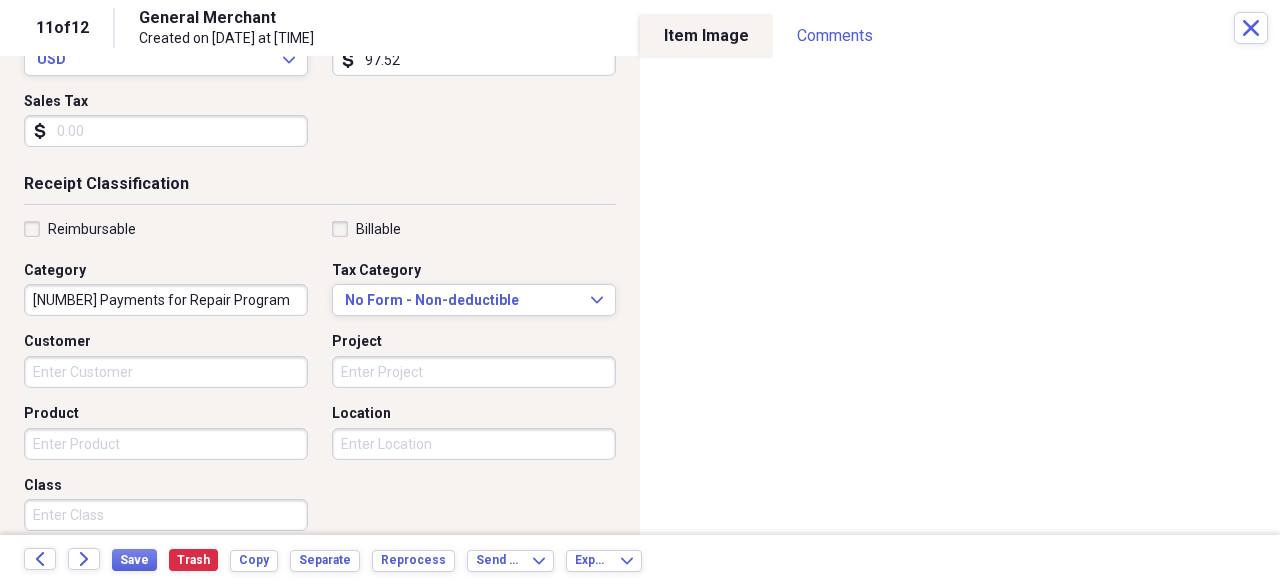 click on "Product" at bounding box center (166, 444) 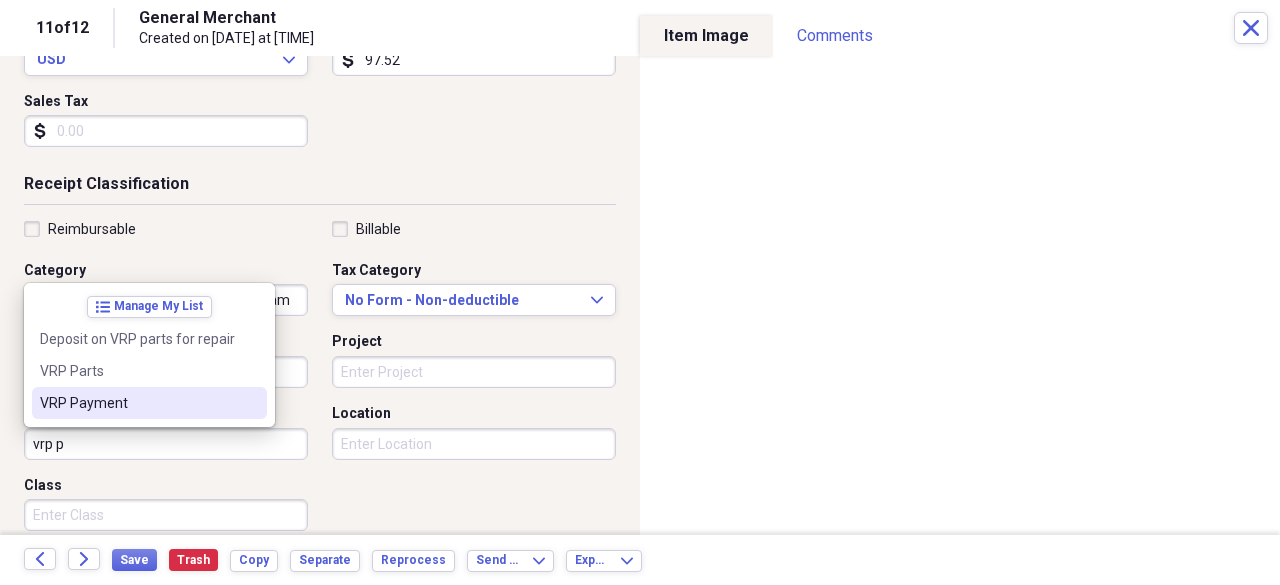 click on "VRP Payment" at bounding box center [137, 403] 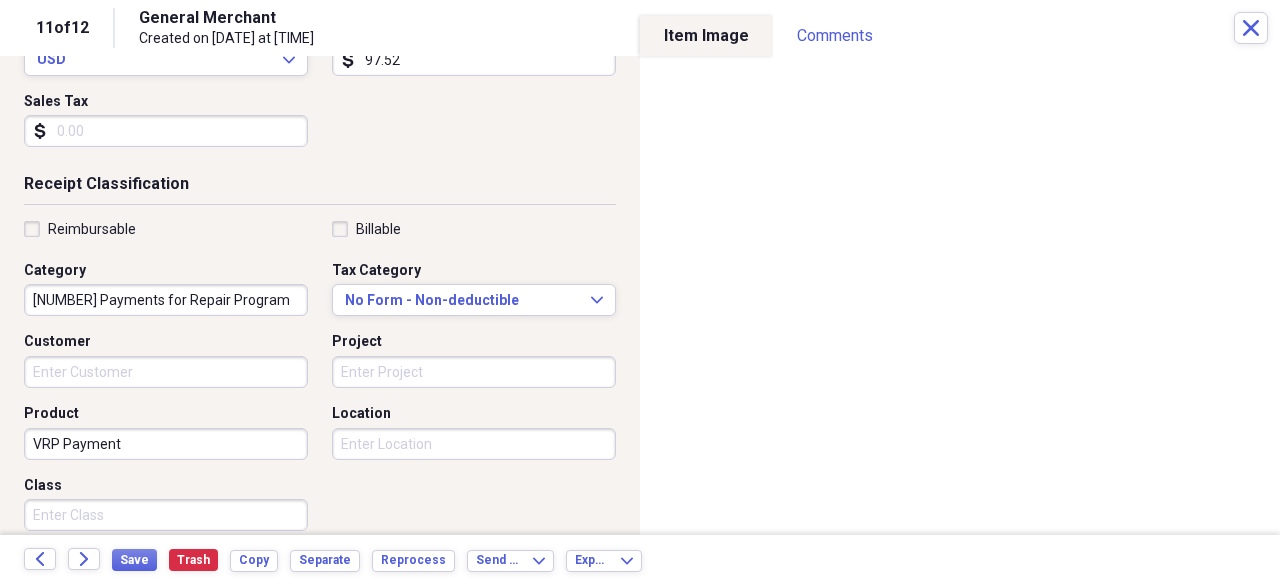 click on "Class" at bounding box center [166, 515] 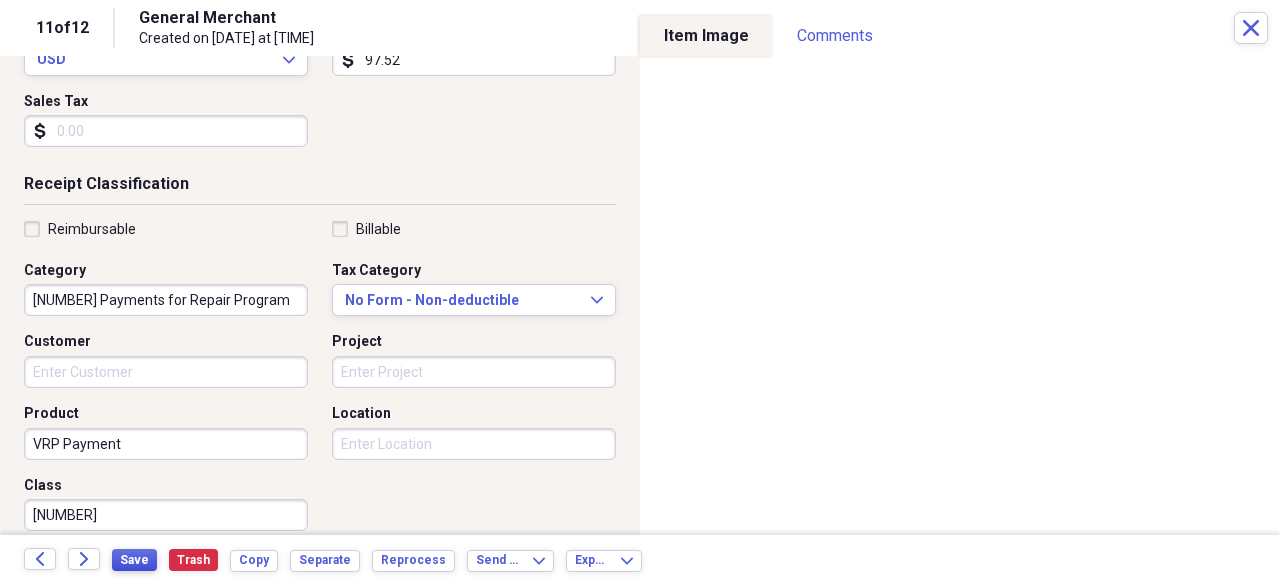 type on "[NUMBER]" 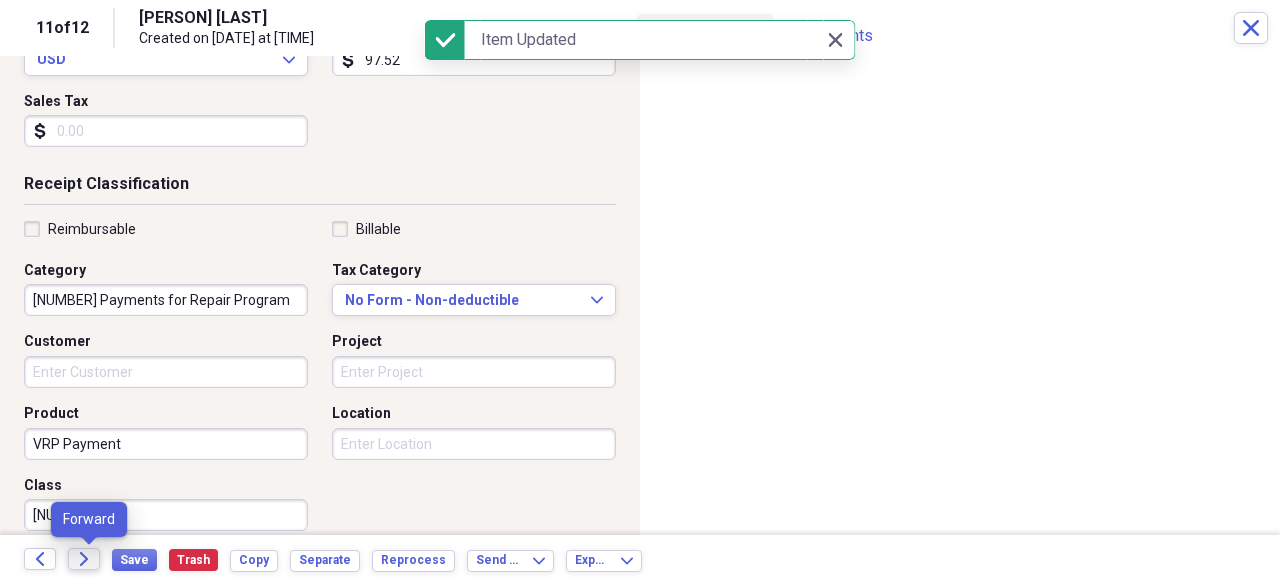 click on "Forward" 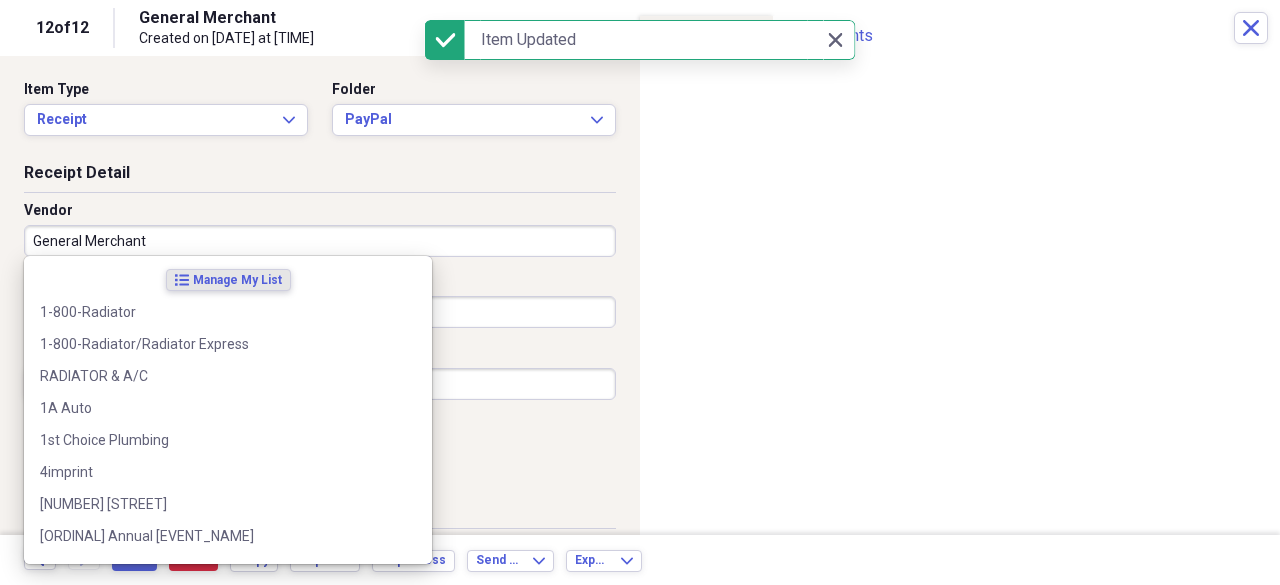 click on "General Merchant" at bounding box center [320, 241] 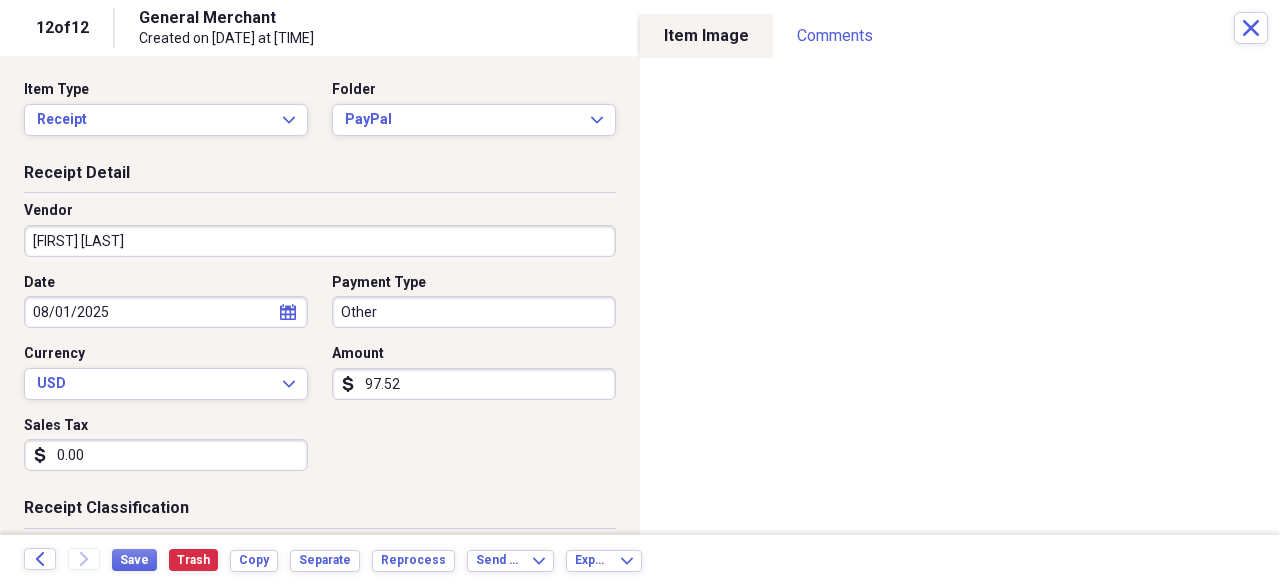 type on "[FIRST] [LAST]" 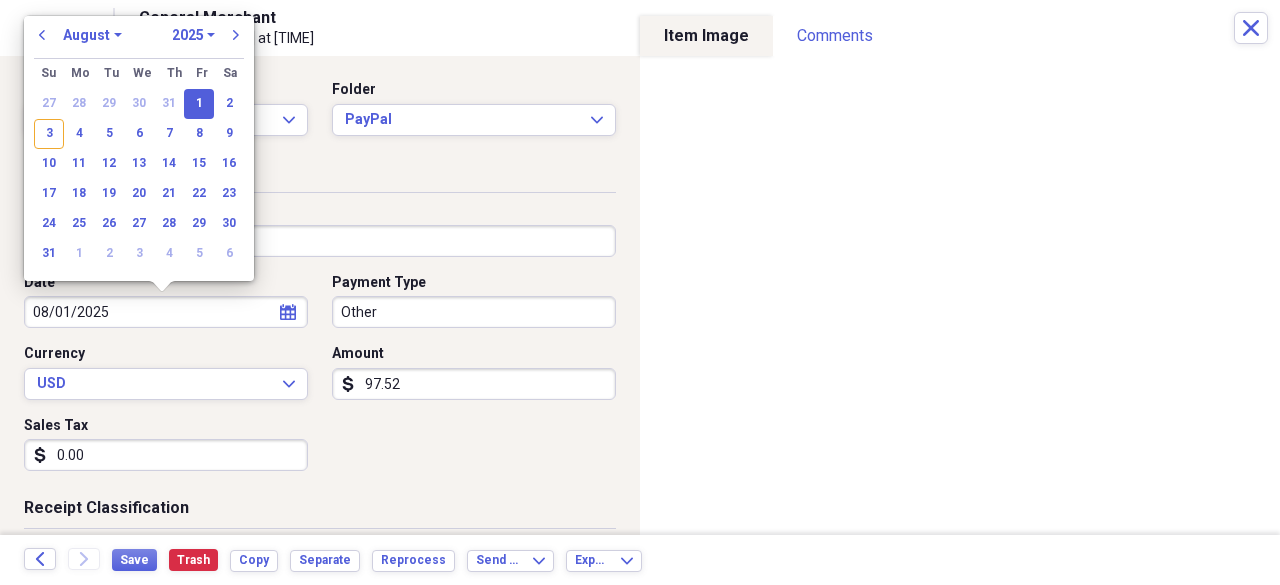 click on "08/01/2025" at bounding box center [166, 312] 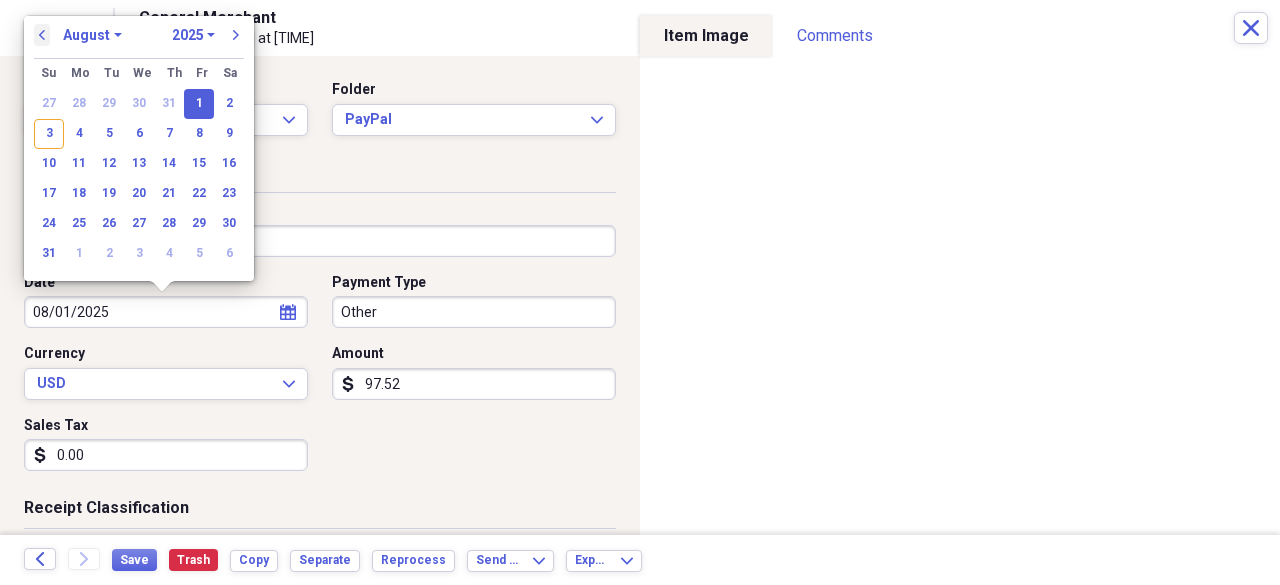 click on "previous" at bounding box center [42, 35] 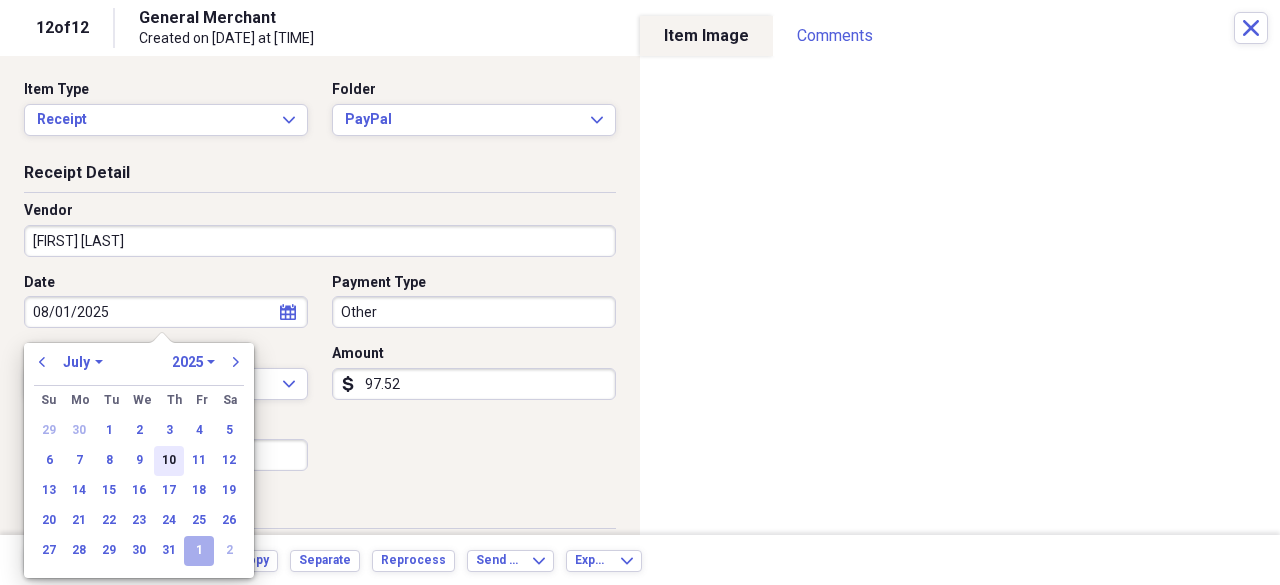 click on "10" at bounding box center (169, 461) 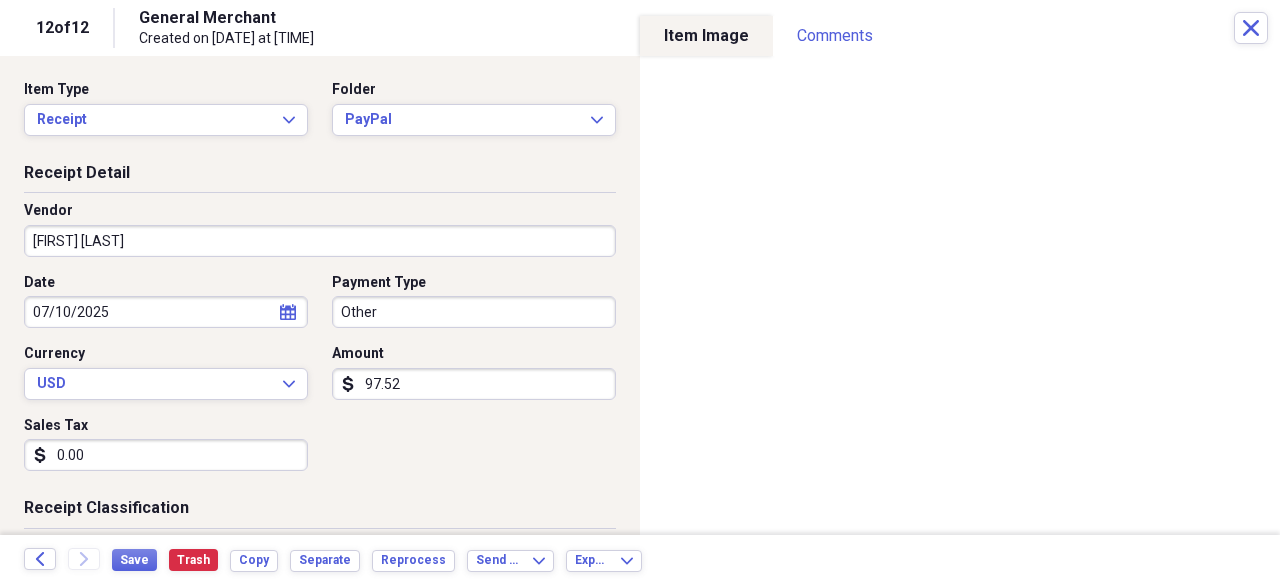 type on "07/10/2025" 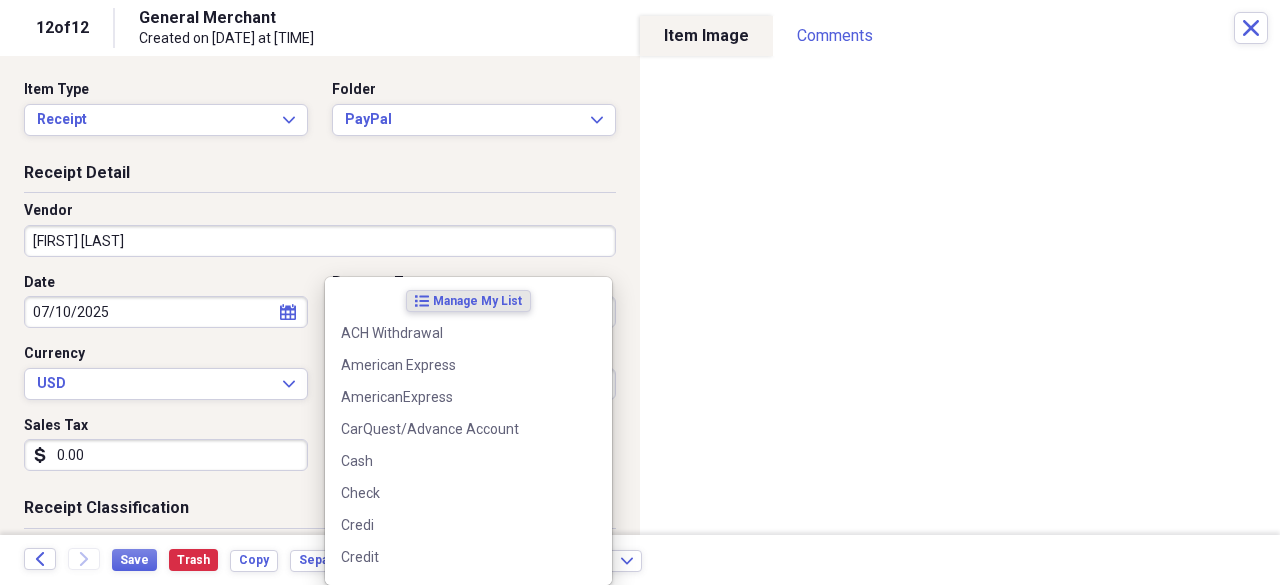 click on "Do My Books Collapse transactions Accounts / Transactions insights Insights reconciliation Monthly Review Organize My Files 10 Collapse Unfiled Needs Review 10 Unfiled All Files Unfiled Unfiled Unfiled Saved Reports Collapse My Cabinet My Cabinet Add Folder Expand Folder 2020 Receipts Add Folder Expand Folder 2021 Receipts Add Folder Expand Folder 2022 Receipts Add Folder Expand Folder 2023 Receipts Add Folder Expand Folder 2024 Receipts Add Folder Collapse Open Folder 2025 Receipts Add Folder Expand Folder April 2025 Add Folder Expand Folder February 2025 Add Folder Folder HOP Records Add Folder Expand Folder January 2025 Add Folder Collapse Open Folder July 2025 Add Folder Folder Advanced Add Folder Folder Autobell Add Folder Folder Bloomerang Add Folder Folder Checking Add Folder Folder Mel Add Folder Folder Money Market Add Folder Folder PayPal Add Folder Expand Folder June 2025 Add Folder Expand Folder March 2025 Add Folder Expand Folder May 2025 Add Folder Collapse Trash Trash Folder 04-April 2023 [LAST]" at bounding box center (640, 292) 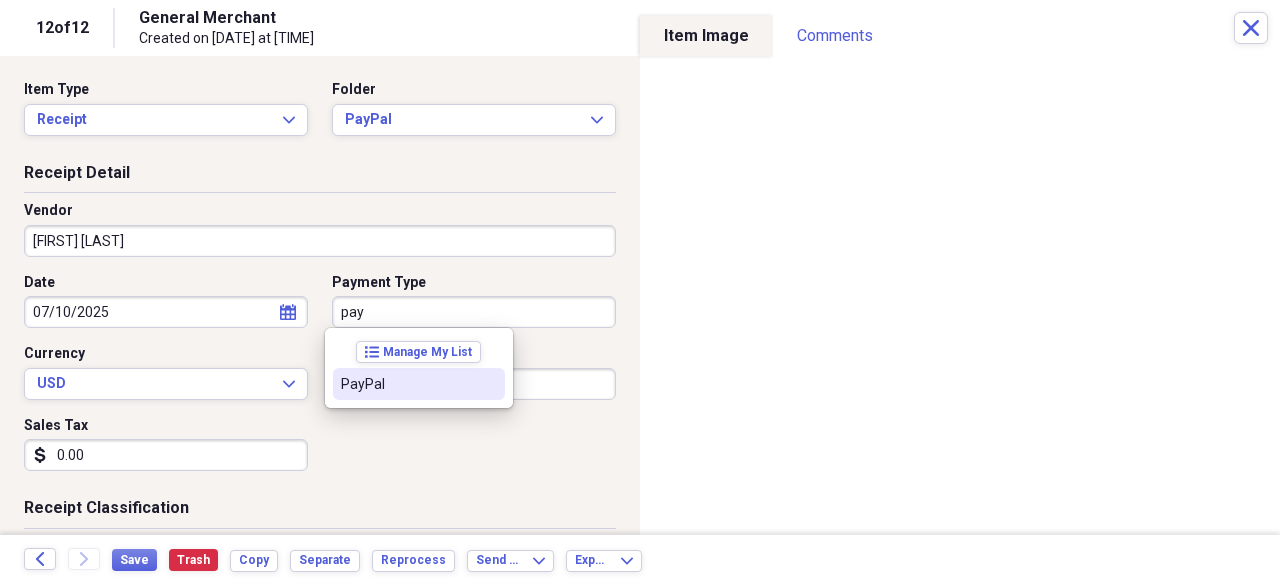 click on "PayPal" at bounding box center (407, 384) 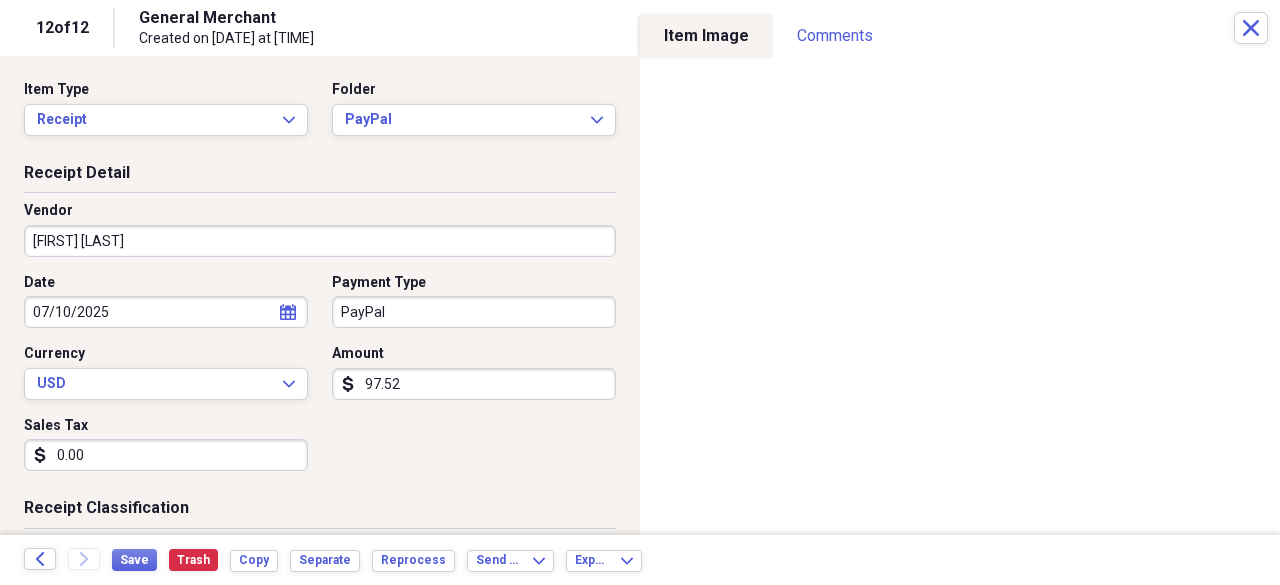 click on "0.00" at bounding box center [166, 455] 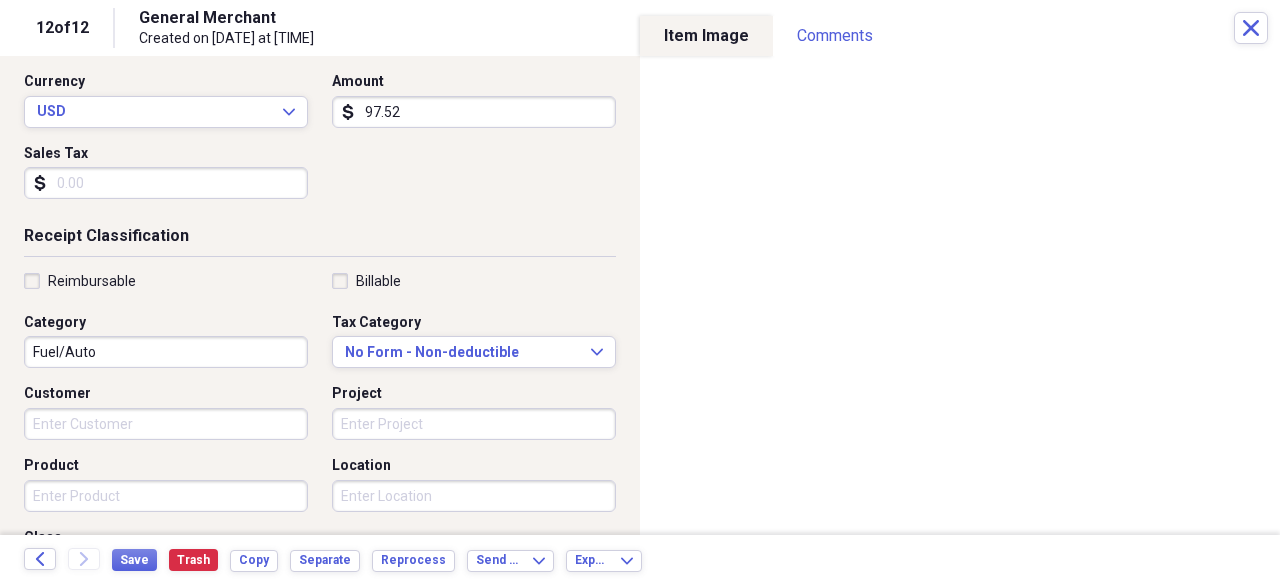 scroll, scrollTop: 319, scrollLeft: 0, axis: vertical 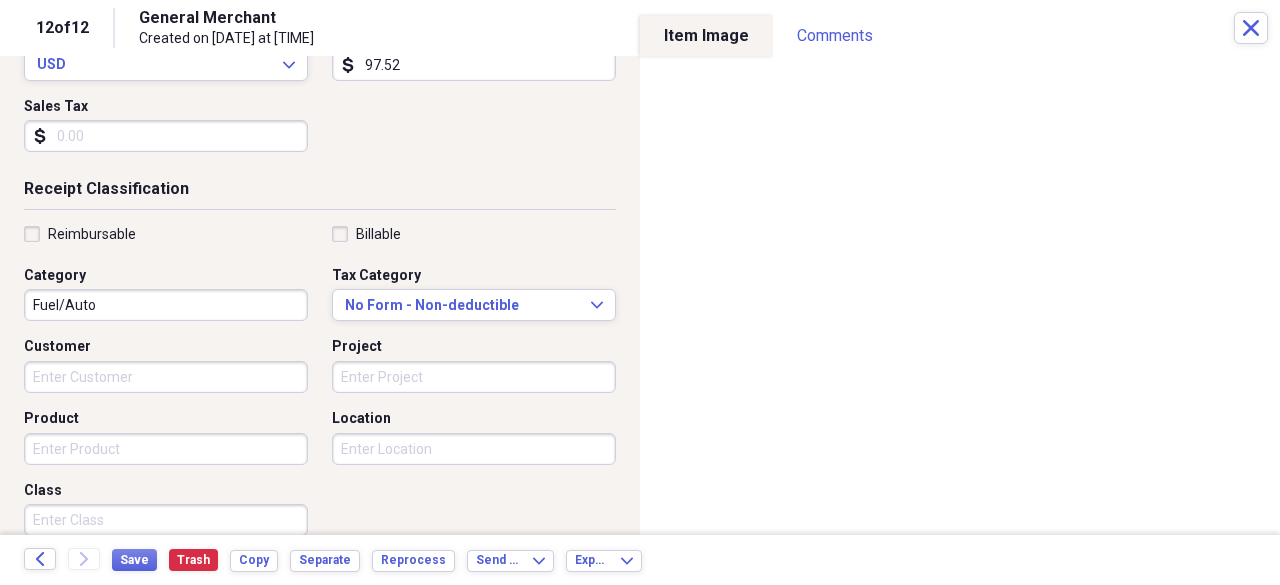 type 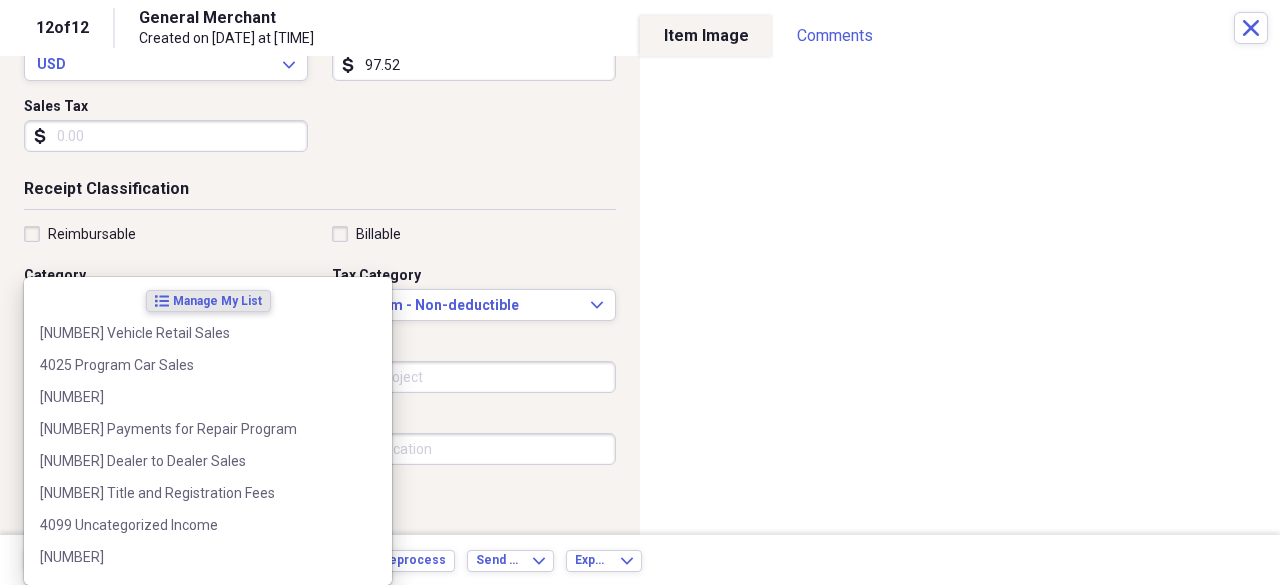 click on "Do My Books Collapse transactions Accounts / Transactions insights Insights reconciliation Monthly Review Organize My Files 10 Collapse Unfiled Needs Review 10 Unfiled All Files Unfiled Unfiled Unfiled Saved Reports Collapse My Cabinet My Cabinet Add Folder Expand Folder 2020 Receipts Add Folder Expand Folder 2021 Receipts Add Folder Expand Folder 2022 Receipts Add Folder Expand Folder 2023 Receipts Add Folder Expand Folder 2024 Receipts Add Folder Collapse Open Folder 2025 Receipts Add Folder Expand Folder April 2025 Add Folder Expand Folder February 2025 Add Folder Folder HOP Records Add Folder Expand Folder January 2025 Add Folder Collapse Open Folder July 2025 Add Folder Folder Advanced Add Folder Folder Autobell Add Folder Folder Bloomerang Add Folder Folder Checking Add Folder Folder Mel Add Folder Folder Money Market Add Folder Folder PayPal Add Folder Expand Folder June 2025 Add Folder Expand Folder March 2025 Add Folder Expand Folder May 2025 Add Folder Collapse Trash Trash Folder 04-April 2023 [LAST]" at bounding box center (640, 292) 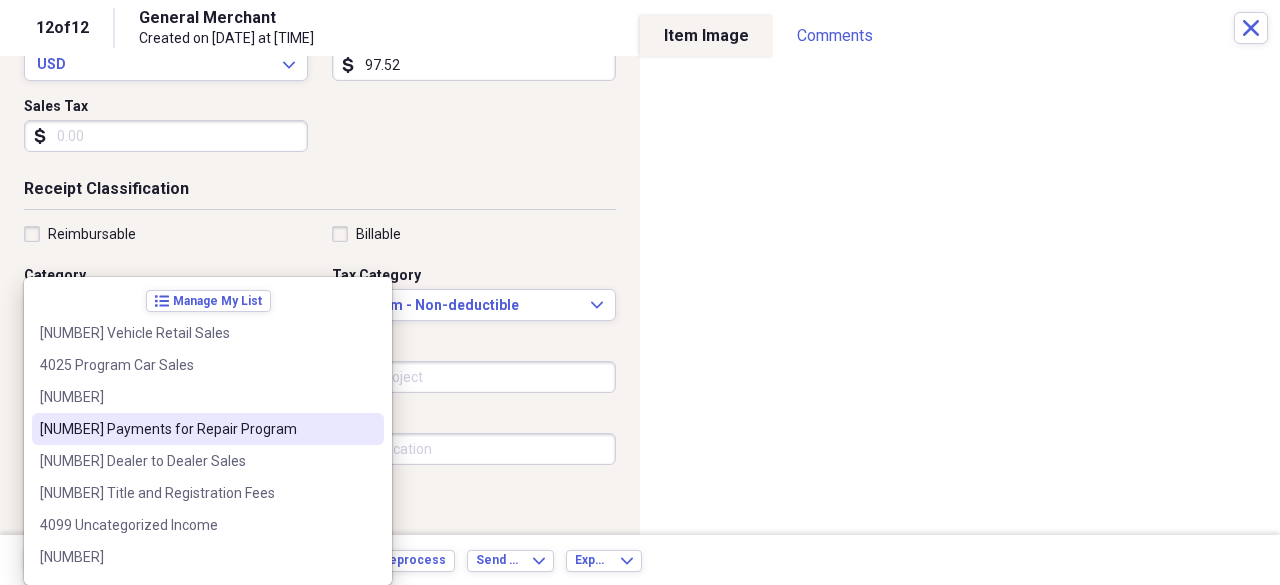 click on "[NUMBER] Payments for Repair Program" at bounding box center [196, 429] 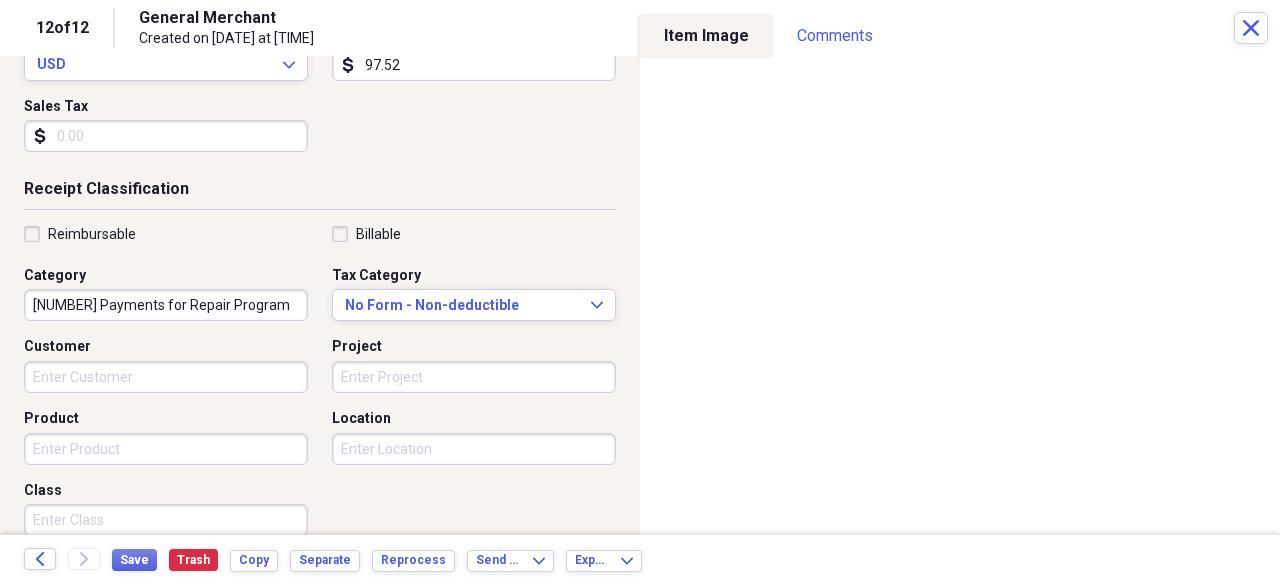 click on "Product" at bounding box center (166, 449) 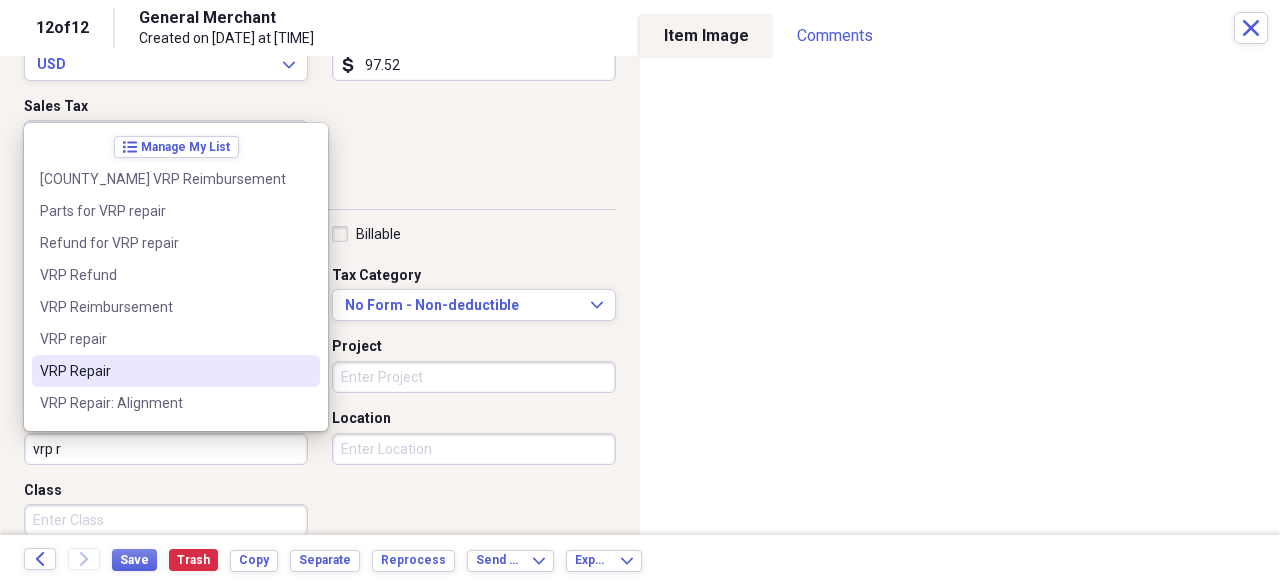 click on "VRP Repair" at bounding box center [164, 371] 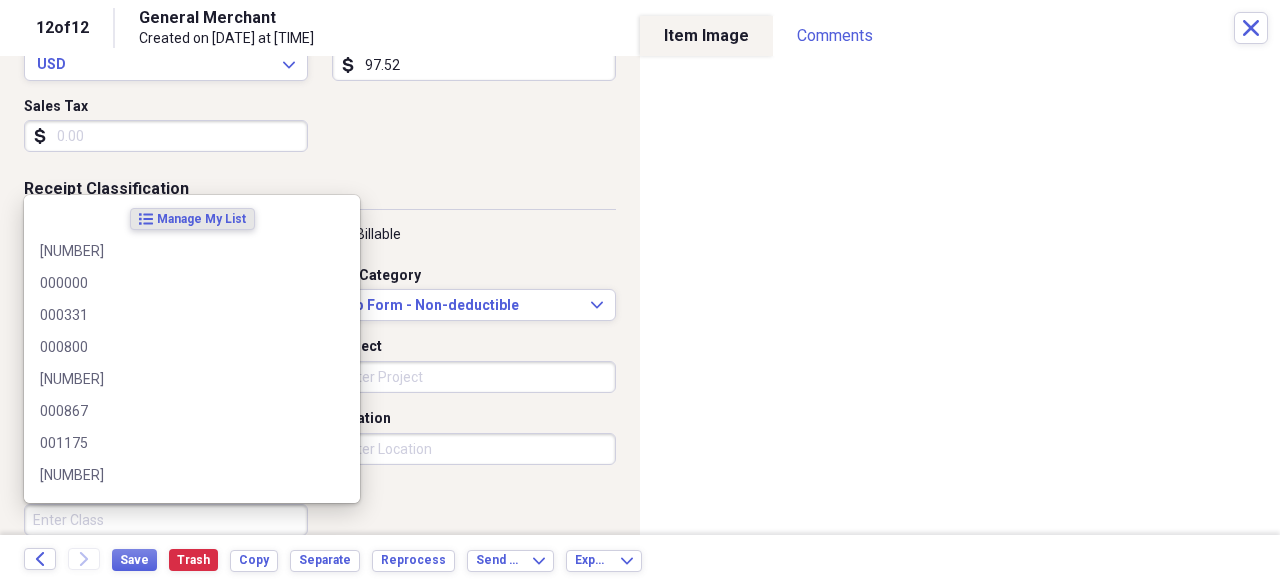 click on "Class" at bounding box center (166, 520) 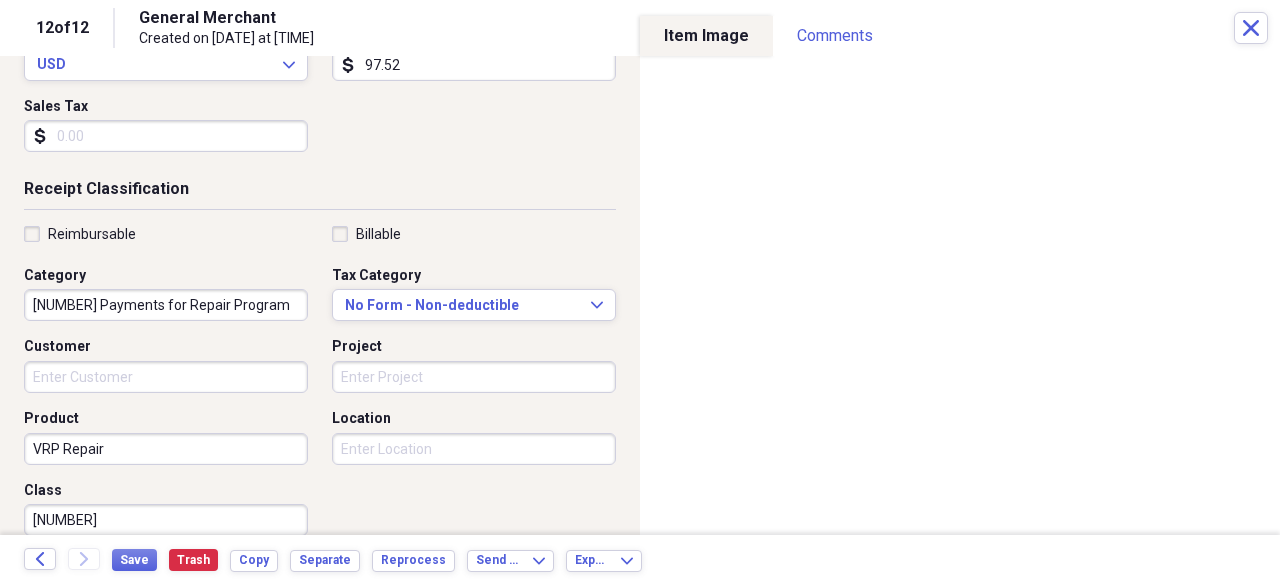 scroll, scrollTop: 12, scrollLeft: 0, axis: vertical 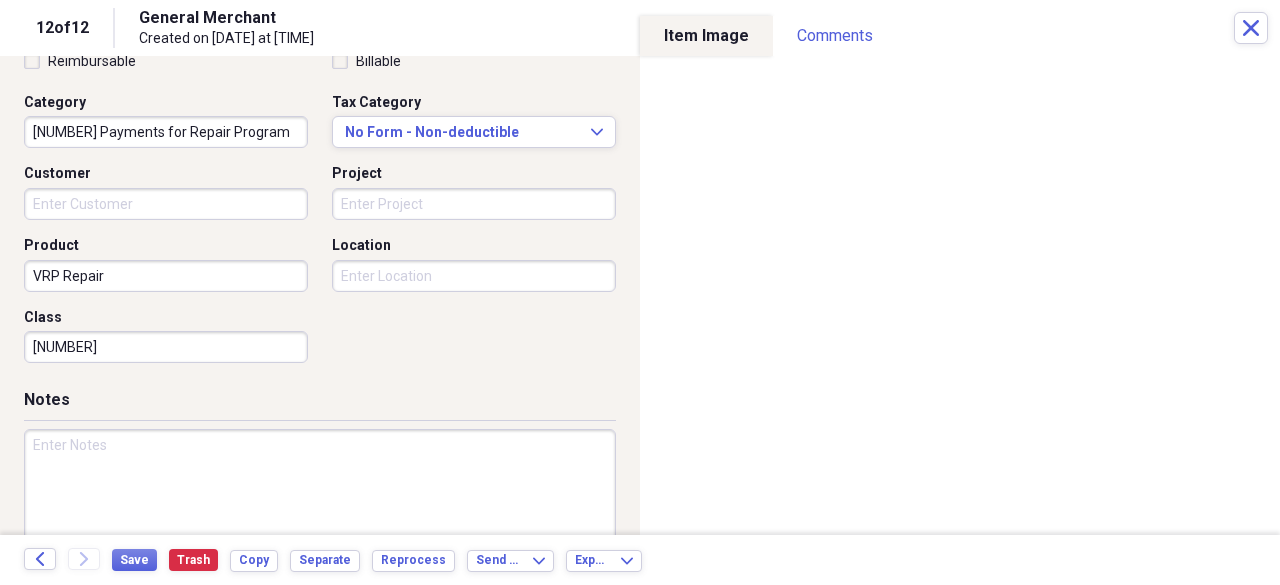 type on "[NUMBER]" 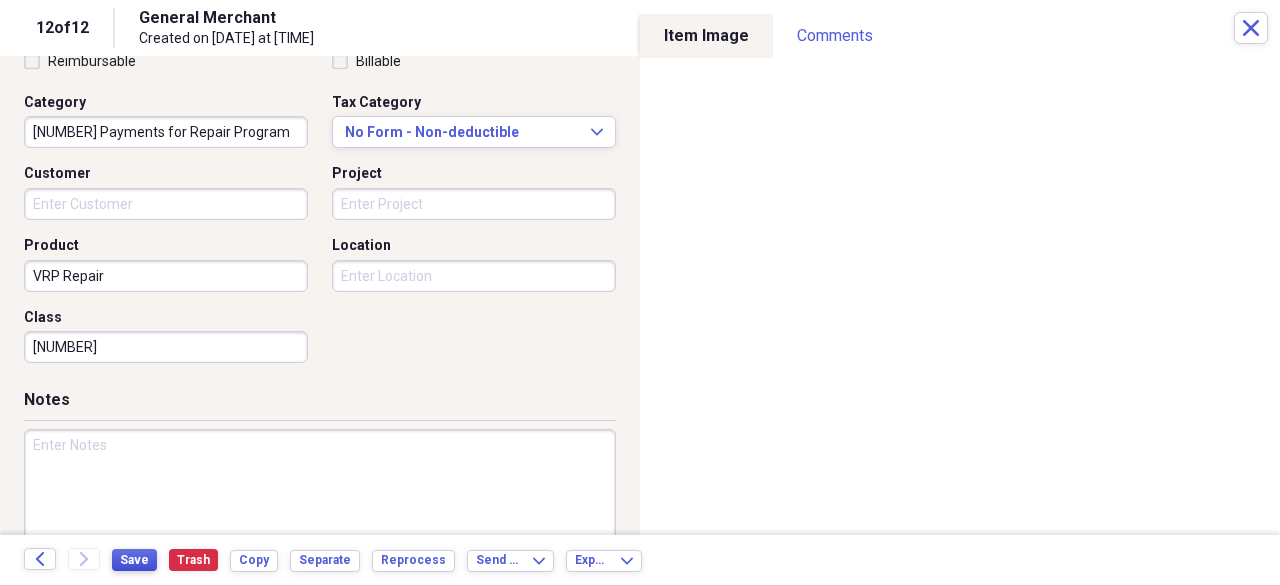 click on "Save" at bounding box center [134, 560] 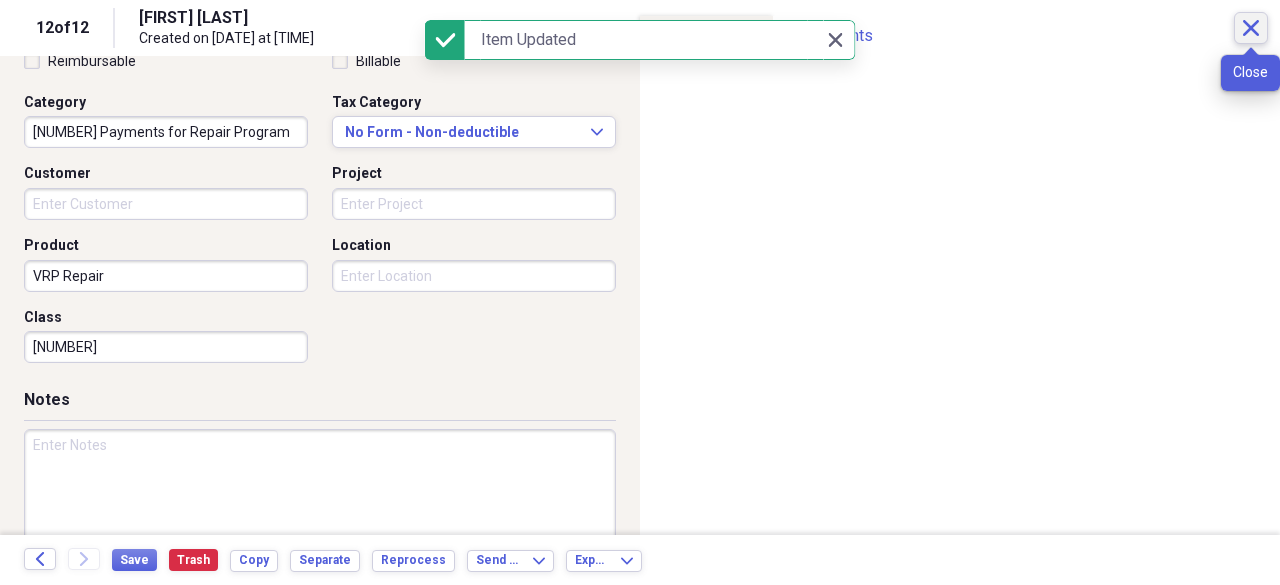 click on "Close" at bounding box center (1251, 28) 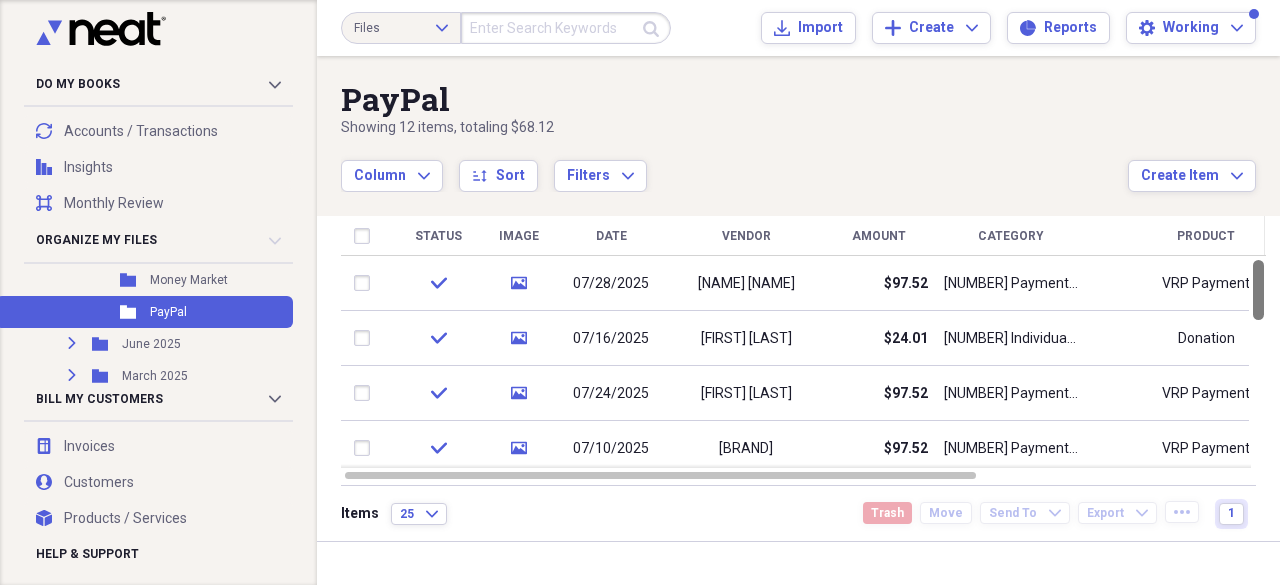 drag, startPoint x: 1272, startPoint y: 426, endPoint x: 1271, endPoint y: 254, distance: 172.00291 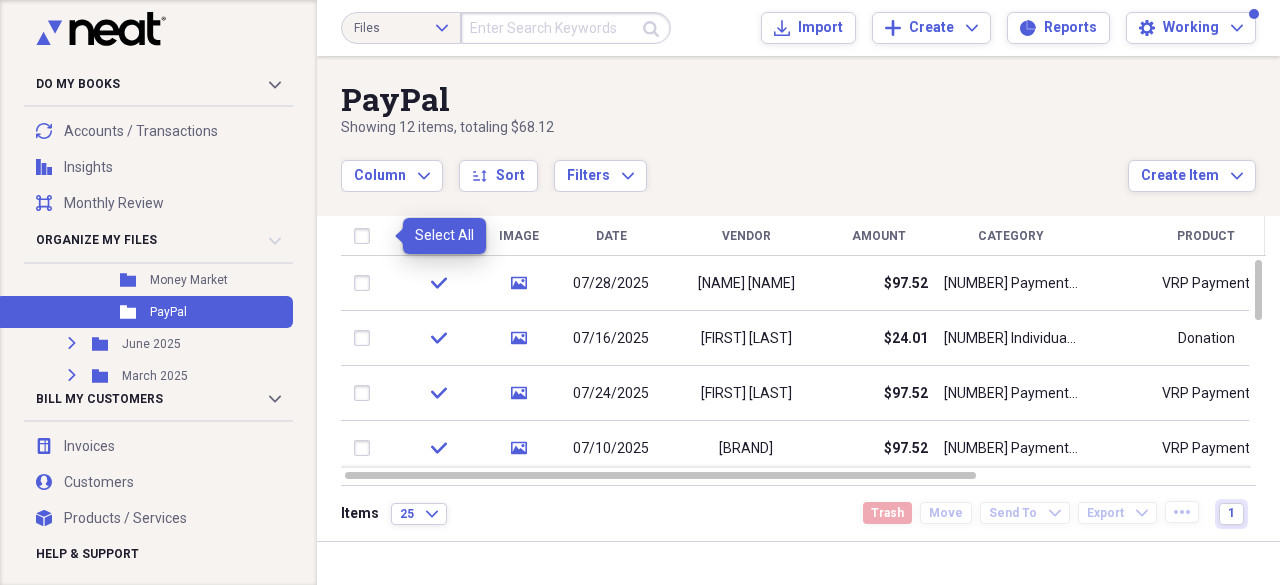 click at bounding box center (366, 236) 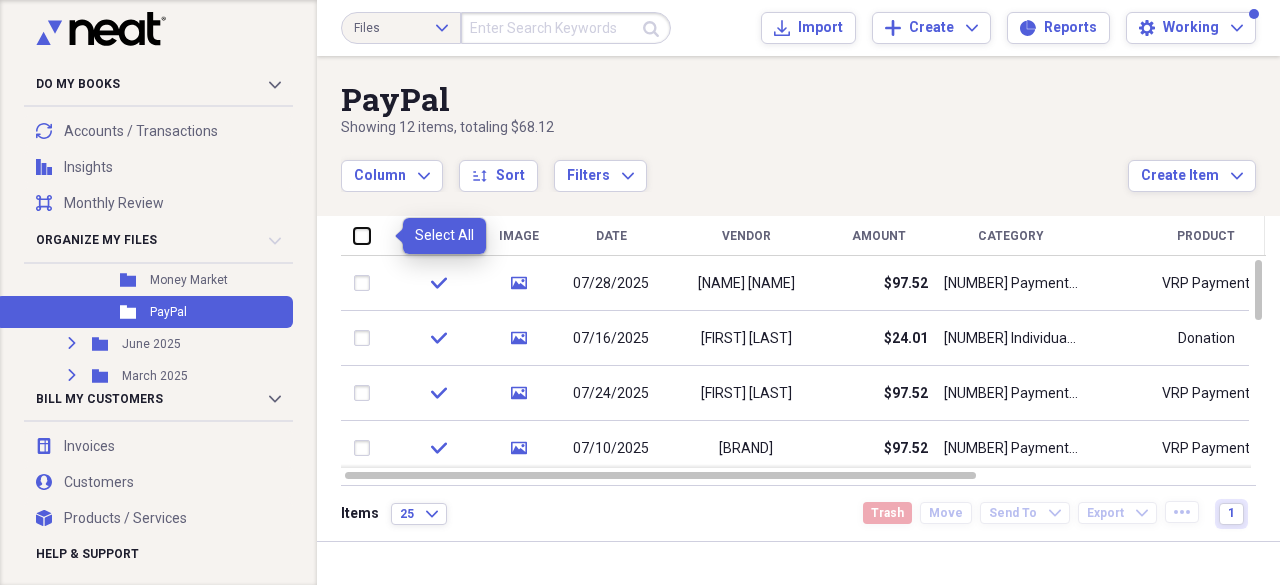click at bounding box center (354, 235) 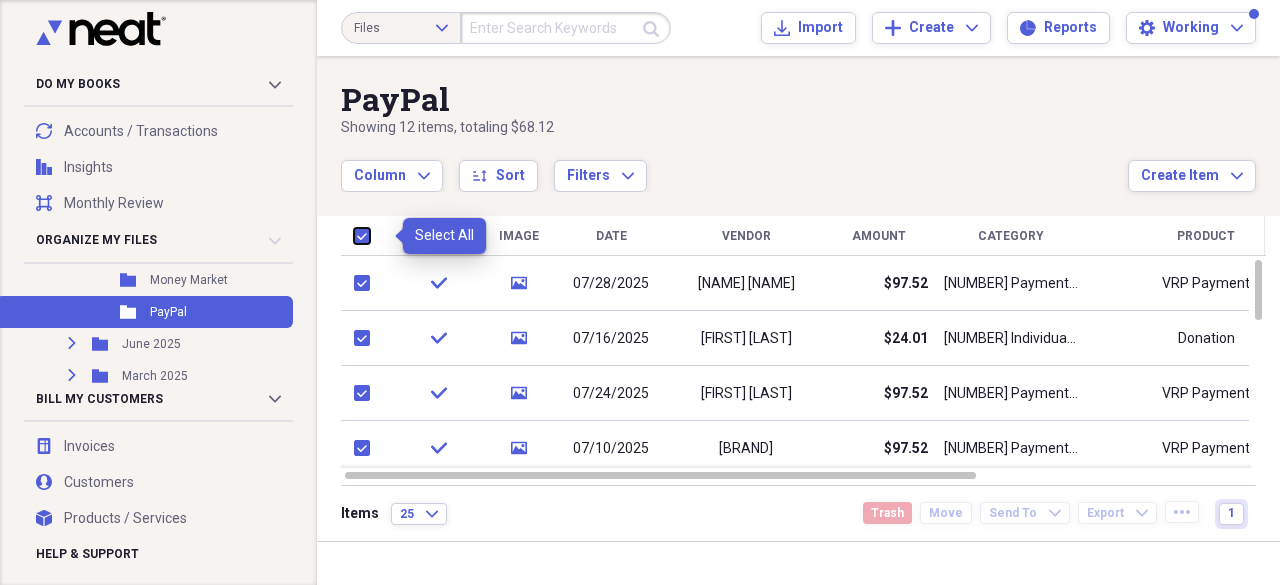checkbox on "true" 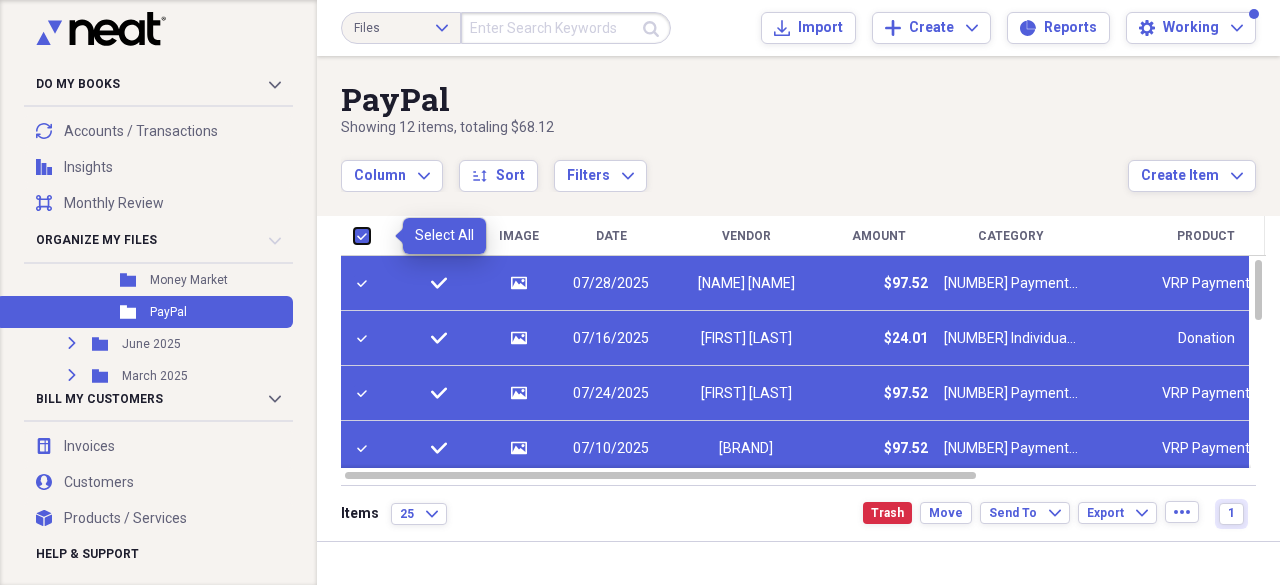 checkbox on "true" 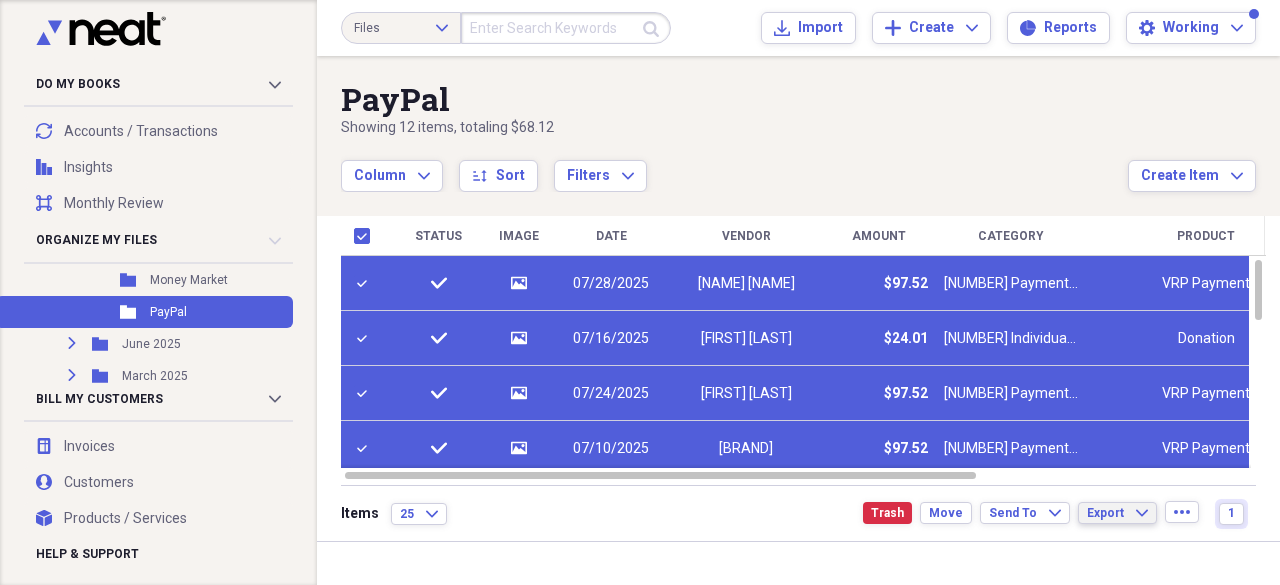 click on "Export" at bounding box center [1105, 513] 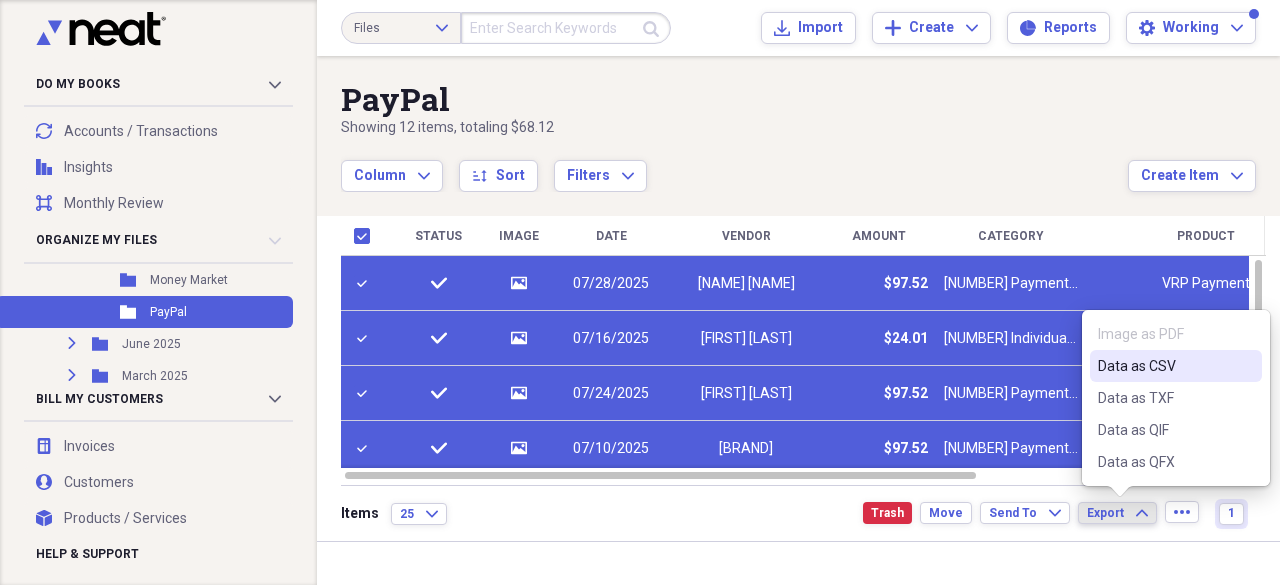 click on "Data as CSV" at bounding box center [1164, 366] 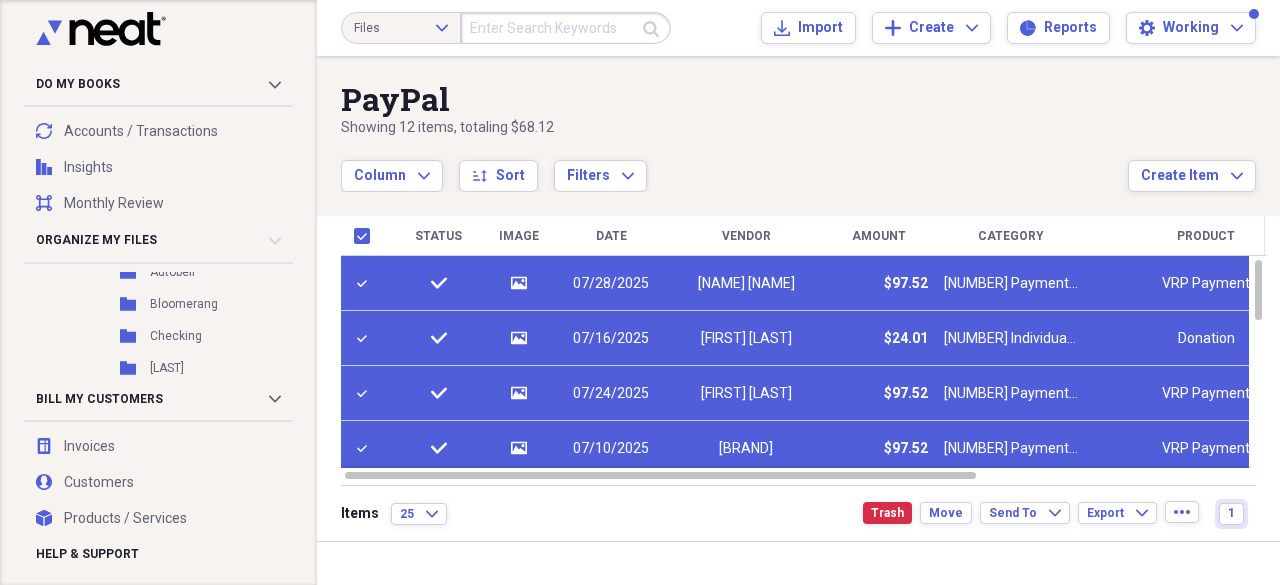 scroll, scrollTop: 520, scrollLeft: 0, axis: vertical 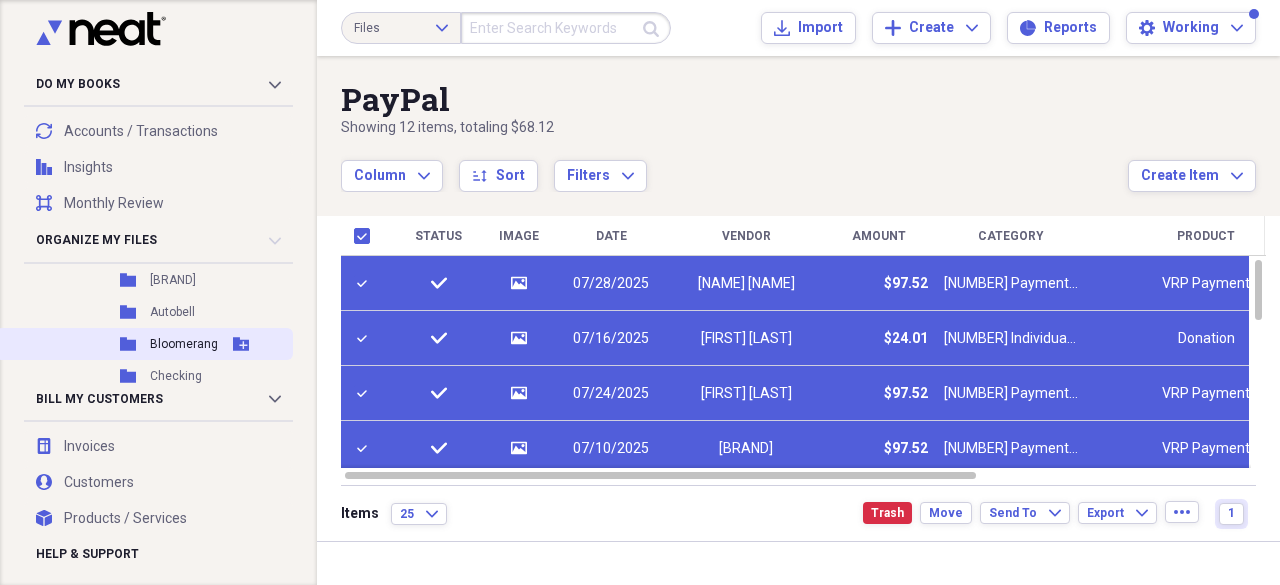 click on "Bloomerang" at bounding box center (184, 344) 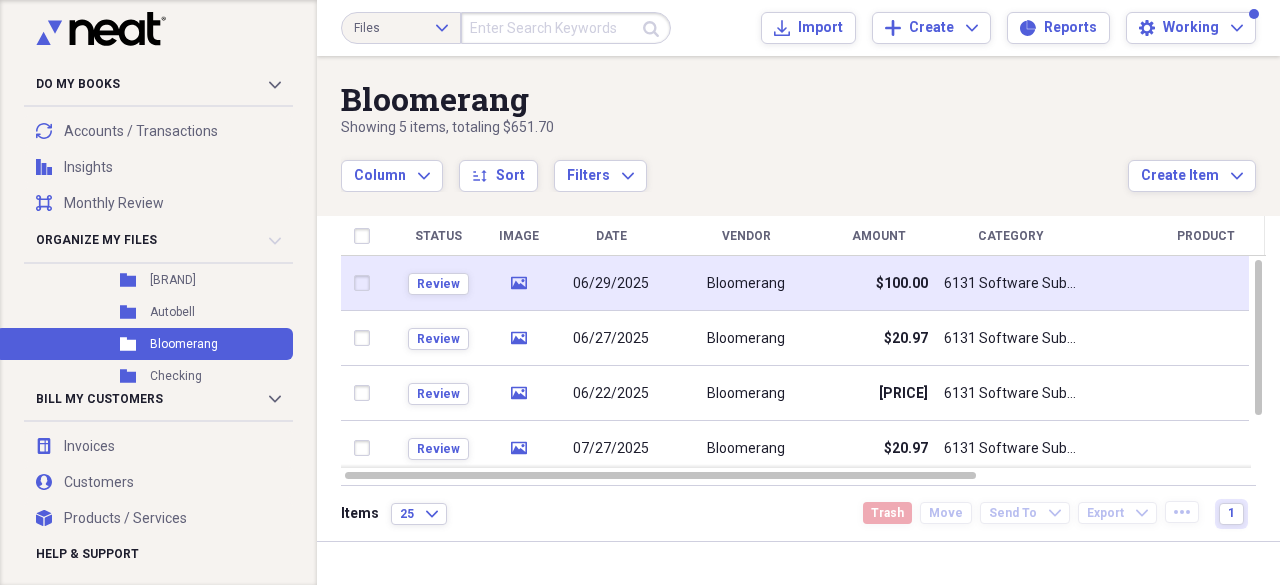 click on "06/29/2025" at bounding box center [611, 284] 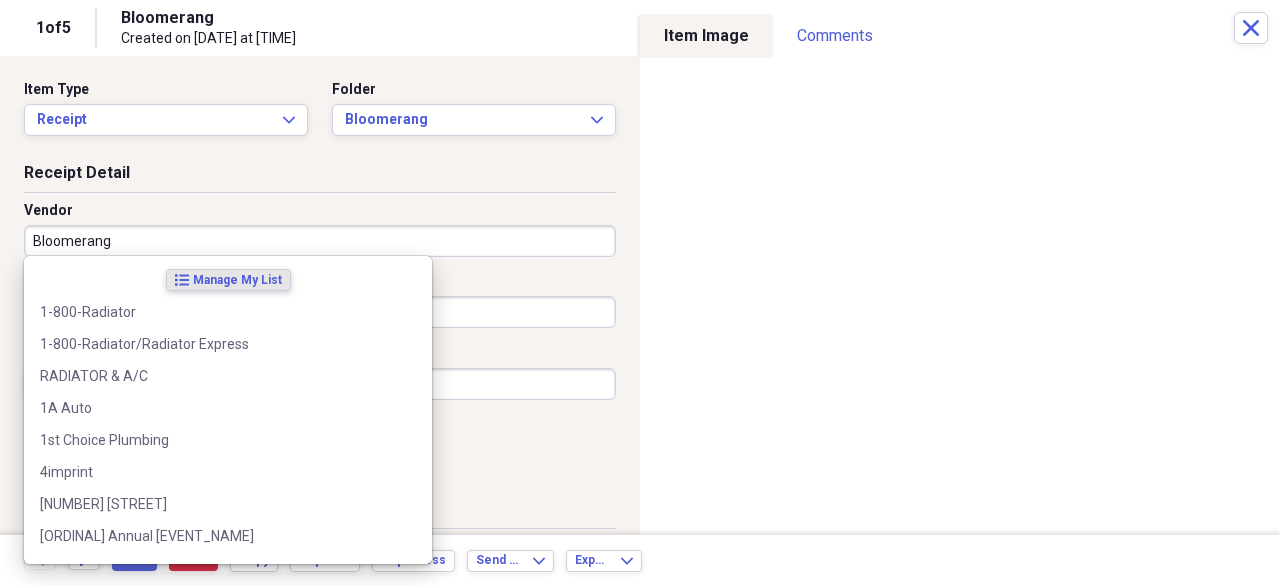 click on "Bloomerang" at bounding box center (320, 241) 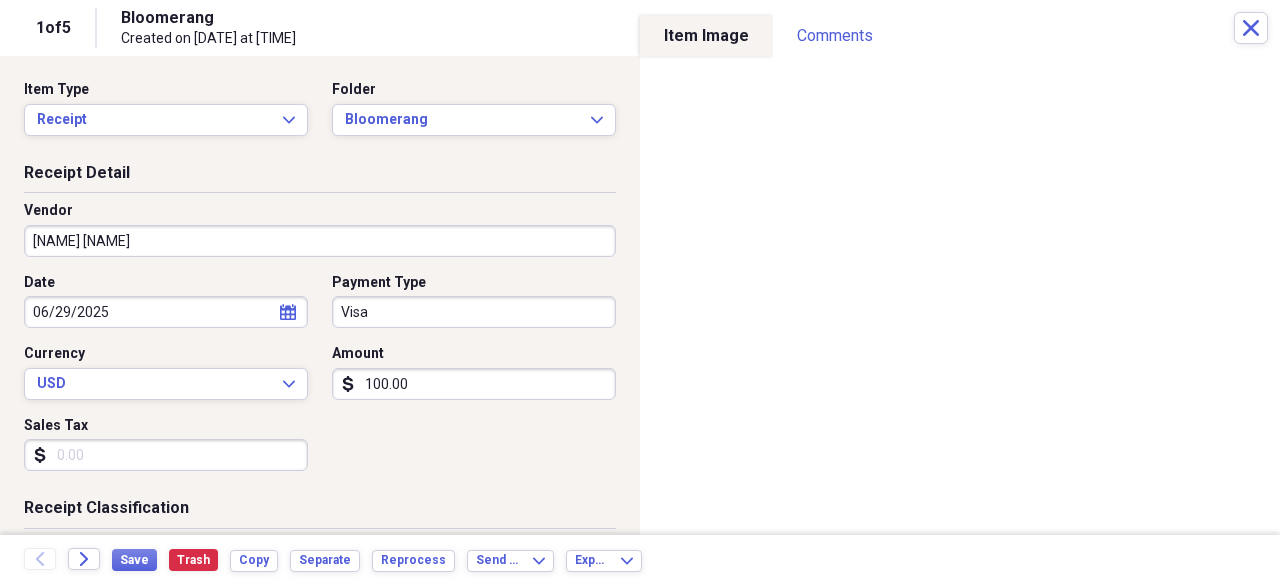 click on "Do My Books Collapse transactions Accounts / Transactions insights Insights reconciliation Monthly Review Organize My Files 9 Collapse Unfiled Needs Review 9 Unfiled All Files Unfiled Unfiled Unfiled Saved Reports Collapse My Cabinet My Cabinet Add Folder Expand Folder 2020 Receipts Add Folder Expand Folder 2021 Receipts Add Folder Expand Folder 2022 Receipts Add Folder Expand Folder 2023 Receipts Add Folder Expand Folder 2024 Receipts Add Folder Collapse Open Folder 2025 Receipts Add Folder Expand Folder April 2025 Add Folder Expand Folder February 2025 Add Folder Folder HOP Records Add Folder Expand Folder January 2025 Add Folder Collapse Open Folder July 2025 Add Folder Folder Advanced Add Folder Folder Autobell Add Folder Folder Bloomerang Add Folder Folder Checking Add Folder Folder Mel Add Folder Folder Money Market Add Folder Folder PayPal Add Folder Expand Folder June 2025 Add Folder Expand Folder March 2025 Add Folder Expand Folder May 2025 Add Folder Collapse Trash Trash Folder 04-April 2023 Folder" at bounding box center [640, 292] 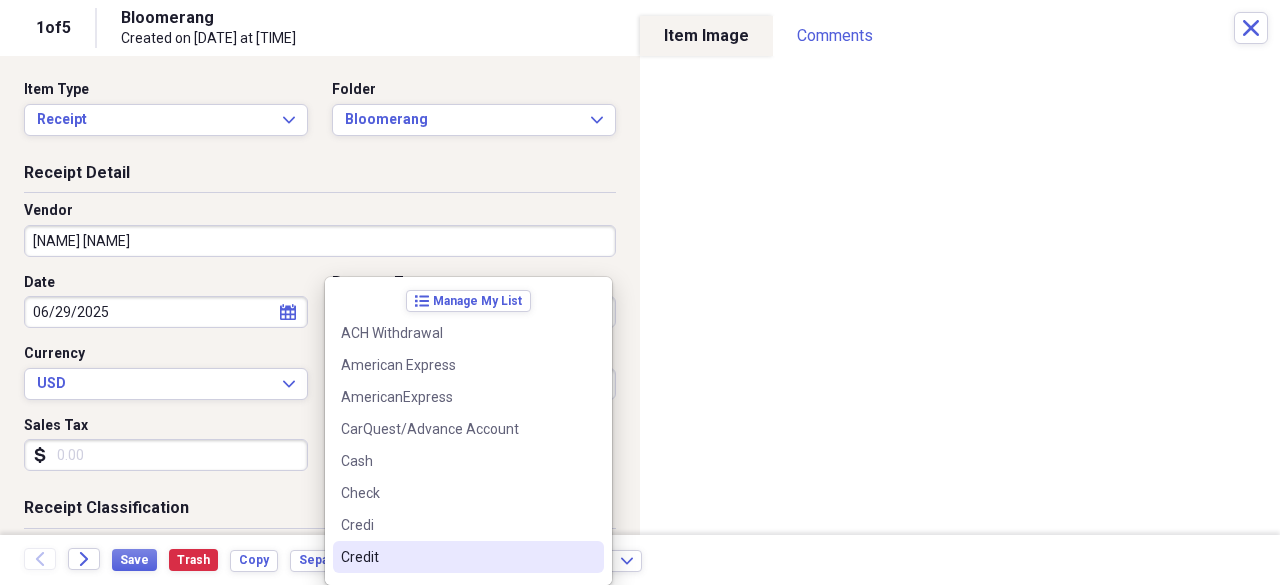 click on "Credit" at bounding box center (456, 557) 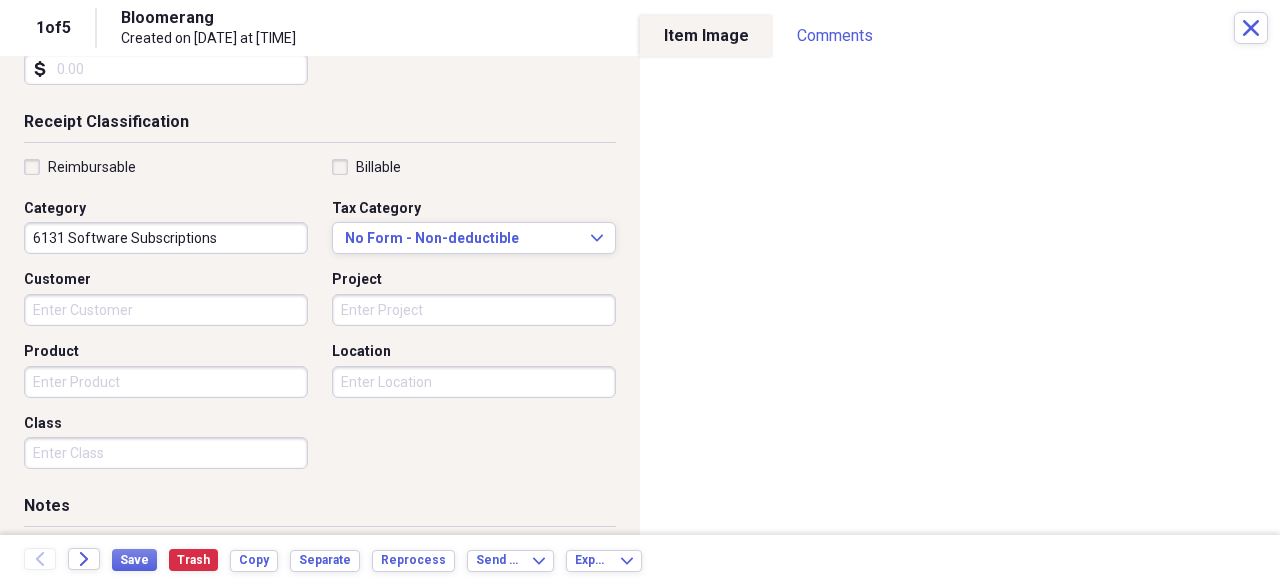 scroll, scrollTop: 388, scrollLeft: 0, axis: vertical 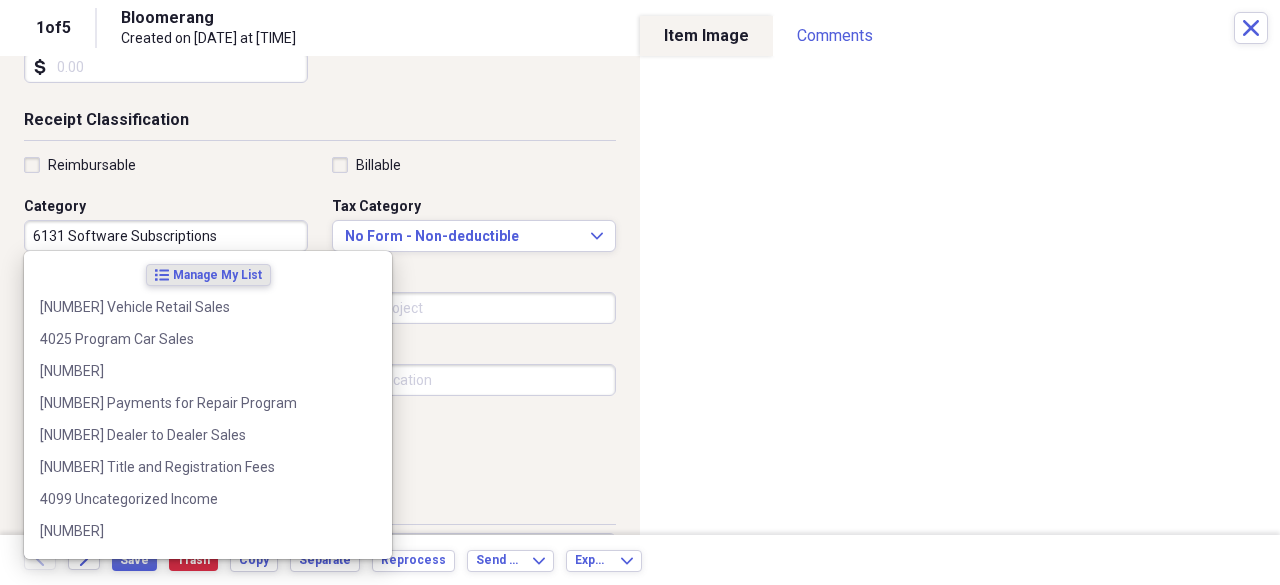 click on "6131 Software Subscriptions" at bounding box center [166, 236] 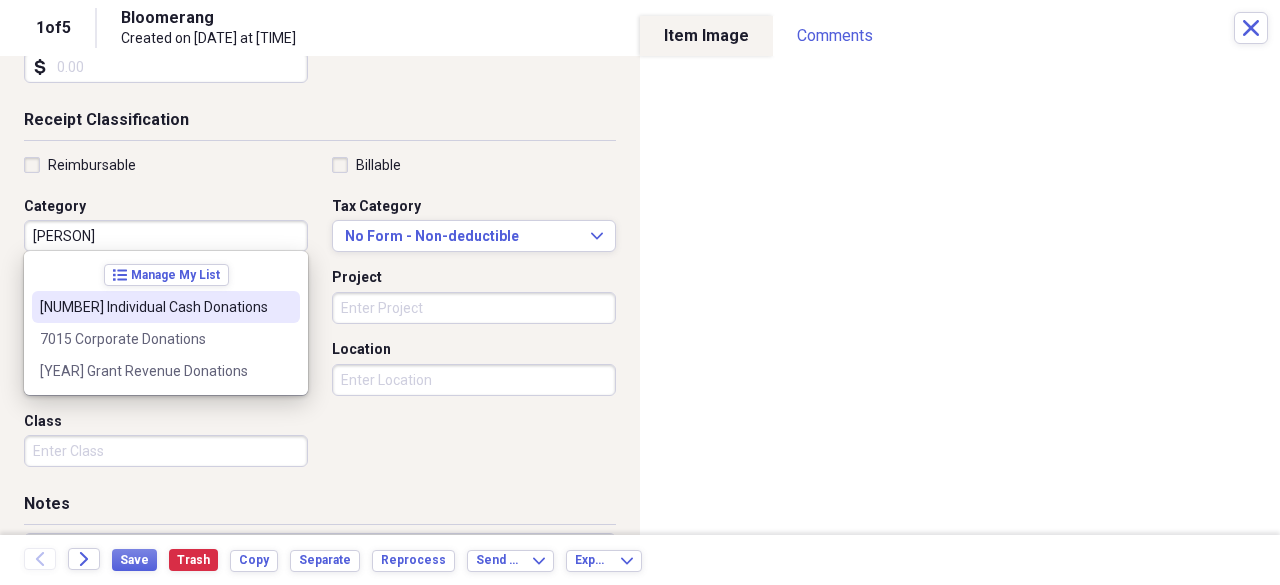click on "[NUMBER] Individual Cash Donations" at bounding box center (154, 307) 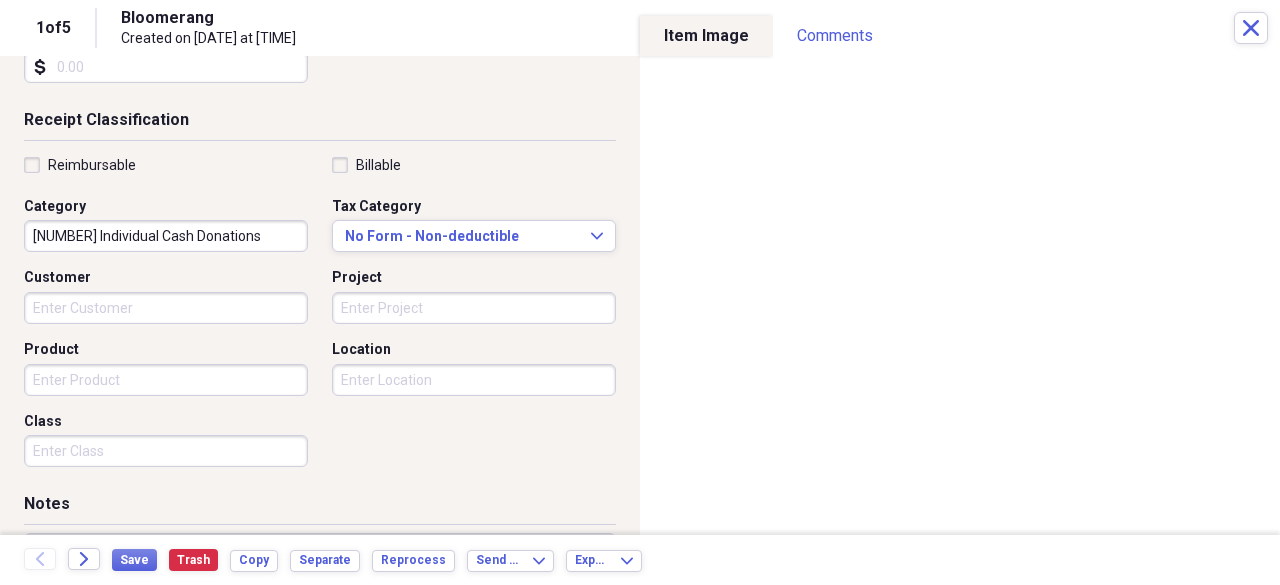click on "Product" at bounding box center [166, 380] 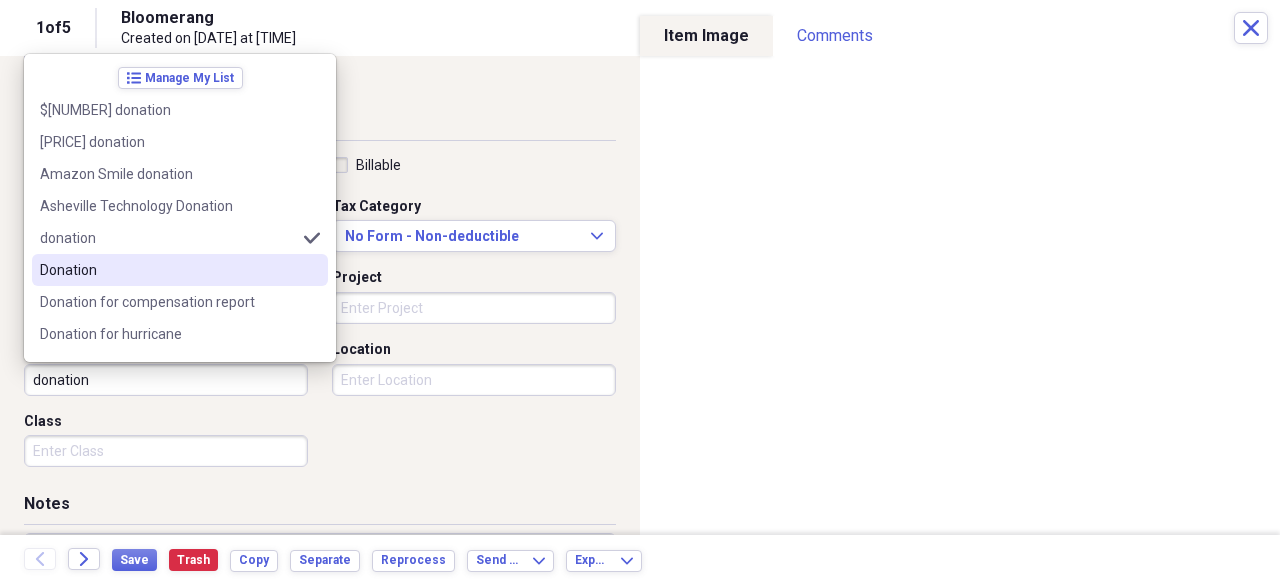 click on "Donation" at bounding box center [168, 270] 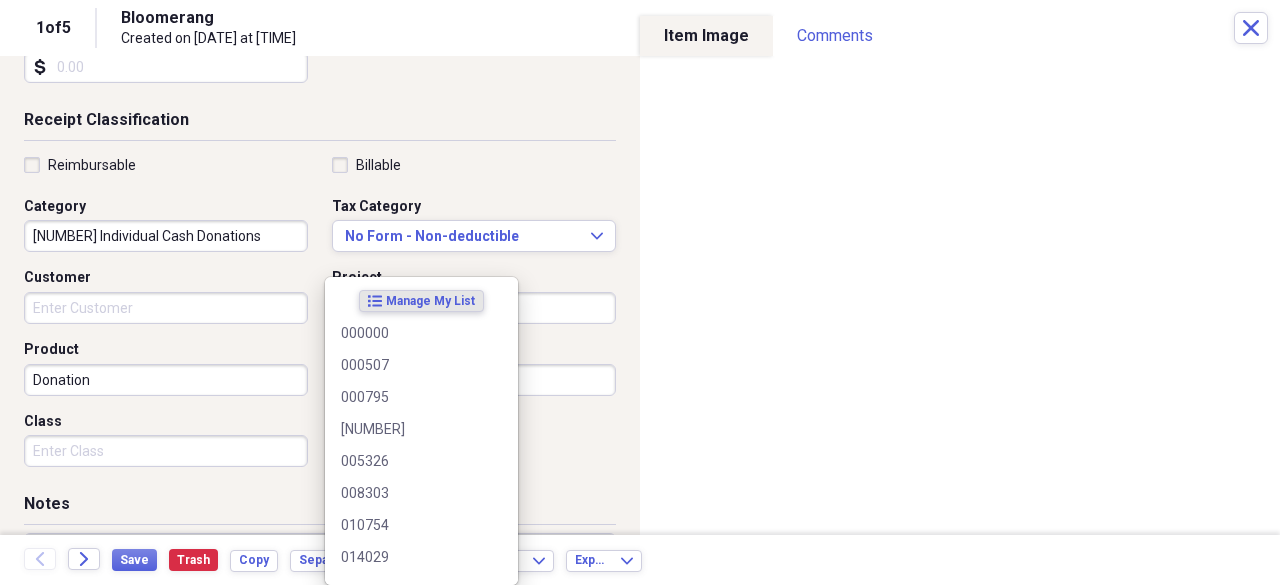 click on "Do My Books Collapse transactions Accounts / Transactions insights Insights reconciliation Monthly Review Organize My Files 9 Collapse Unfiled Needs Review 9 Unfiled All Files Unfiled Unfiled Unfiled Saved Reports Collapse My Cabinet My Cabinet Add Folder Expand Folder 2020 Receipts Add Folder Expand Folder 2021 Receipts Add Folder Expand Folder 2022 Receipts Add Folder Expand Folder 2023 Receipts Add Folder Expand Folder 2024 Receipts Add Folder Collapse Open Folder 2025 Receipts Add Folder Expand Folder April 2025 Add Folder Expand Folder February 2025 Add Folder Folder HOP Records Add Folder Expand Folder January 2025 Add Folder Collapse Open Folder July 2025 Add Folder Folder Advanced Add Folder Folder Autobell Add Folder Folder Bloomerang Add Folder Folder Checking Add Folder Folder Mel Add Folder Folder Money Market Add Folder Folder PayPal Add Folder Expand Folder June 2025 Add Folder Expand Folder March 2025 Add Folder Expand Folder May 2025 Add Folder Collapse Trash Trash Folder 04-April 2023 Folder" at bounding box center (640, 292) 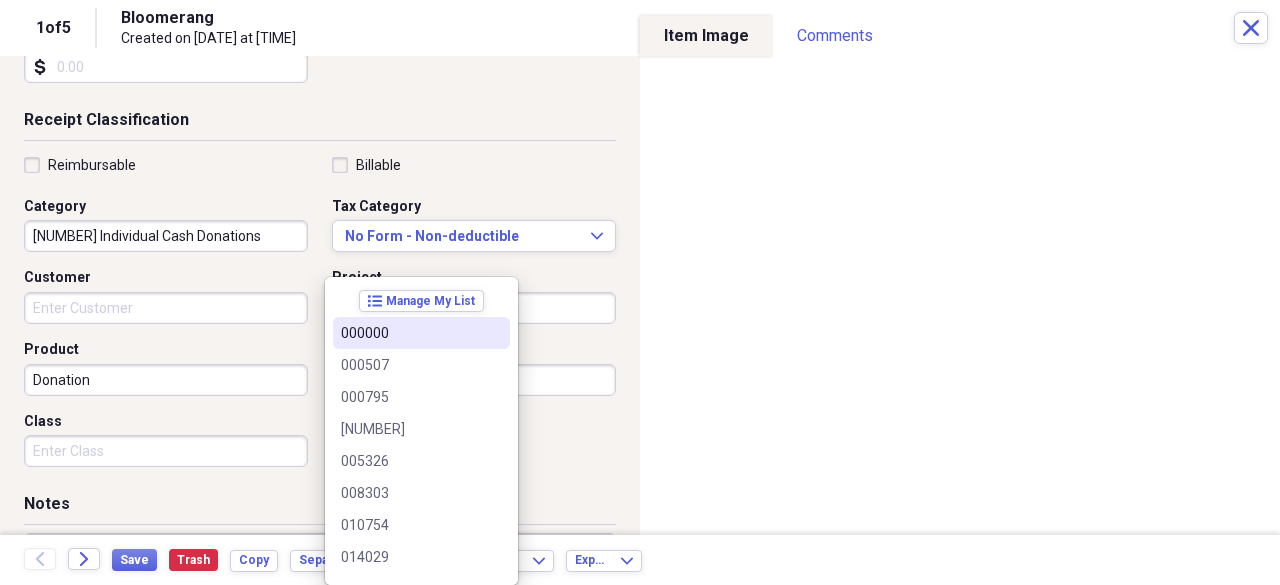click on "Class" at bounding box center [166, 451] 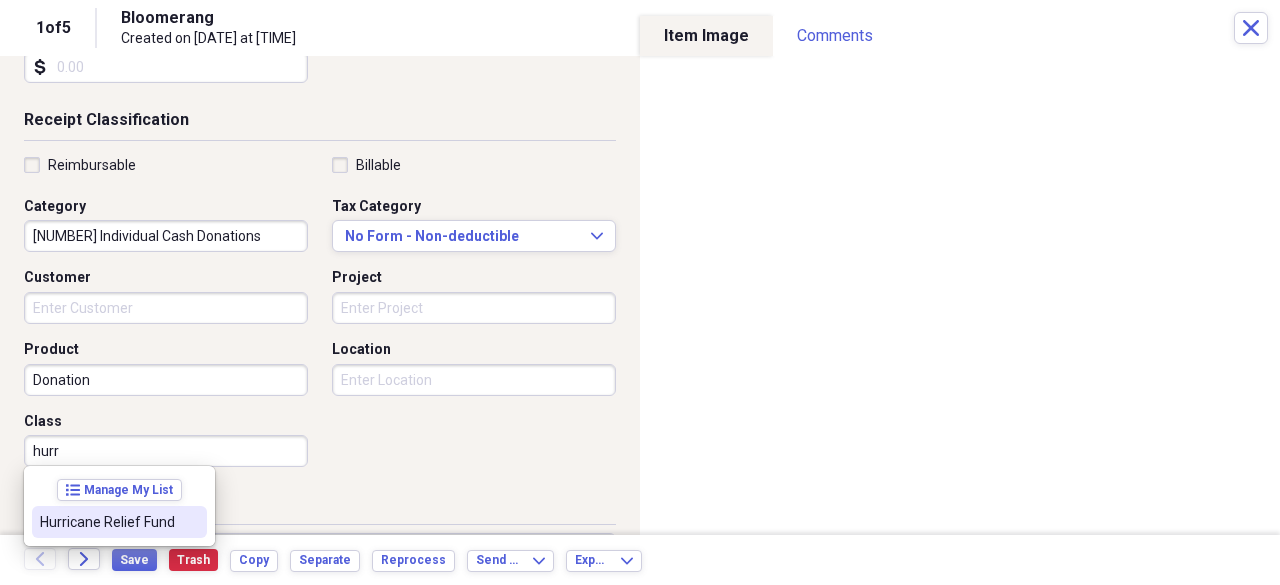 click on "Hurricane Relief Fund" at bounding box center [107, 522] 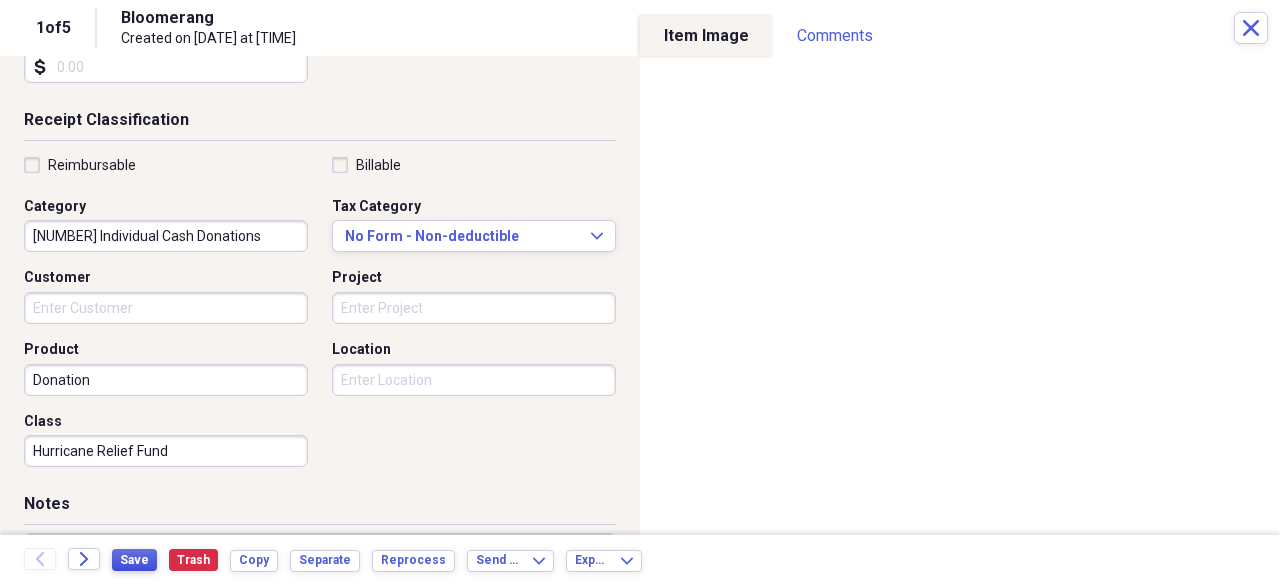 click on "Save" at bounding box center (134, 560) 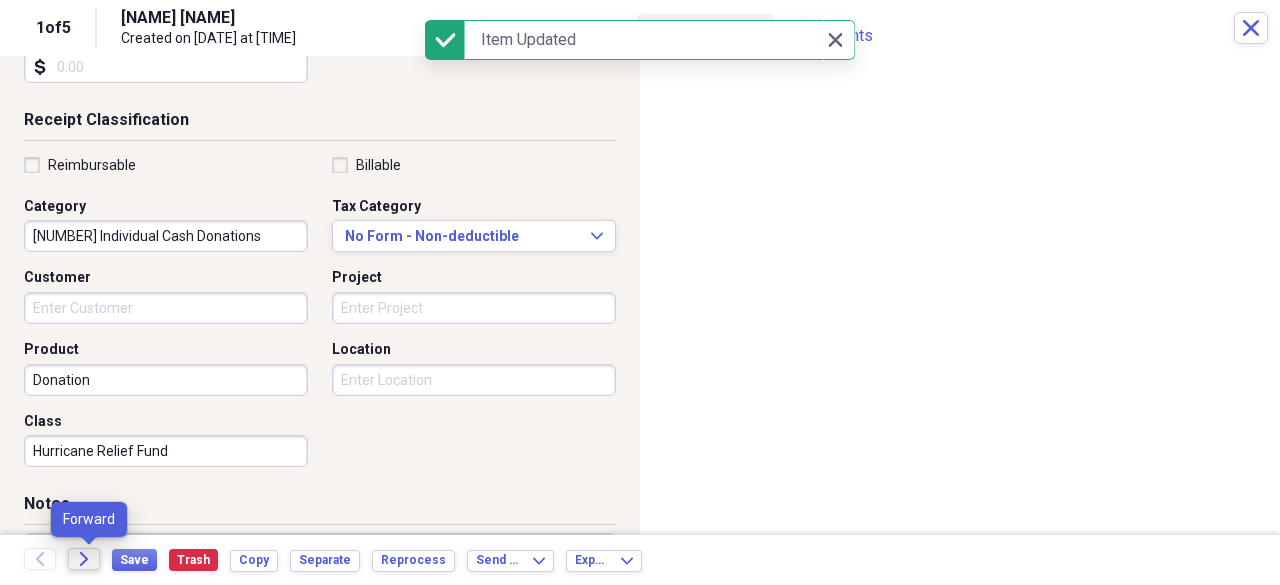 click 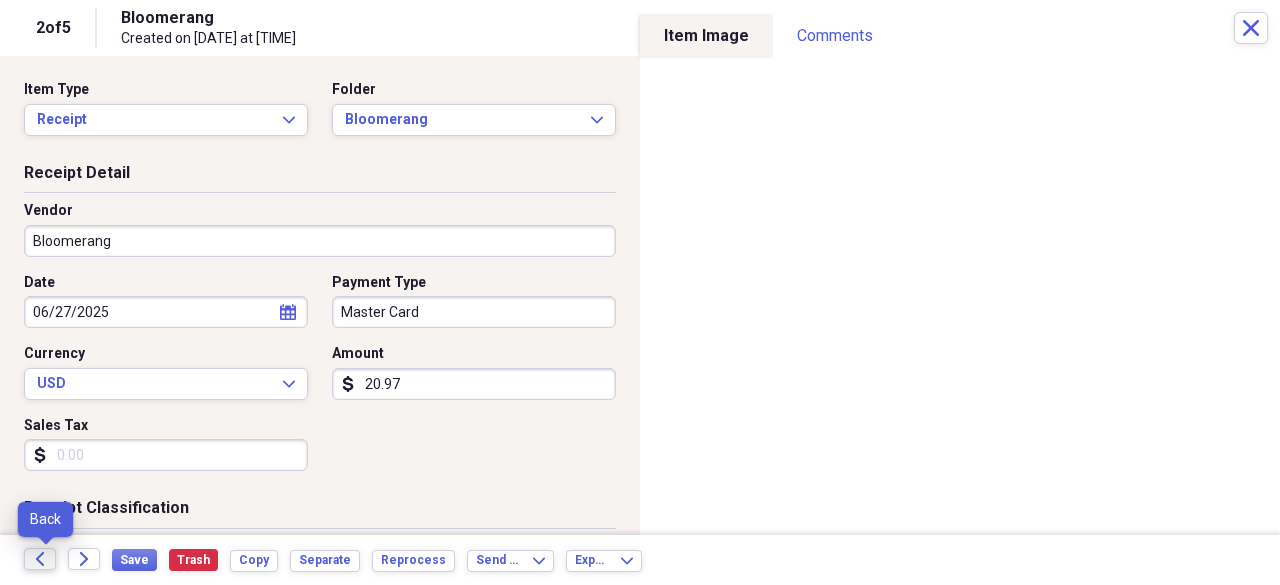 click 